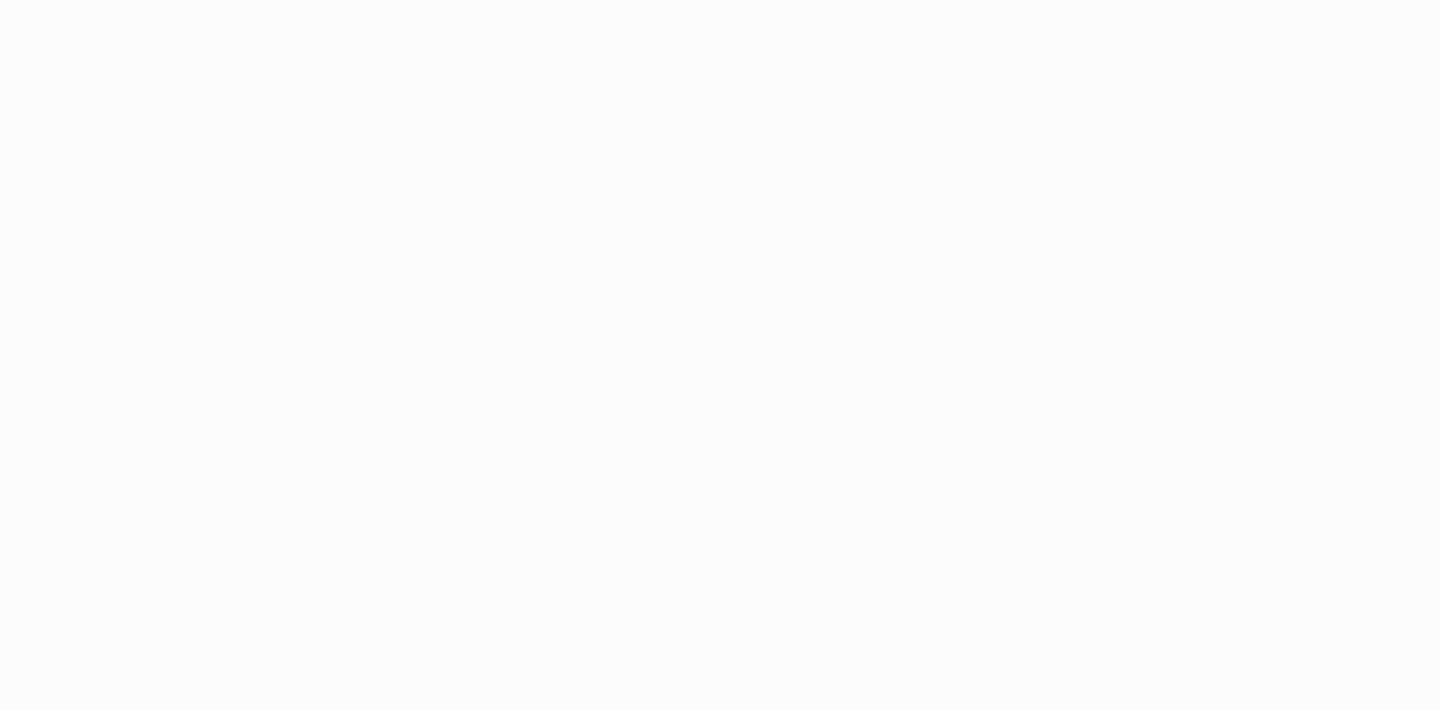 scroll, scrollTop: 0, scrollLeft: 0, axis: both 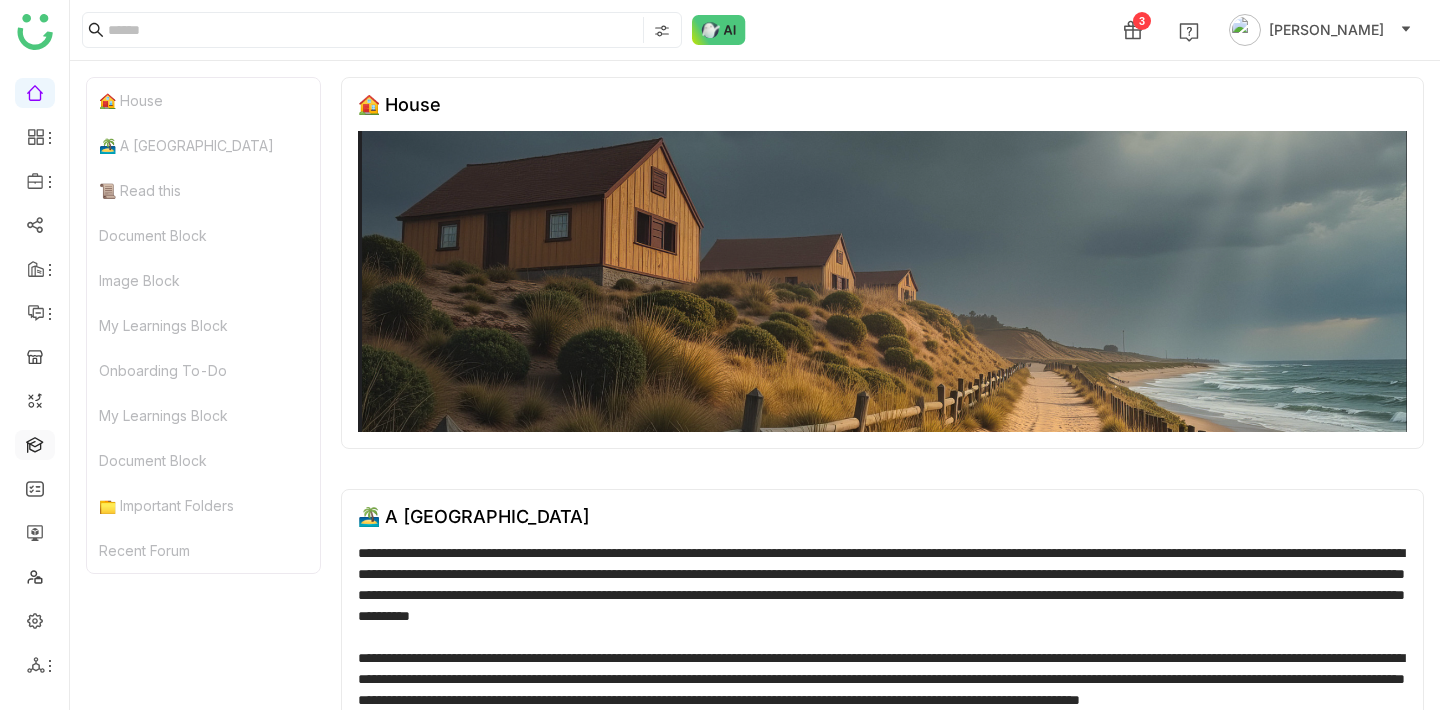 click at bounding box center [35, 443] 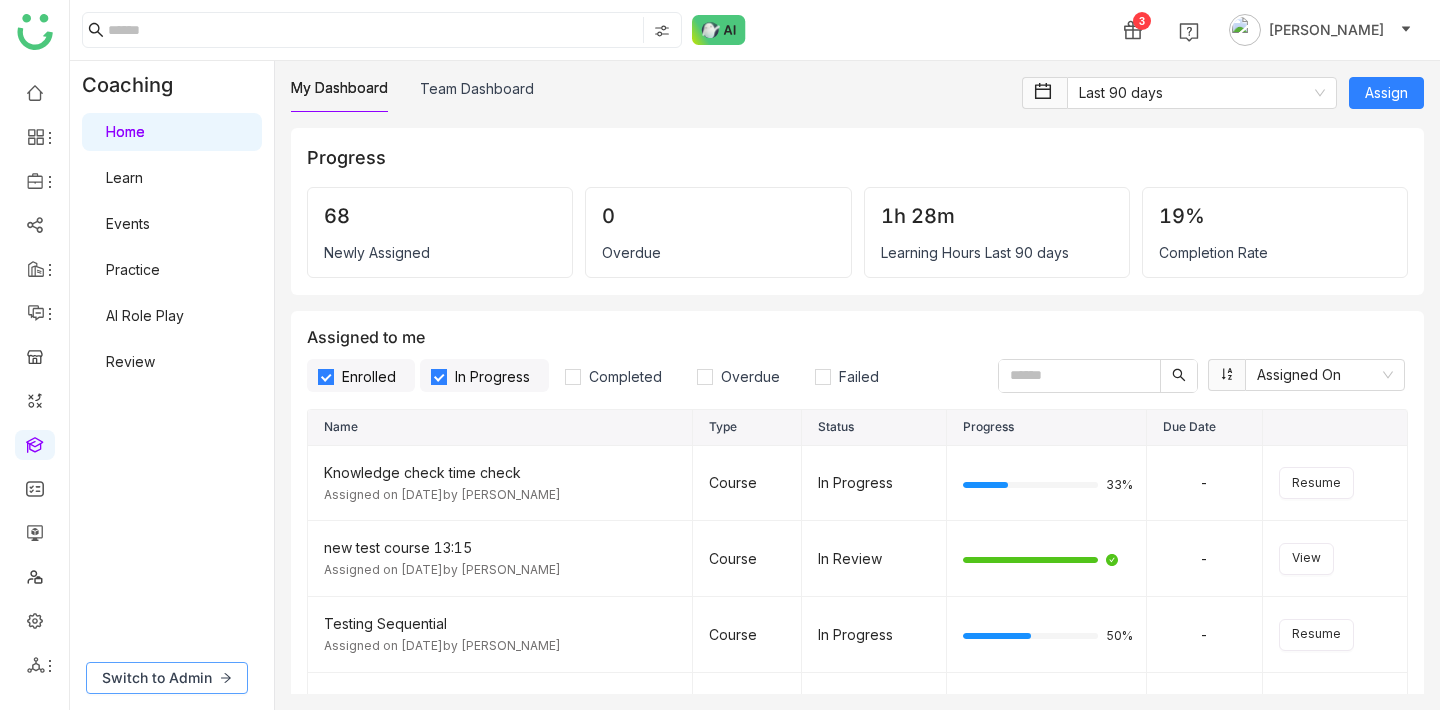 click on "Switch to Admin" 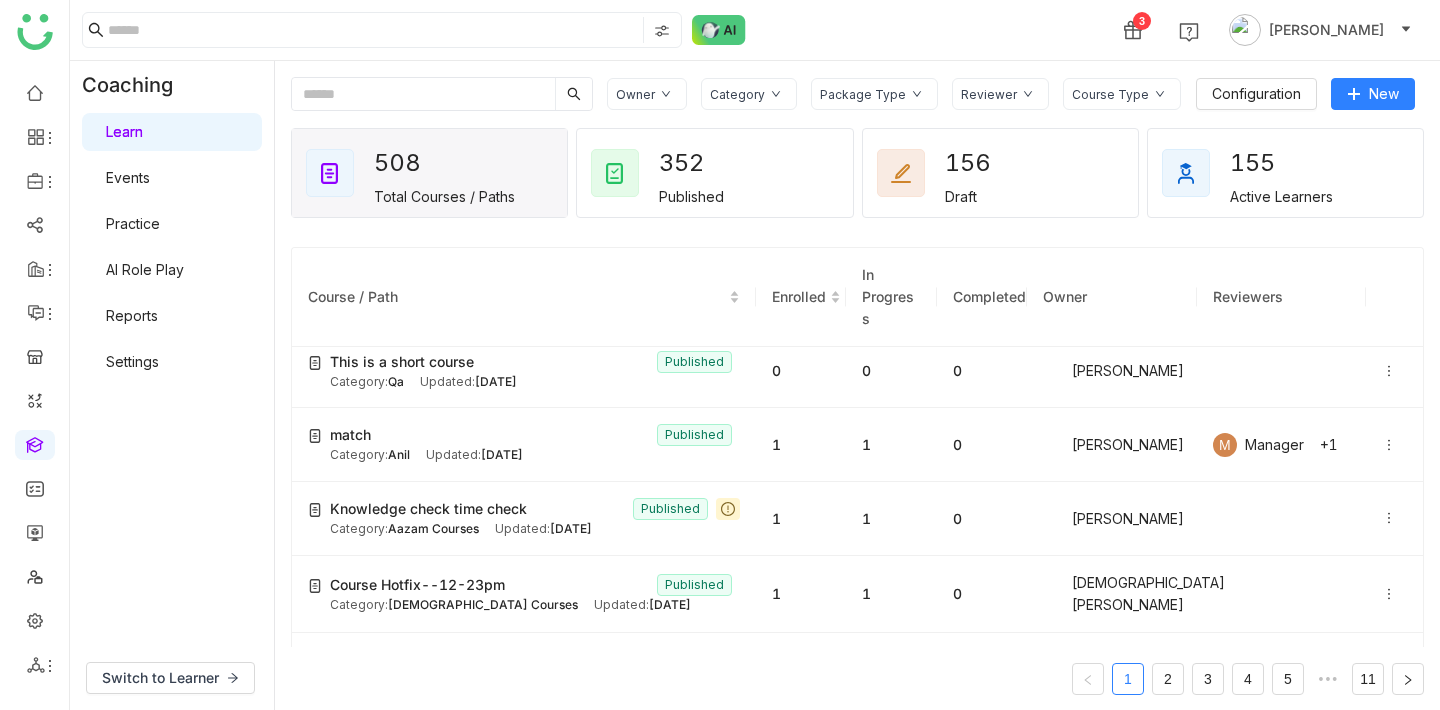 scroll, scrollTop: 0, scrollLeft: 0, axis: both 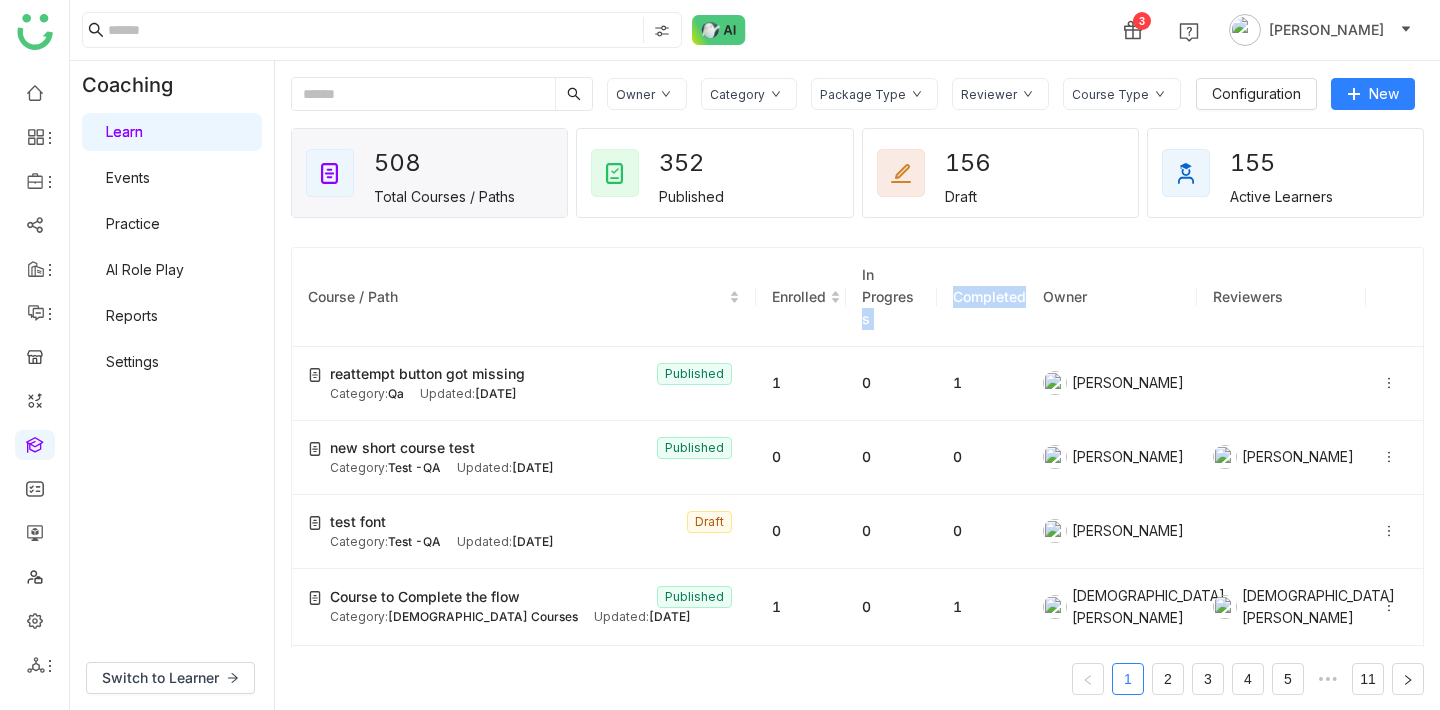 click on "Course / Path Enrolled In Progress Completed Owner Reviewers" 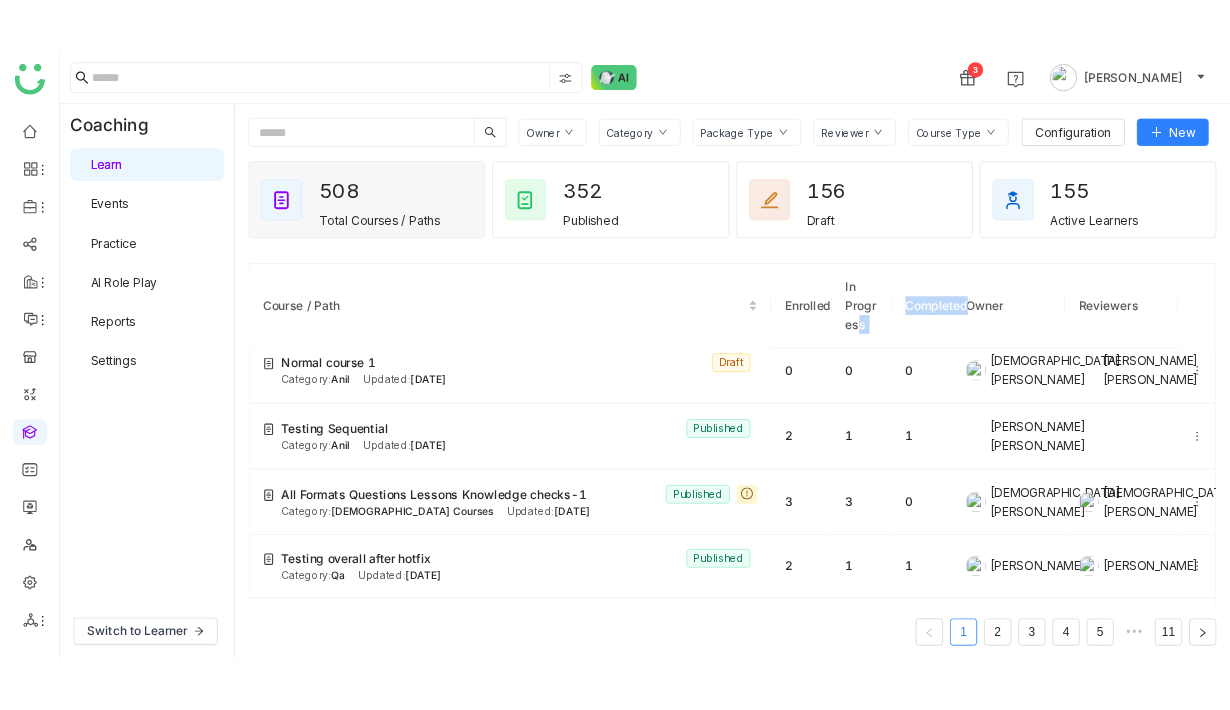 scroll, scrollTop: 0, scrollLeft: 0, axis: both 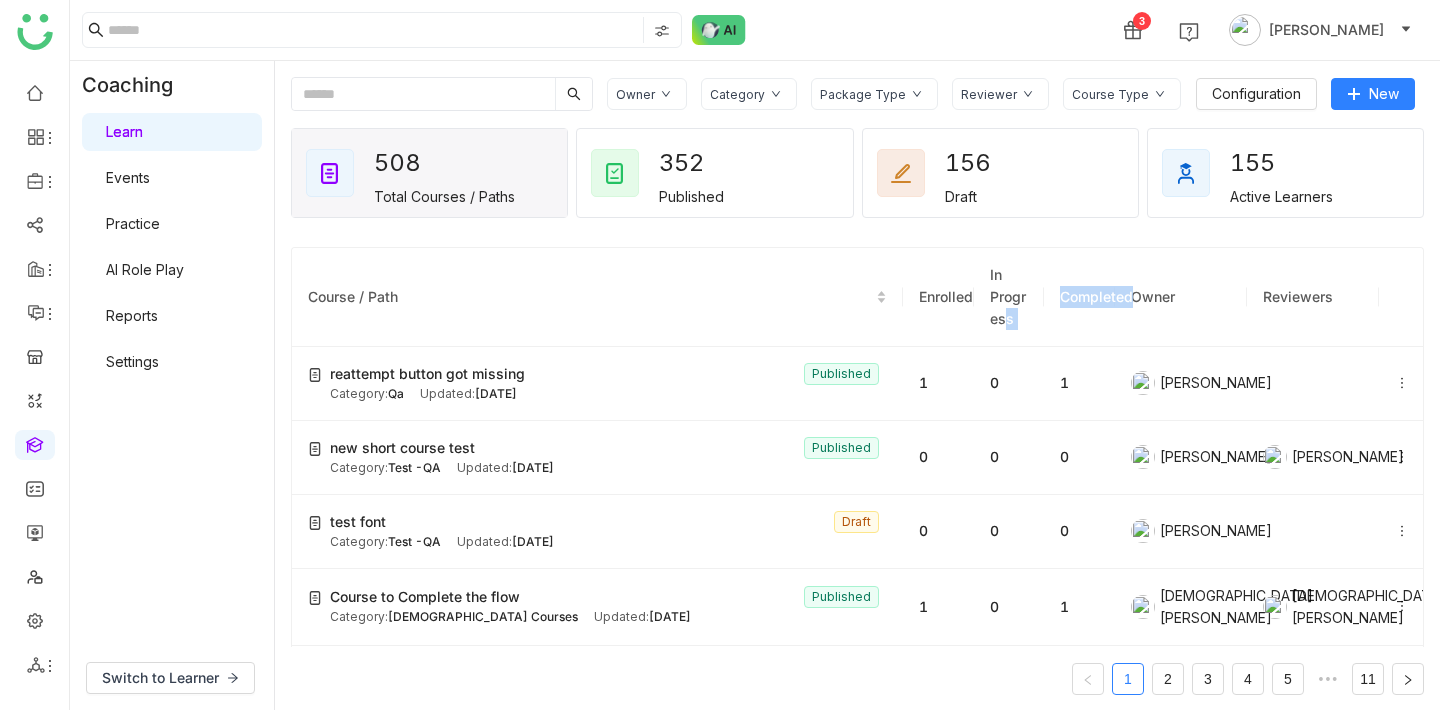 click on "Learn" at bounding box center [124, 131] 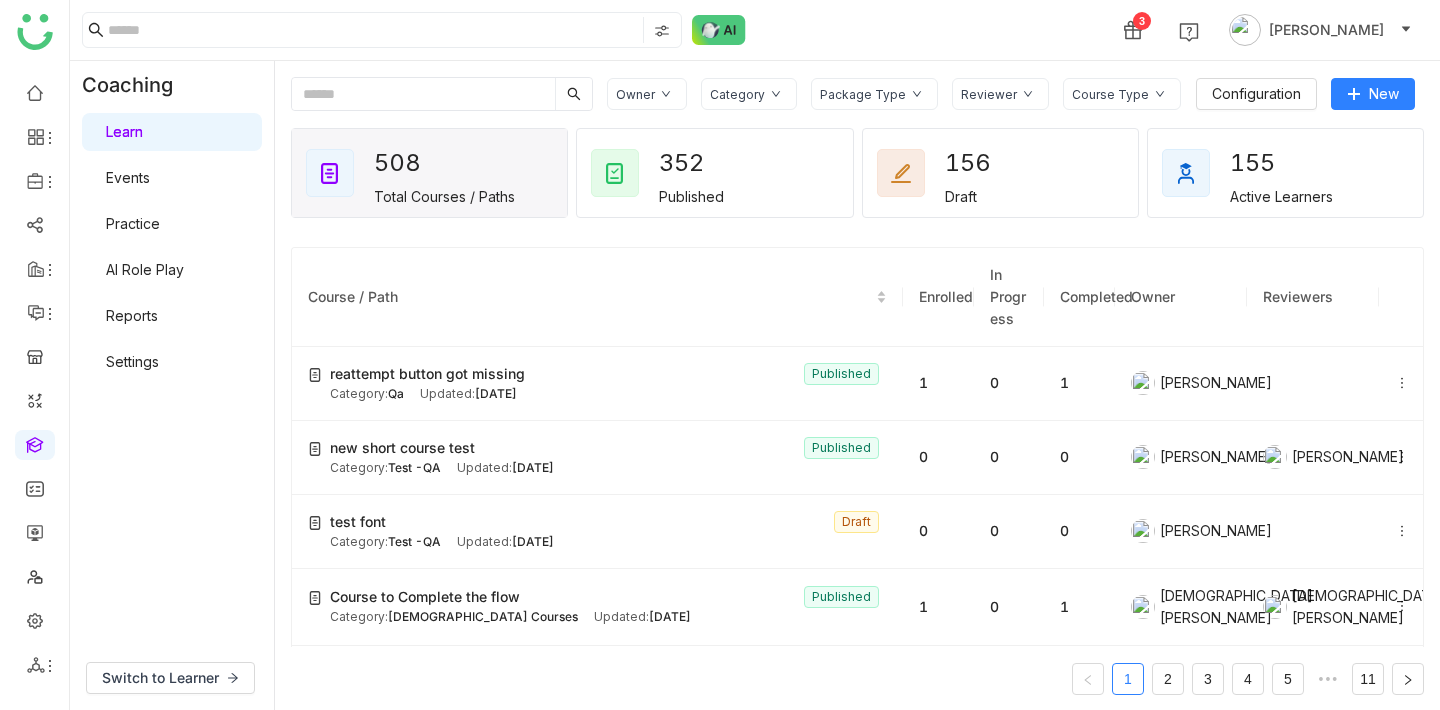 click 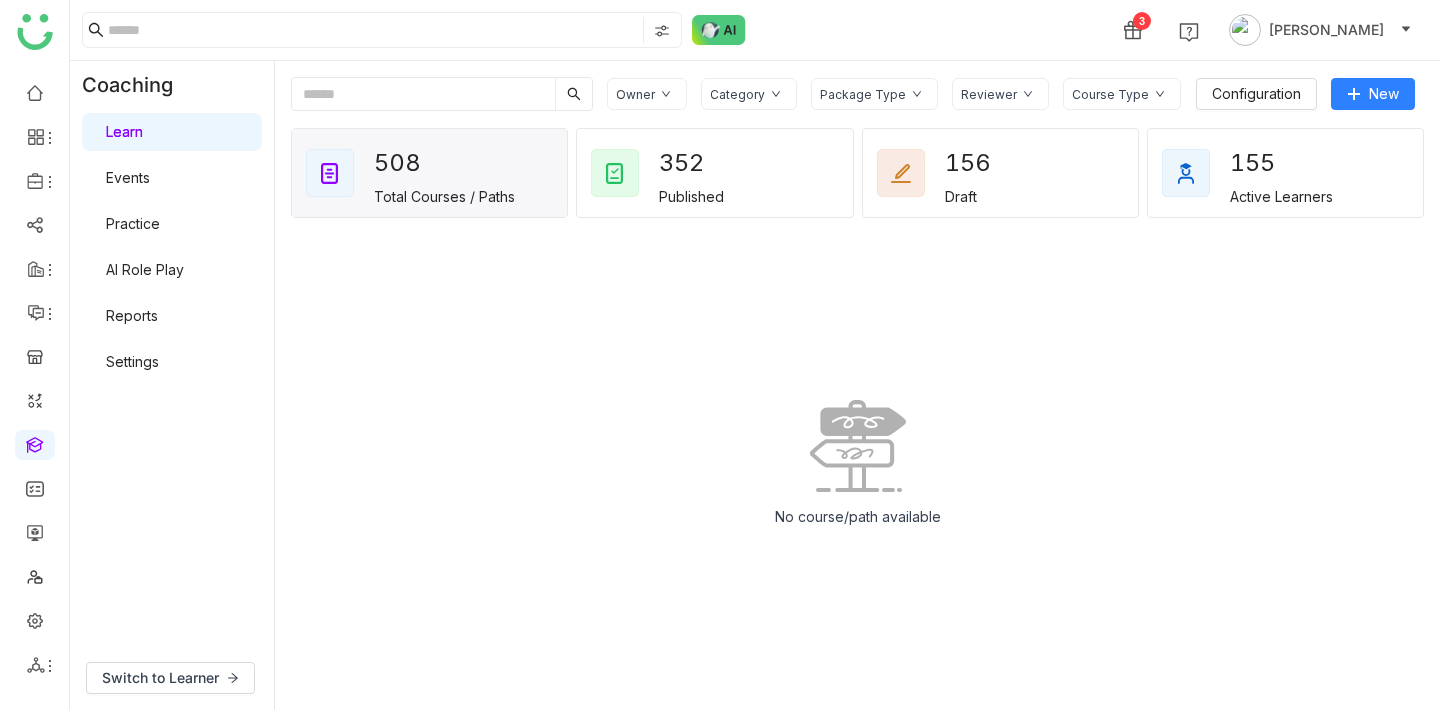 scroll, scrollTop: 0, scrollLeft: 0, axis: both 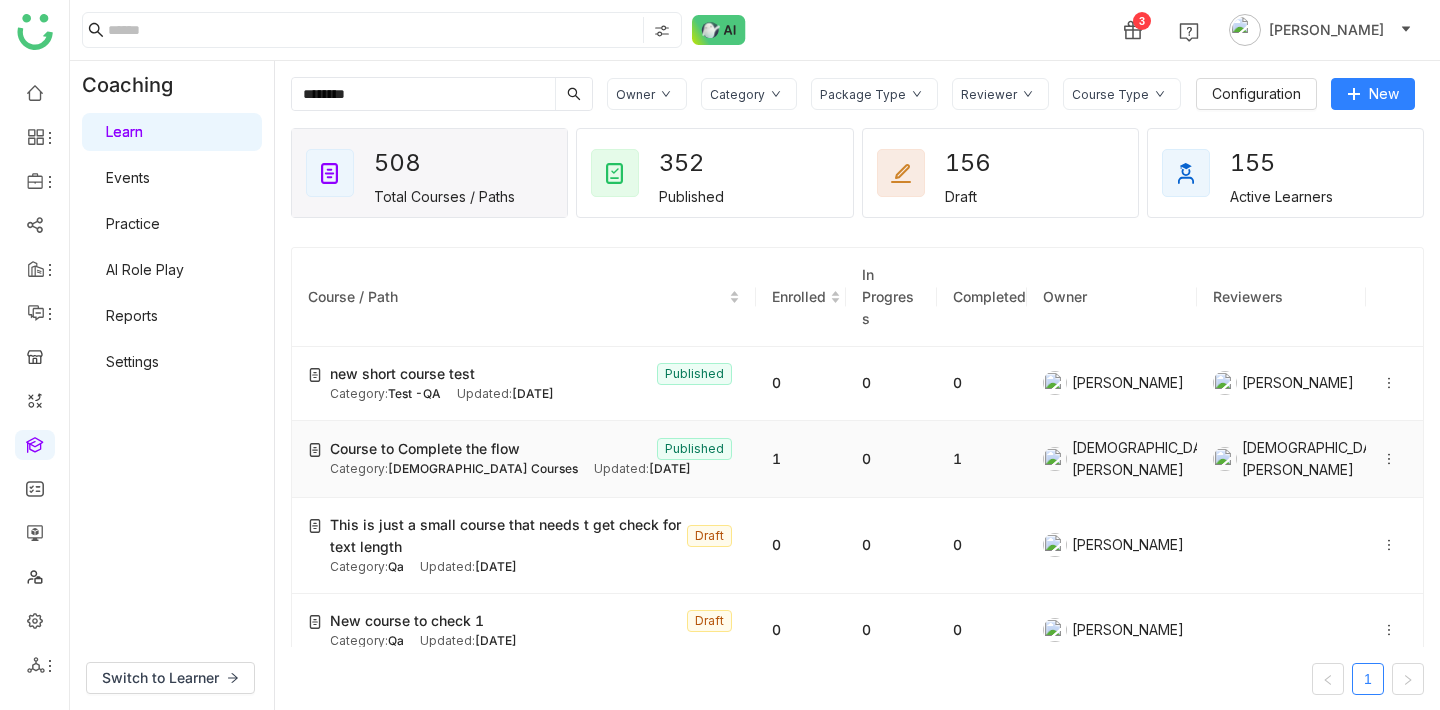 type on "********" 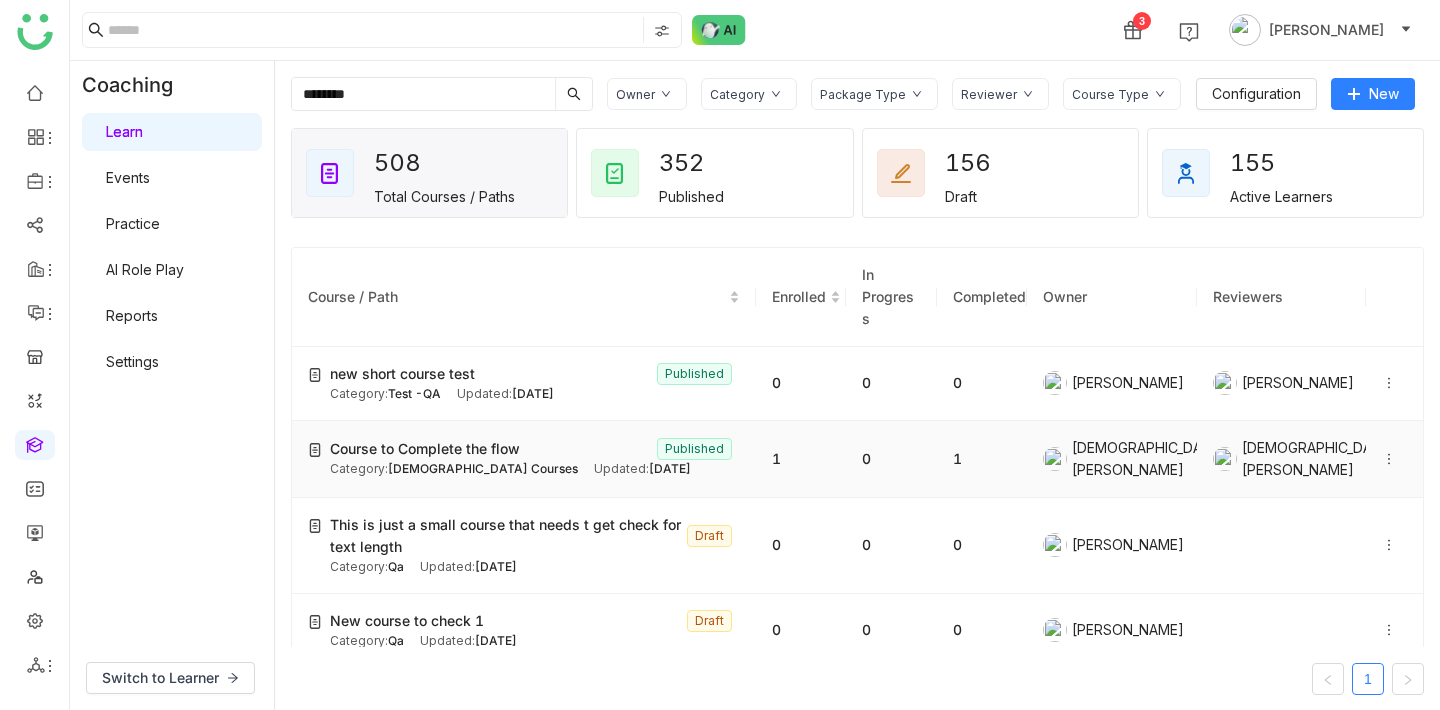 click on "Course to Complete the flow" 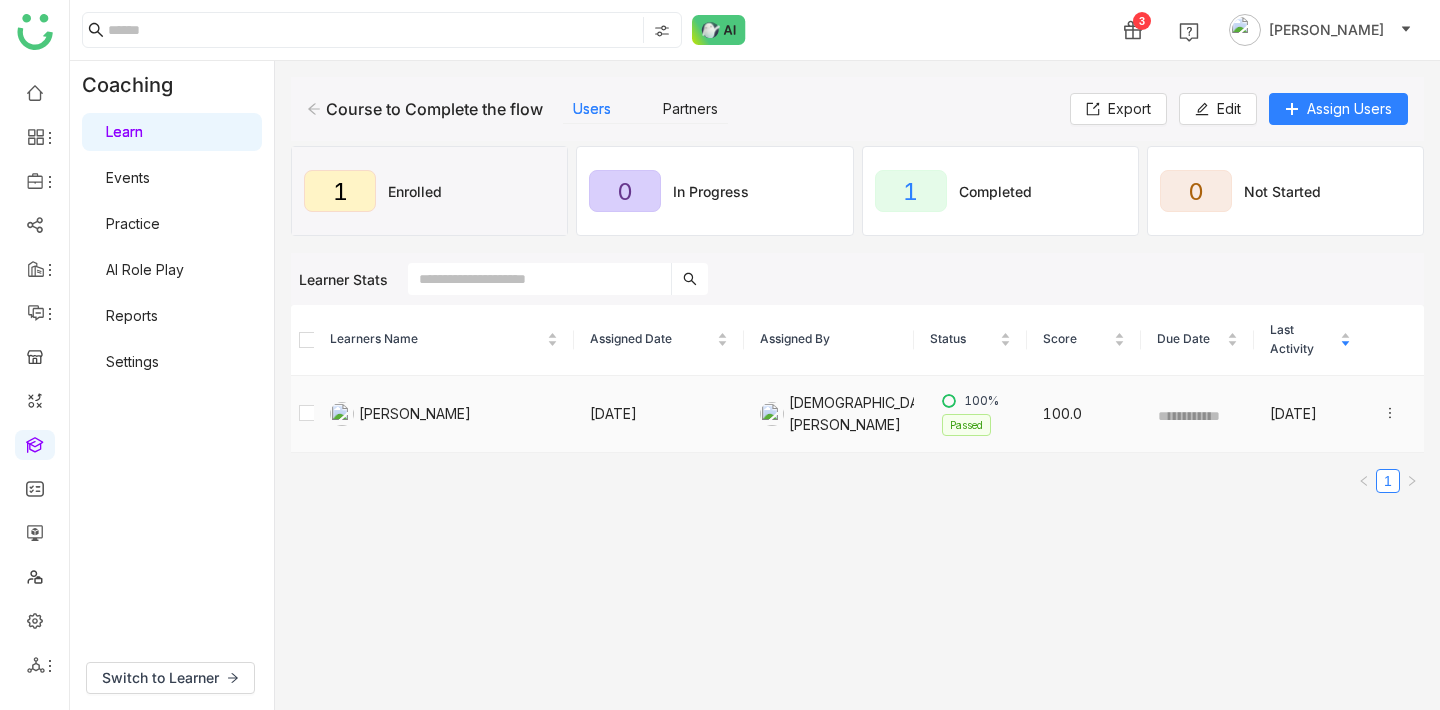 click 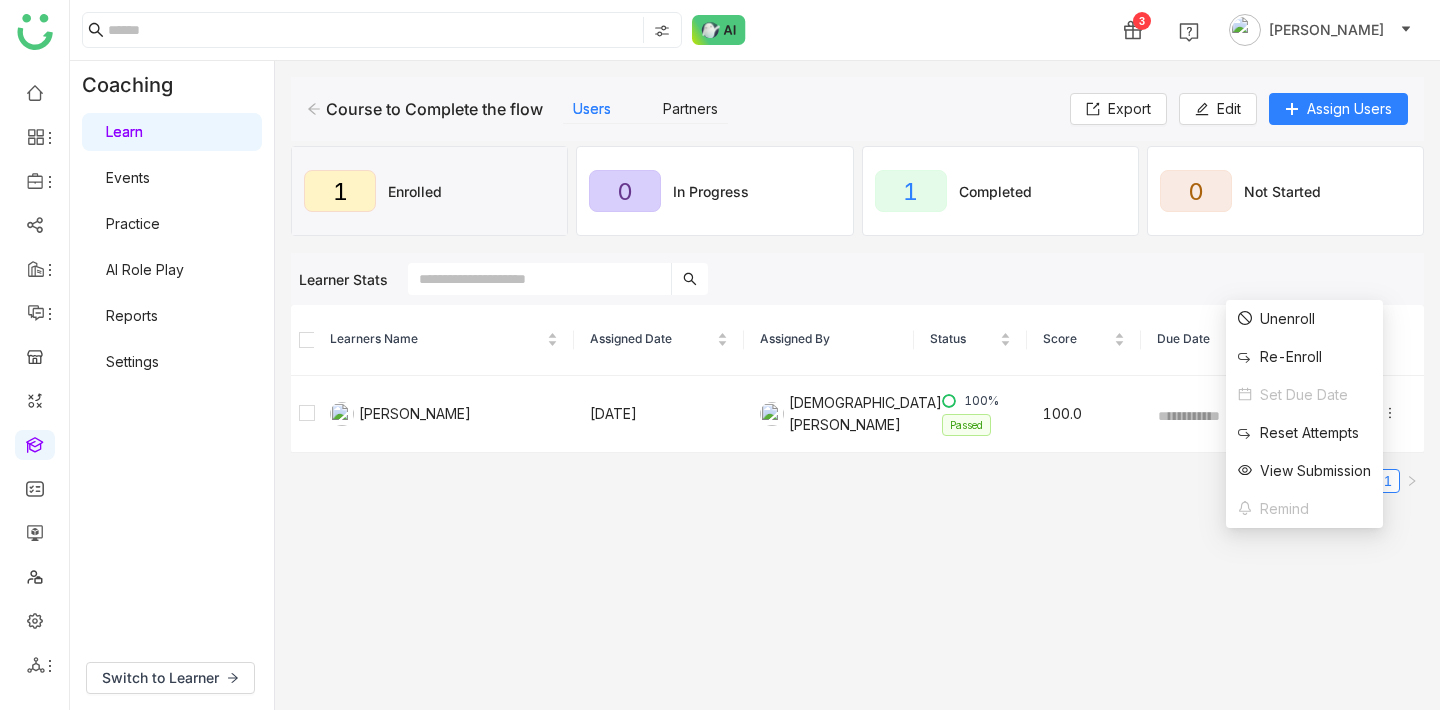 click on "**********" 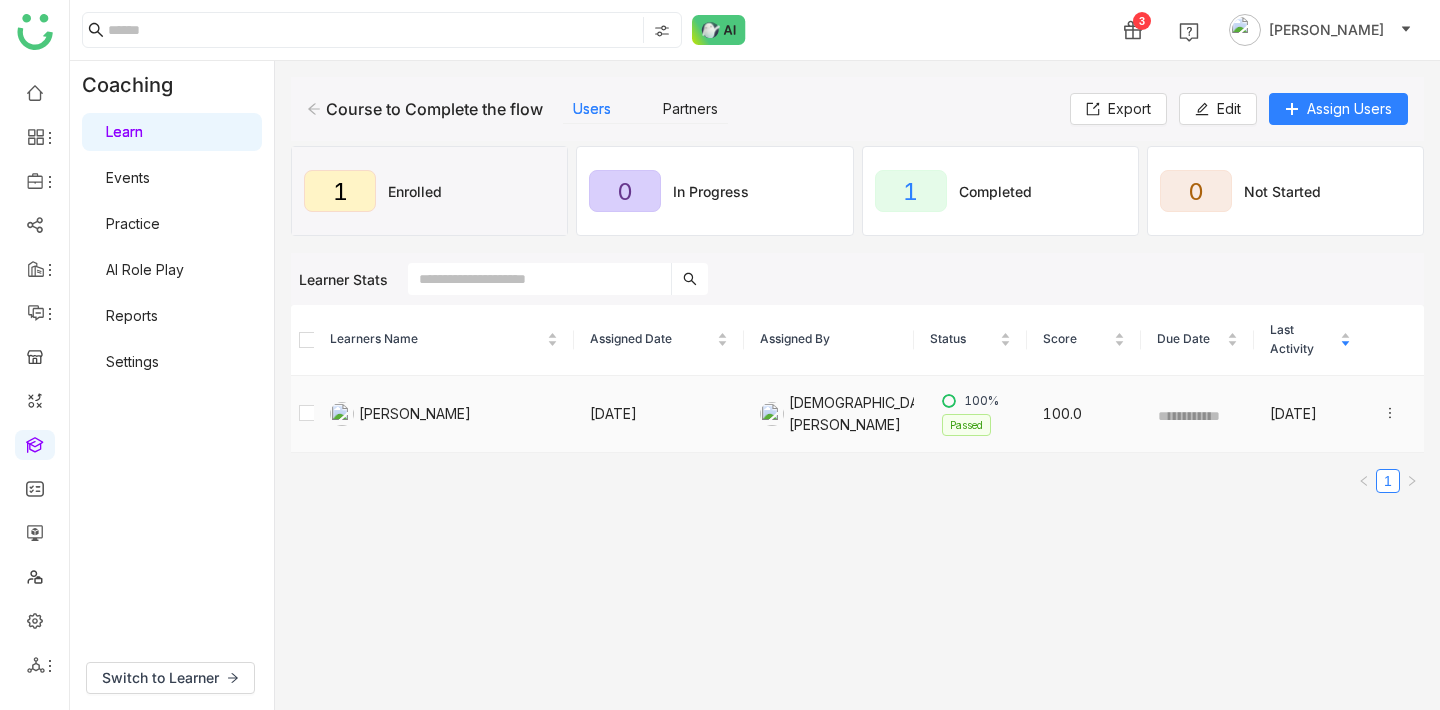 click 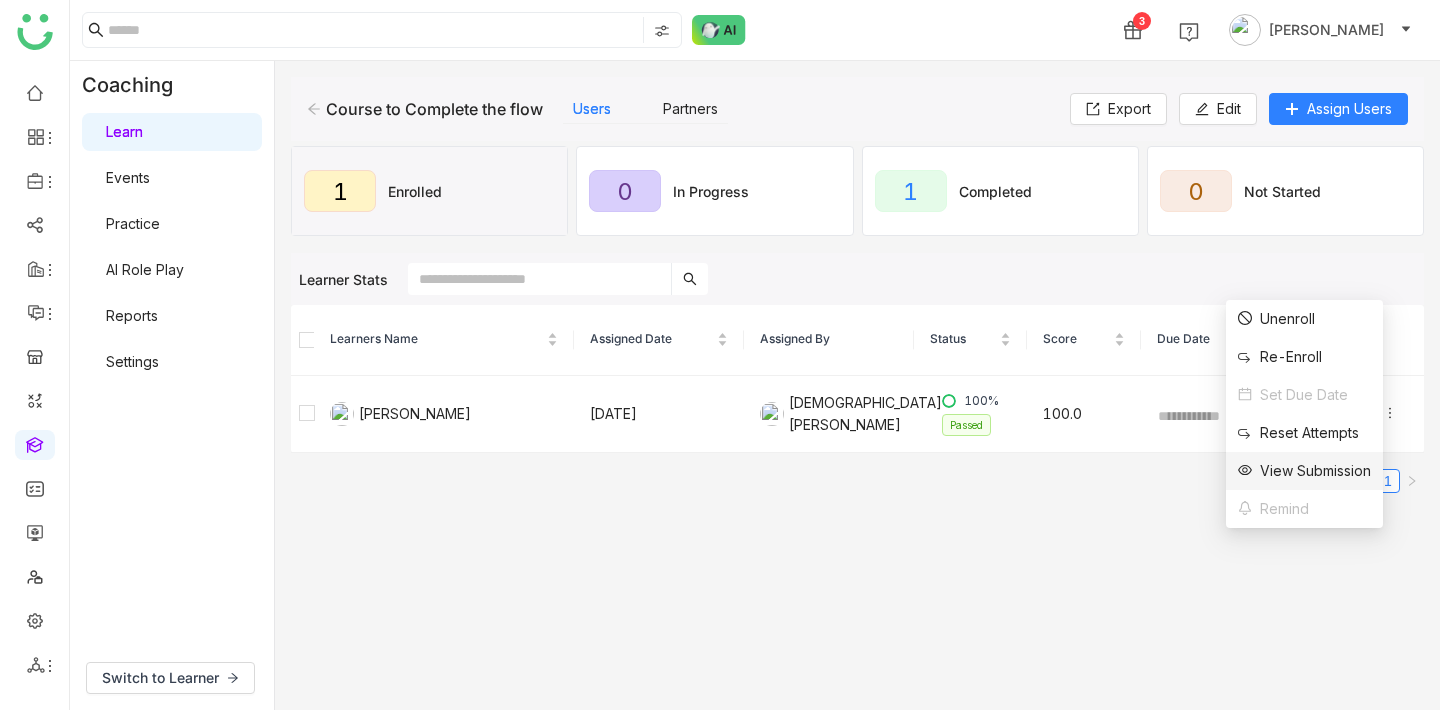 click on "View Submission" at bounding box center (1304, 471) 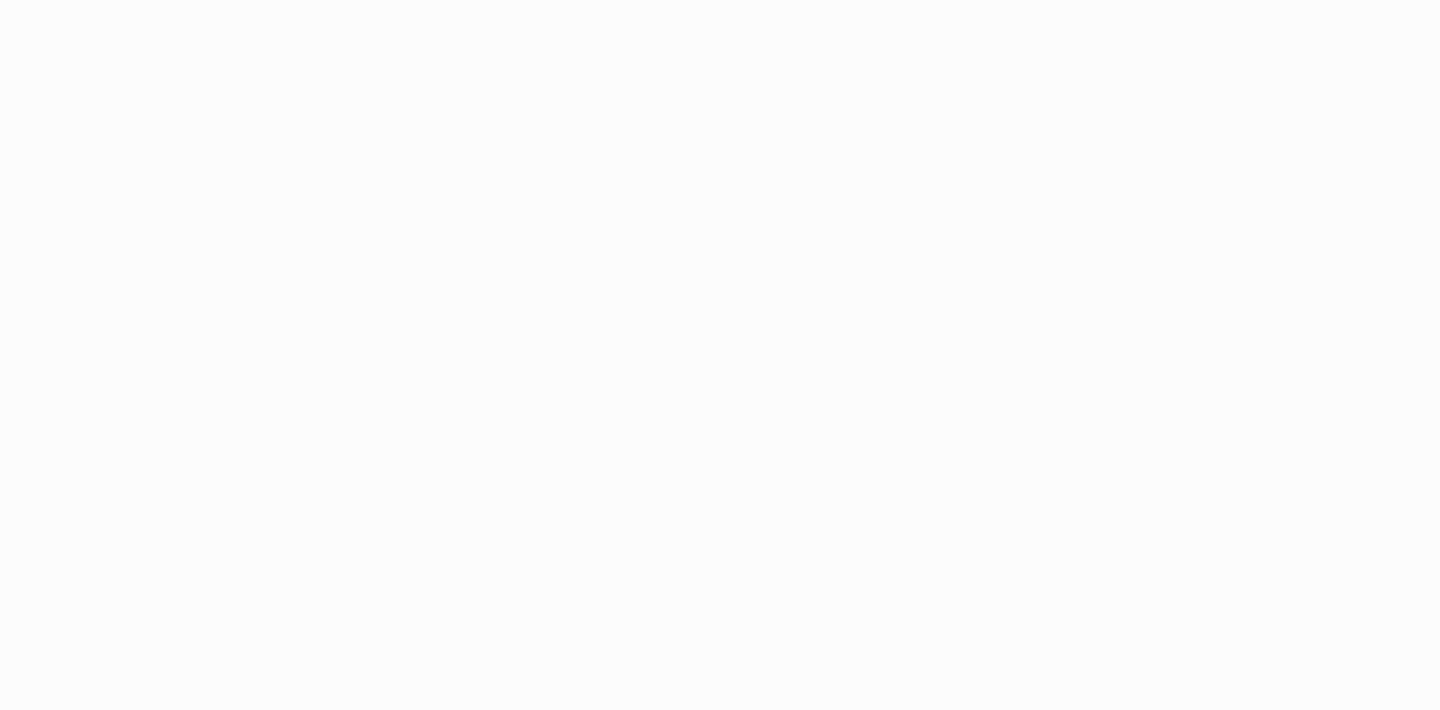 scroll, scrollTop: 0, scrollLeft: 0, axis: both 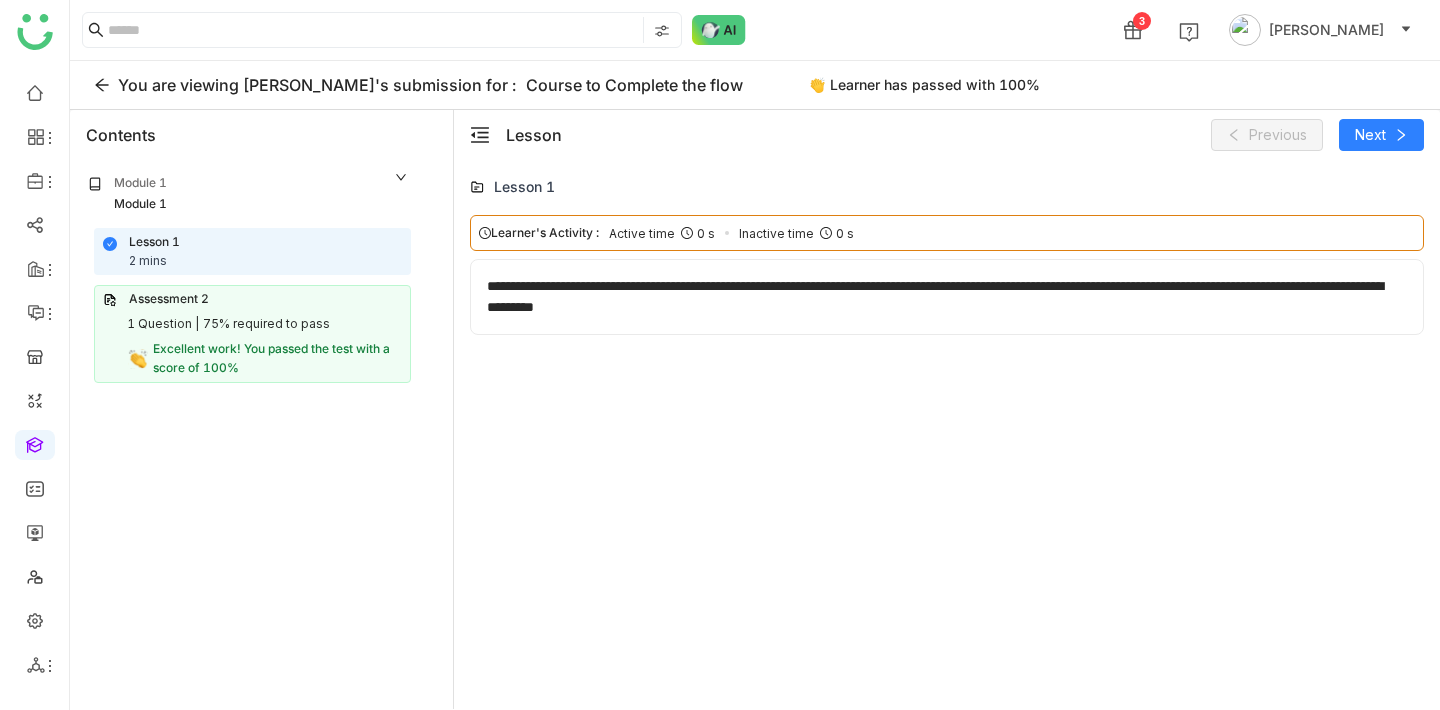 click on "1 Question |   75% required to pass" 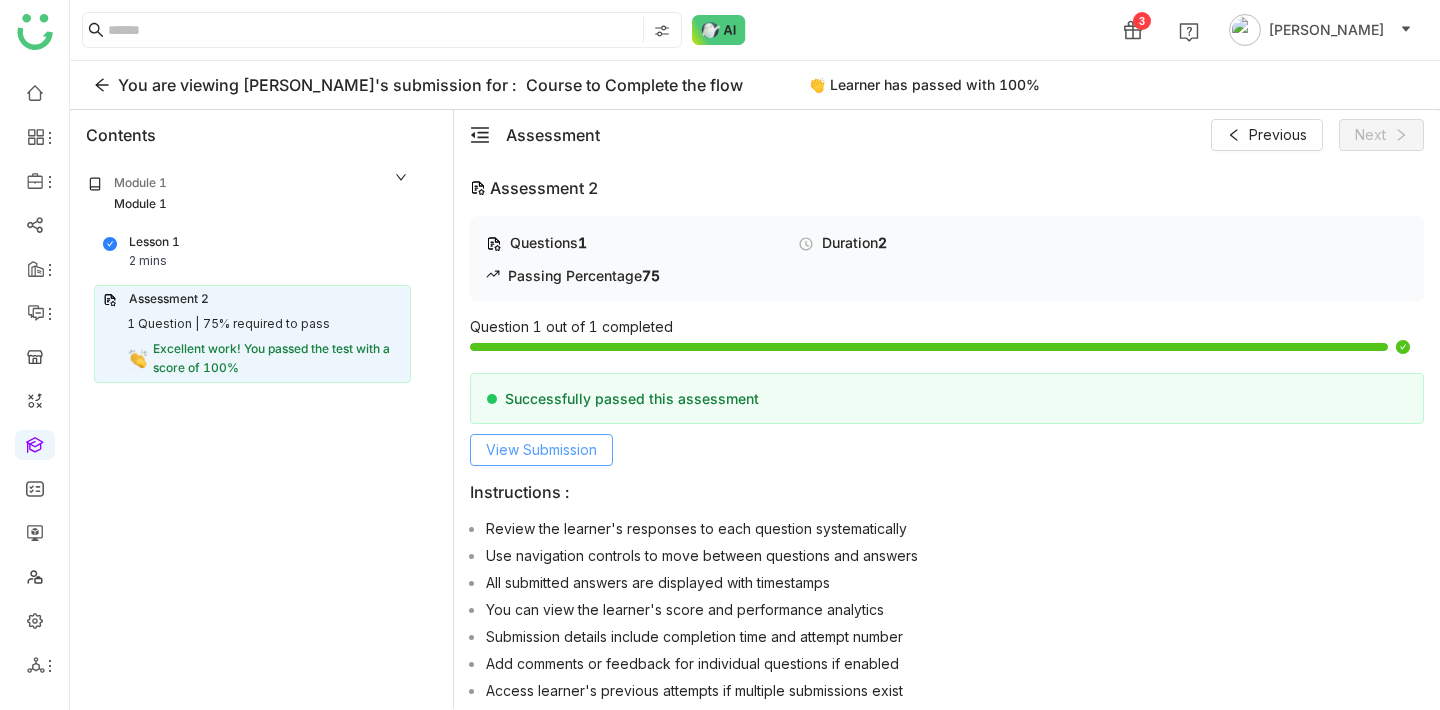 click on "View Submission" 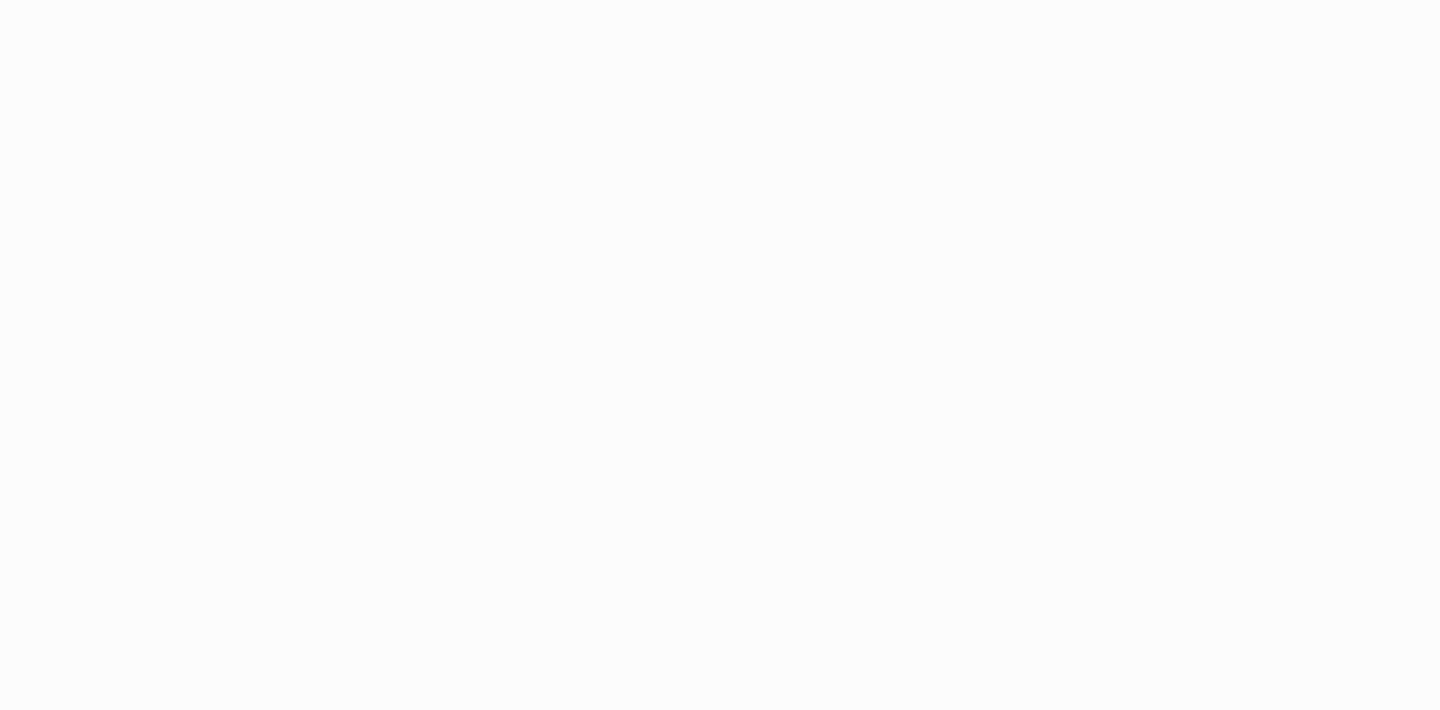 scroll, scrollTop: 0, scrollLeft: 0, axis: both 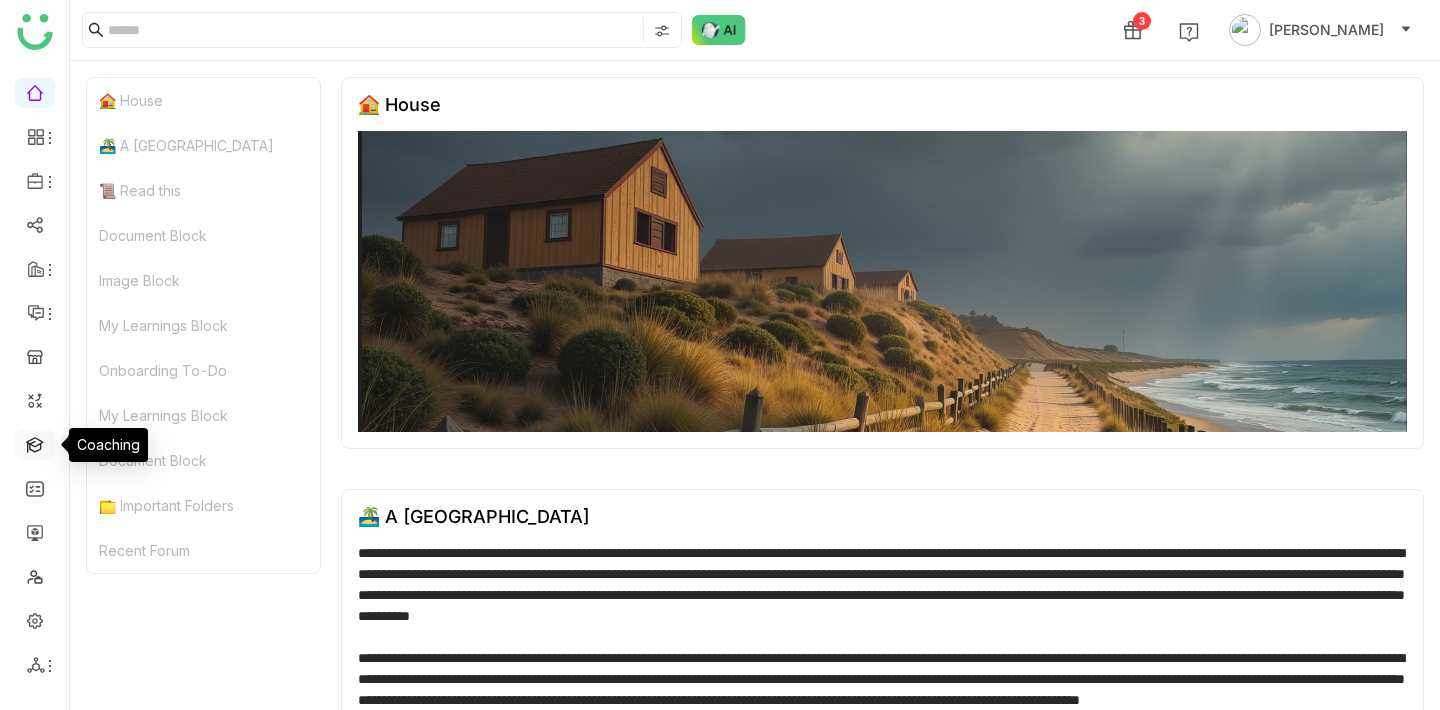 click at bounding box center (35, 443) 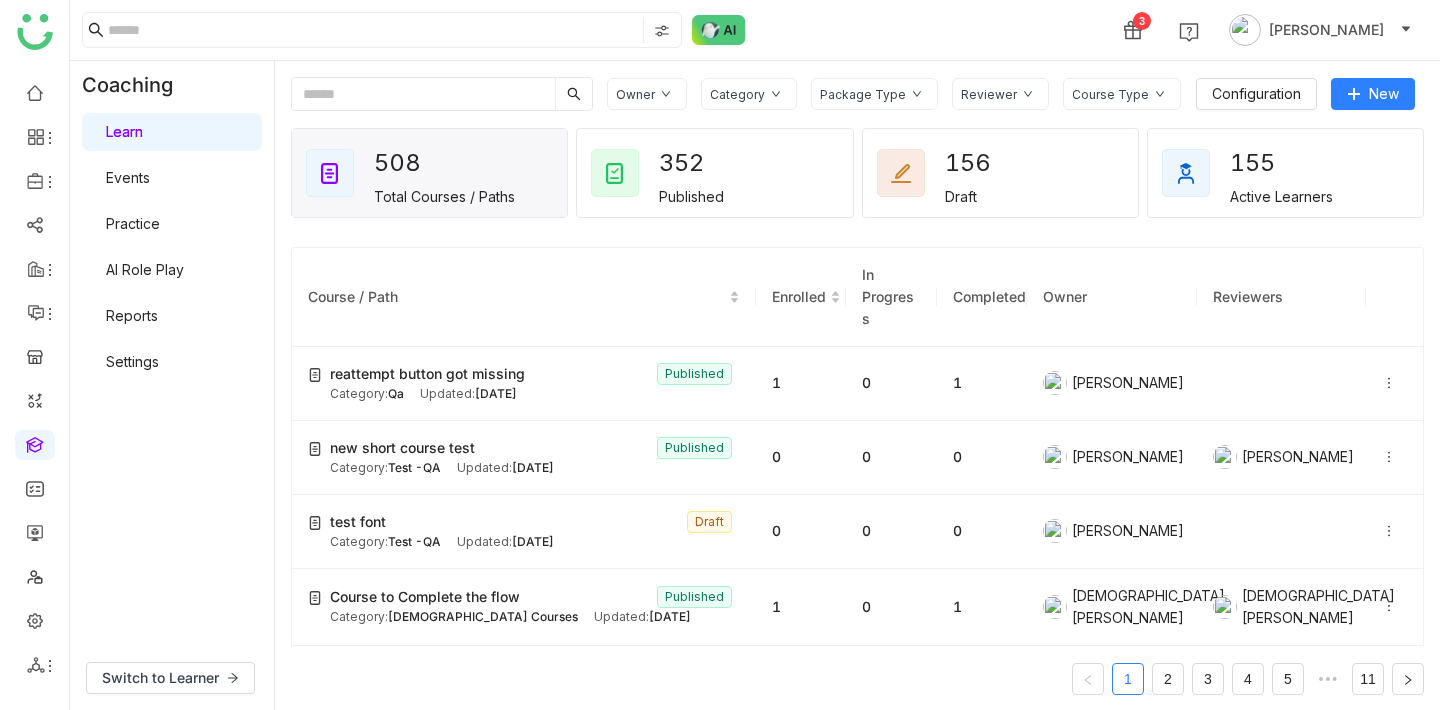 click 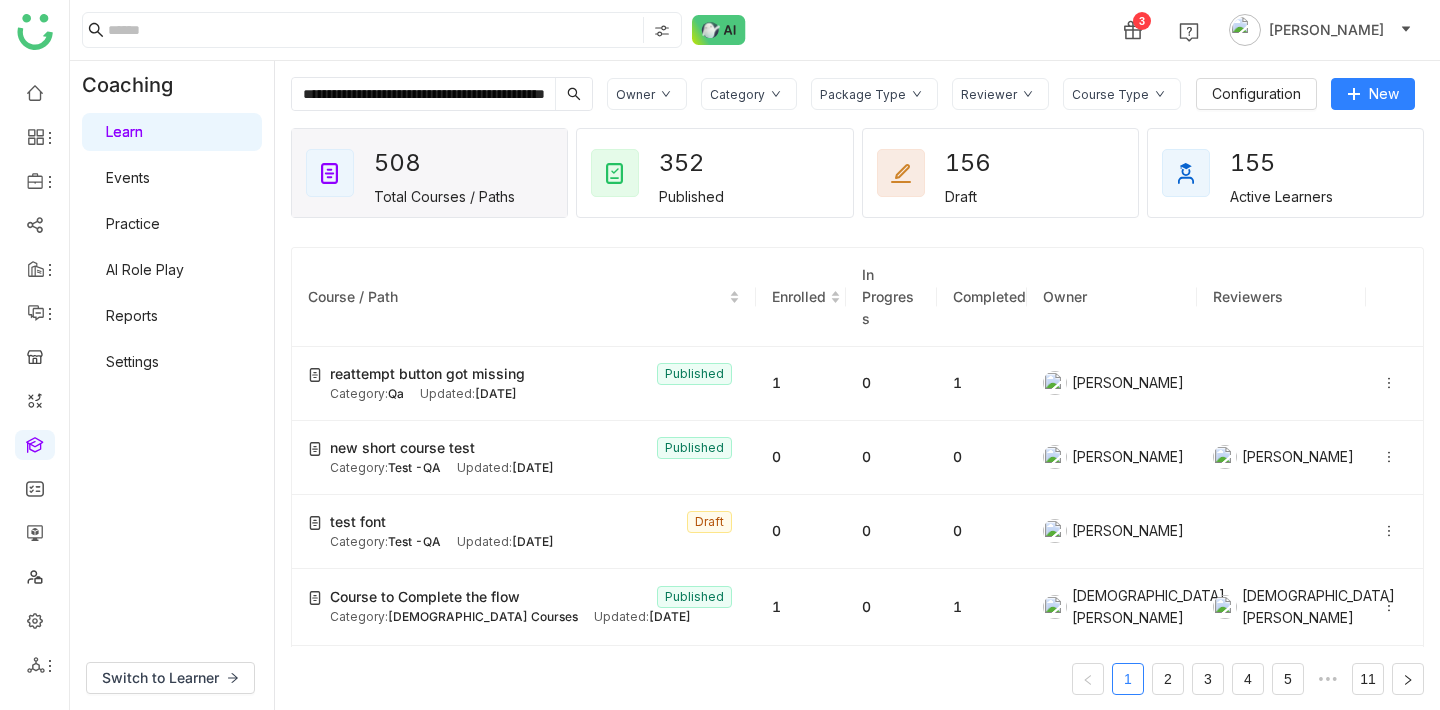 scroll, scrollTop: 0, scrollLeft: 109, axis: horizontal 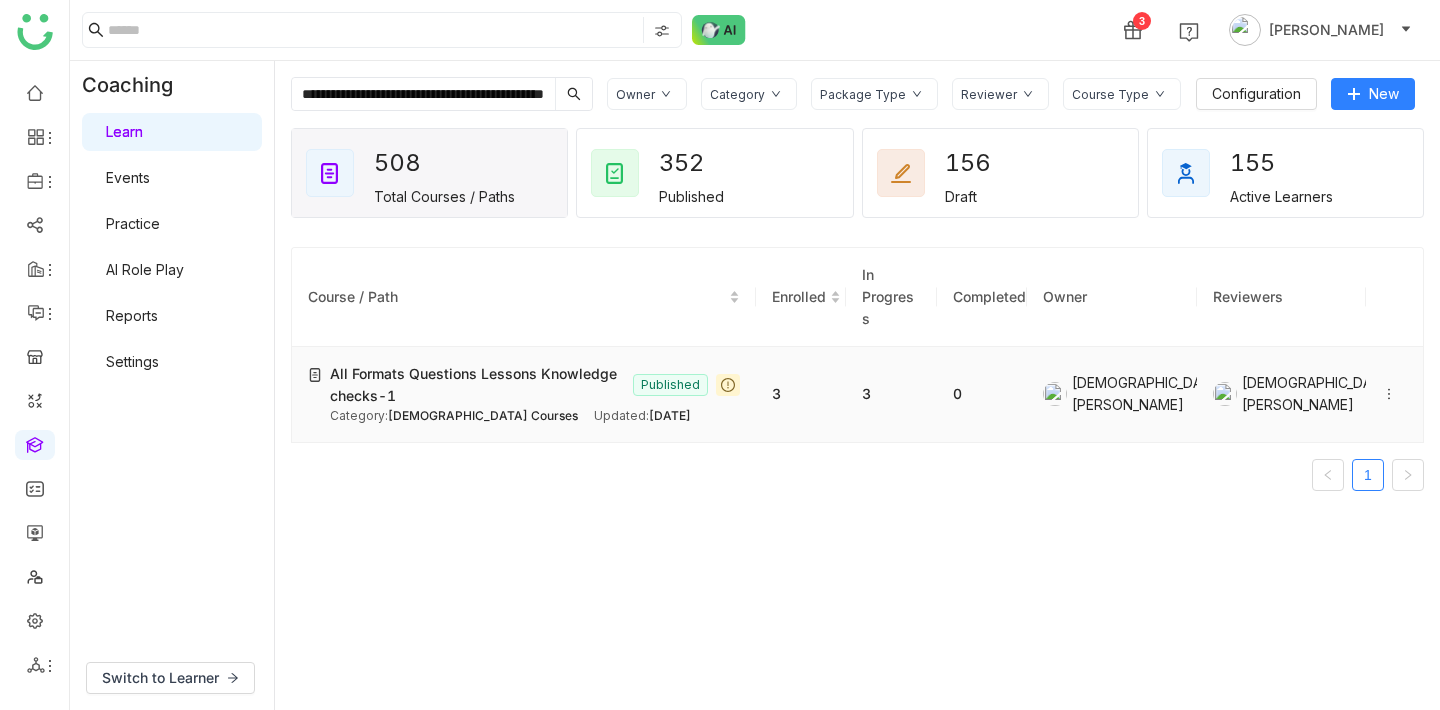 type on "**********" 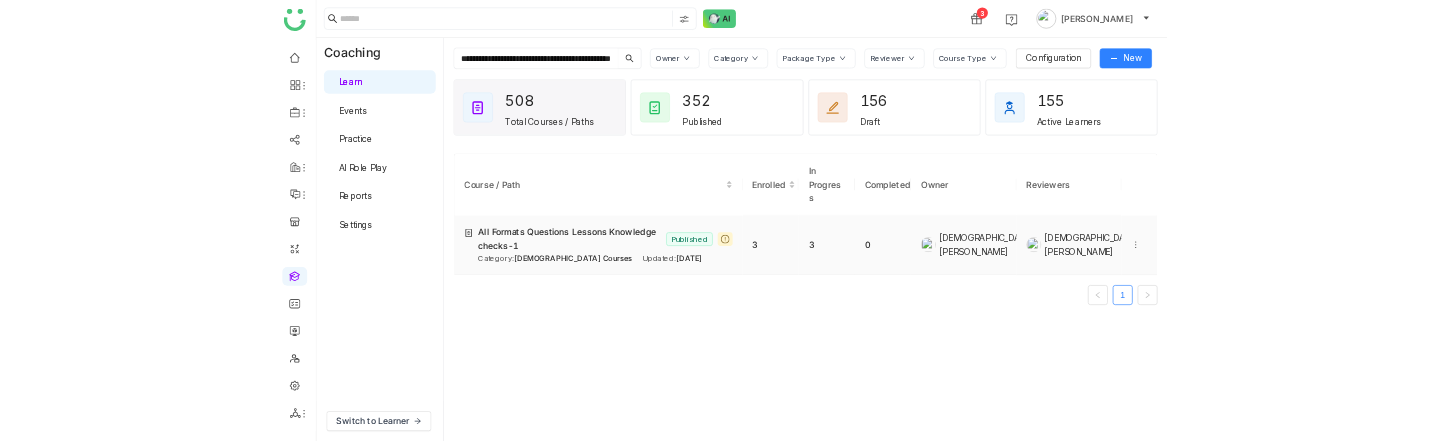 scroll, scrollTop: 0, scrollLeft: 0, axis: both 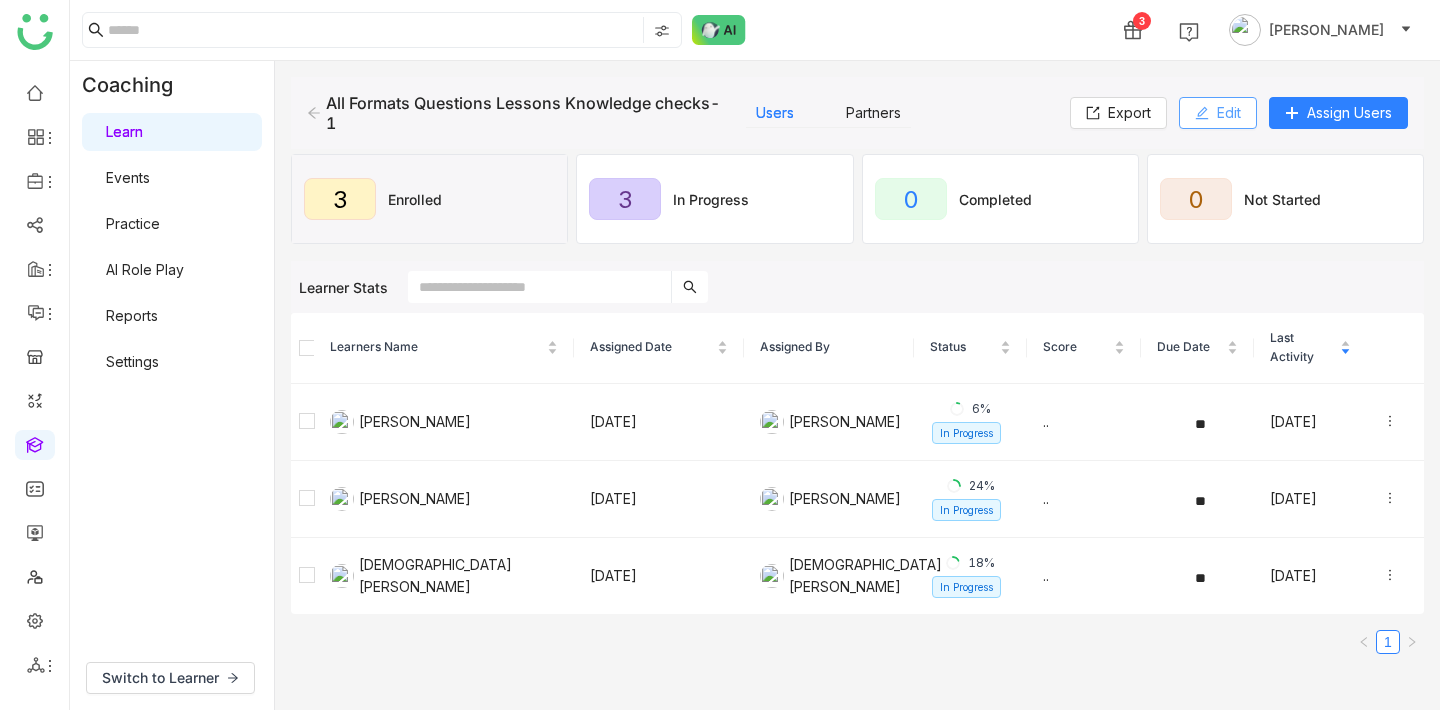 click on "Edit" 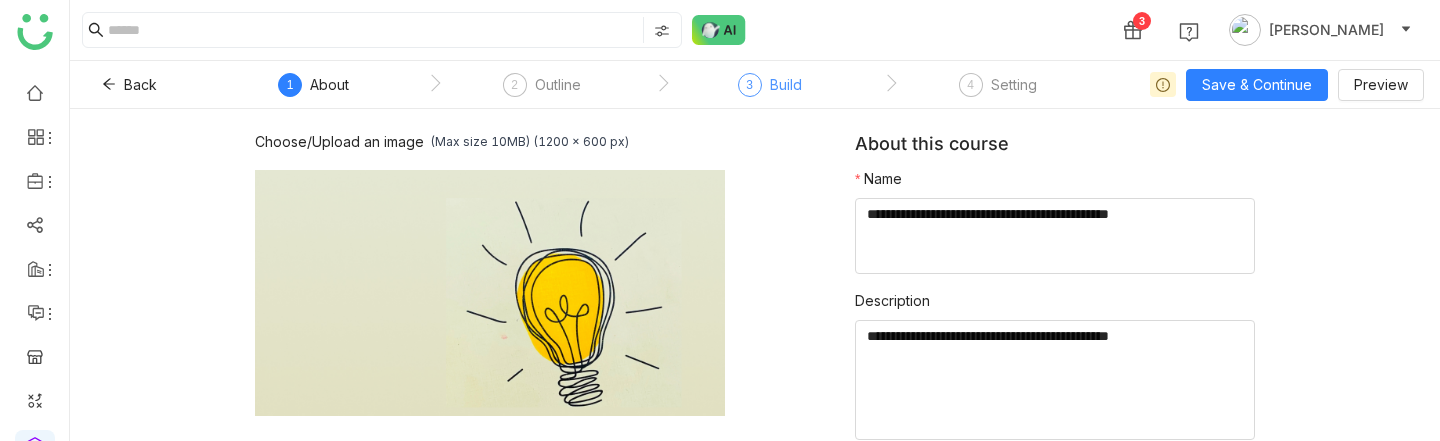 click on "Build" 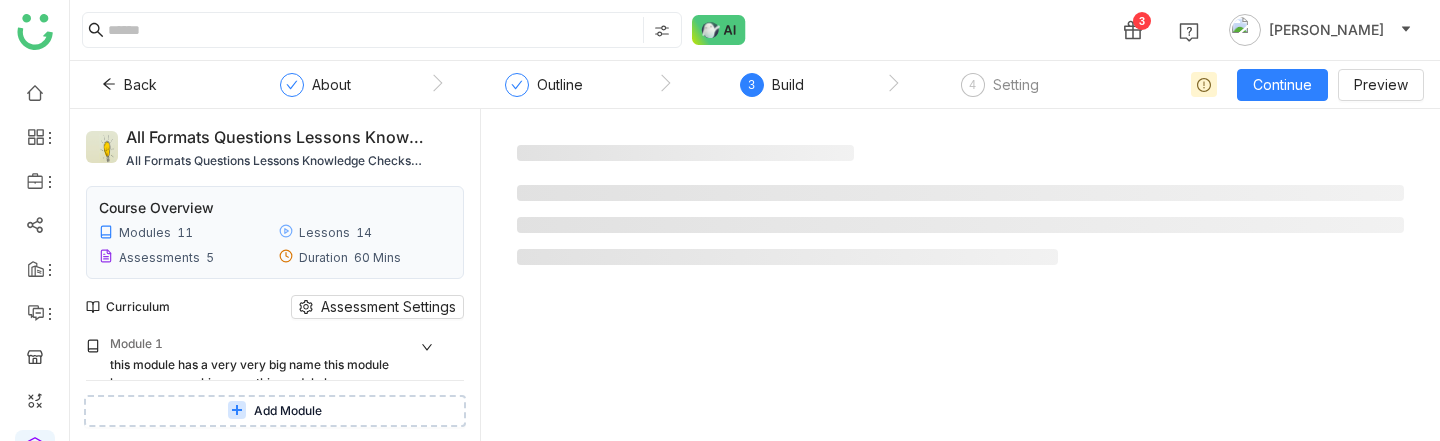 scroll, scrollTop: 0, scrollLeft: 0, axis: both 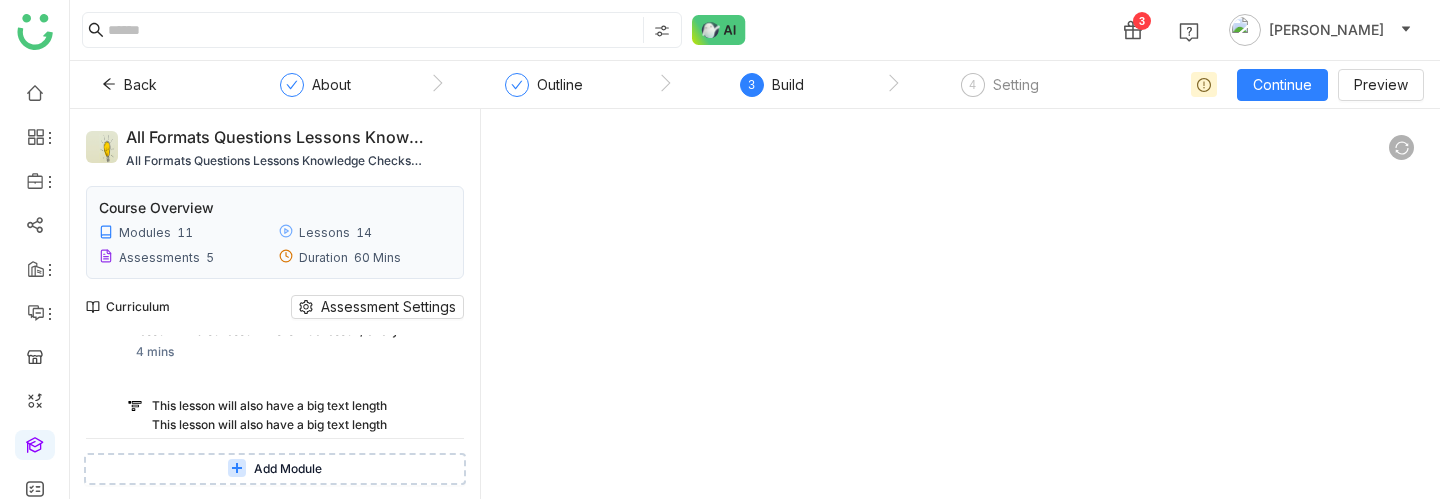 click on "This lesson will also have a big text length This lesson will also have a big text length This lesson will also have a big text length This lesson will also have a big text length This lesson will also have a big text length This lesson will also have a big text length This lesson will also have a big text length This lesson will also have a big text length This lesson will also have a big text length This lesson will also have a big text length This lesson will also have a big text length This lesson will also have a big text length This lesson will also have a big text length This lesson will also have a big text length This lesson will also have a big text length This lesson will also have a big text length This lesson will also have a big text length This lesson will also have a big text length This lesson will also have a big text length This lesson will also have a big text length This lesson will also have a big text length This lesson will also have a big text length This lesso" at bounding box center (277, 613) 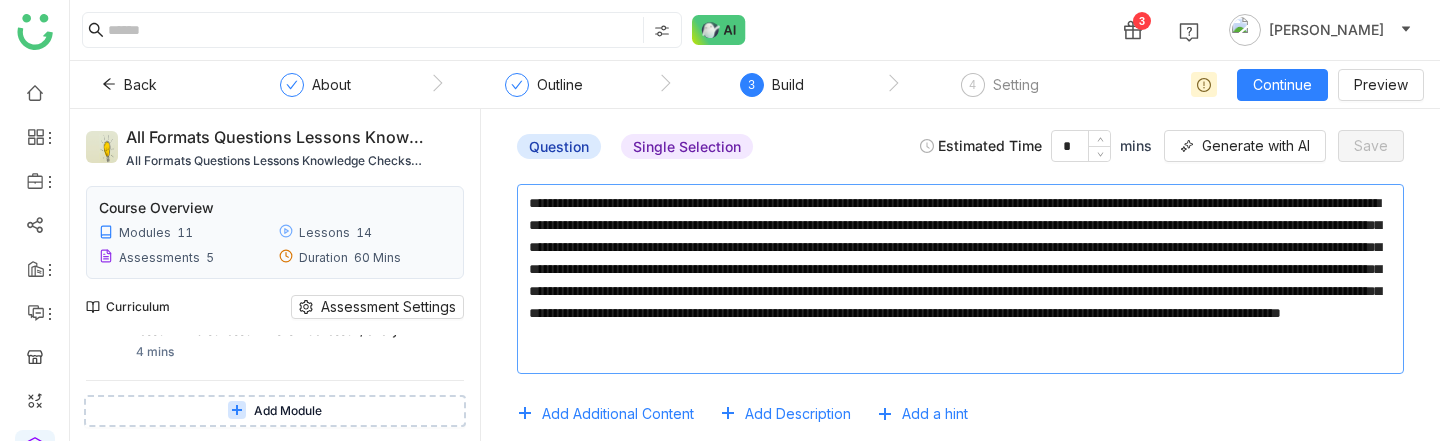 scroll, scrollTop: 3, scrollLeft: 0, axis: vertical 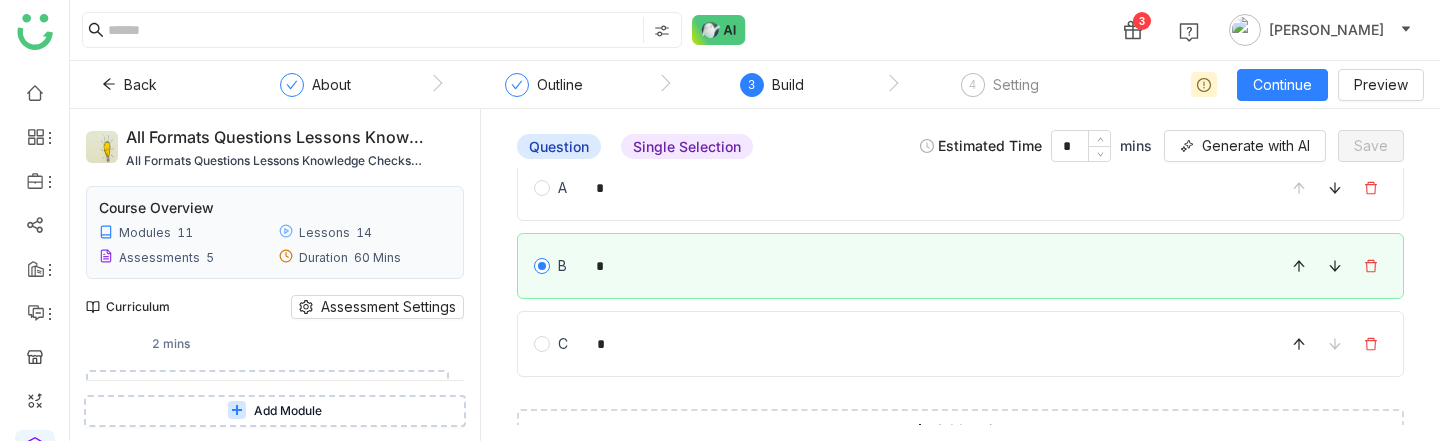 click on "Add Question" at bounding box center [278, 386] 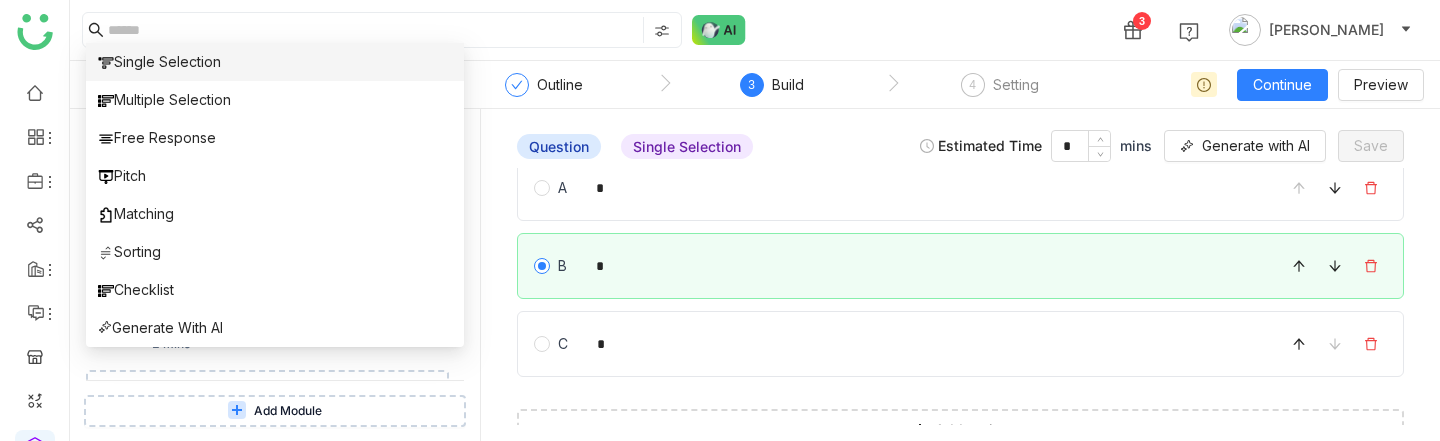 click on "Single Selection" at bounding box center [275, 62] 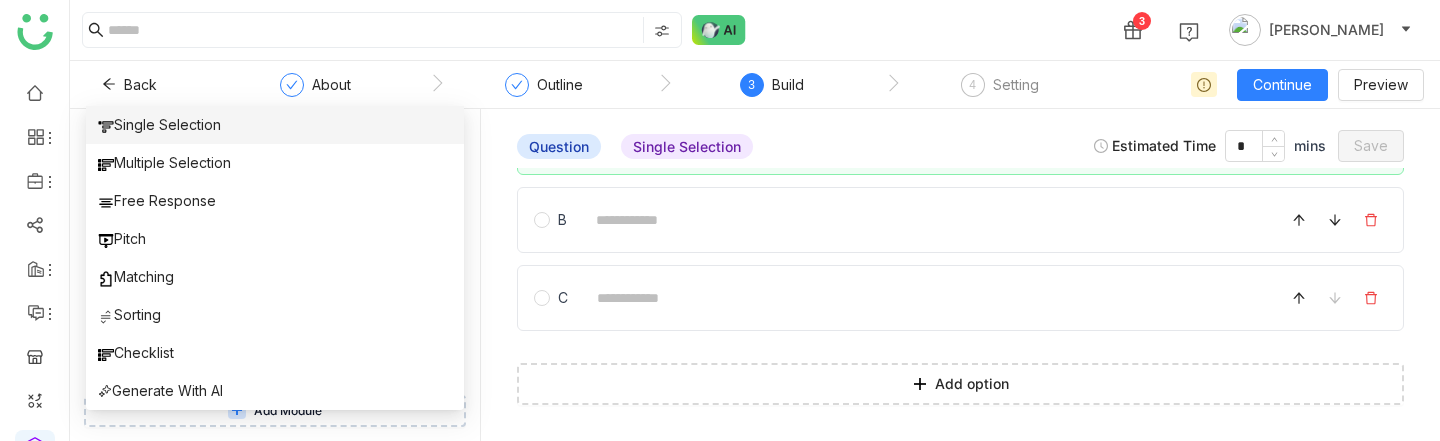 scroll, scrollTop: 0, scrollLeft: 0, axis: both 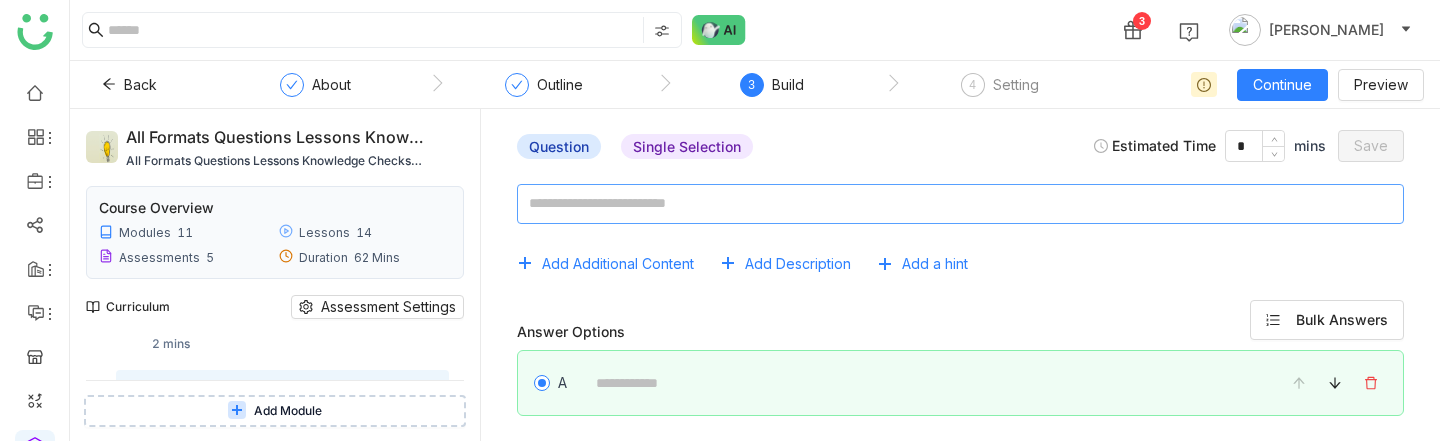 click 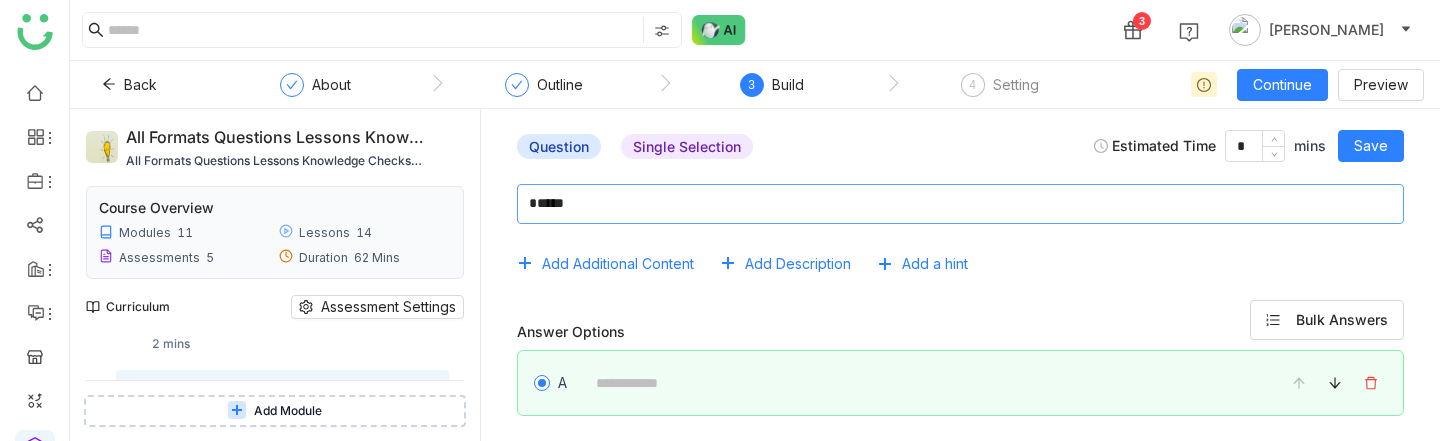 type on "*****" 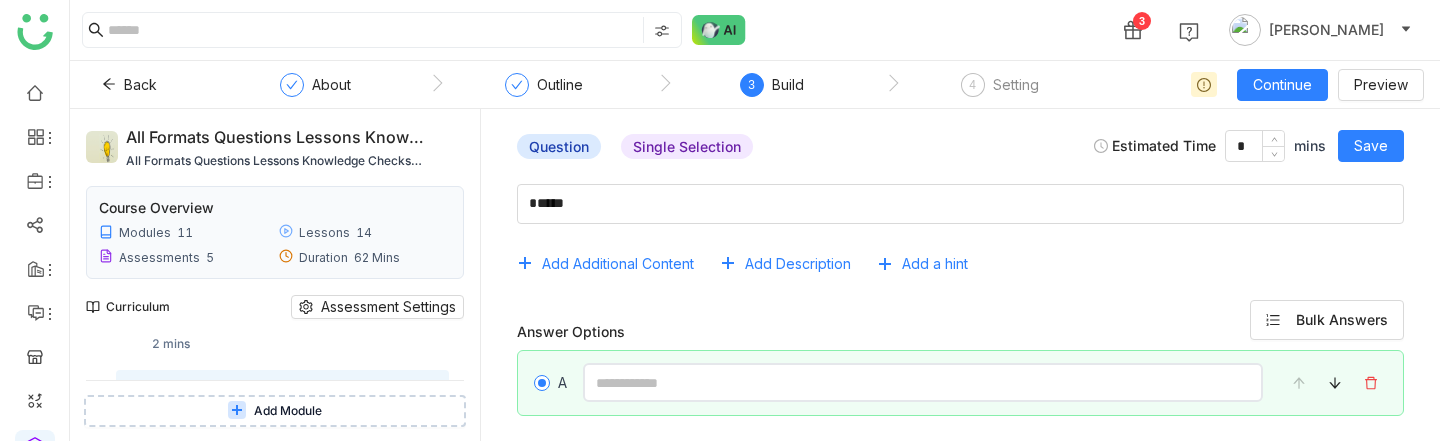 click at bounding box center [923, 382] 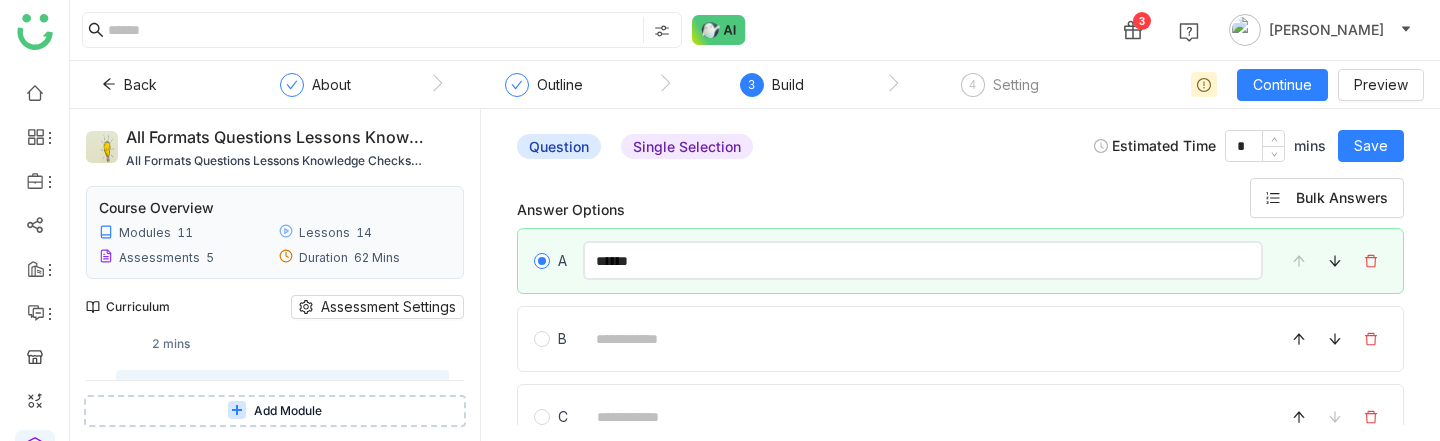 scroll, scrollTop: 146, scrollLeft: 0, axis: vertical 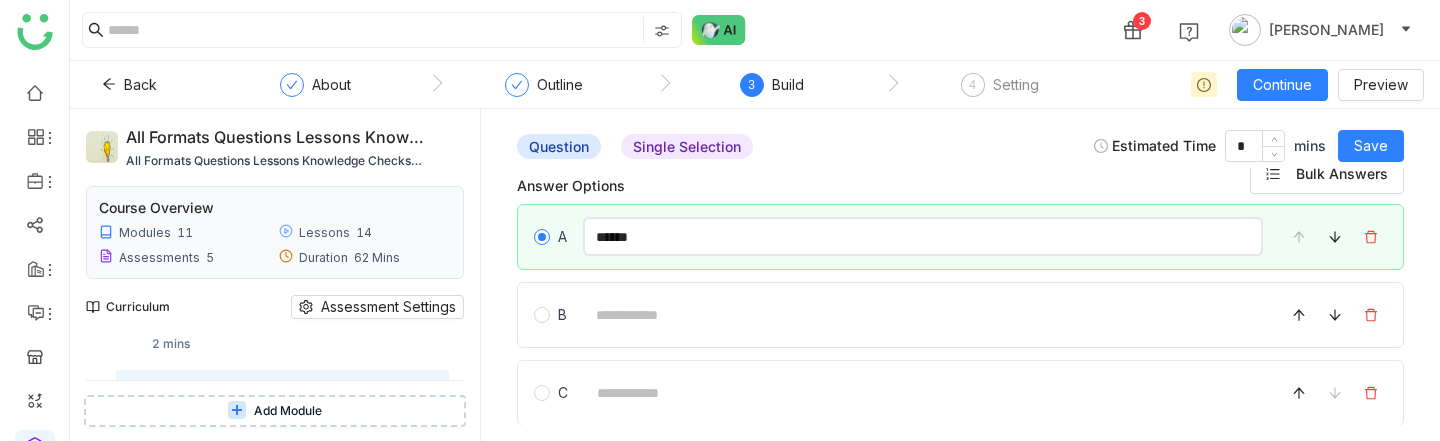 type on "******" 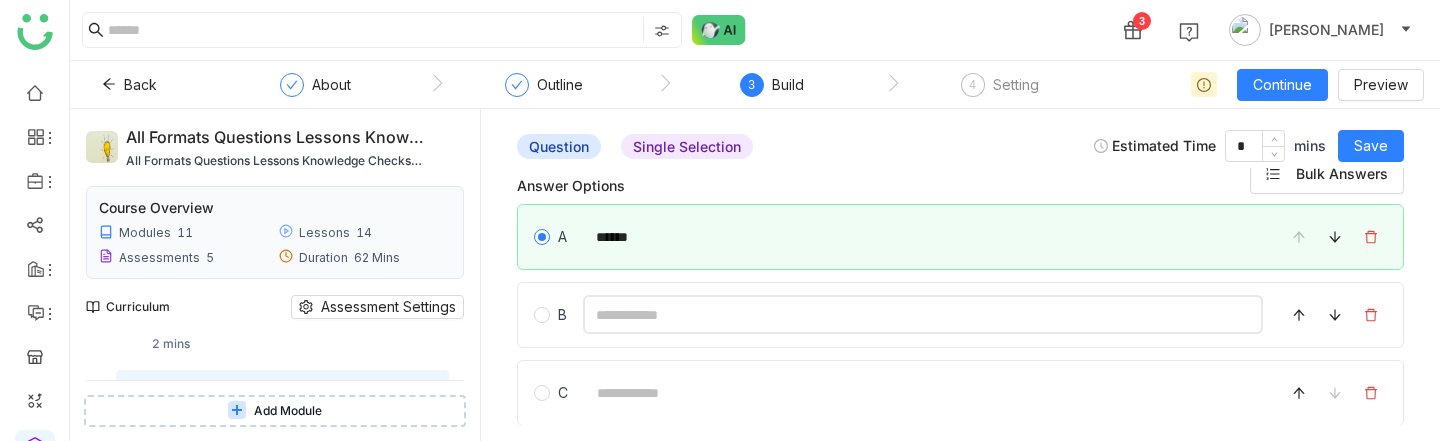 click at bounding box center [923, 314] 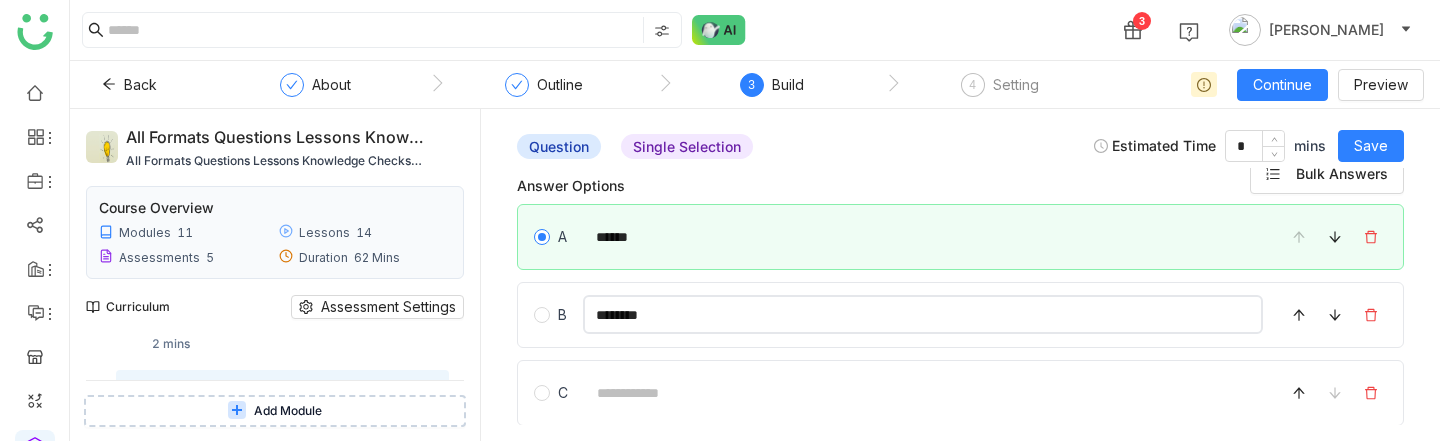 type on "********" 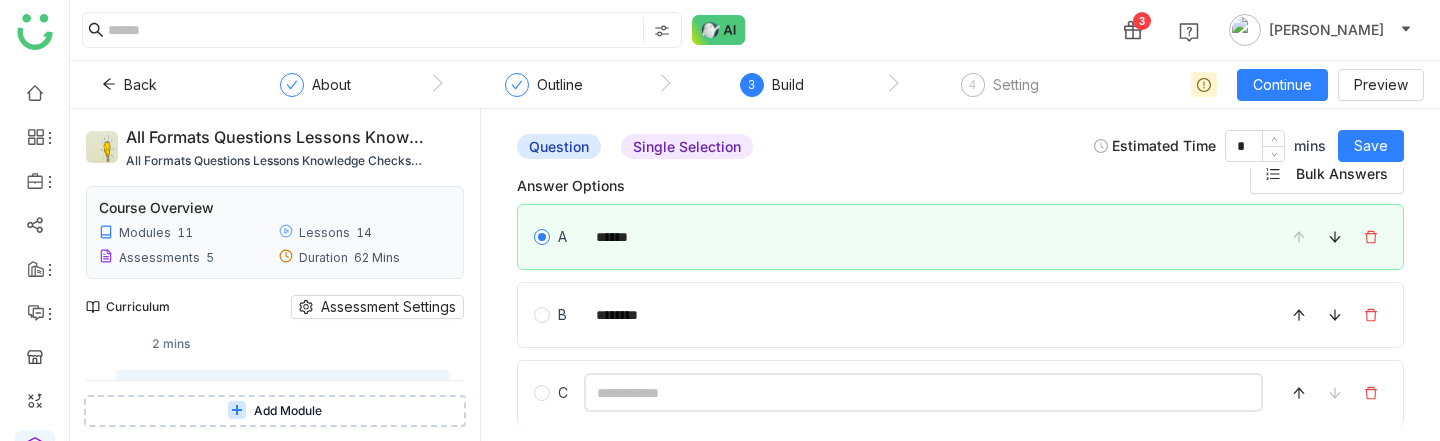 click at bounding box center [923, 392] 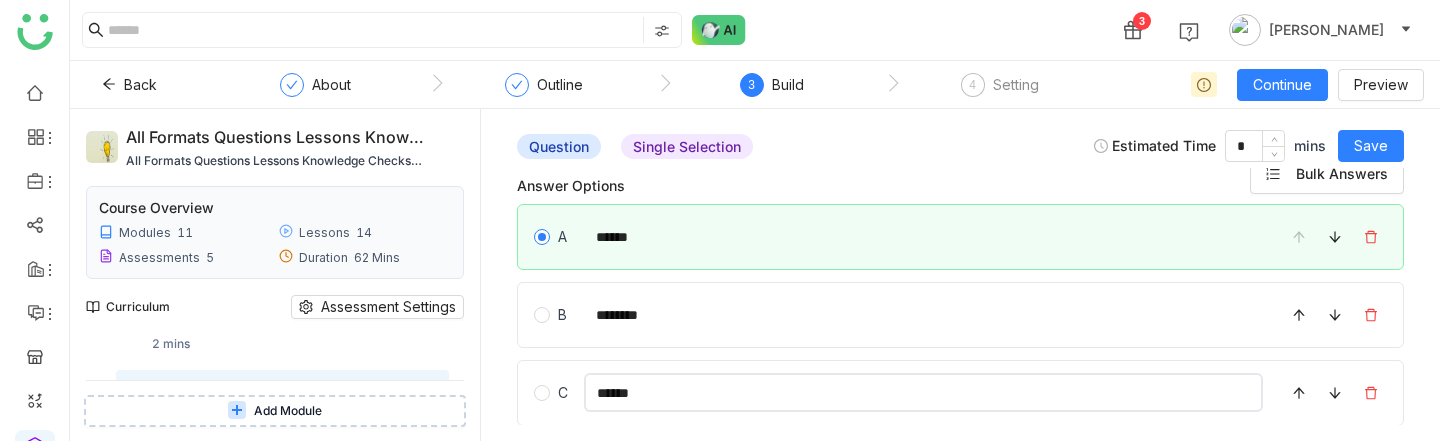 type on "******" 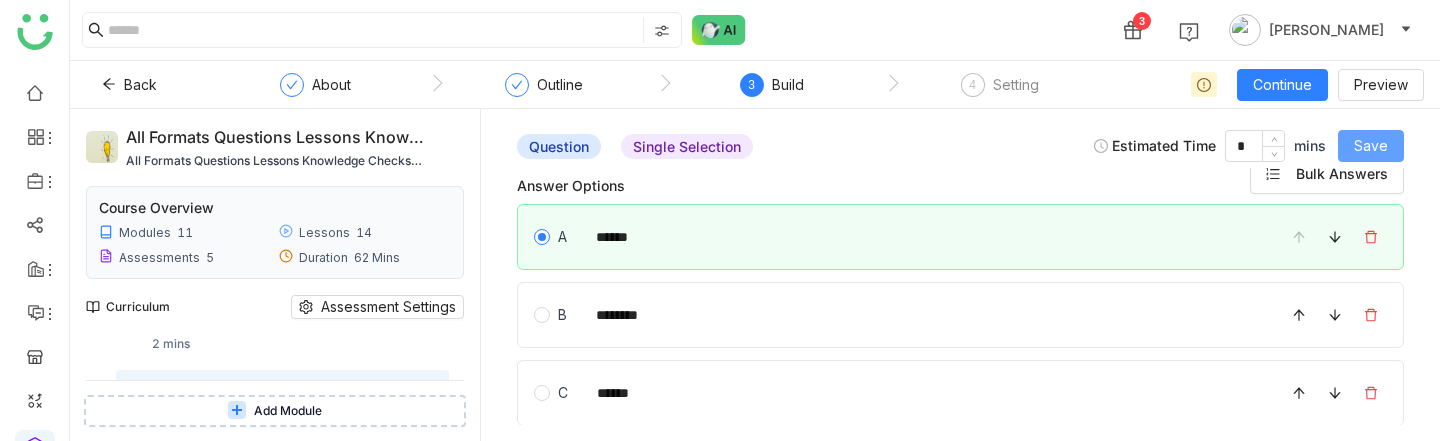 click on "Save" 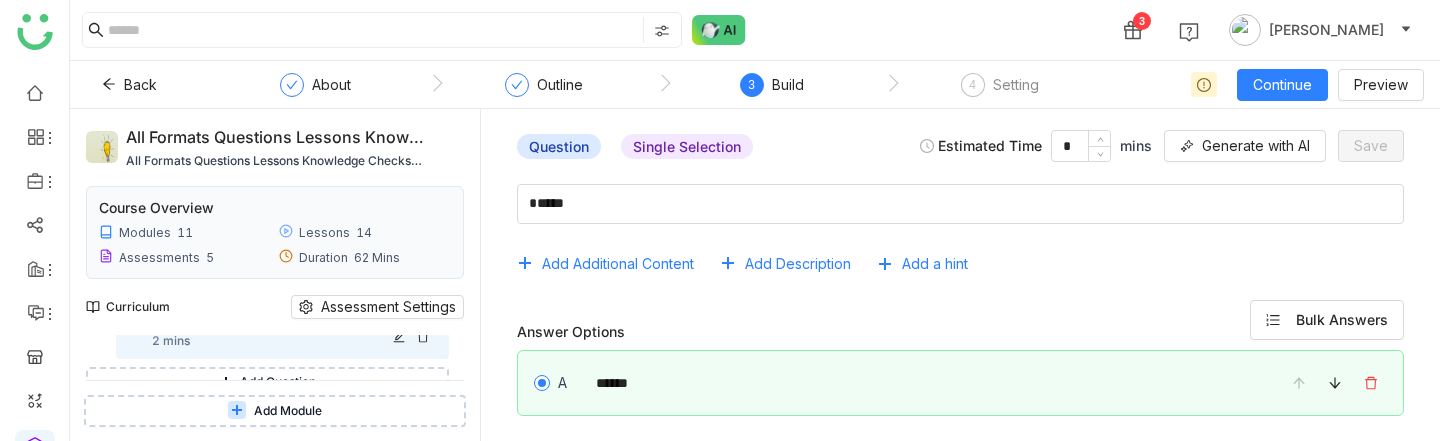 scroll, scrollTop: 3875, scrollLeft: 0, axis: vertical 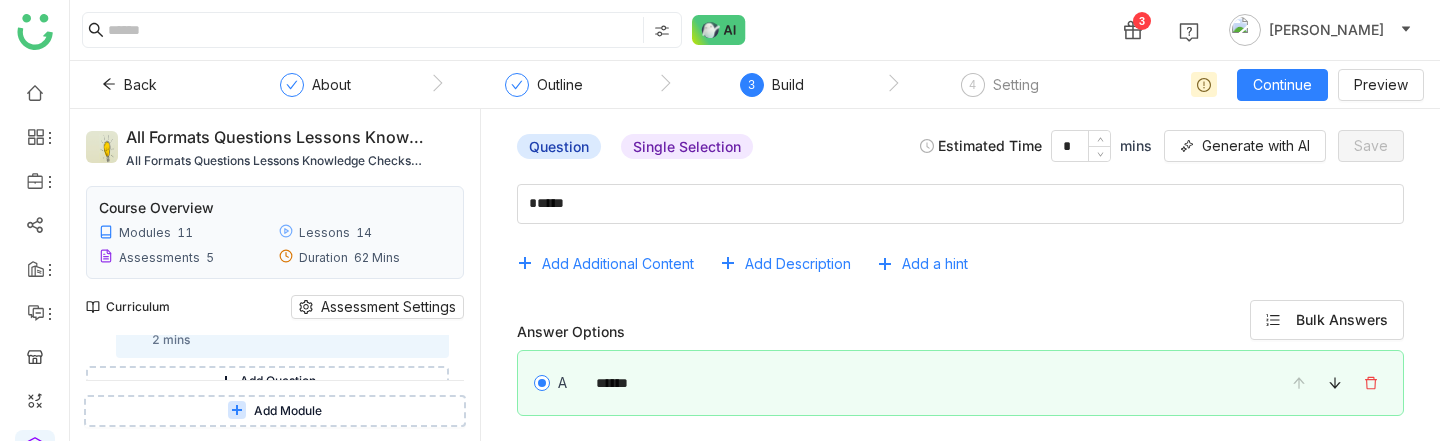 click on "Add Question" at bounding box center (278, 381) 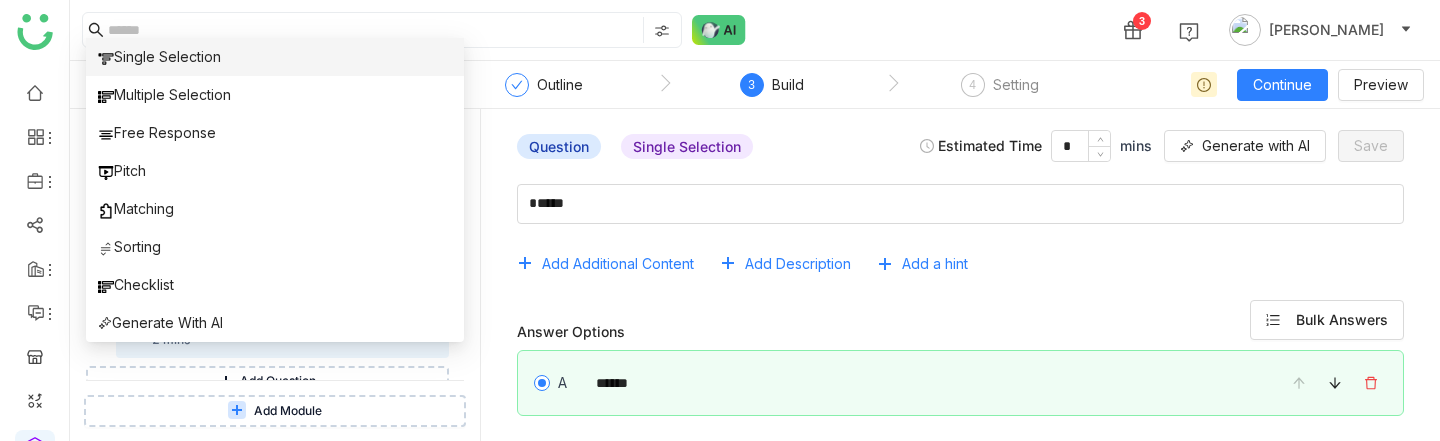 click on "Single Selection" at bounding box center [159, 57] 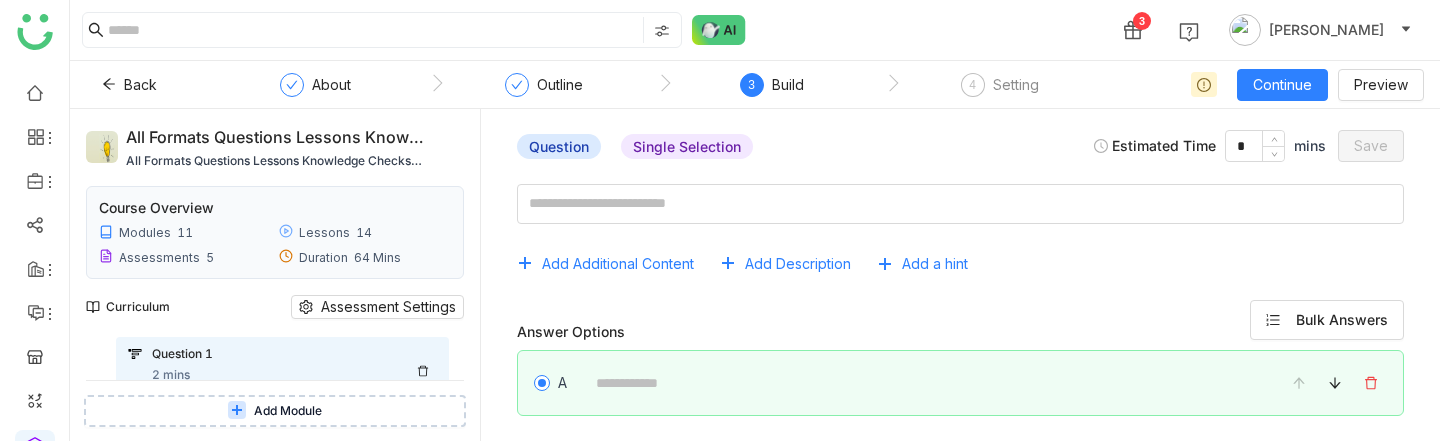 scroll, scrollTop: 3905, scrollLeft: 0, axis: vertical 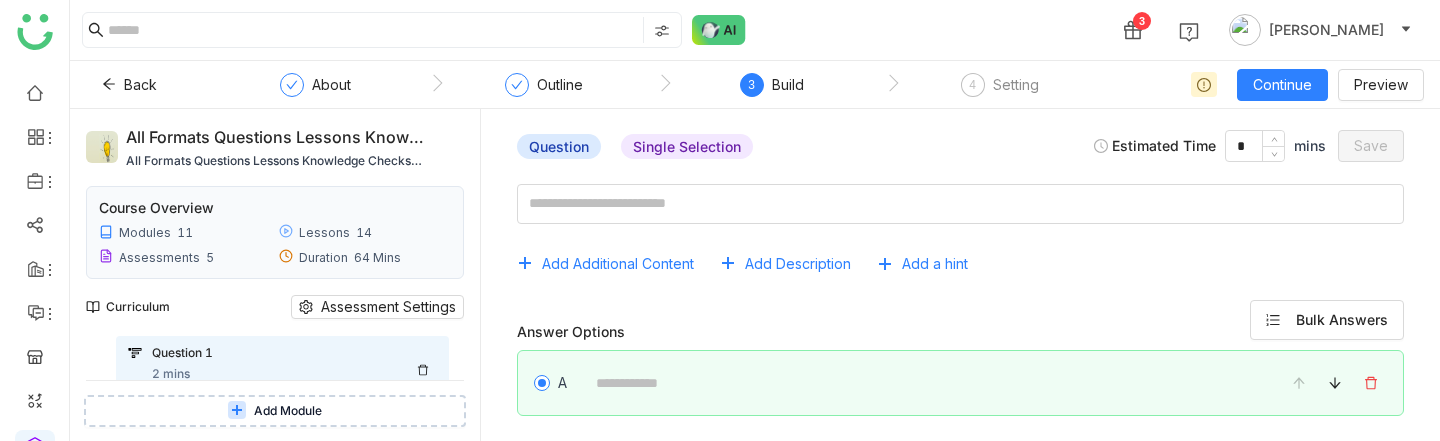 click 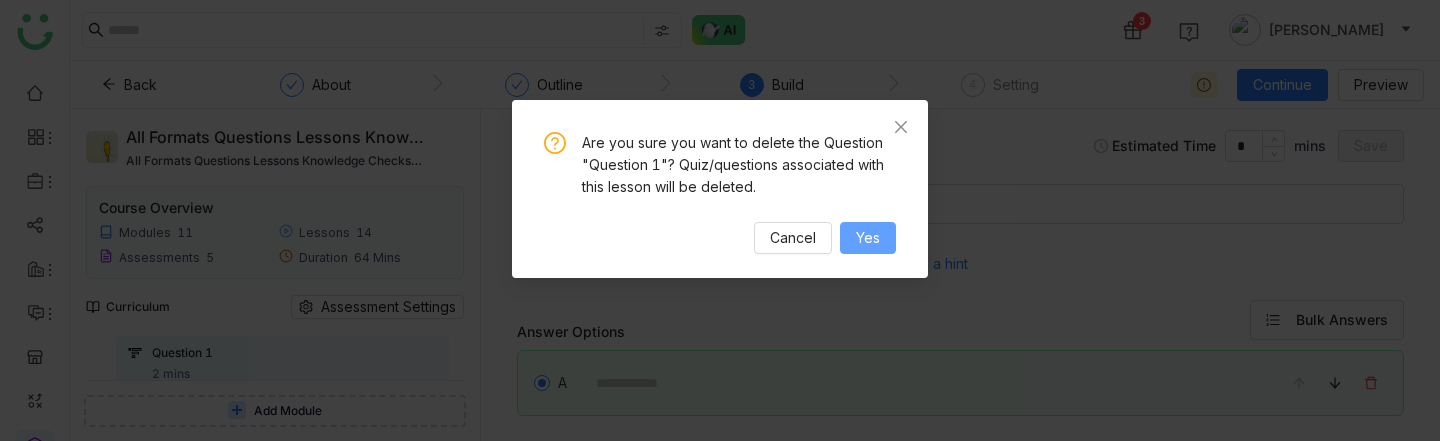 click on "Yes" at bounding box center (868, 238) 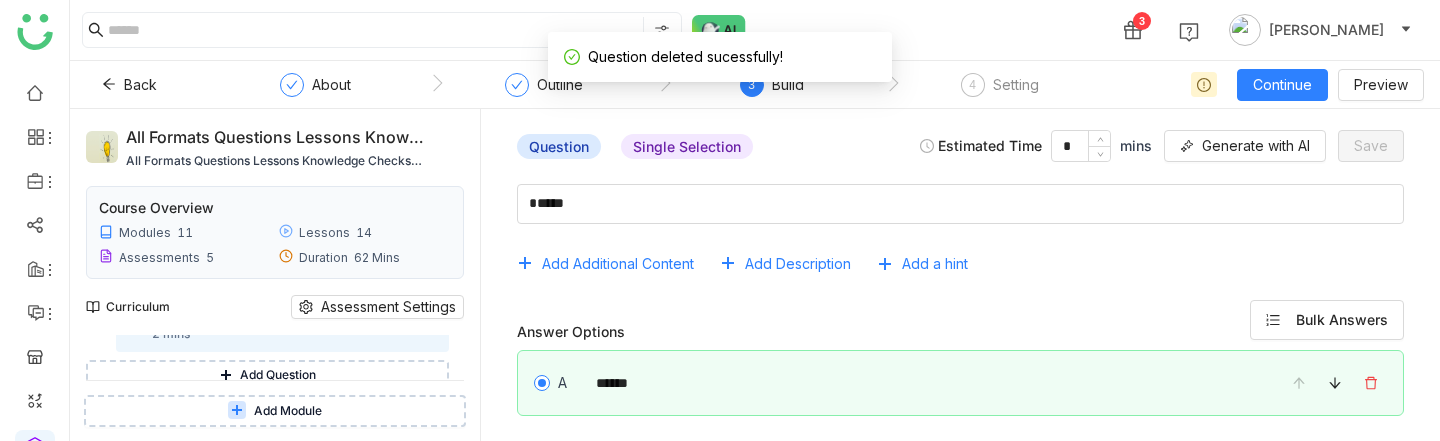 scroll, scrollTop: 3880, scrollLeft: 0, axis: vertical 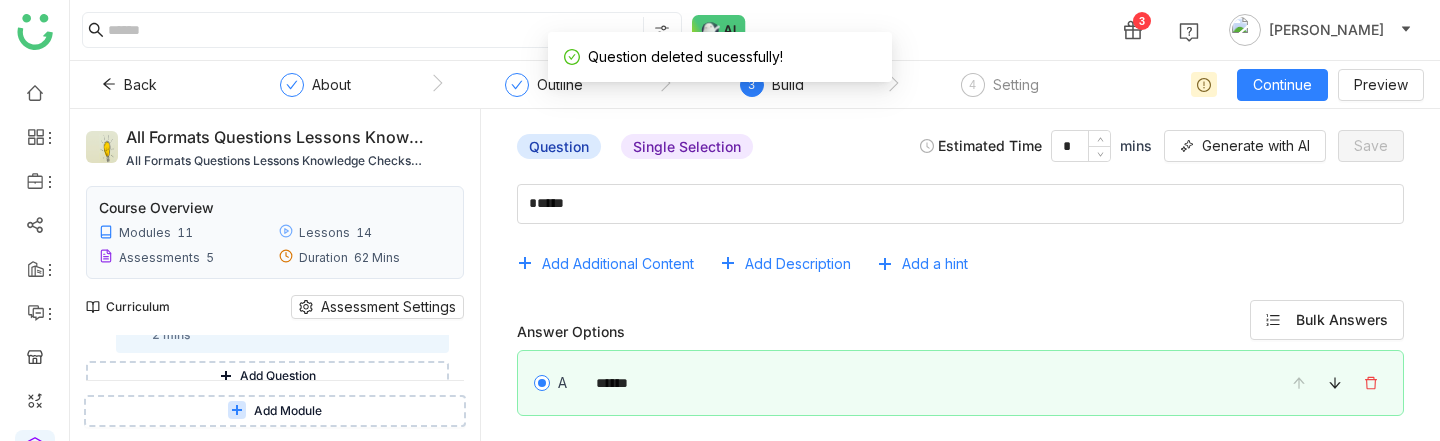 click on "Add Question" at bounding box center (267, 377) 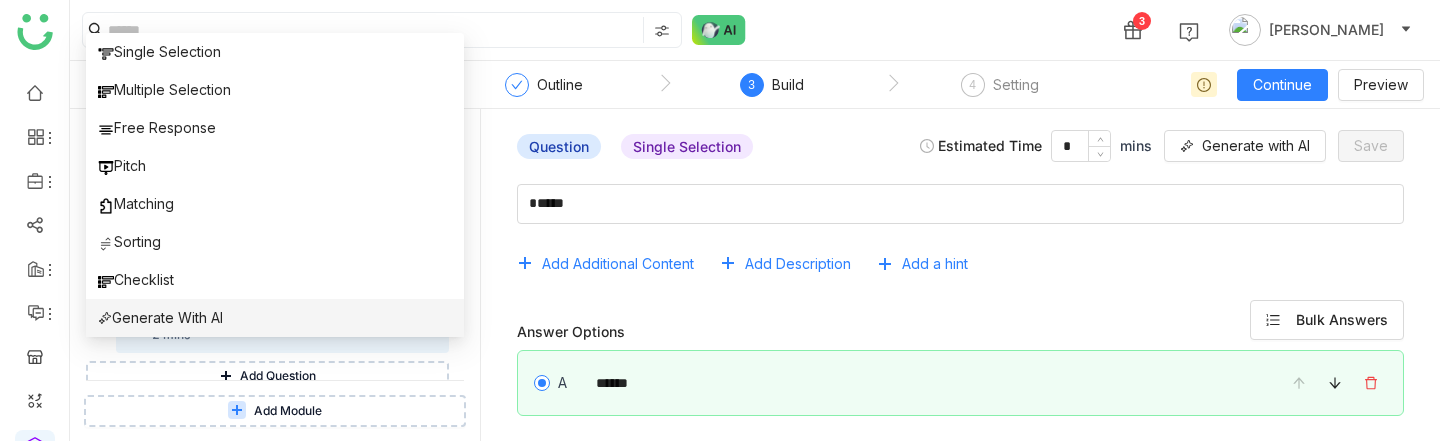 click on "Generate With AI" at bounding box center (275, 318) 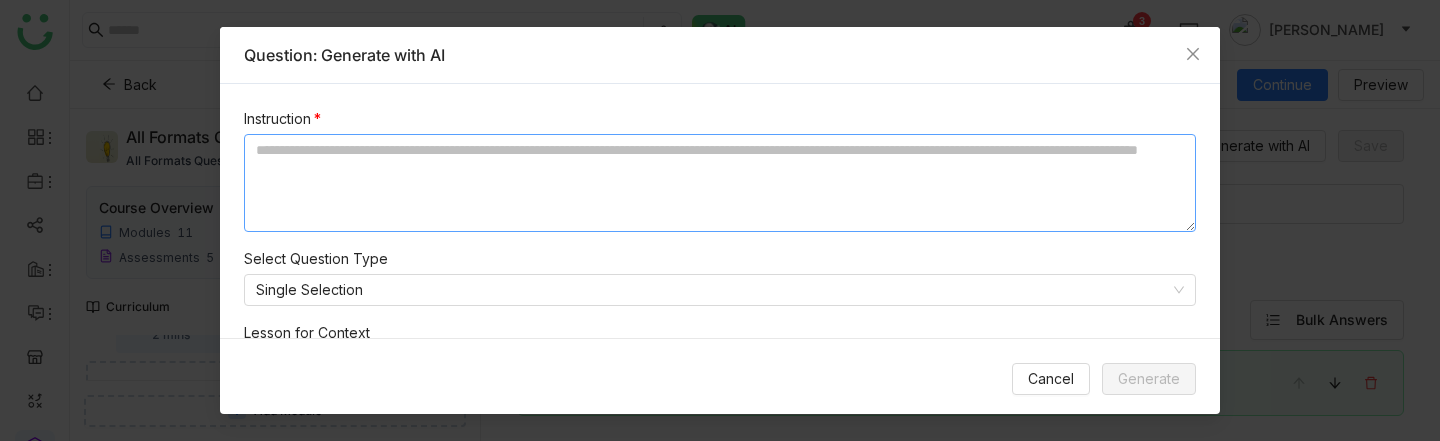 click at bounding box center (720, 183) 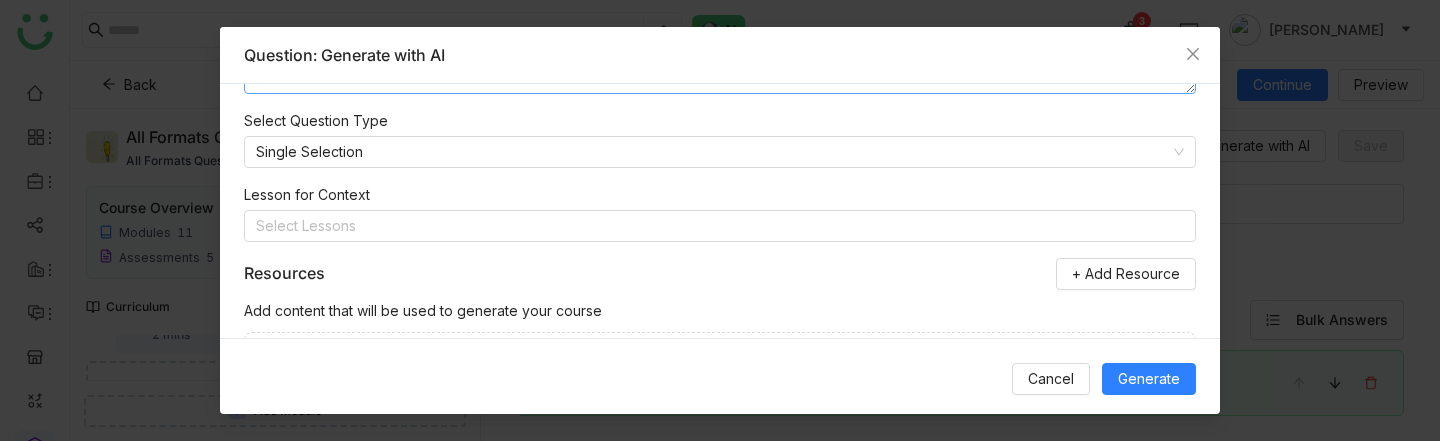 scroll, scrollTop: 190, scrollLeft: 0, axis: vertical 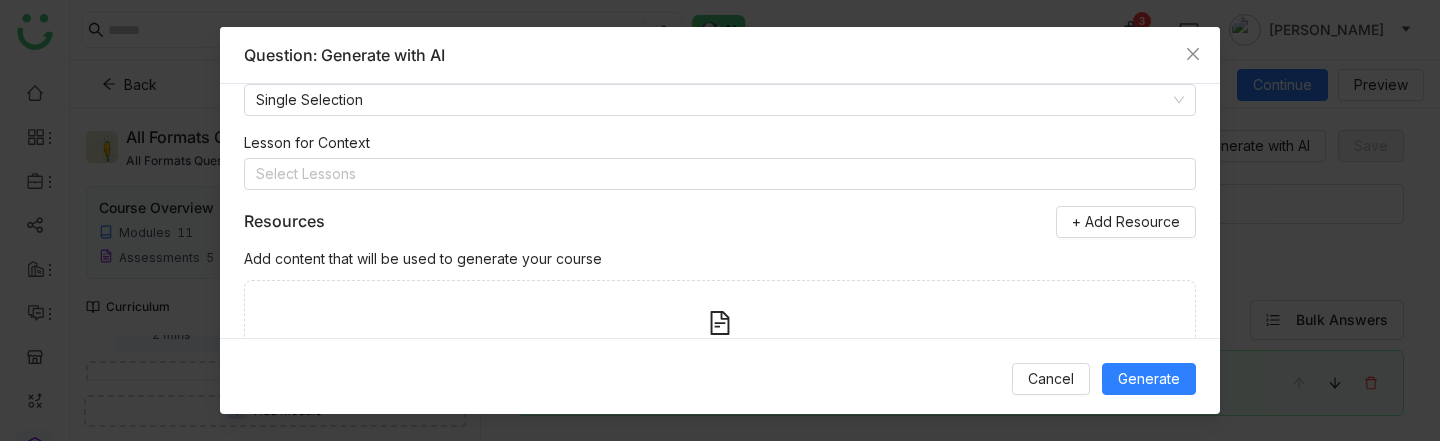 type on "**********" 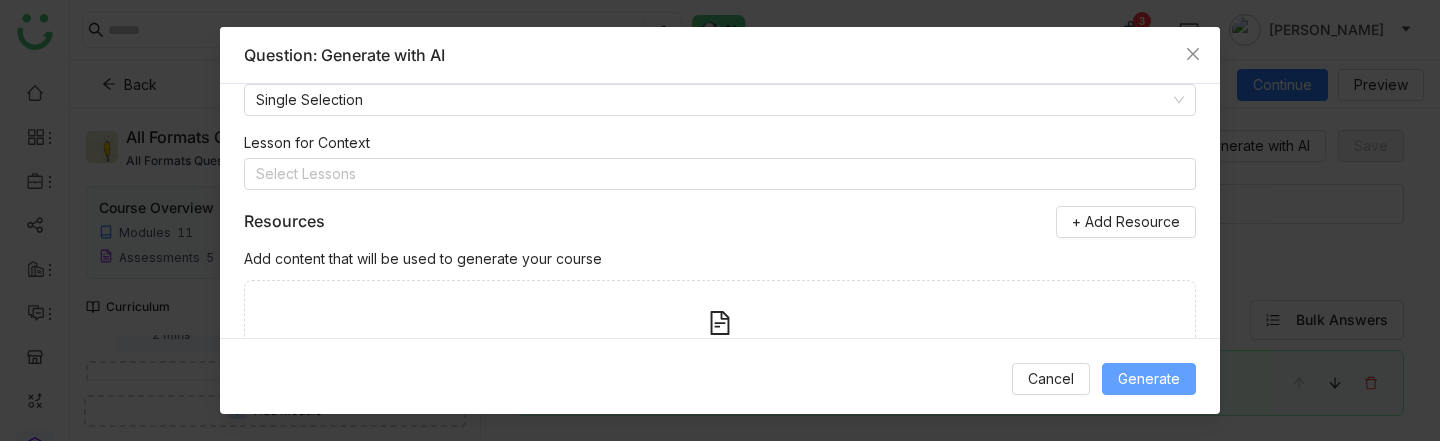 click on "Generate" at bounding box center (1149, 379) 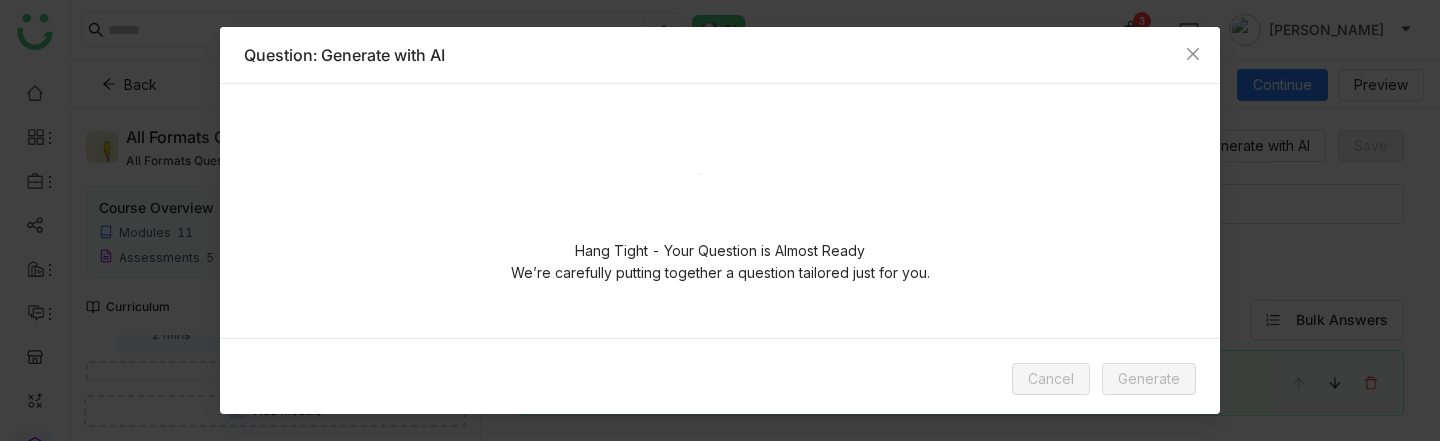 scroll, scrollTop: 0, scrollLeft: 0, axis: both 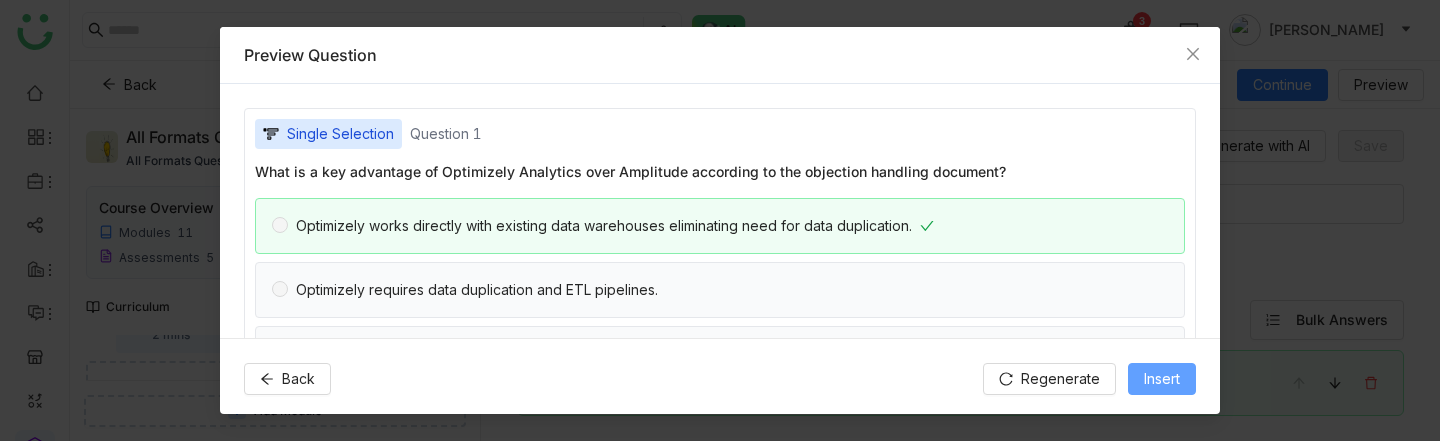 click on "Insert" at bounding box center [1162, 379] 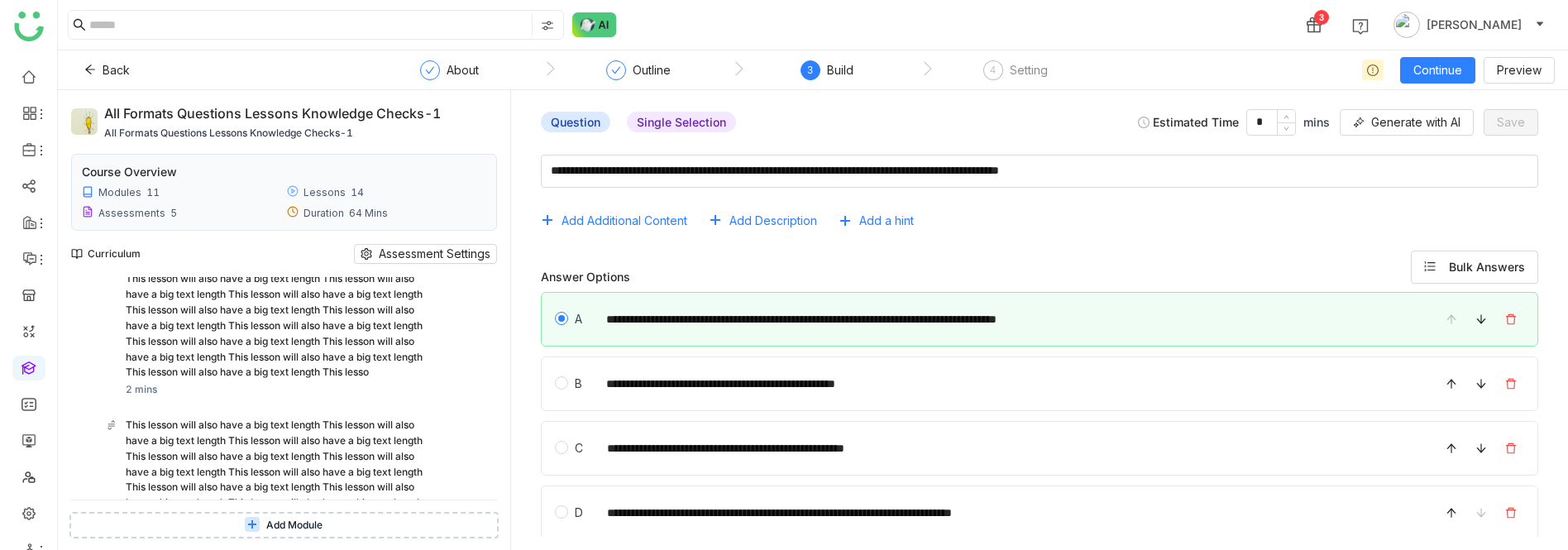 scroll, scrollTop: 1493, scrollLeft: 0, axis: vertical 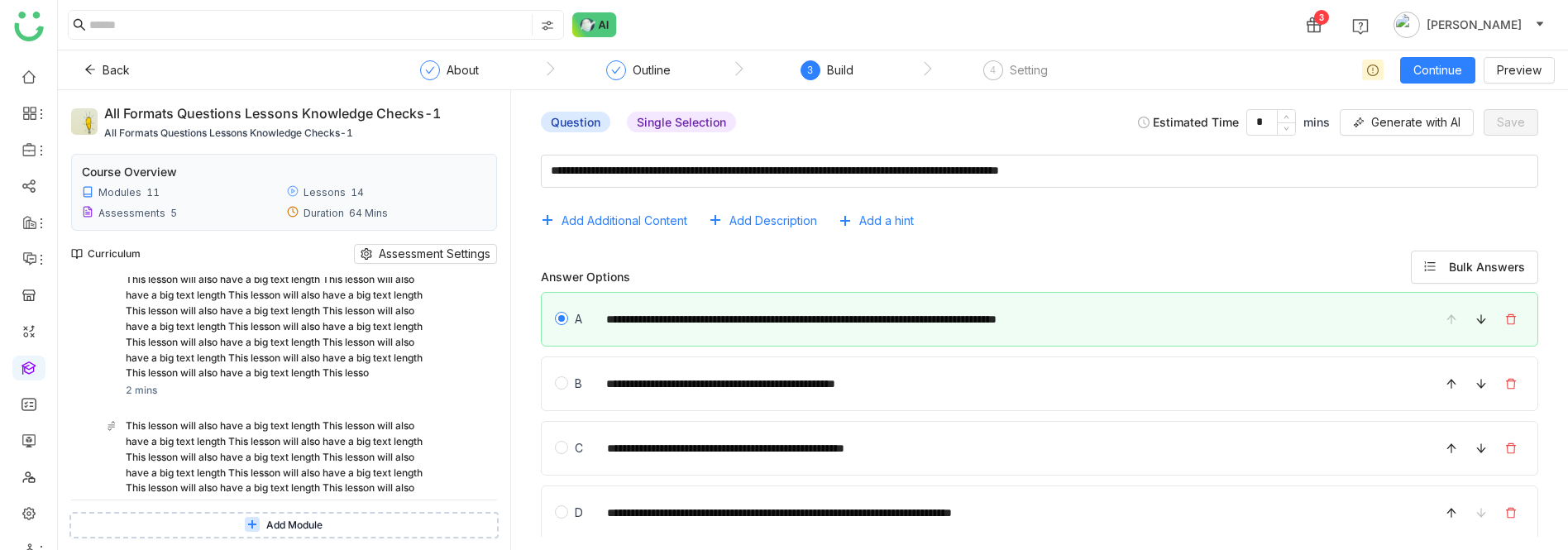 click on "**********" 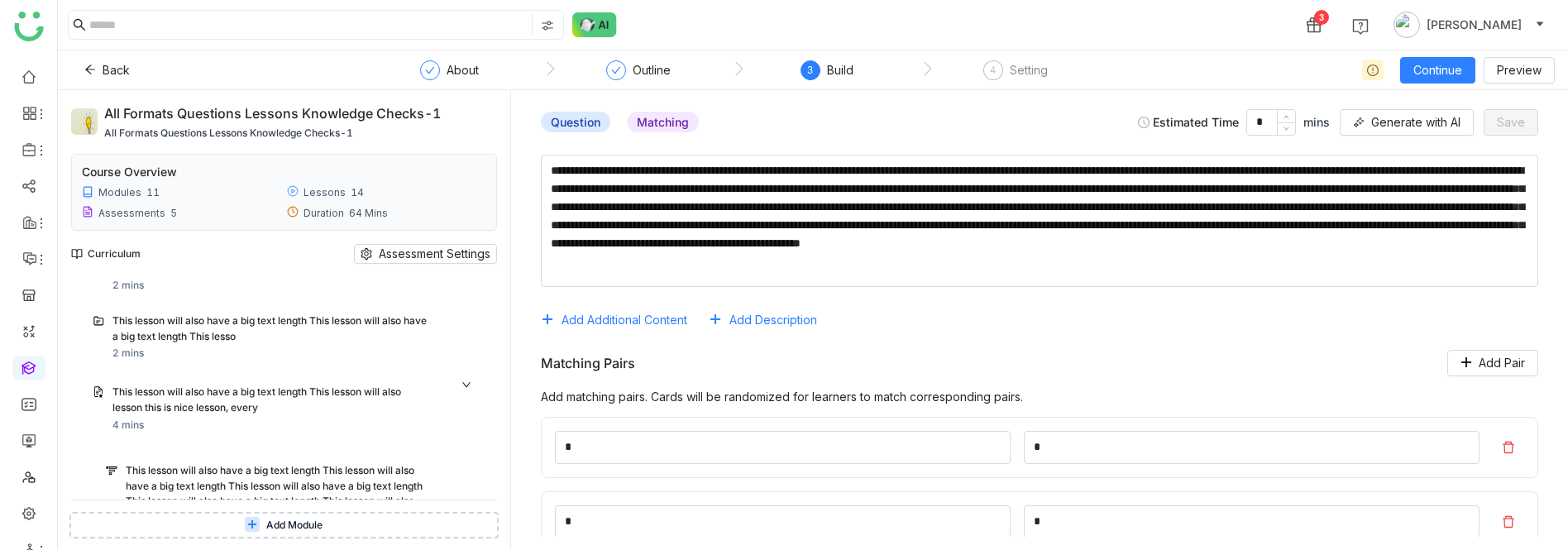 scroll, scrollTop: 91, scrollLeft: 0, axis: vertical 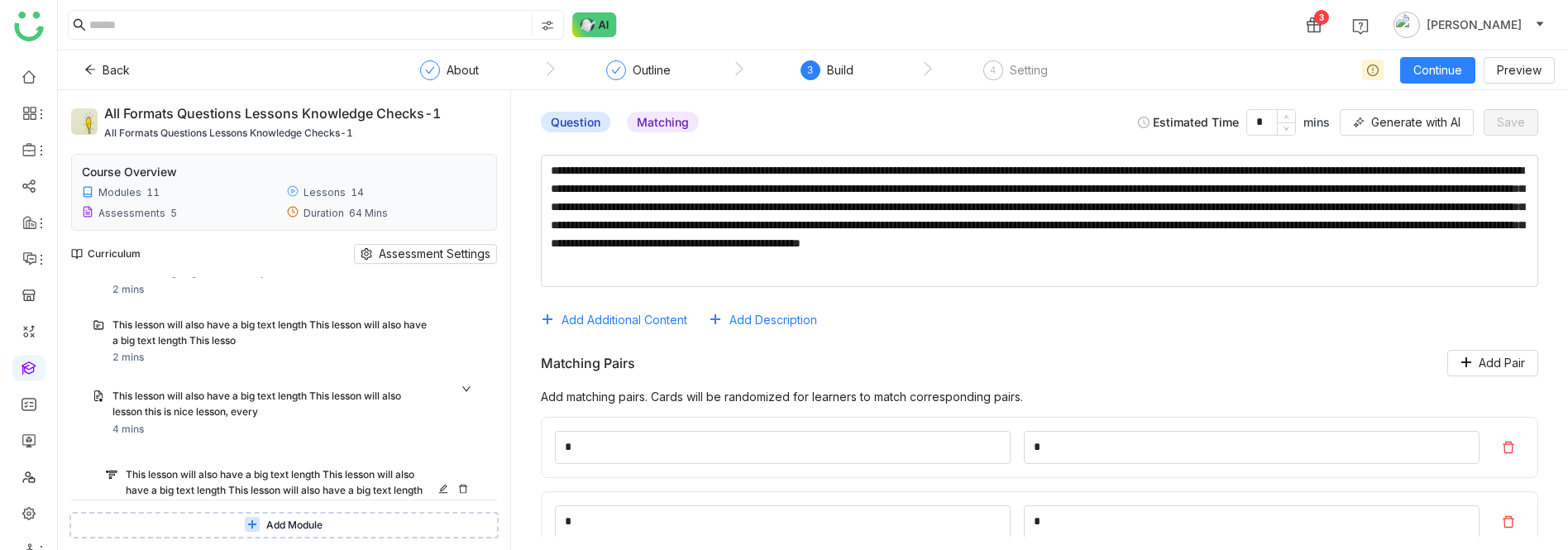 click on "This lesson will also have a big text length This lesson will also have a big text length This lesson will also have a big text length This lesson will also have a big text length This lesson will also have a big text length This lesson will also have a big text length This lesson will also have a big text length This lesson will also have a big text length This lesson will also have a big text length This lesson will also have a big text length This lesson will also have a big text length This lesson will also have a big text length This lesson will also have a big text length This lesson will also have a big text length This lesson will also have a big text length This lesson will also have a big text length This lesson will also have a big text length This lesson will also have a big text length This lesson will also have a big text length This lesson will also have a big text length This lesson will also have a big text length This lesson will also have a big text length This lesso" at bounding box center (279, 584) 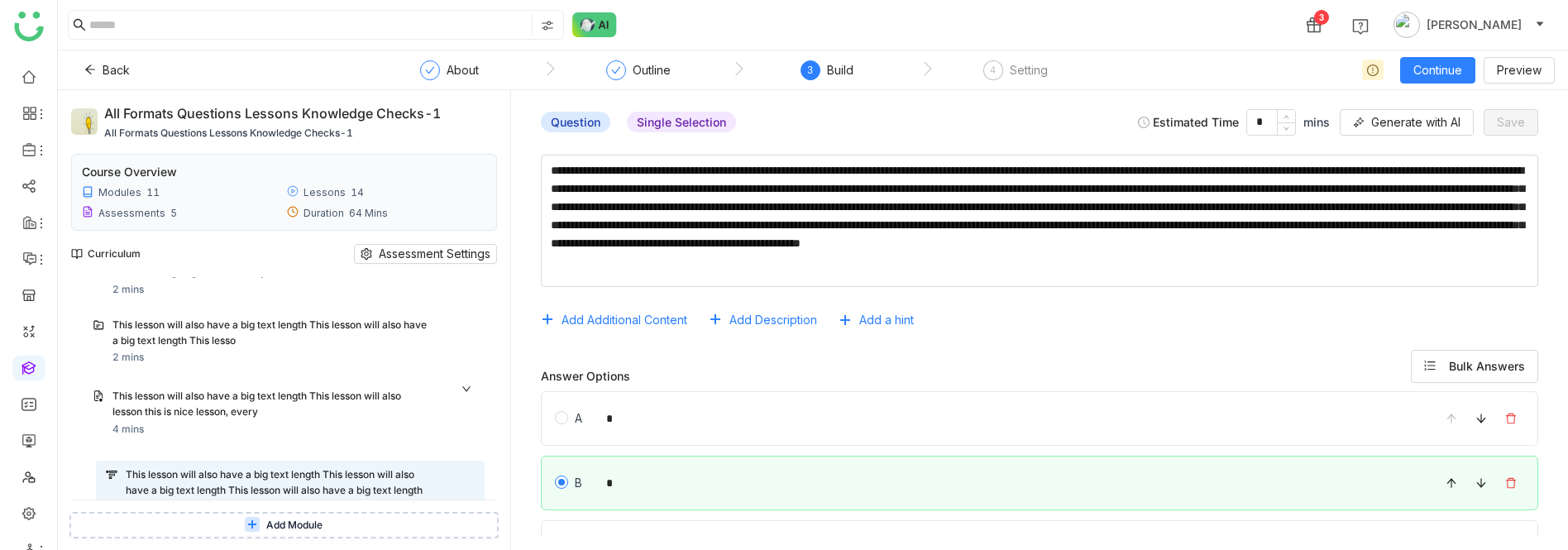 scroll, scrollTop: 116, scrollLeft: 0, axis: vertical 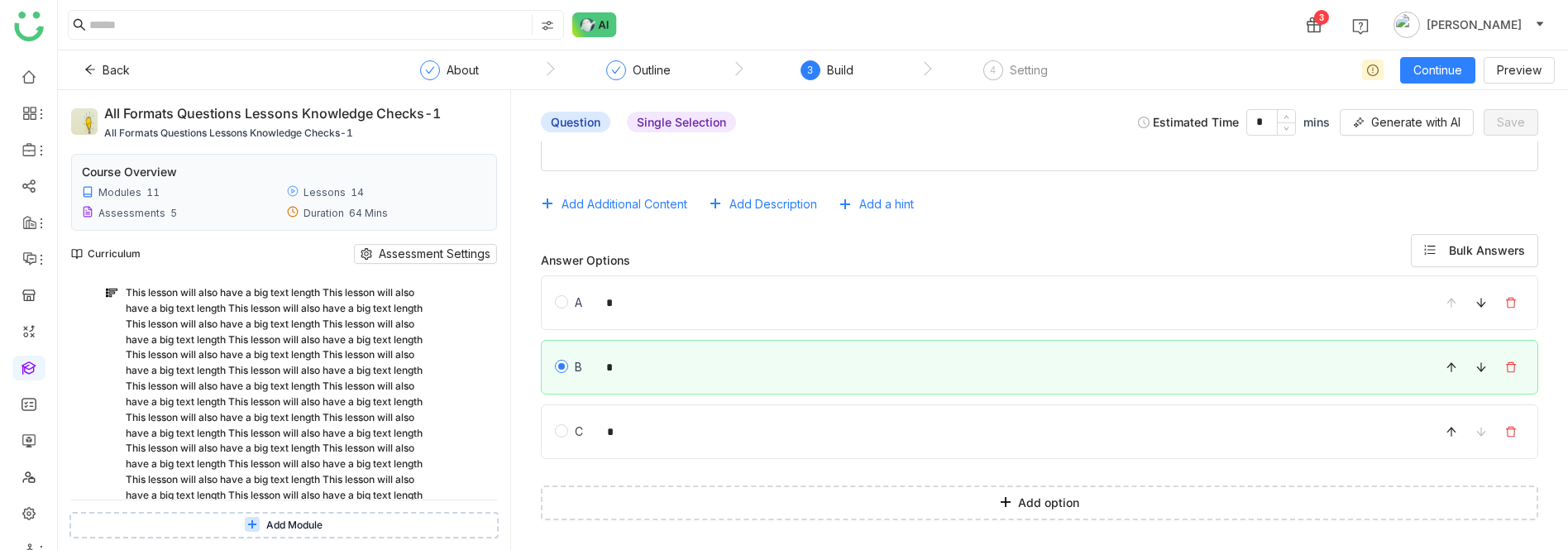 click on "This lesson will also have a big text length This lesson will also have a big text length This lesson will also have a big text length This lesson will also have a big text length This lesson will also have a big text length This lesson will also have a big text length This lesson will also have a big text length This lesson will also have a big text length This lesson will also have a big text length This lesson will also have a big text length This lesson will also have a big text length This lesson will also have a big text length This lesson will also have a big text length This lesson will also have a big text length This lesson will also have a big text length This lesson will also have a big text length This lesson will also have a big text length This lesson will also have a big text length This lesson will also have a big text length This lesson will also have a big text length This lesson will also have a big text length This lesson will also have a big text length This lesso" at bounding box center (279, 402) 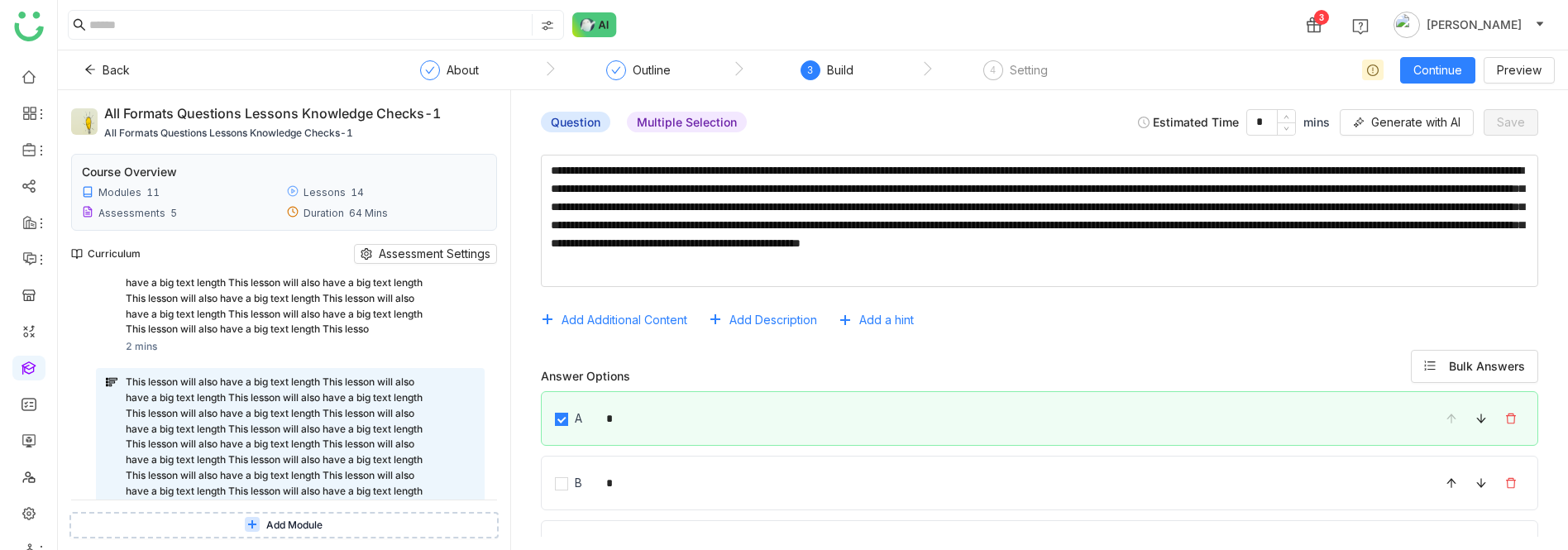 scroll, scrollTop: 390, scrollLeft: 0, axis: vertical 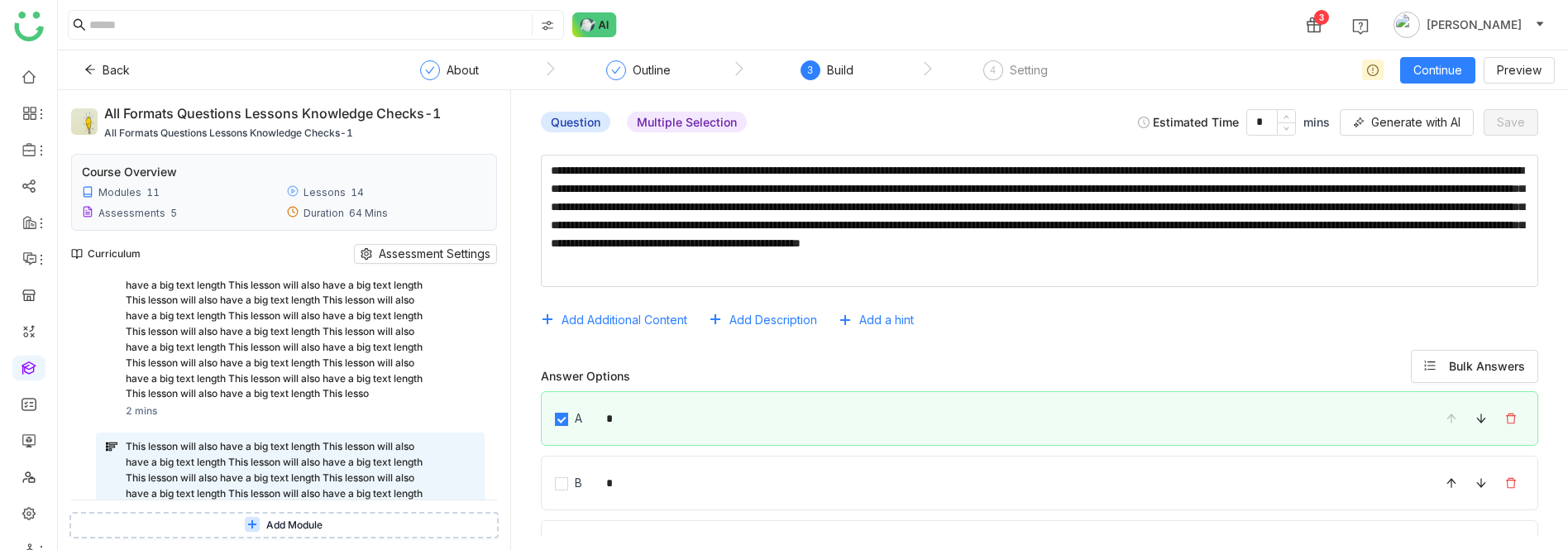 click on "This lesson will also have a big text length This lesson will also have a big text length This lesson will also have a big text length This lesson will also have a big text length This lesson will also have a big text length This lesson will also have a big text length This lesson will also have a big text length This lesson will also have a big text length This lesson will also have a big text length This lesson will also have a big text length This lesson will also have a big text length This lesson will also have a big text length This lesson will also have a big text length This lesson will also have a big text length This lesson will also have a big text length This lesson will also have a big text length This lesson will also have a big text length This lesson will also have a big text length This lesson will also have a big text length This lesson will also have a big text length This lesson will also have a big text length This lesson will also have a big text length This lesso" at bounding box center (279, 285) 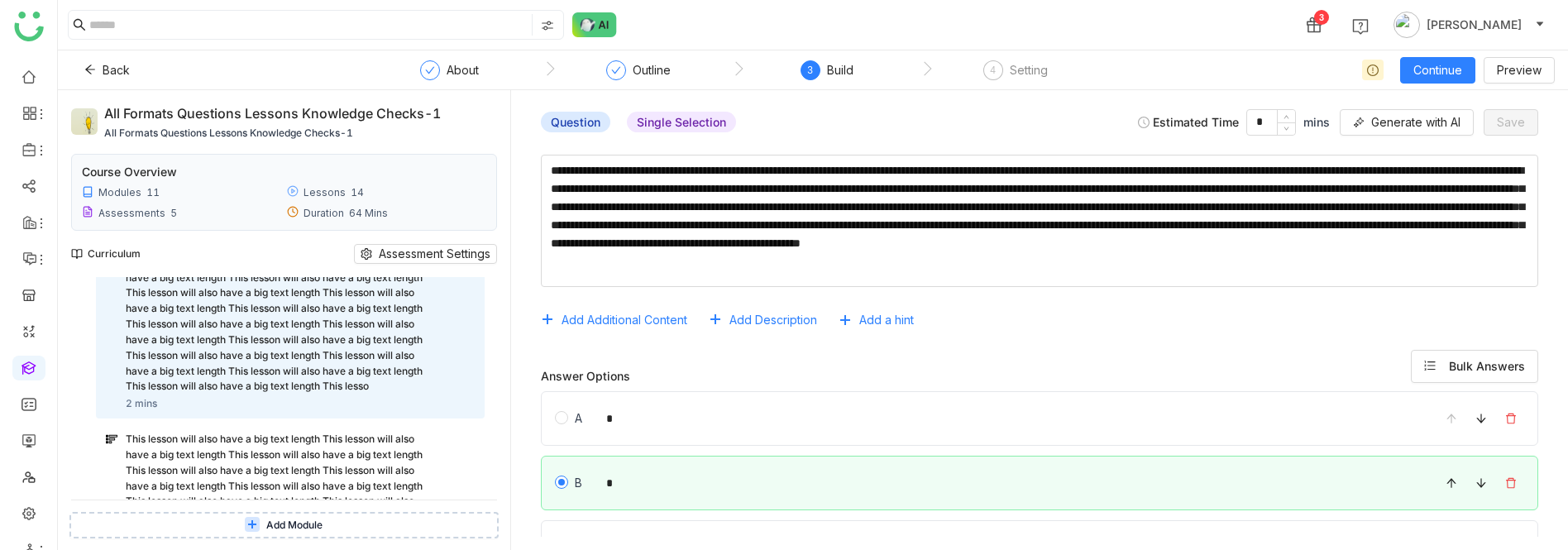 scroll, scrollTop: 404, scrollLeft: 0, axis: vertical 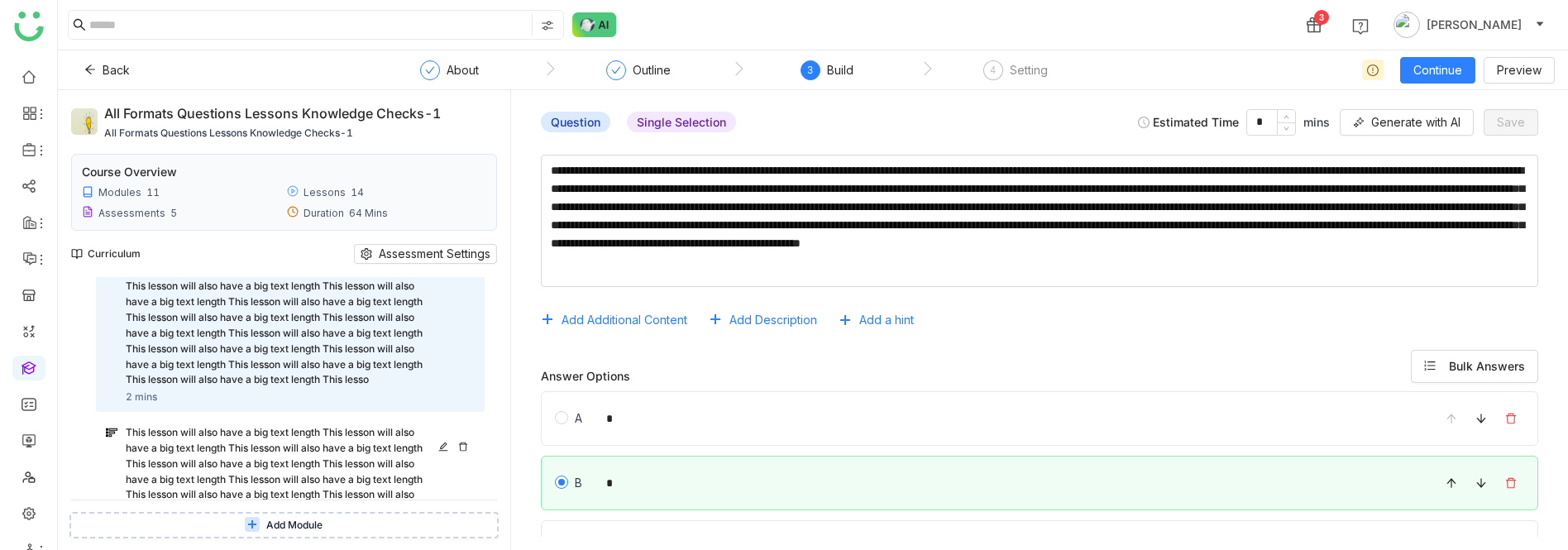 click on "This lesson will also have a big text length This lesson will also have a big text length This lesson will also have a big text length This lesson will also have a big text length This lesson will also have a big text length This lesson will also have a big text length This lesson will also have a big text length This lesson will also have a big text length This lesson will also have a big text length This lesson will also have a big text length This lesson will also have a big text length This lesson will also have a big text length This lesson will also have a big text length This lesson will also have a big text length This lesson will also have a big text length This lesson will also have a big text length This lesson will also have a big text length This lesson will also have a big text length This lesson will also have a big text length This lesson will also have a big text length This lesson will also have a big text length This lesson will also have a big text length This lesso" at bounding box center (279, 542) 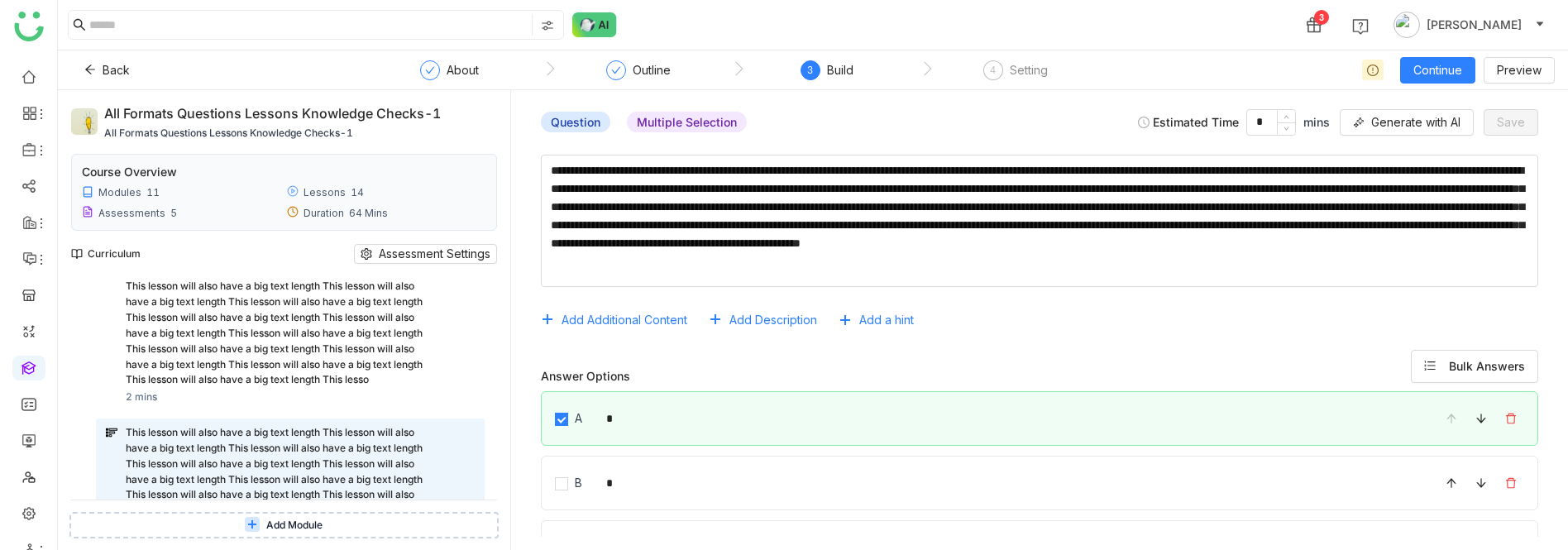 click on "This lesson will also have a big text length This lesson will also have a big text length This lesson will also have a big text length This lesson will also have a big text length This lesson will also have a big text length This lesson will also have a big text length This lesson will also have a big text length This lesson will also have a big text length This lesson will also have a big text length This lesson will also have a big text length This lesson will also have a big text length This lesson will also have a big text length This lesson will also have a big text length This lesson will also have a big text length This lesson will also have a big text length This lesson will also have a big text length This lesson will also have a big text length This lesson will also have a big text length This lesson will also have a big text length This lesson will also have a big text length This lesson will also have a big text length This lesson will also have a big text length This lesso" at bounding box center (279, 271) 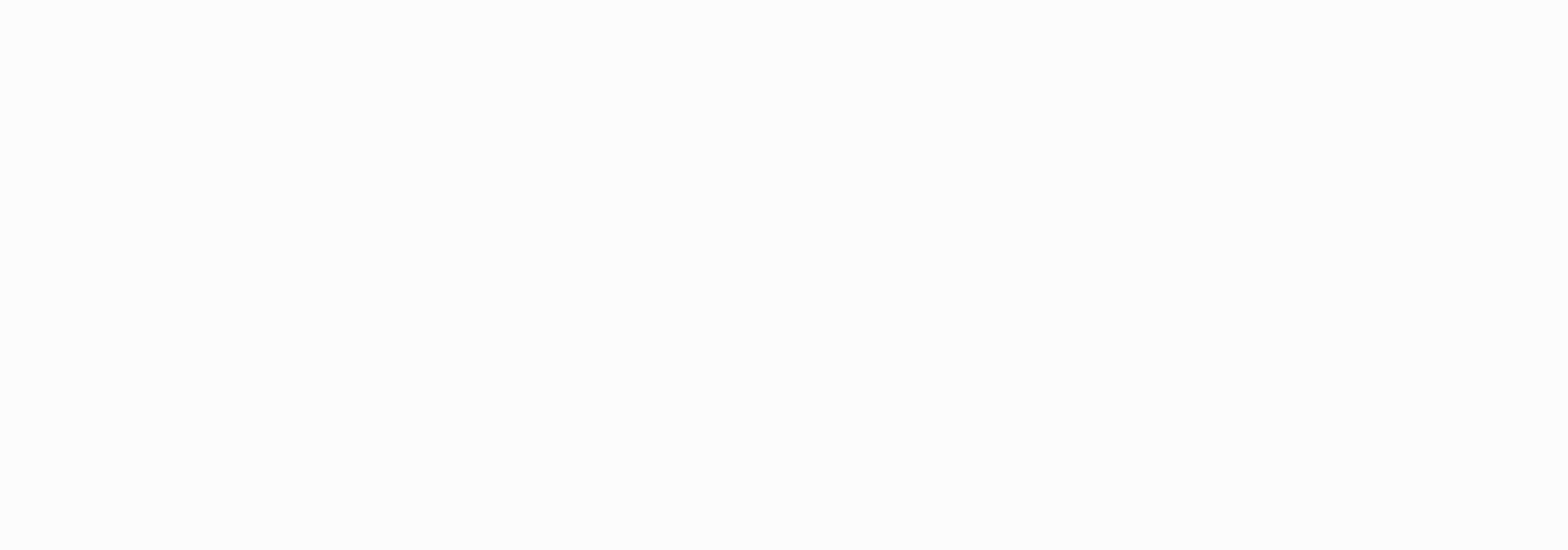scroll, scrollTop: 0, scrollLeft: 0, axis: both 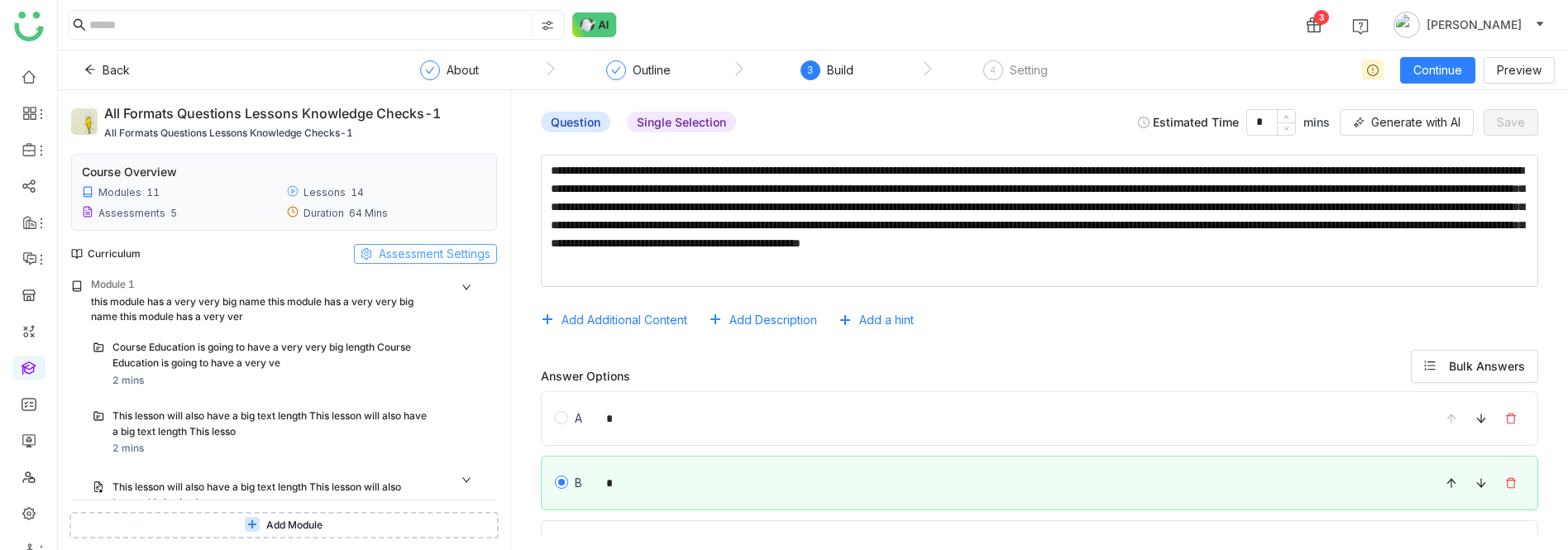 click on "Assessment Settings" 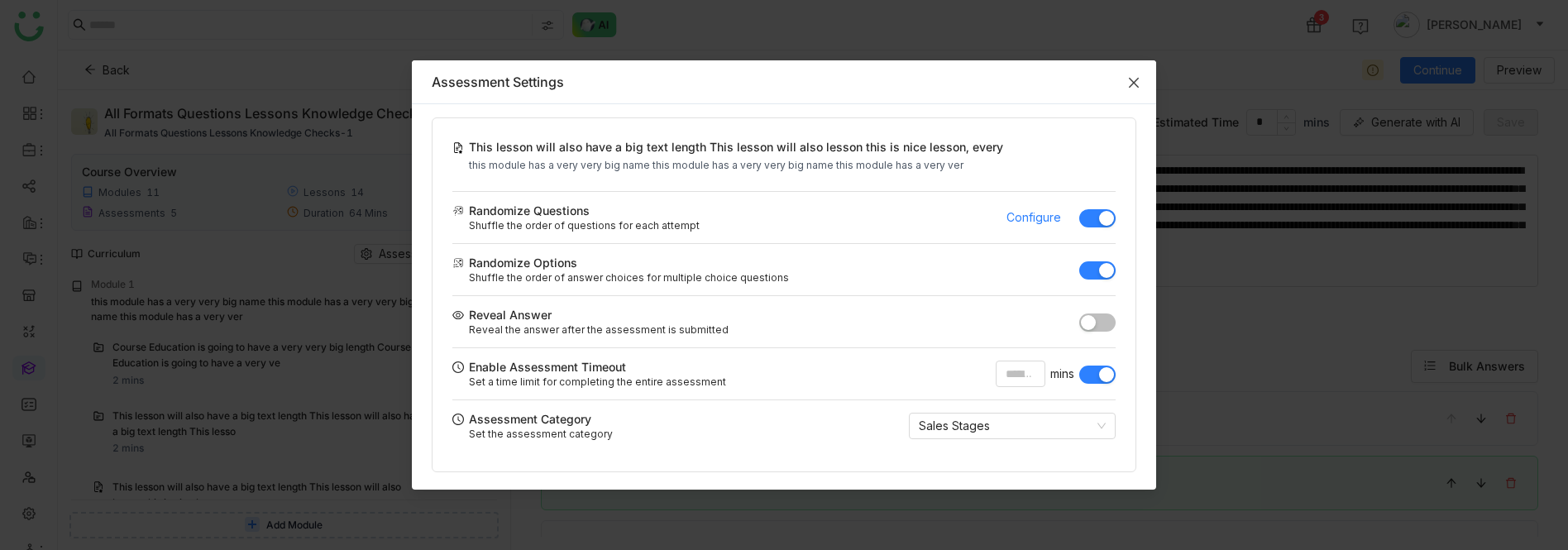 click 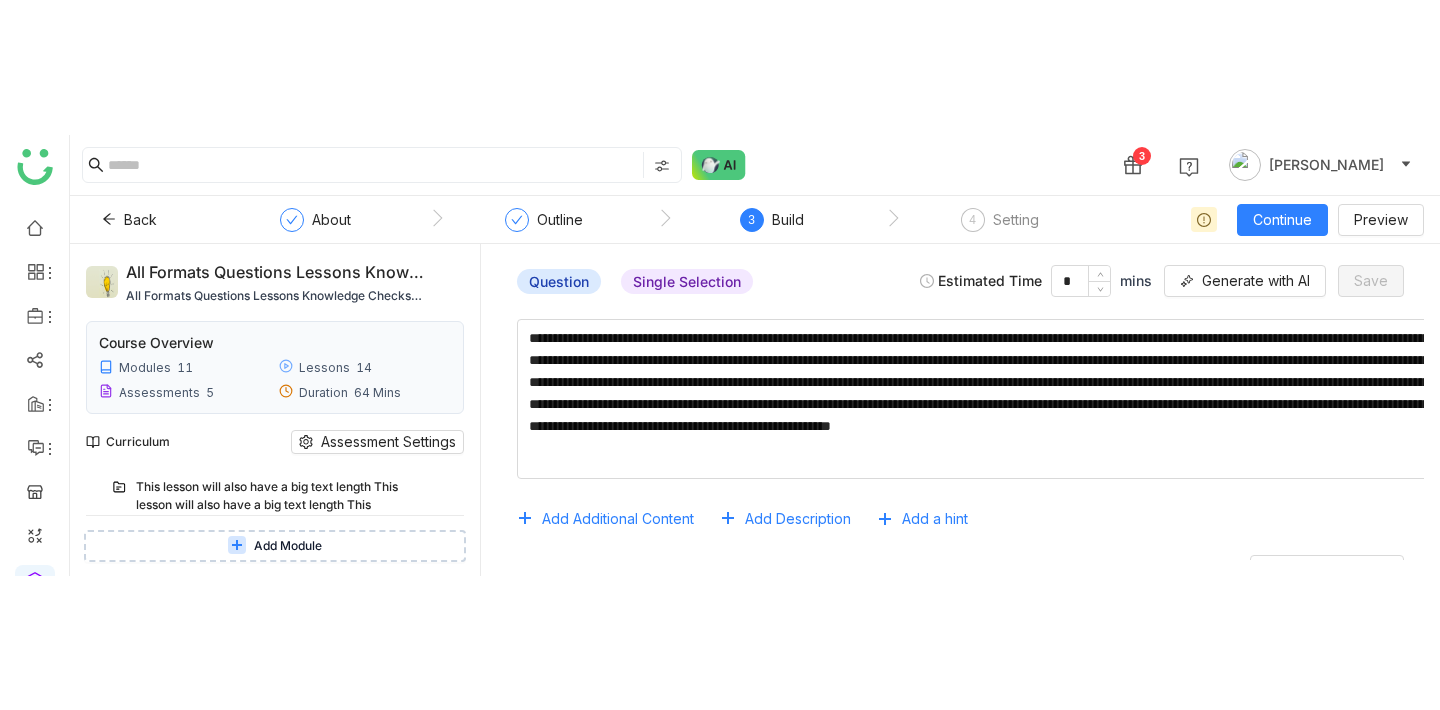 scroll, scrollTop: 189, scrollLeft: 0, axis: vertical 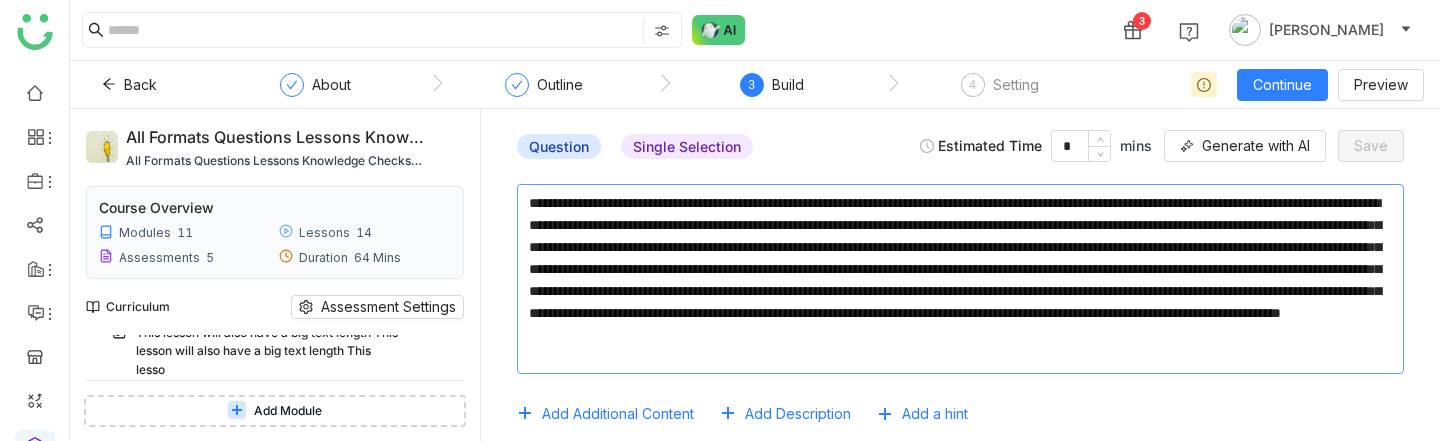 drag, startPoint x: 796, startPoint y: 324, endPoint x: 535, endPoint y: 197, distance: 290.2585 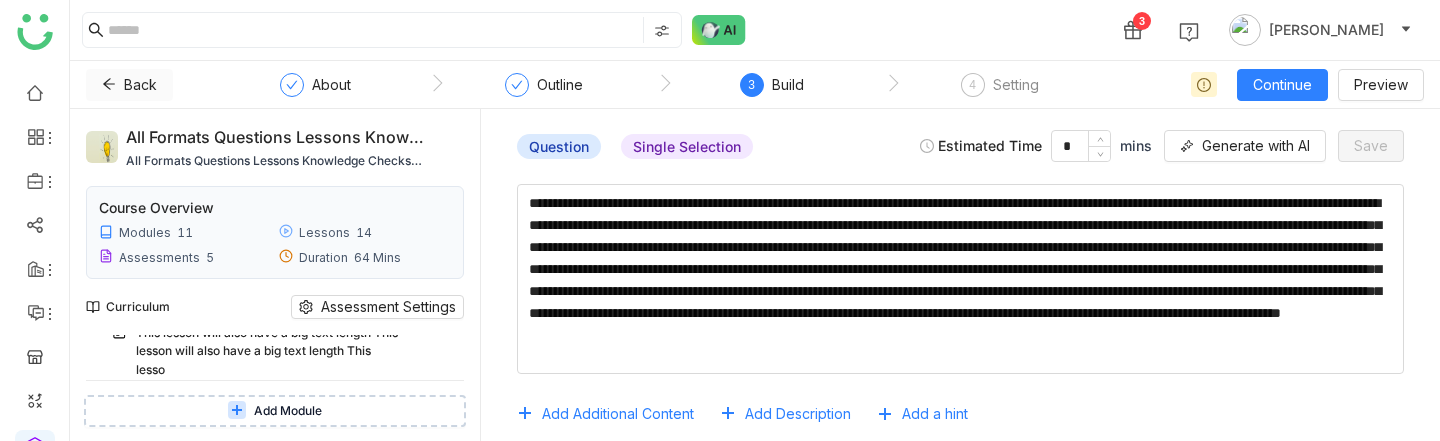 click 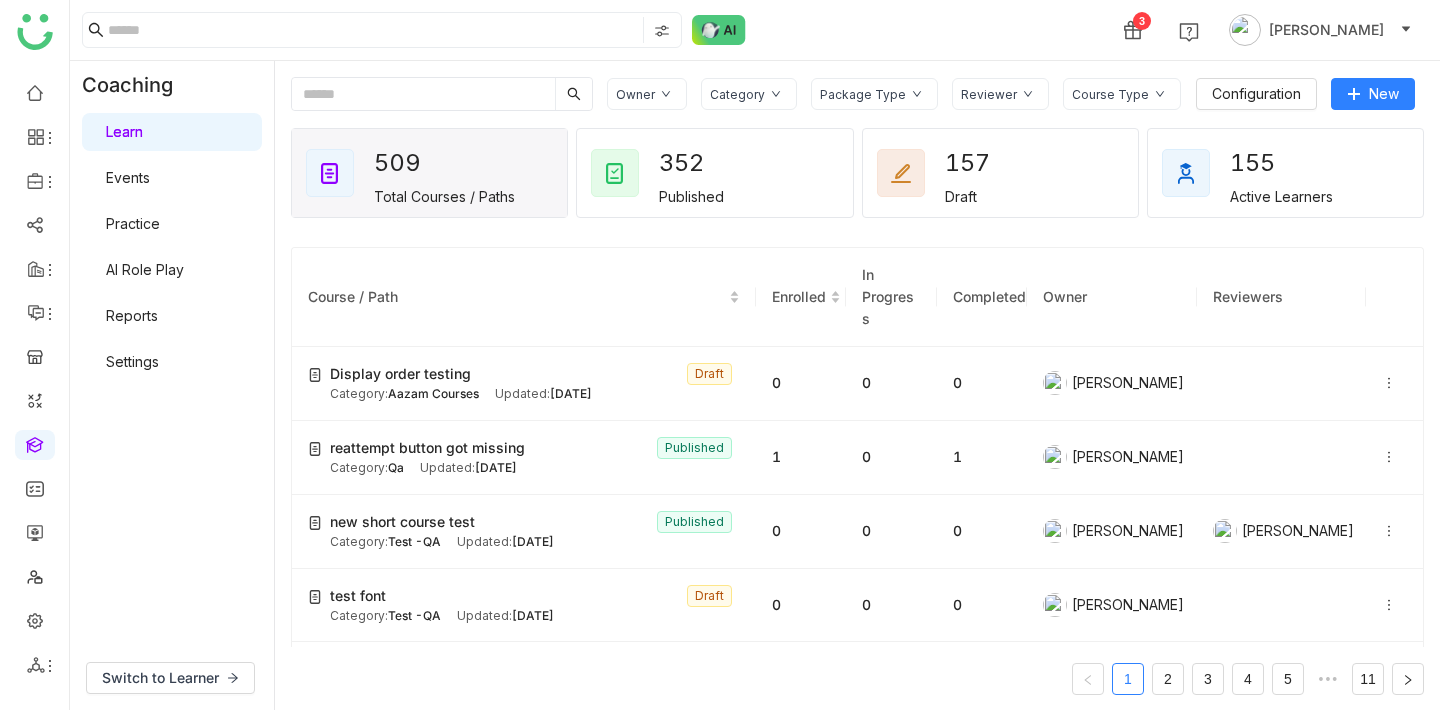 click on "Category" 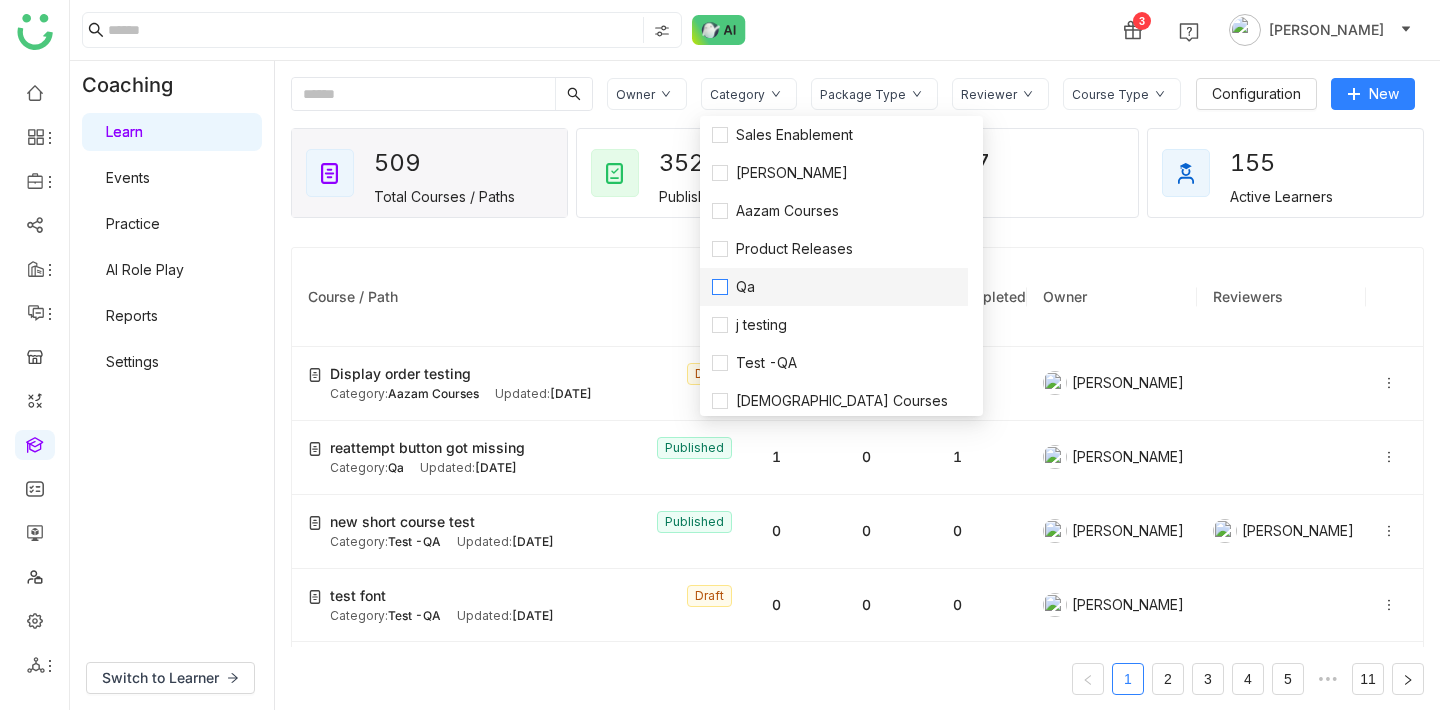 click on "Qa" at bounding box center [745, 287] 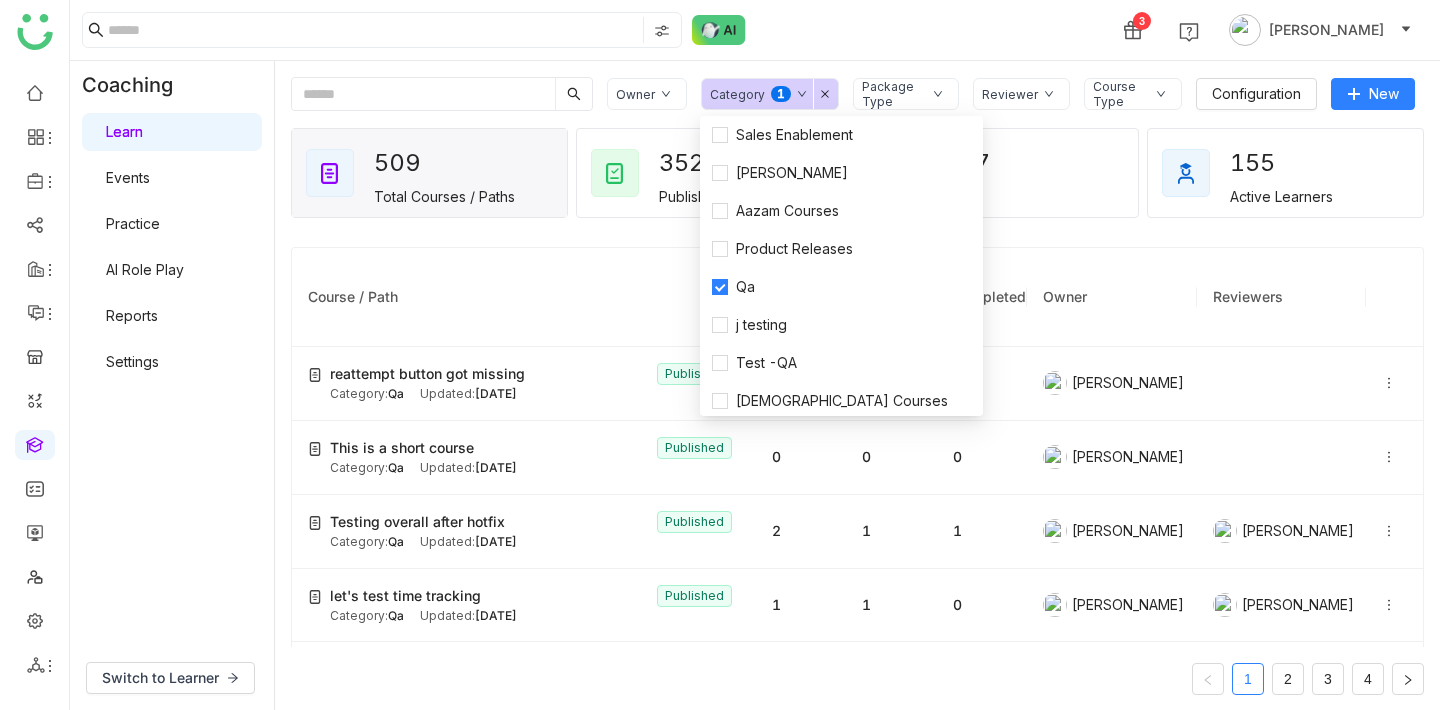 click on "Coaching  Learn   Events   Practice   AI Role Play   Reports   Settings" 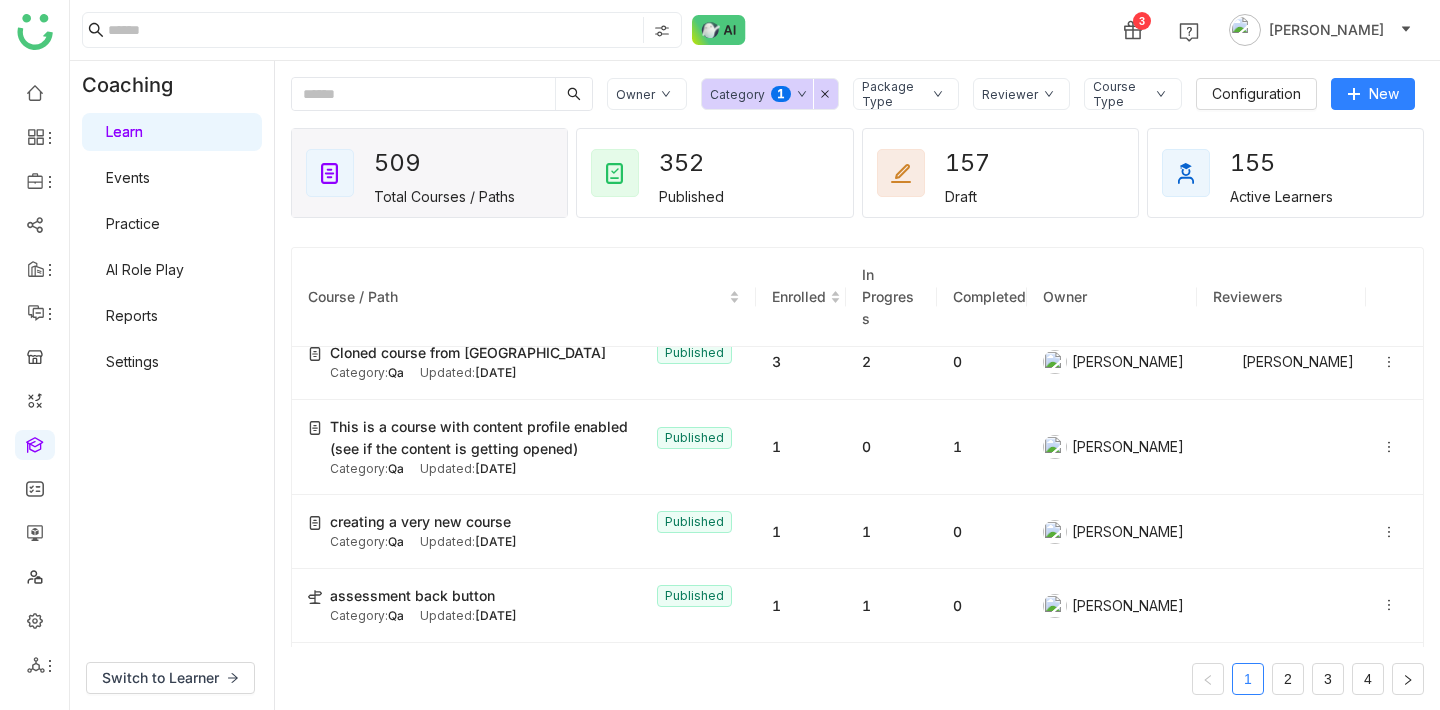 scroll, scrollTop: 804, scrollLeft: 0, axis: vertical 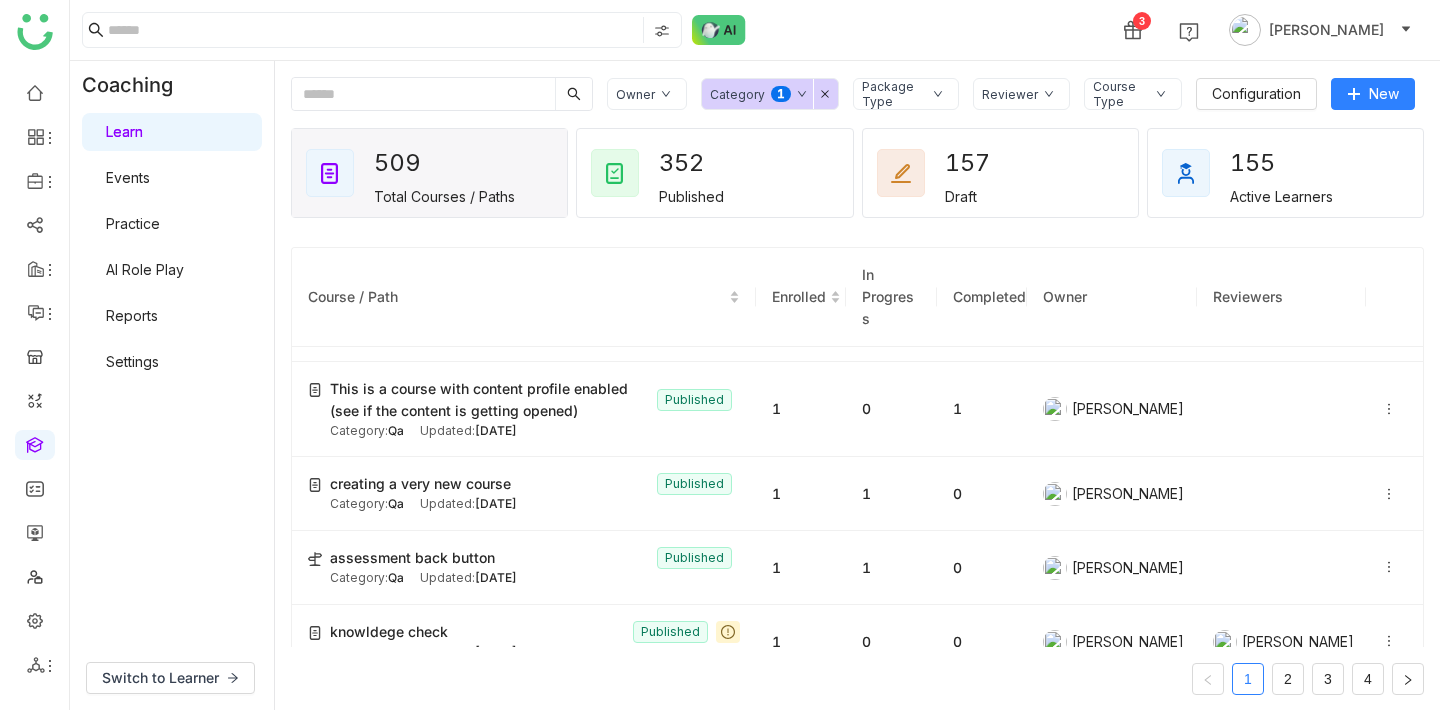 click 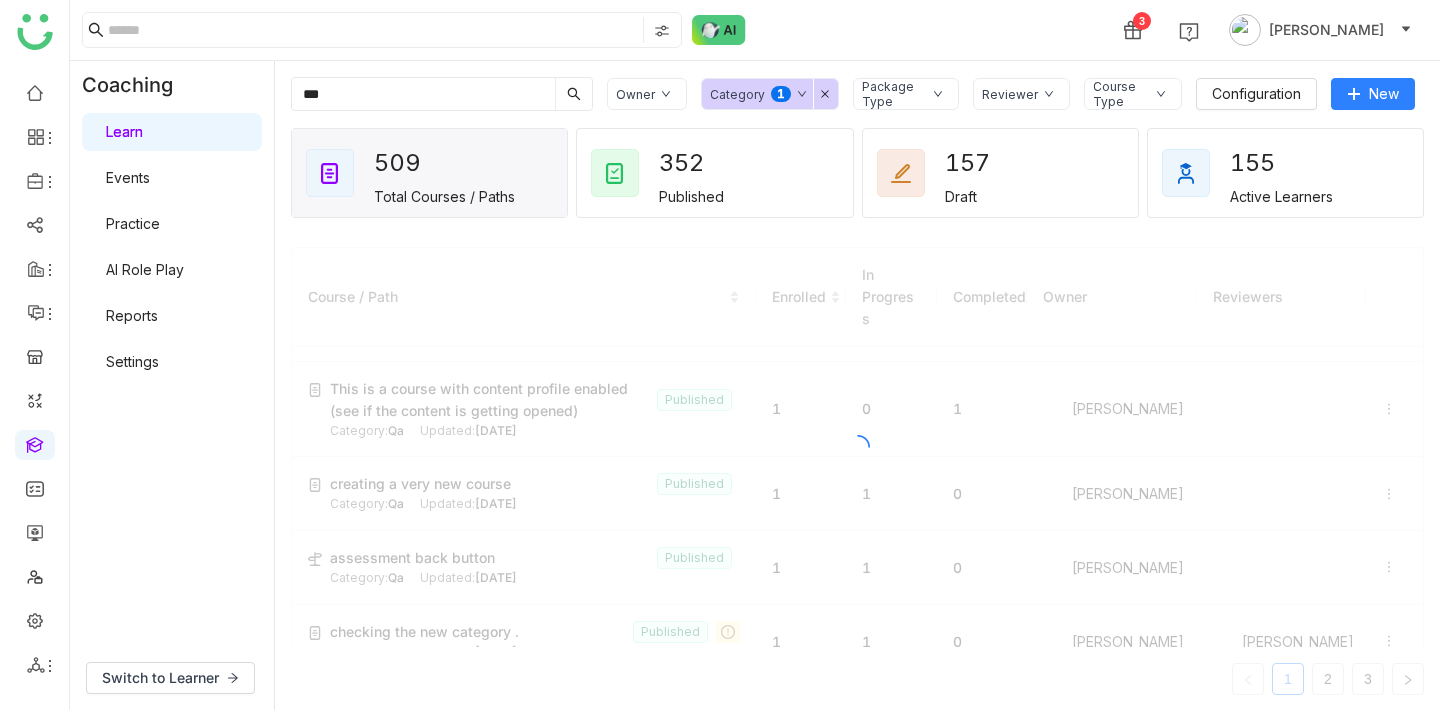 type on "***" 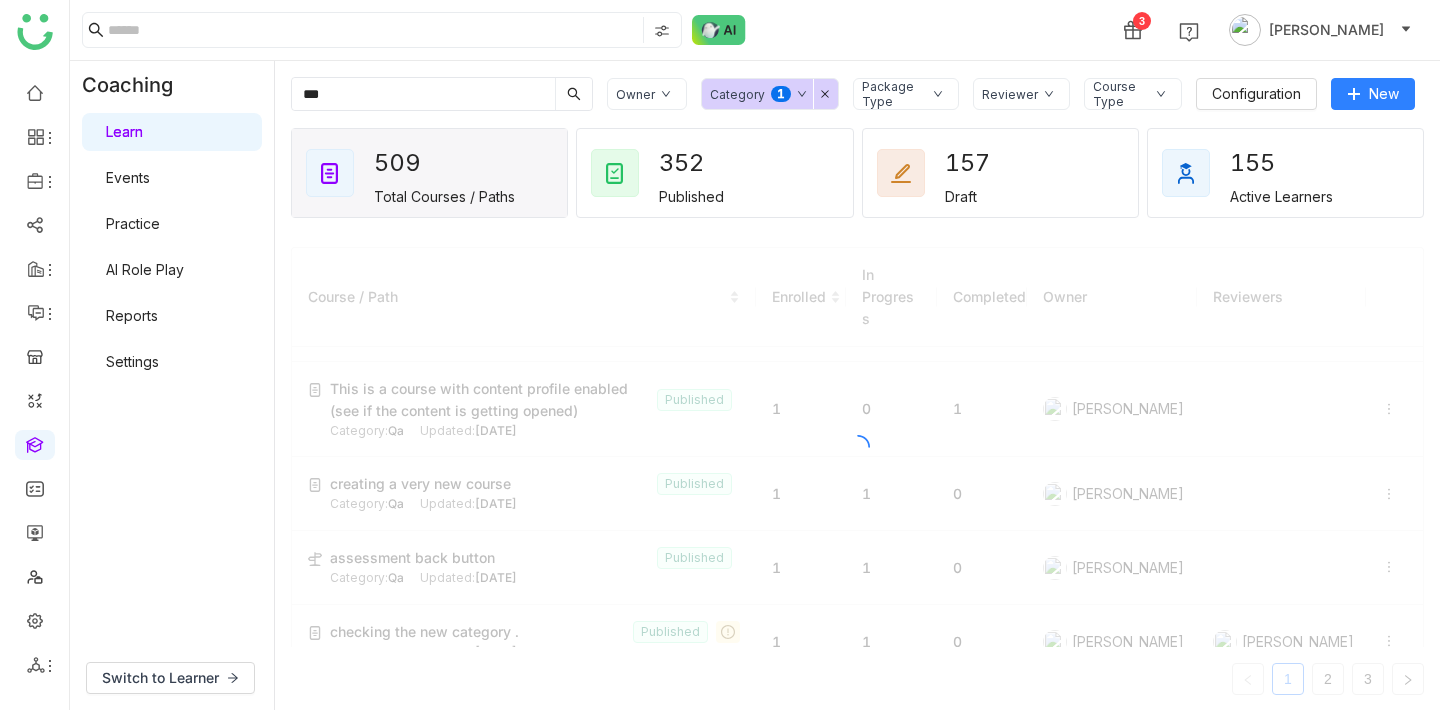 scroll, scrollTop: 239, scrollLeft: 0, axis: vertical 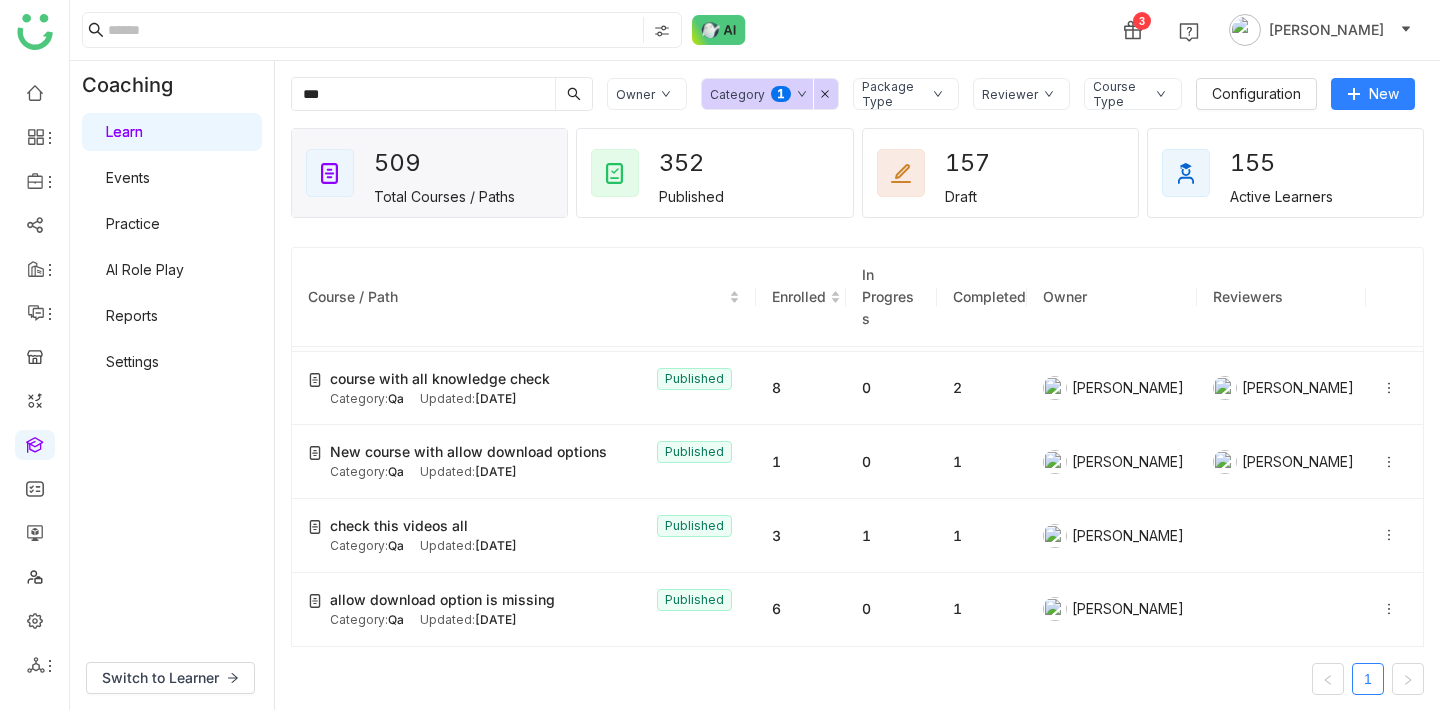 click on "Category  0   1   2   3   4   5   6   7   8   9" 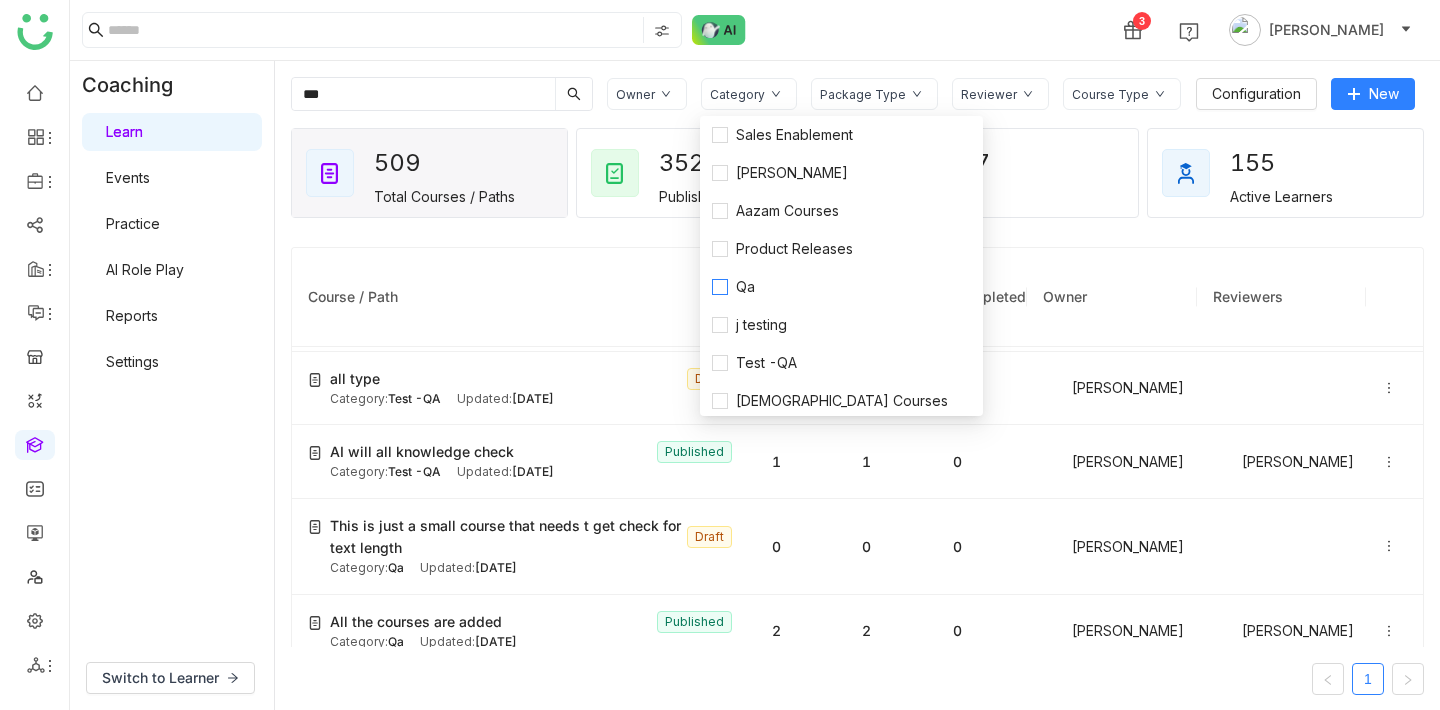 scroll, scrollTop: 804, scrollLeft: 0, axis: vertical 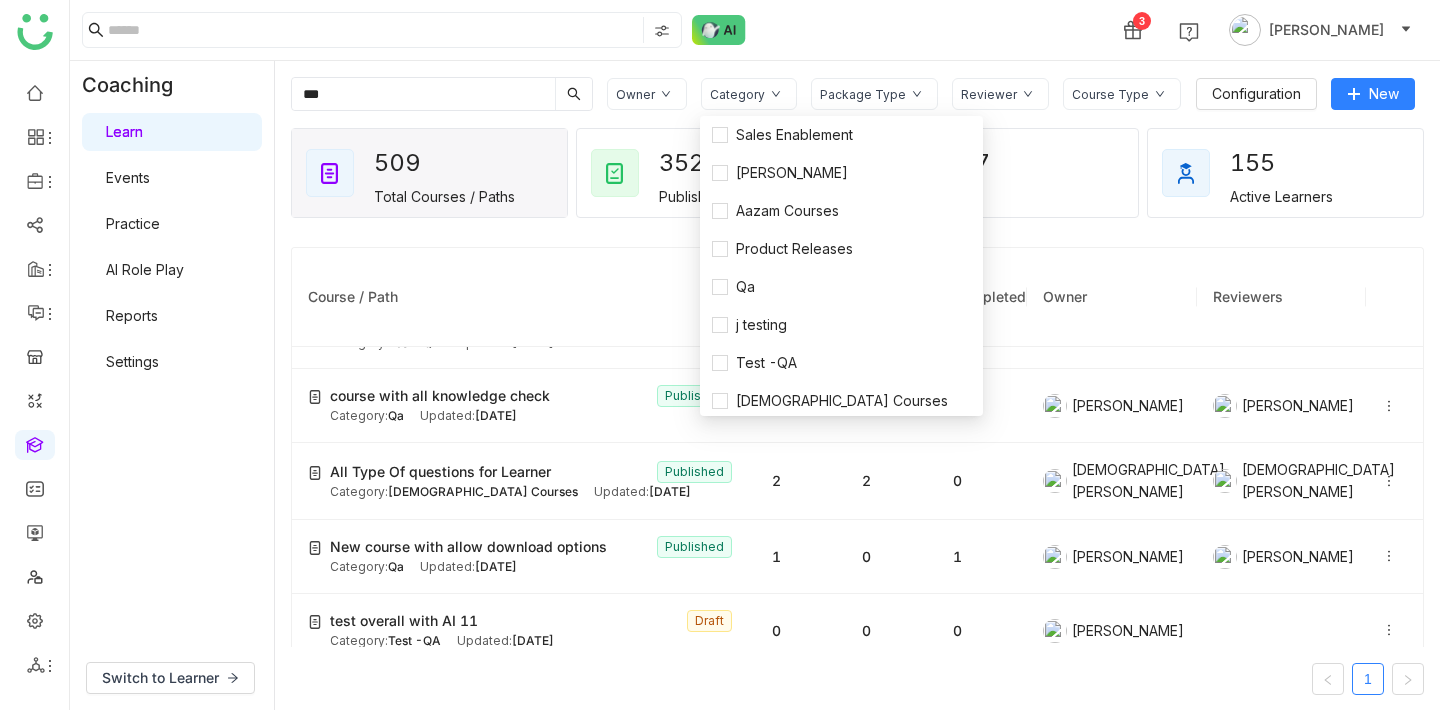 click on "Coaching  Learn   Events   Practice   AI Role Play   Reports   Settings" 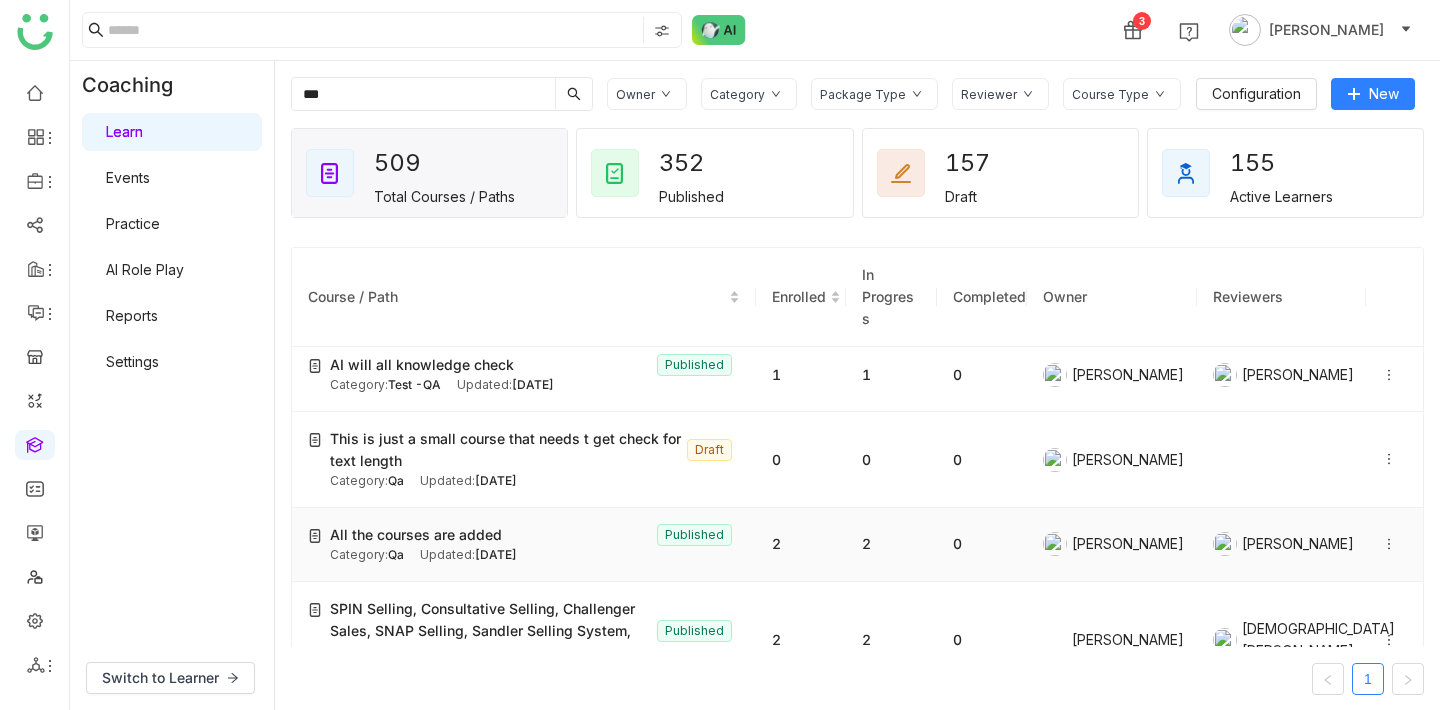 scroll, scrollTop: 335, scrollLeft: 0, axis: vertical 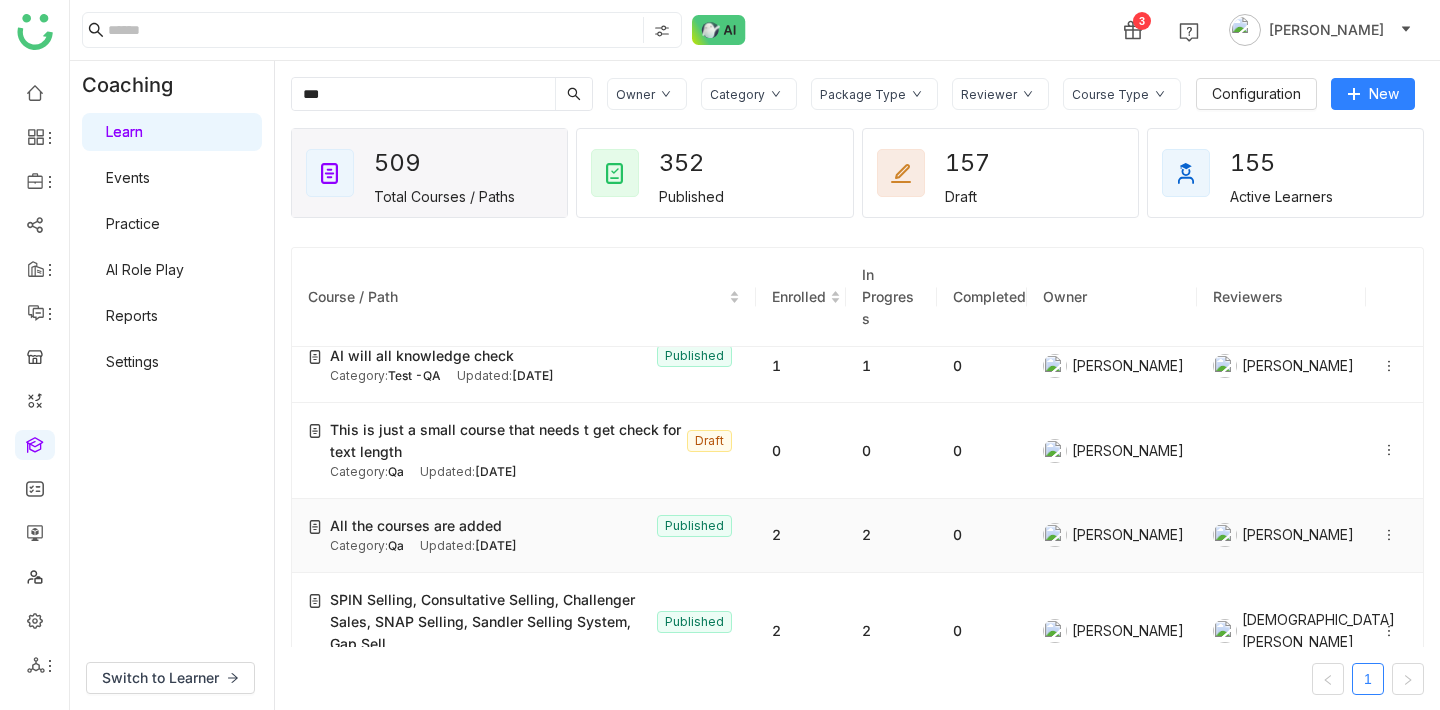 click on "[DATE]" 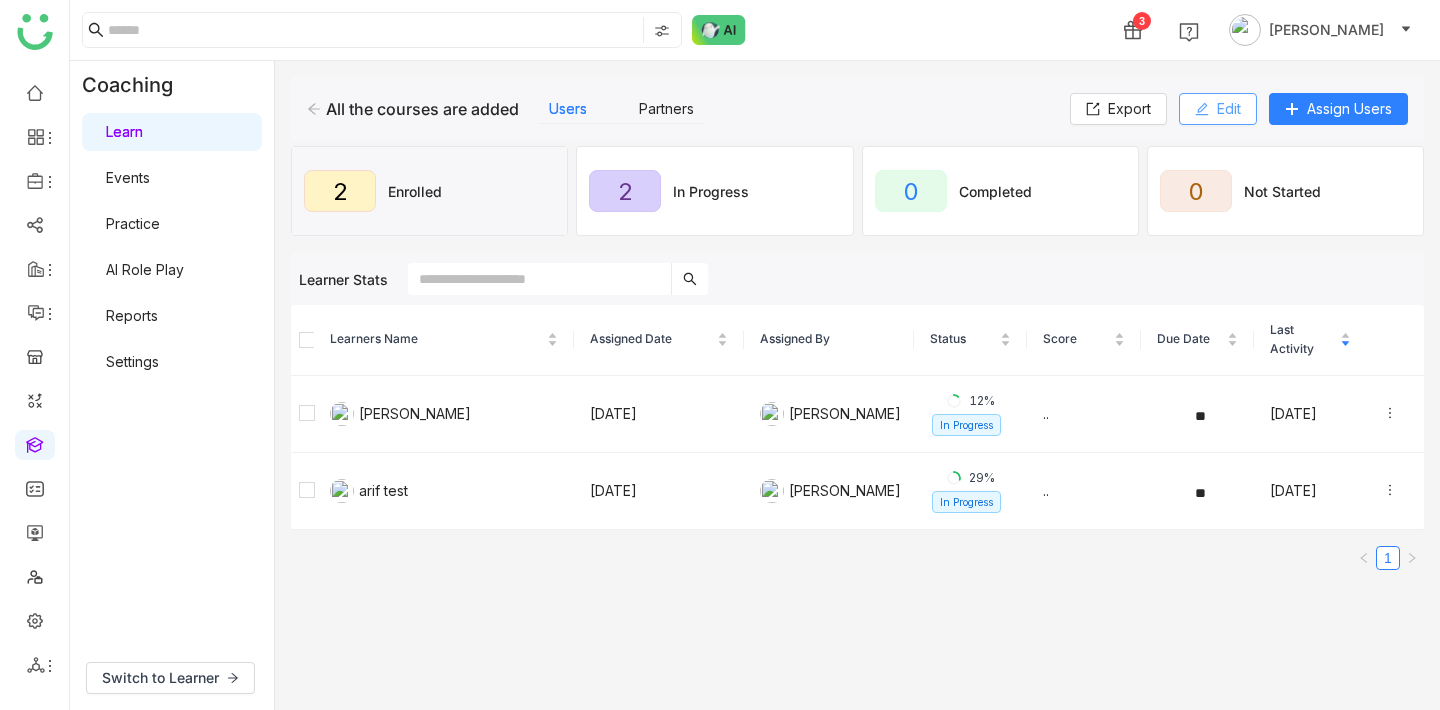 click on "Edit" 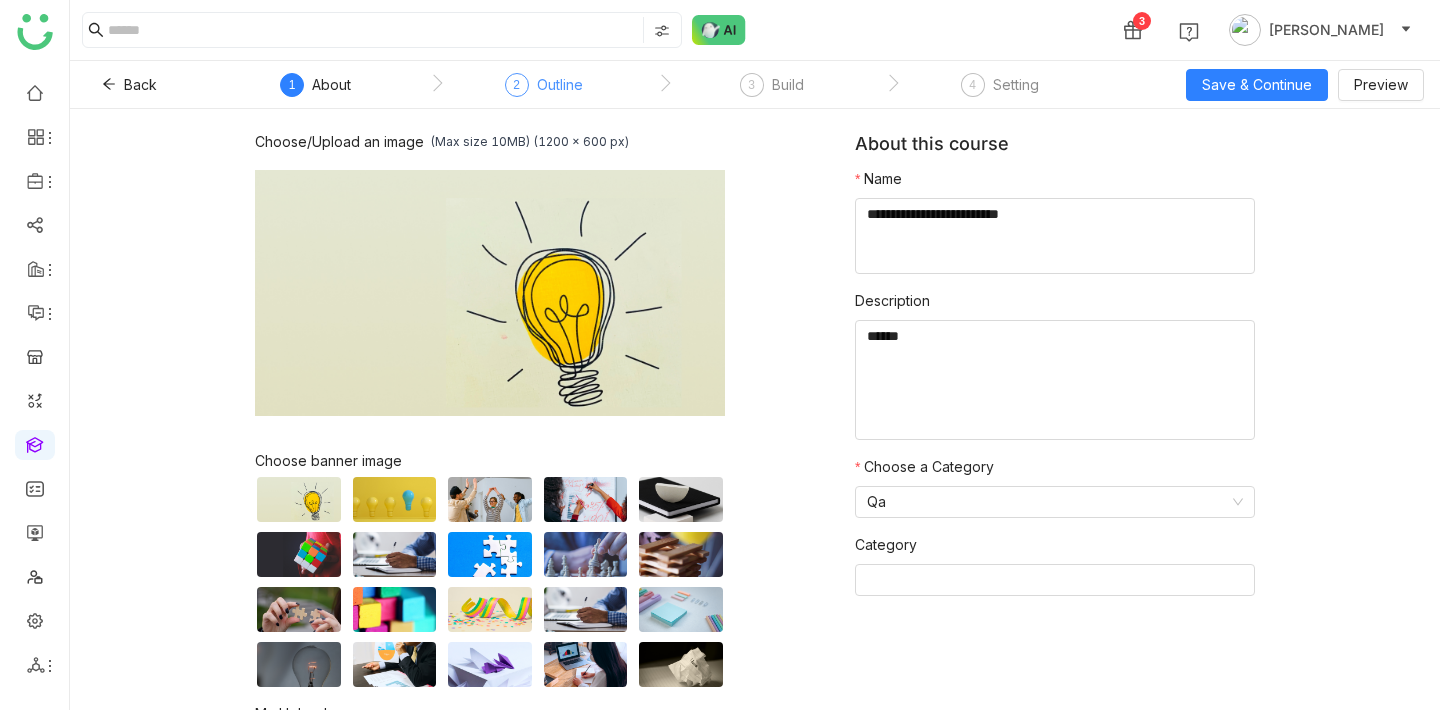 click on "Outline" 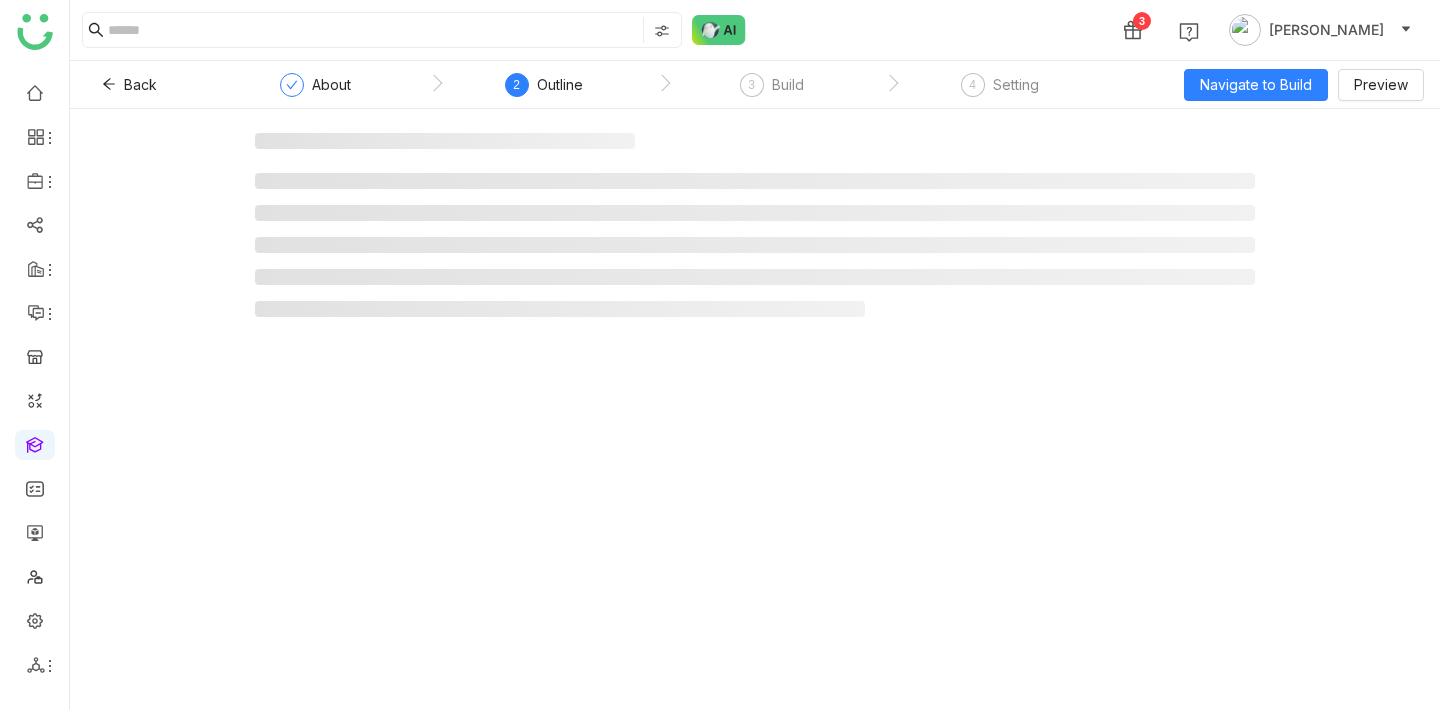 click on "3  Build" 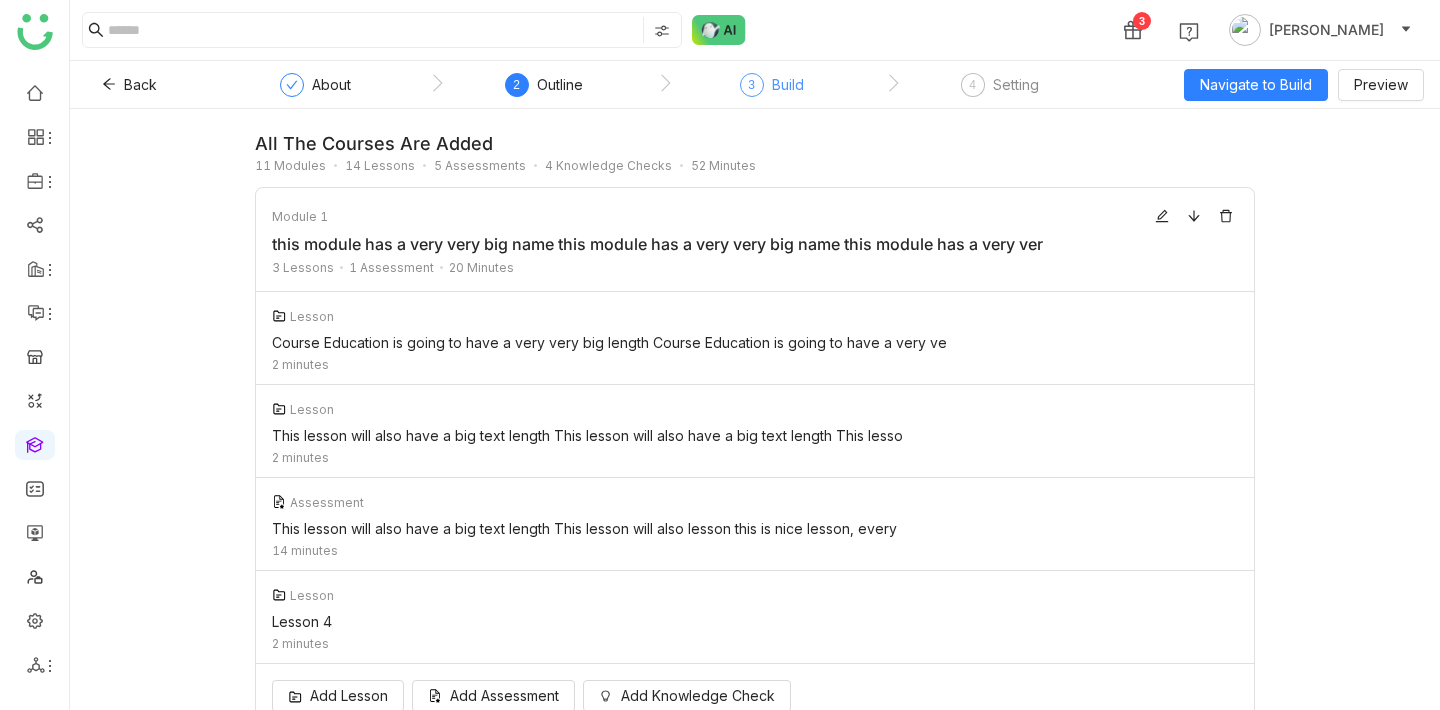 click on "Build" 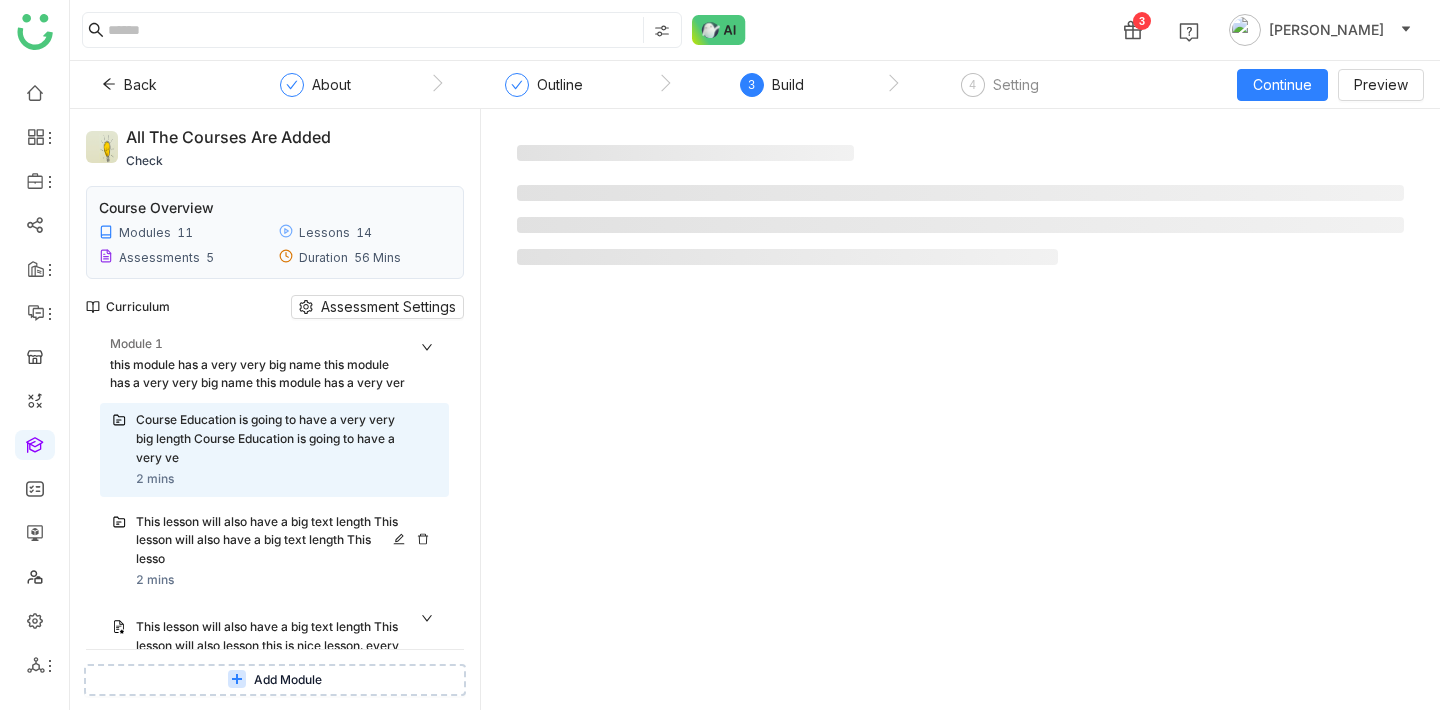 scroll, scrollTop: 0, scrollLeft: 0, axis: both 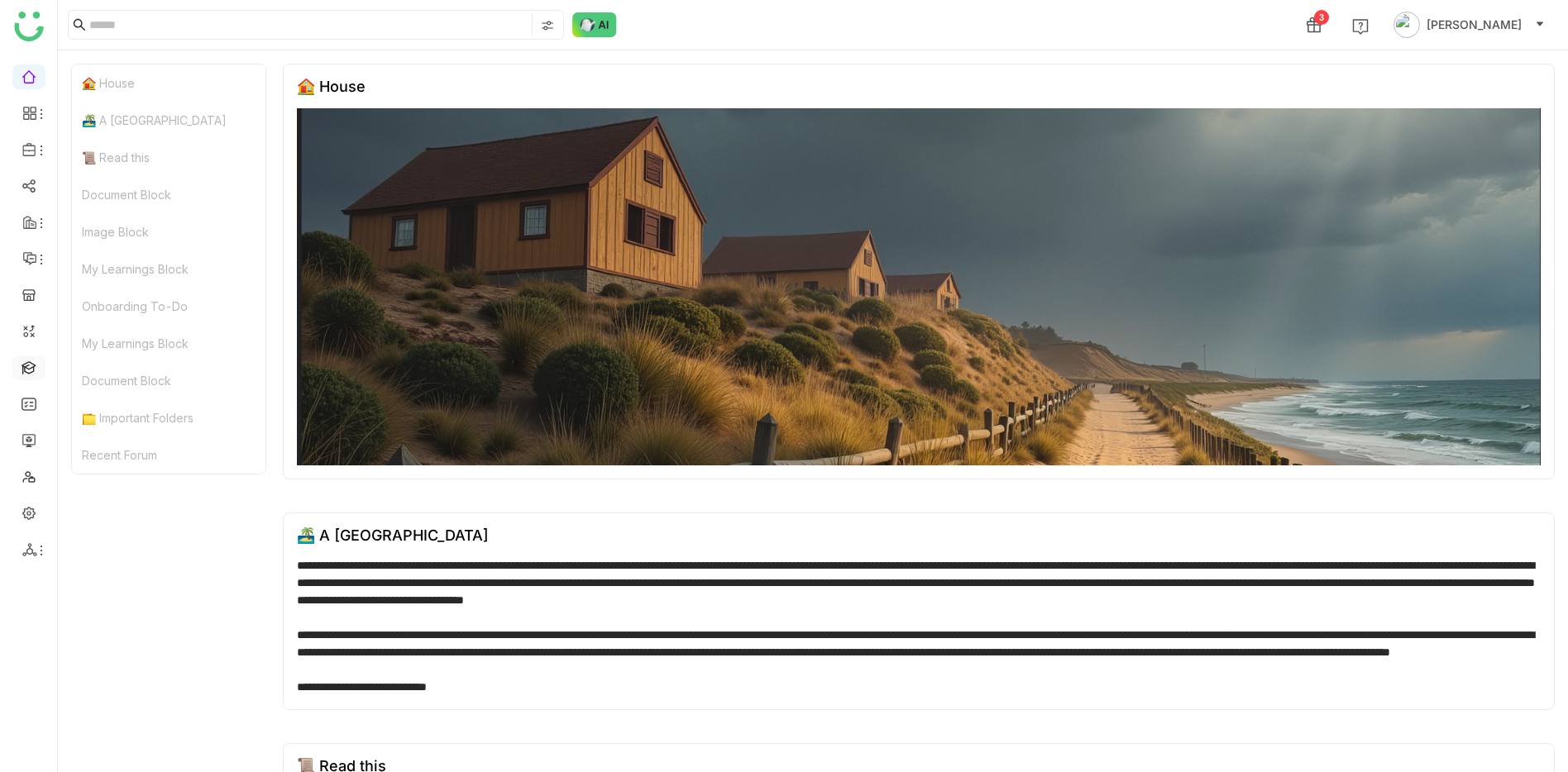 click at bounding box center [29, 366] 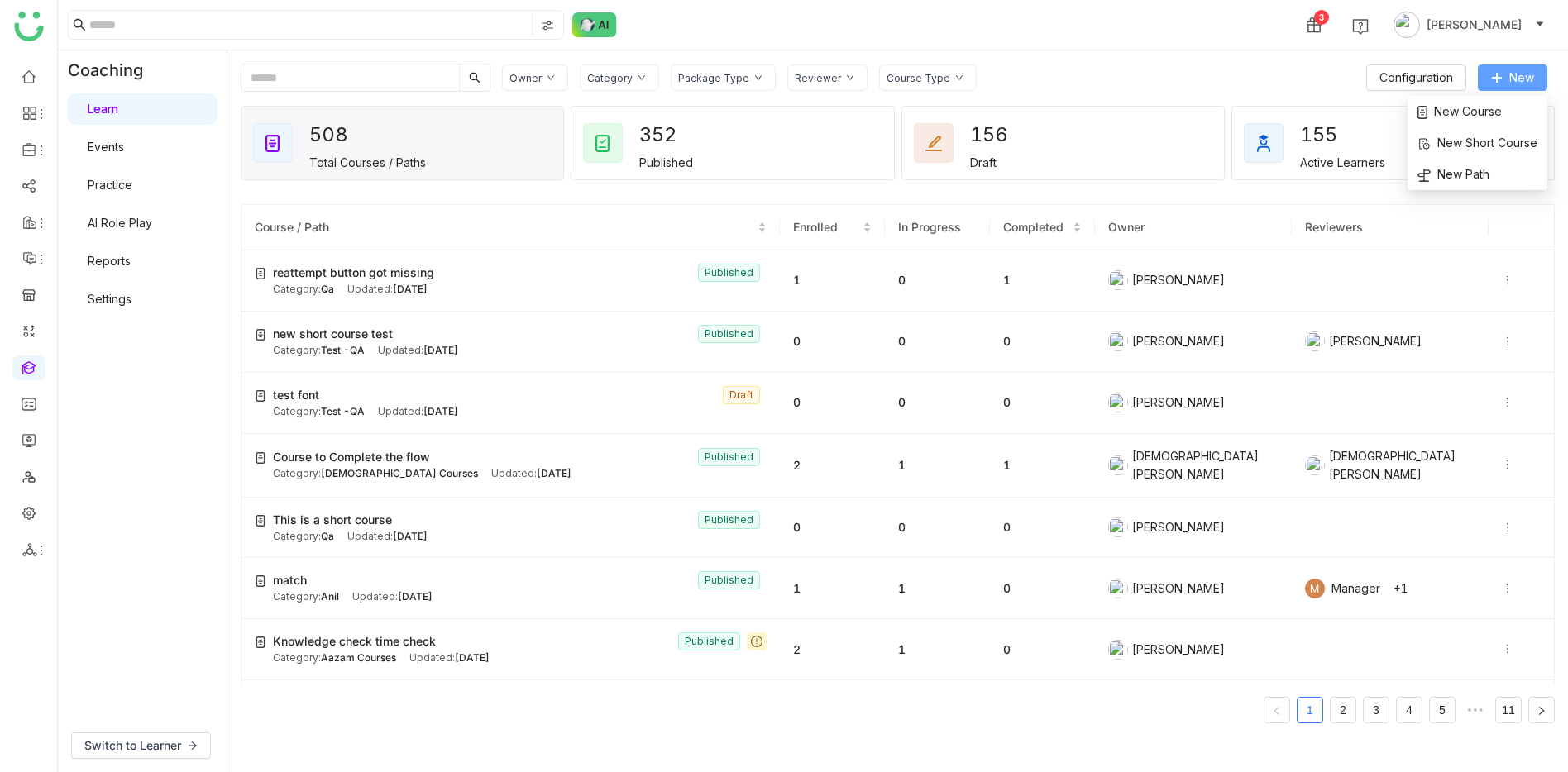 click on "New" 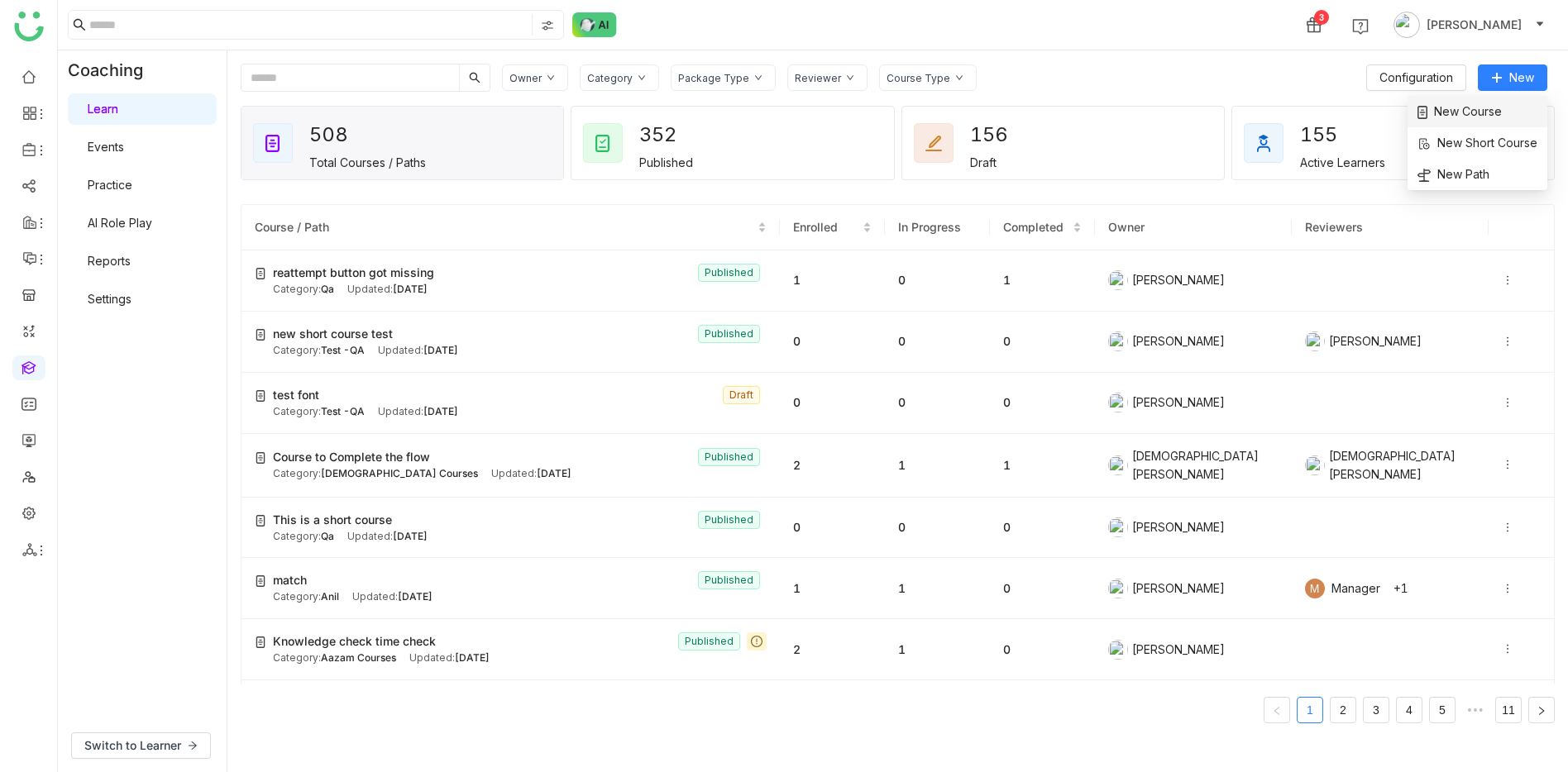 click on "New Course" at bounding box center [1477, 112] 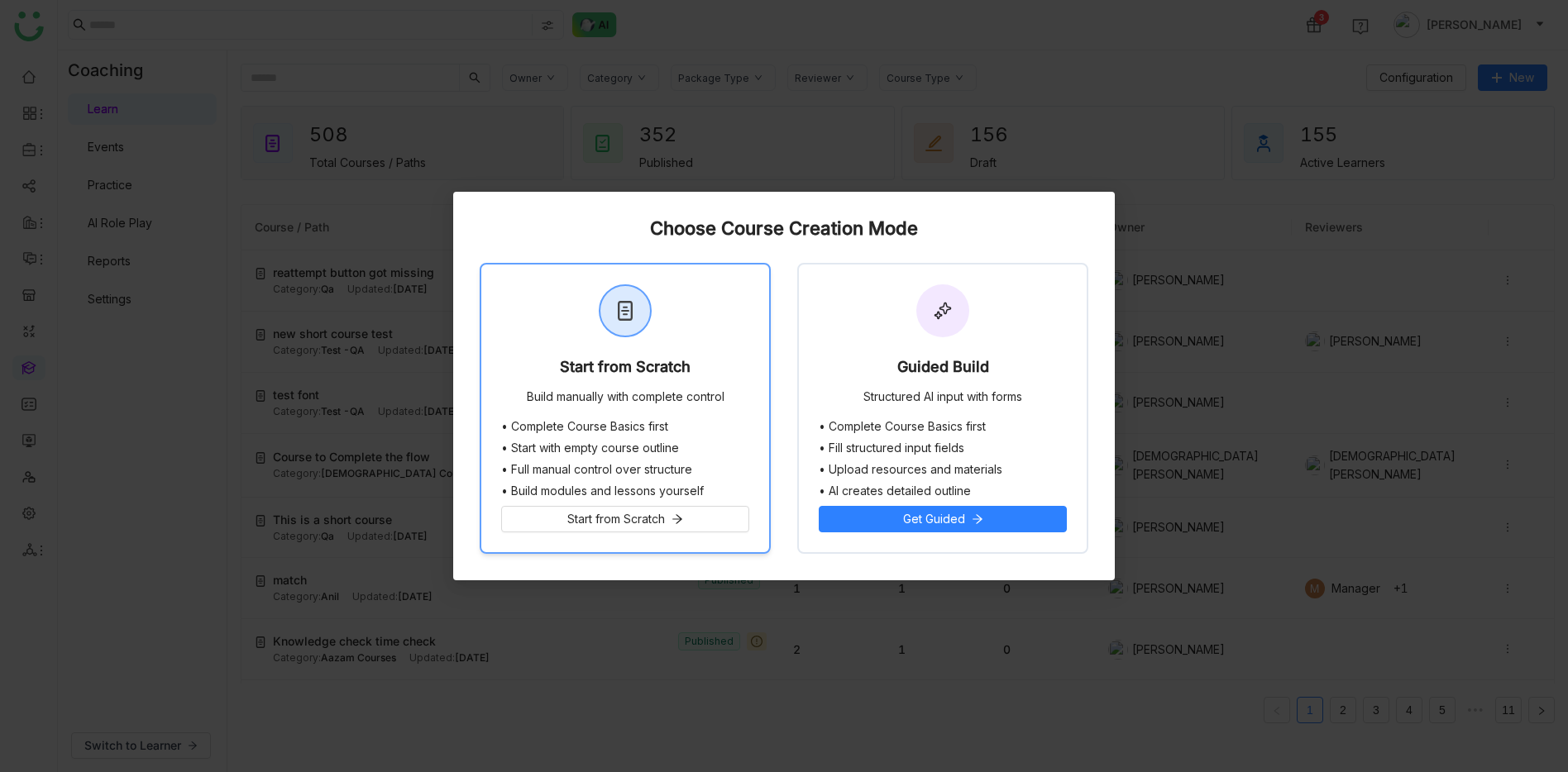 click on "• Complete Course Basics first" at bounding box center [625, 427] 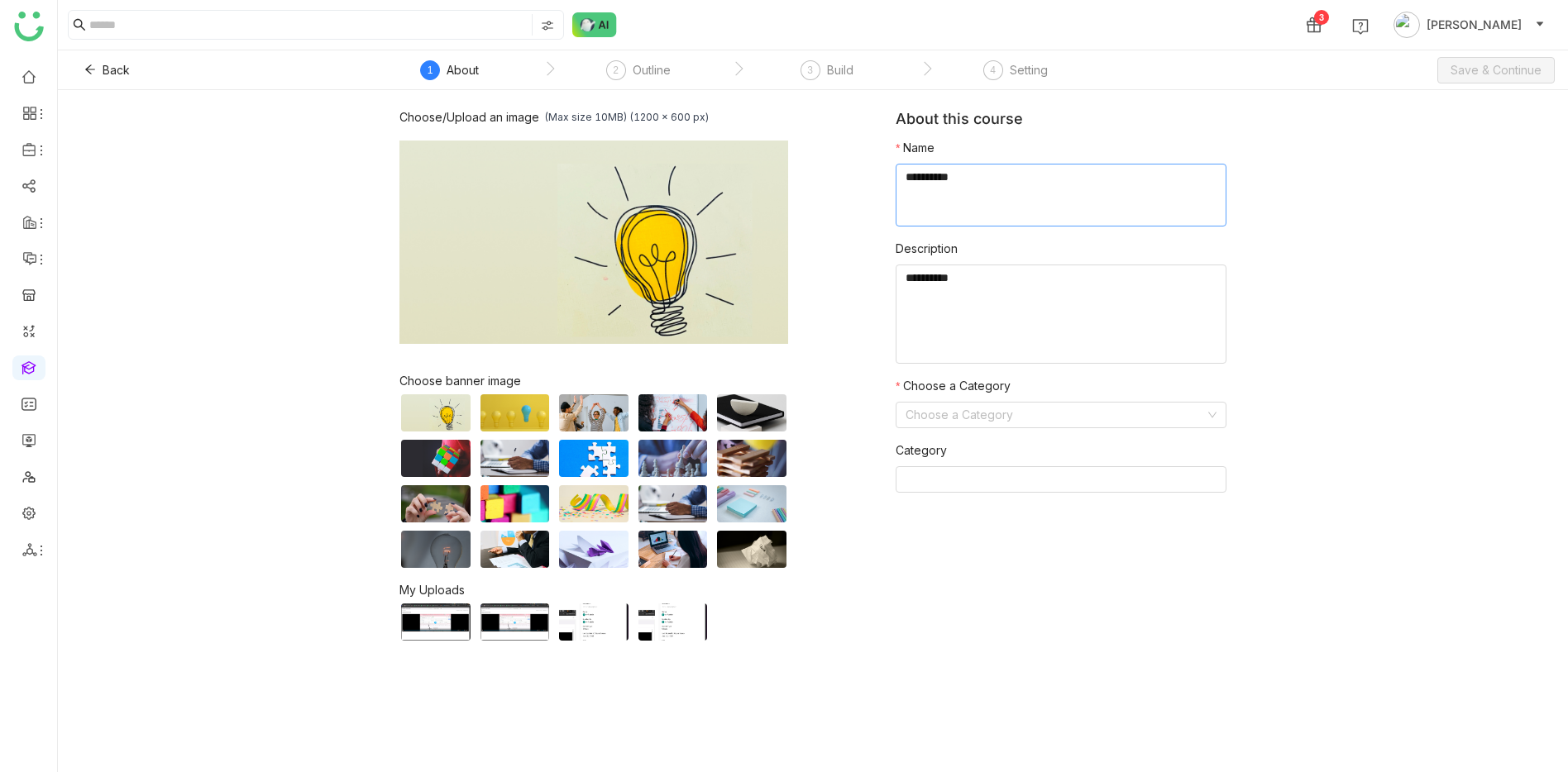 click 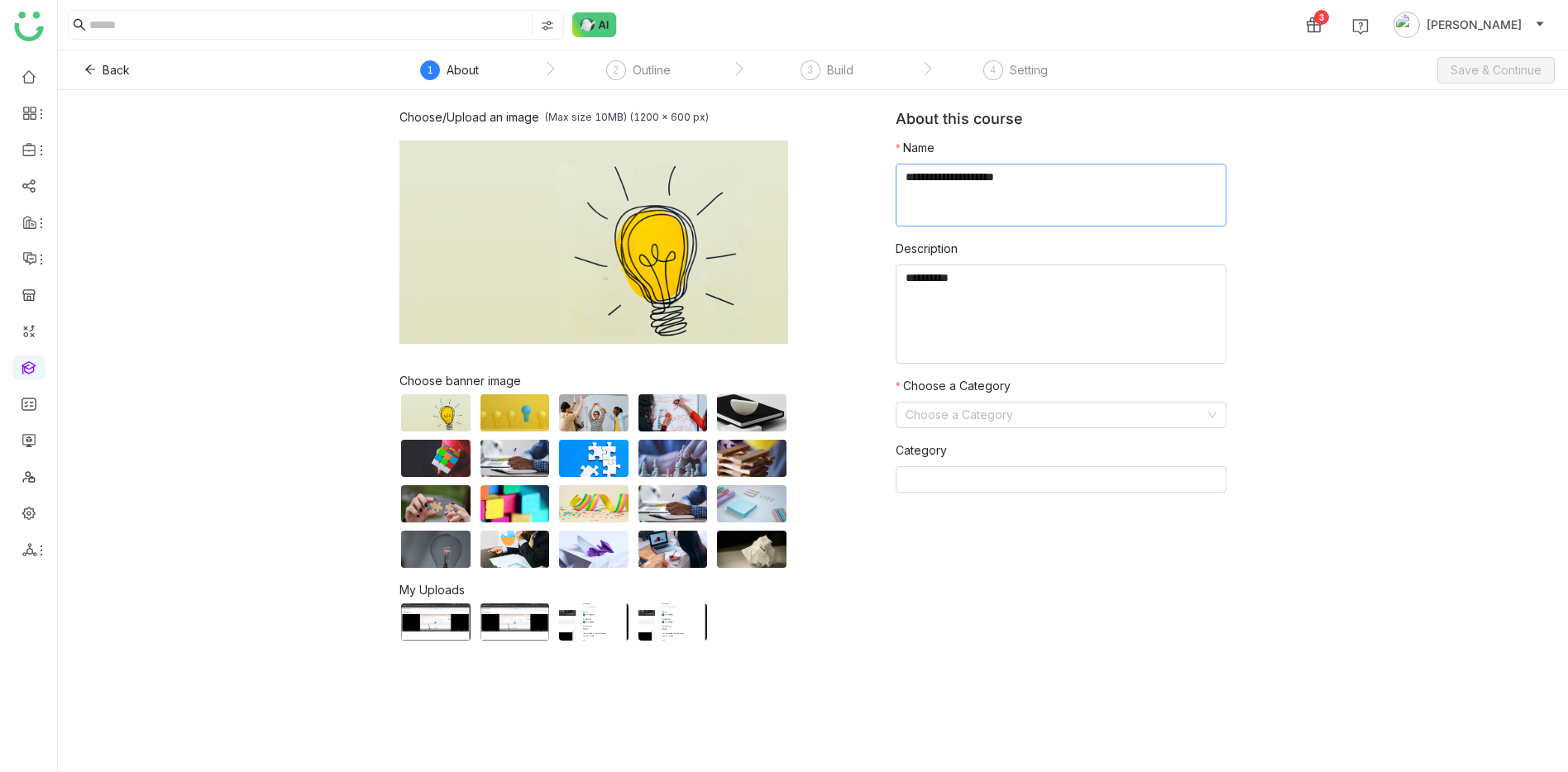 type on "**********" 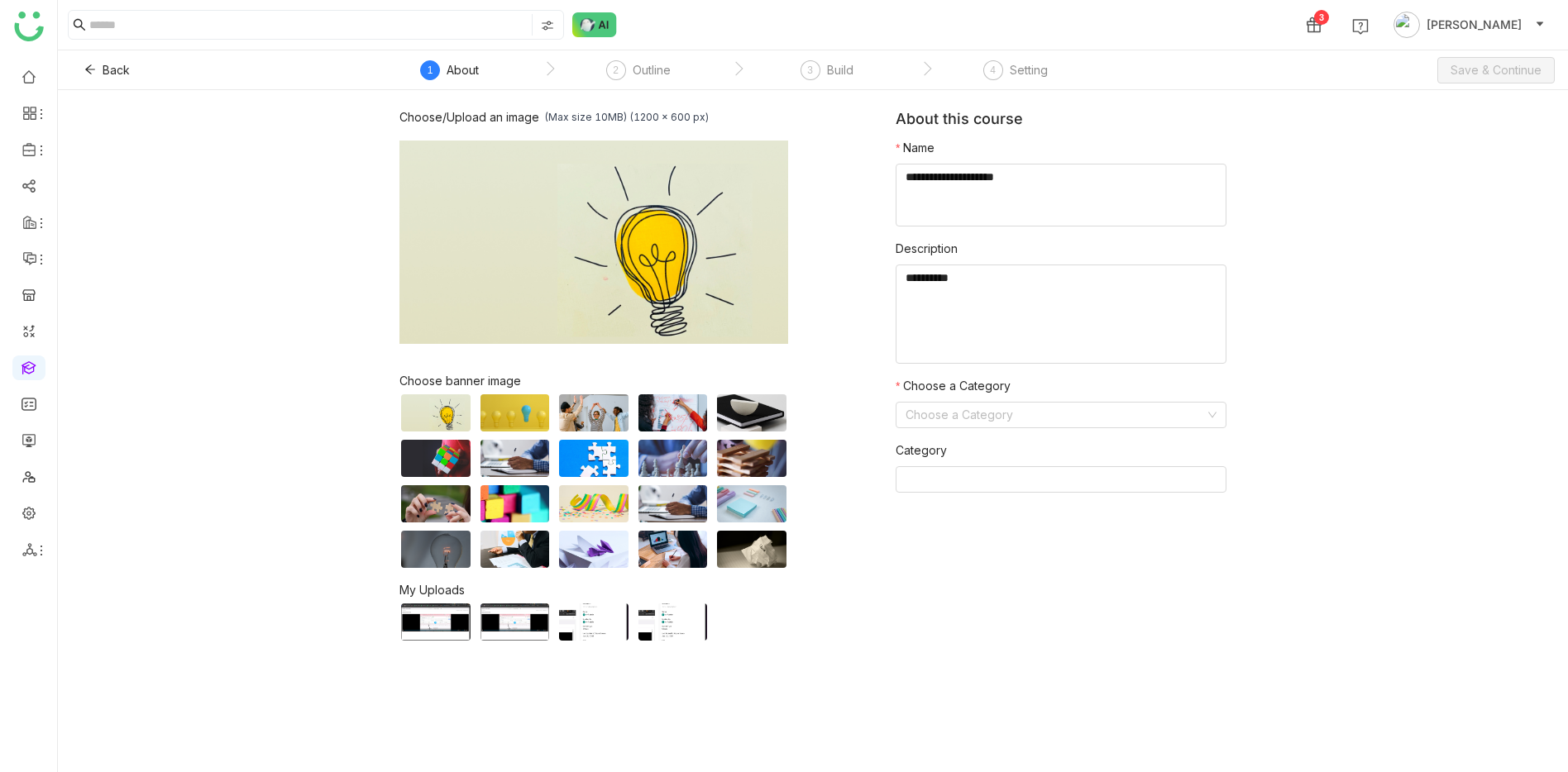 click on "Choose a Category  Choose a Category" 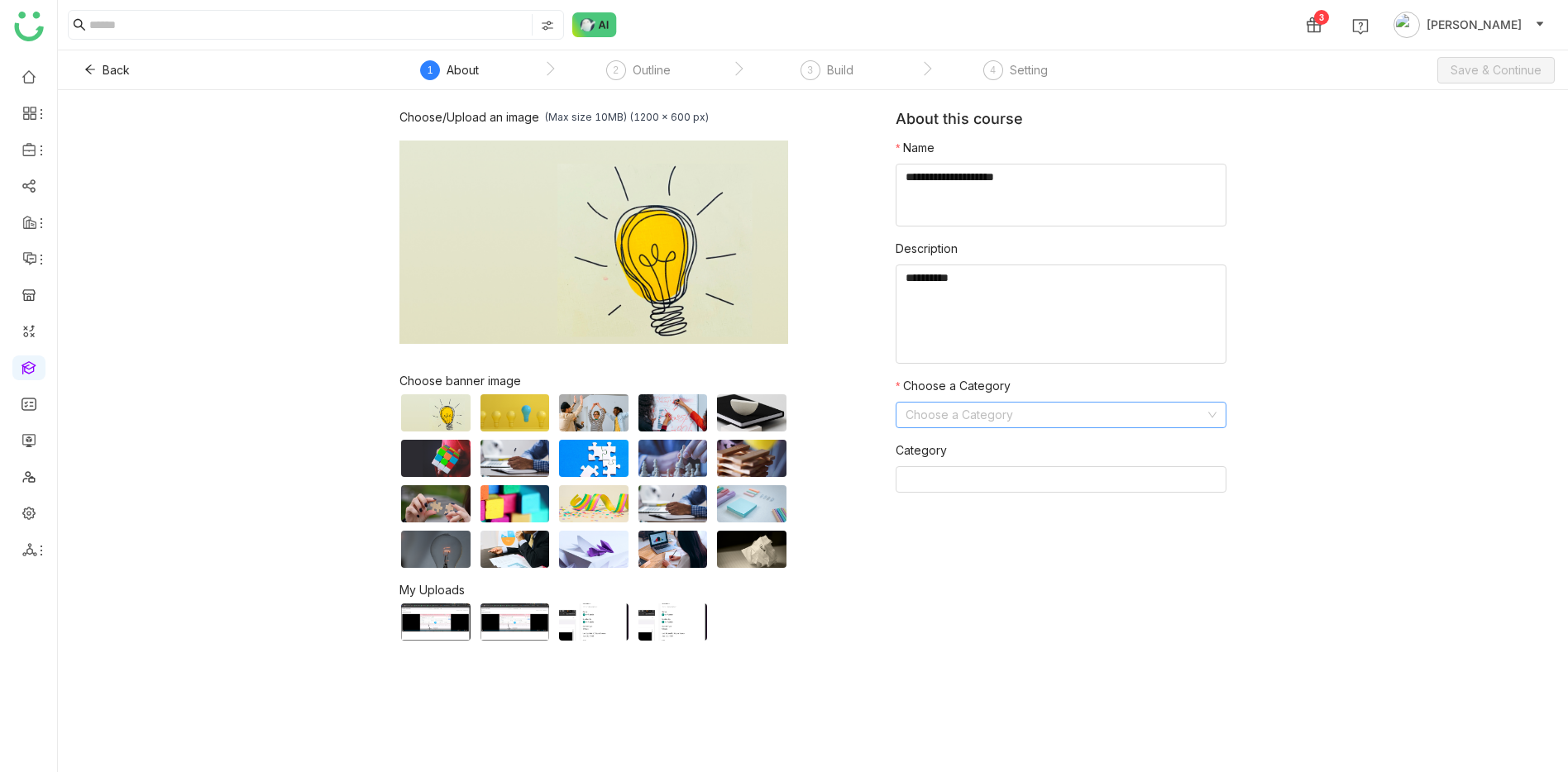 click 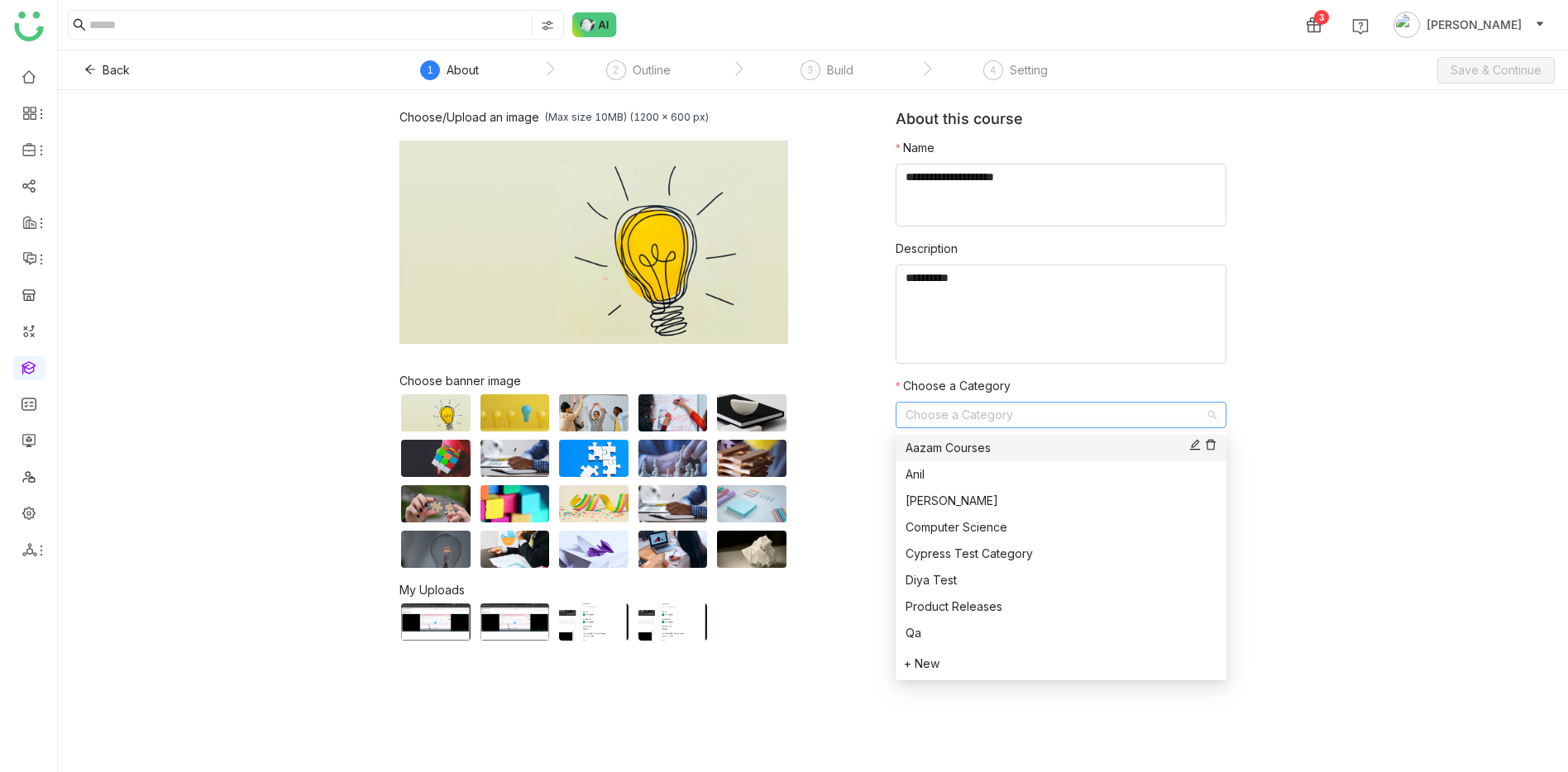 click on "Aazam Courses" at bounding box center [1061, 448] 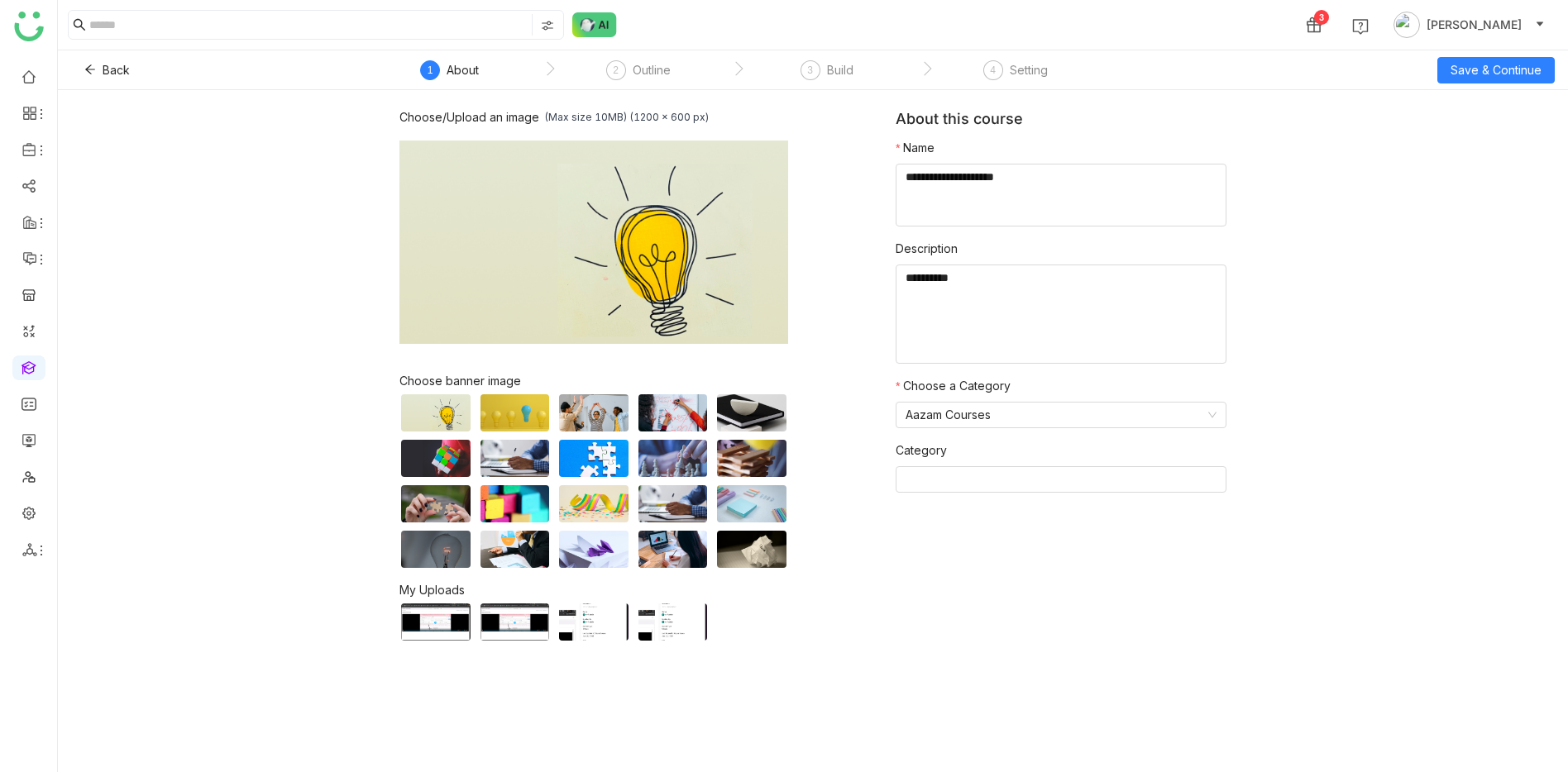 click on "Choose/Upload an image   (Max size 10MB) (1200 x 600 px)  Browse Image  Choose banner image   My Uploads   About this course   Name             Description            Choose a Category  Aazam Courses  Category" 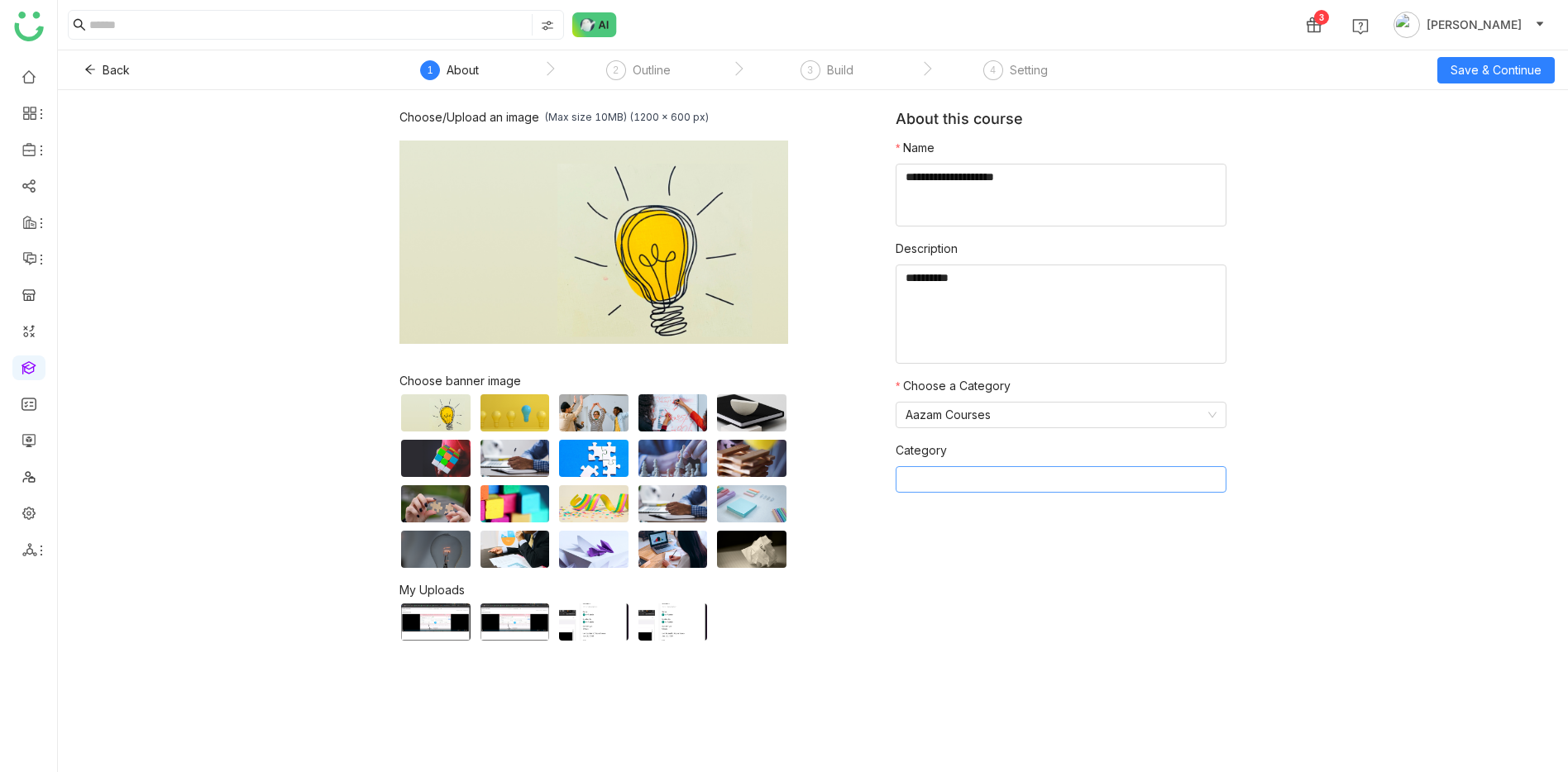 click 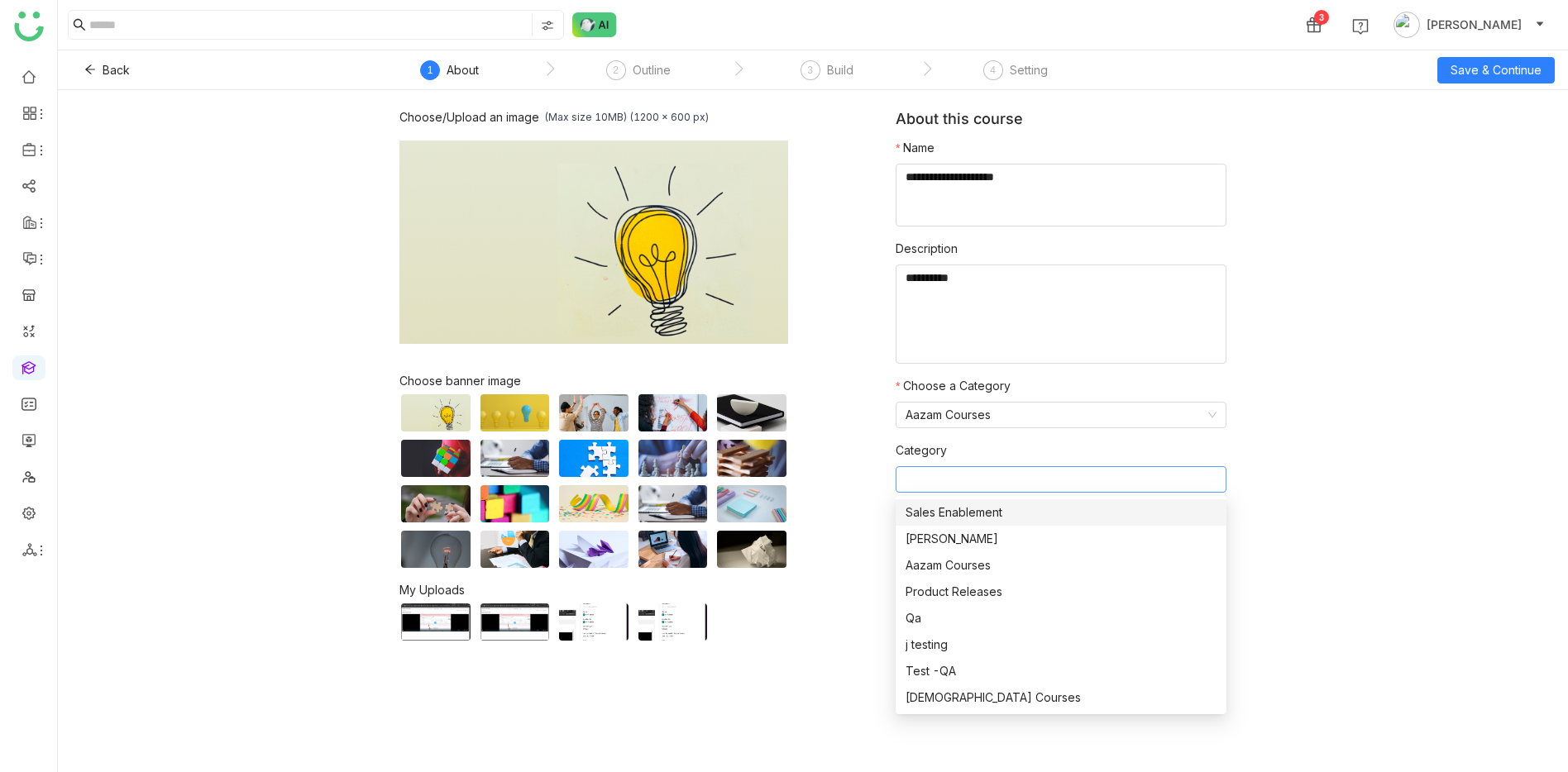 click on "Choose/Upload an image   (Max size 10MB) (1200 x 600 px)  Browse Image  Choose banner image   My Uploads   About this course   Name             Description            Choose a Category  Aazam Courses  Category" 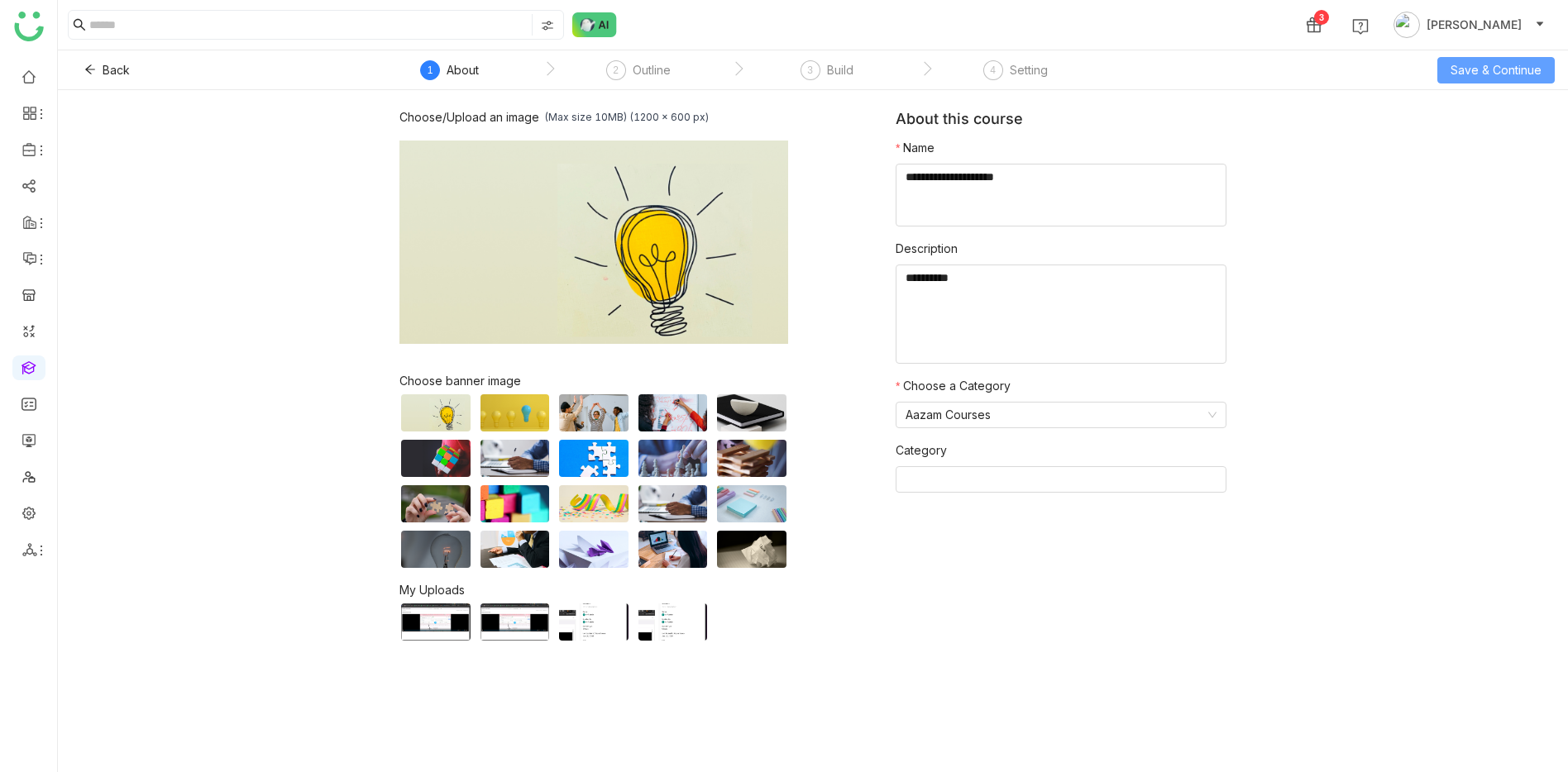 click on "Save & Continue" at bounding box center [1496, 70] 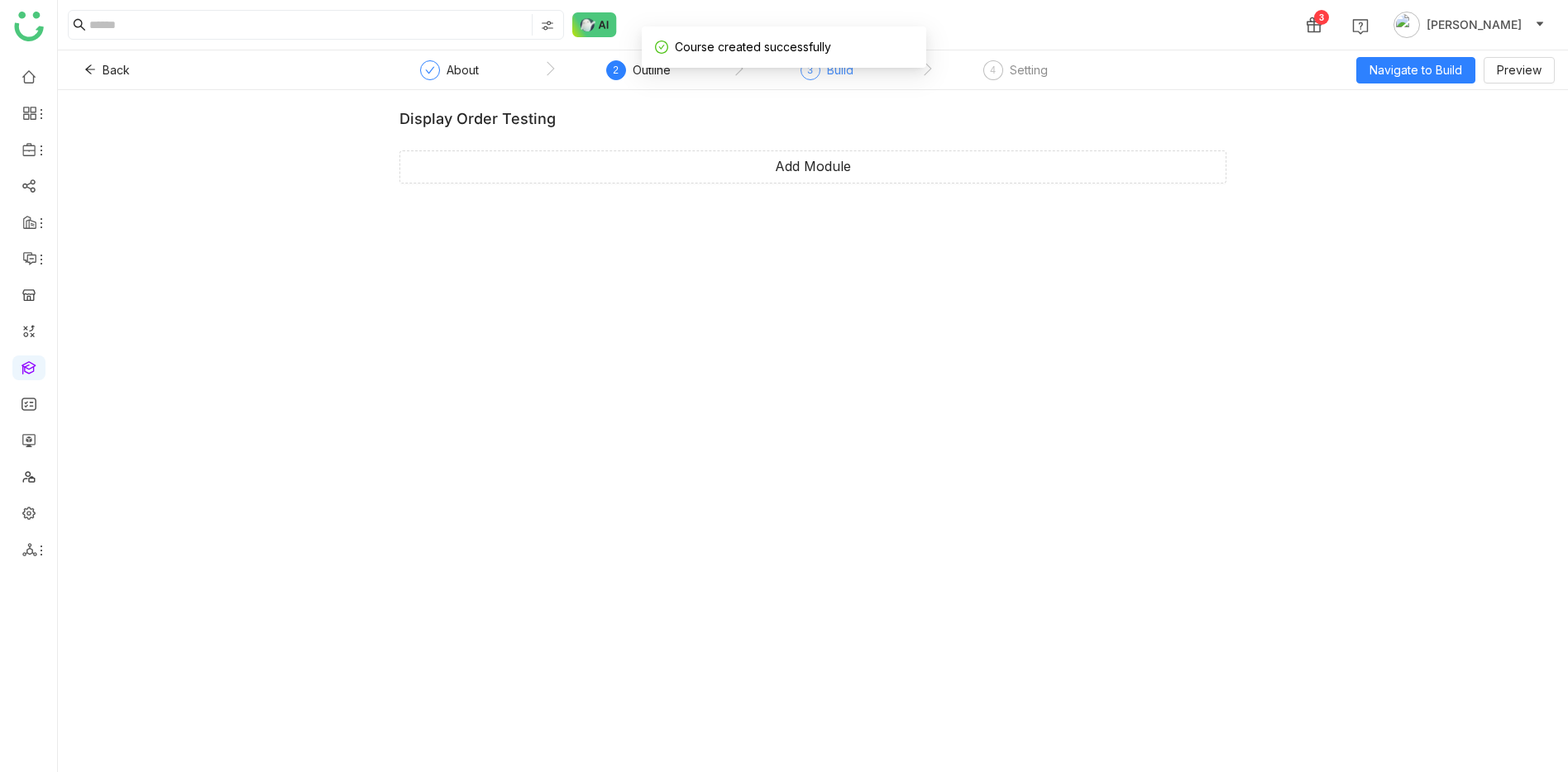 click on "3" 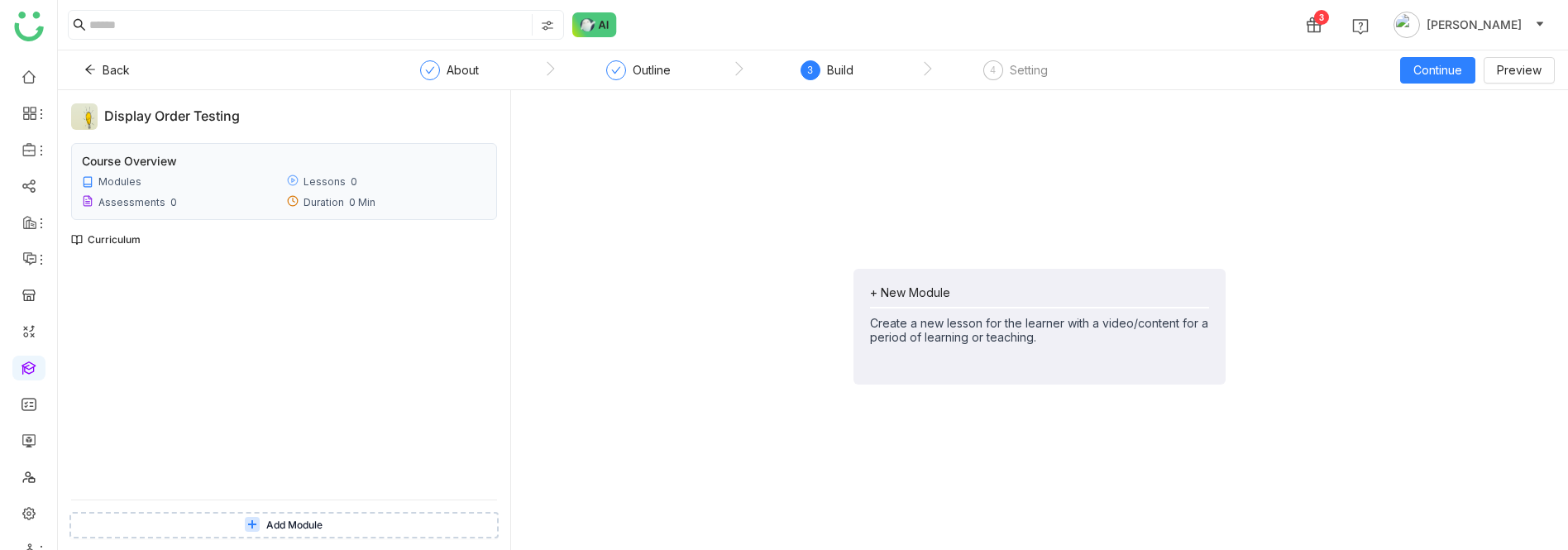click on "Create a new lesson for the learner with a video/content for a period of learning or teaching." 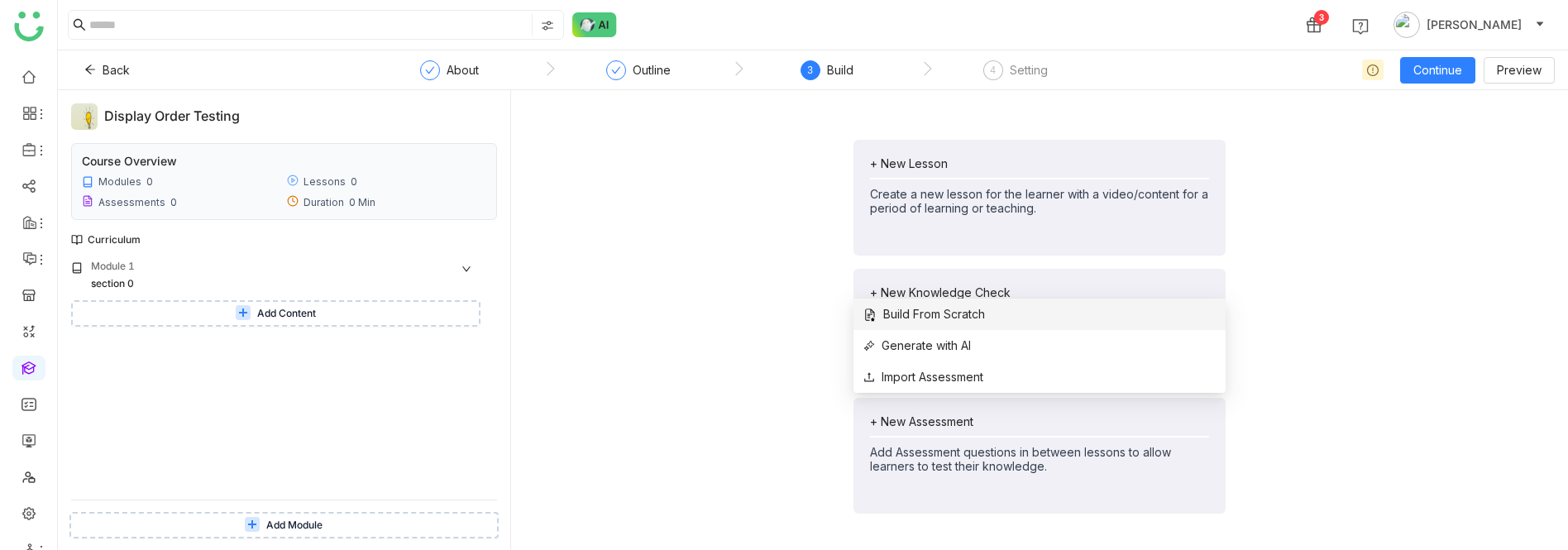 click on "Build From Scratch" at bounding box center (924, 314) 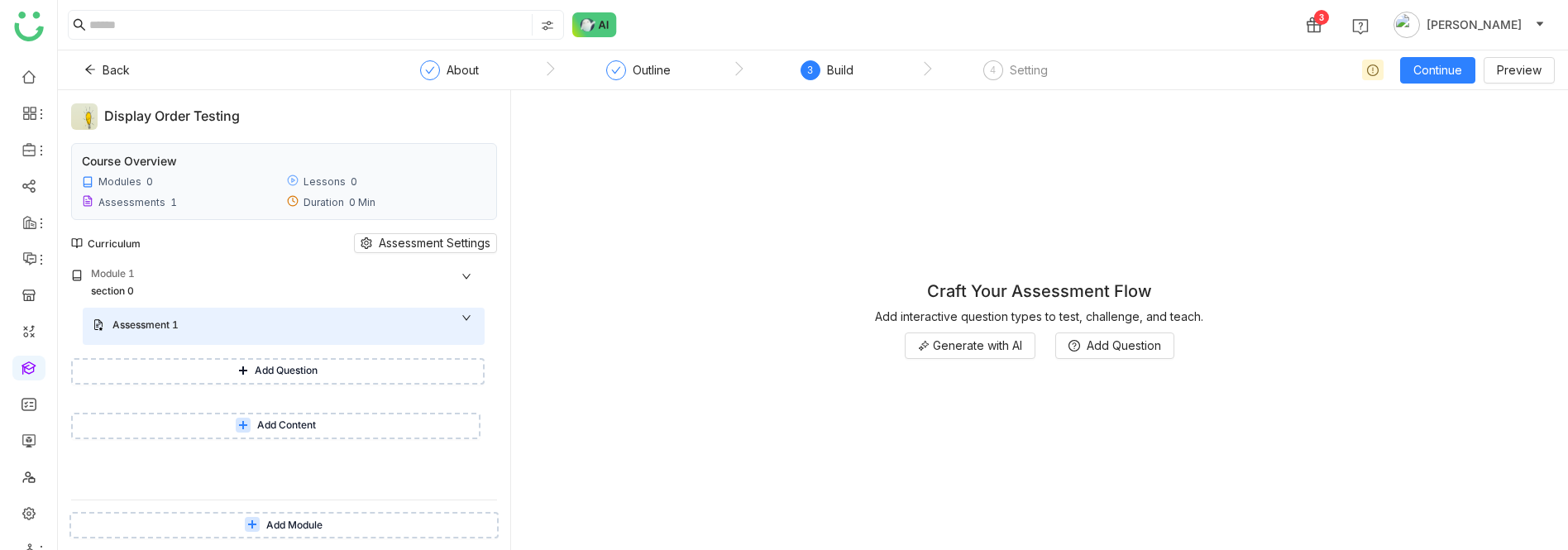click on "Add Question" at bounding box center [278, 371] 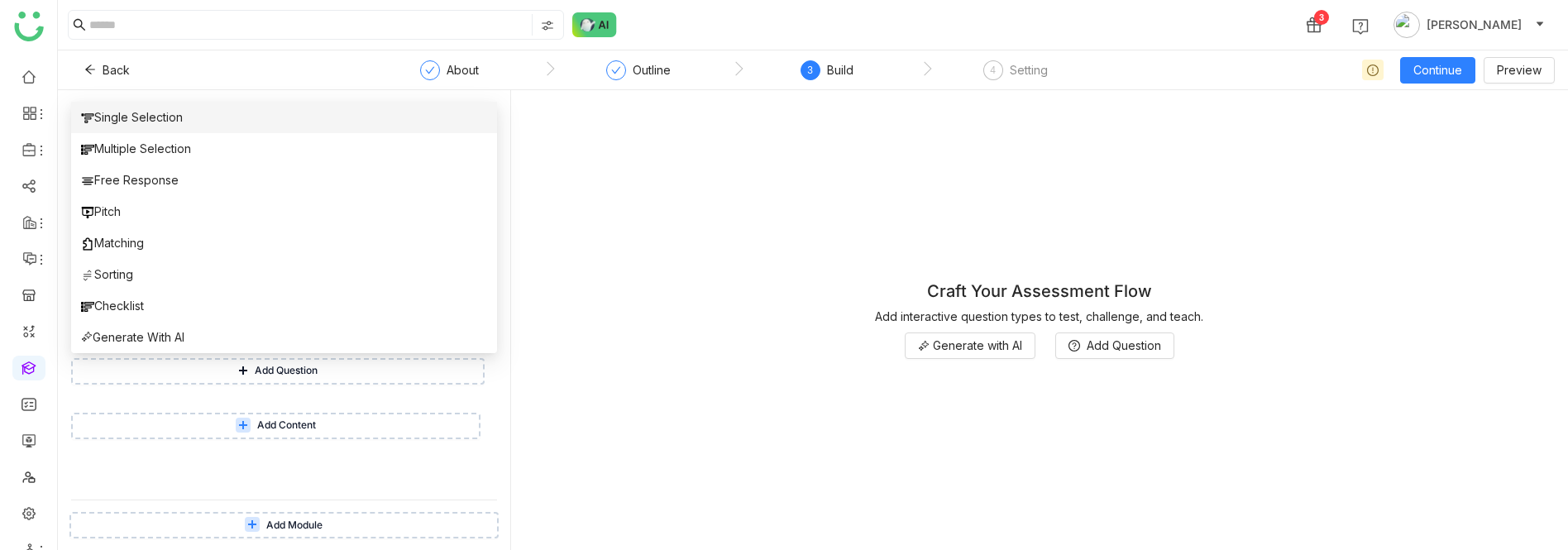 click on "Single Selection" at bounding box center [284, 117] 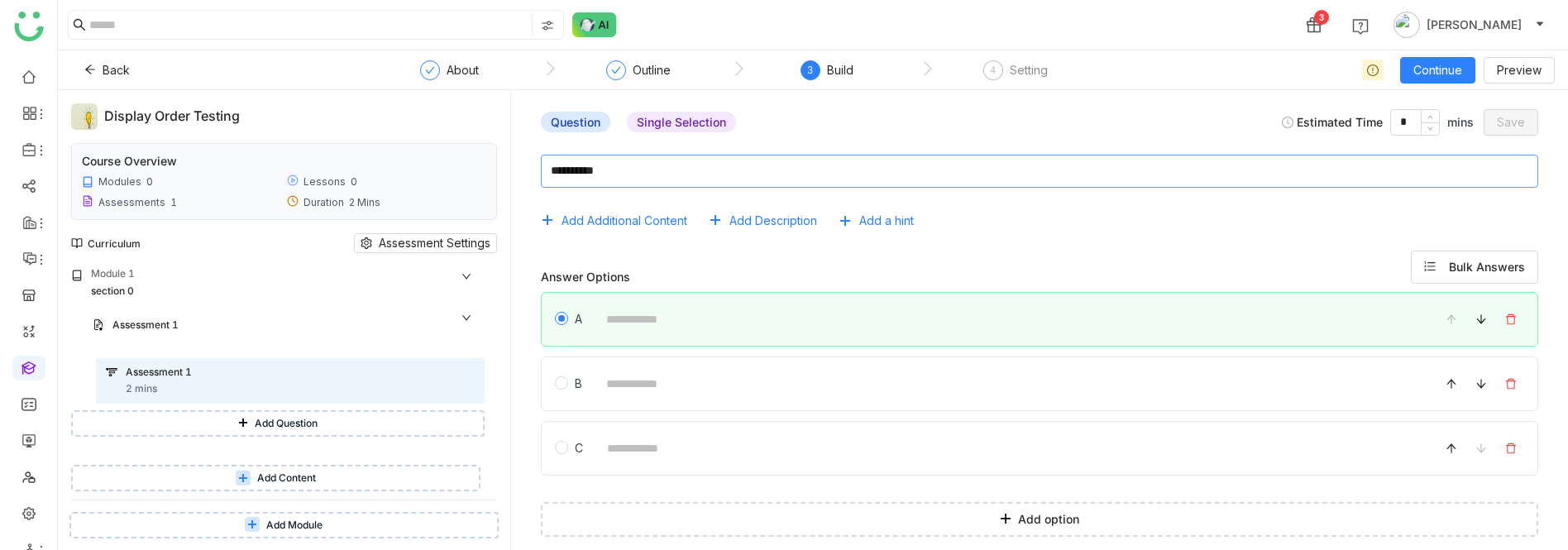 click 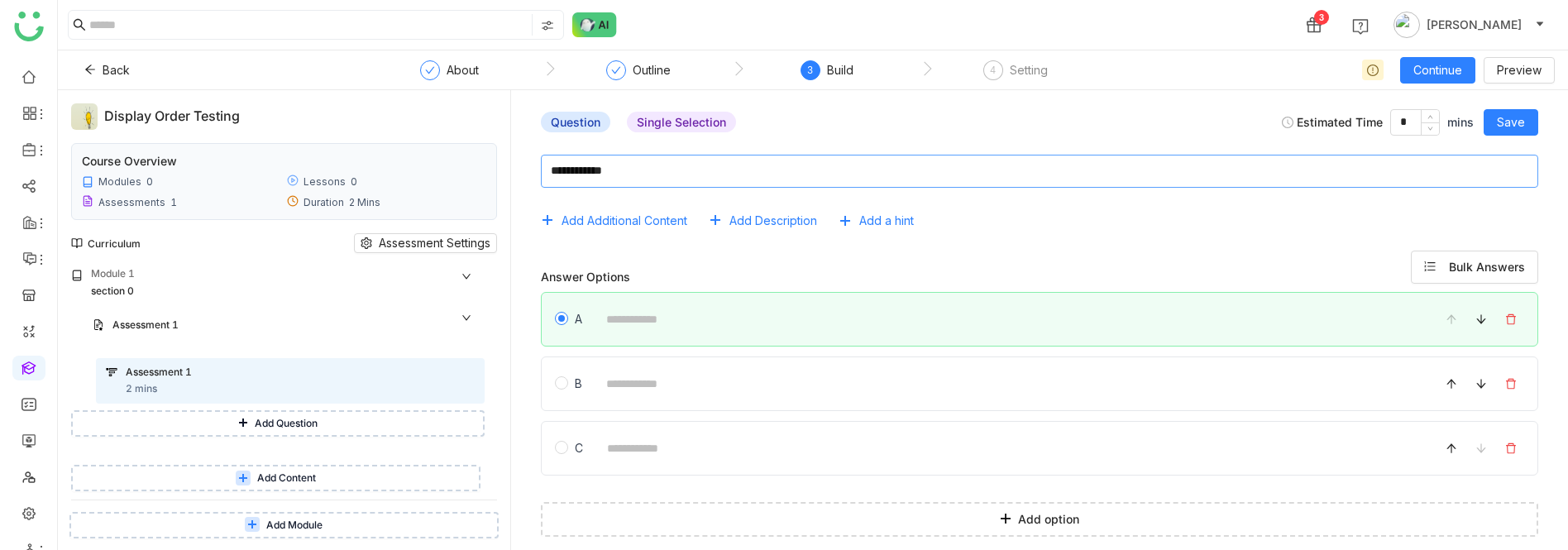 type on "**********" 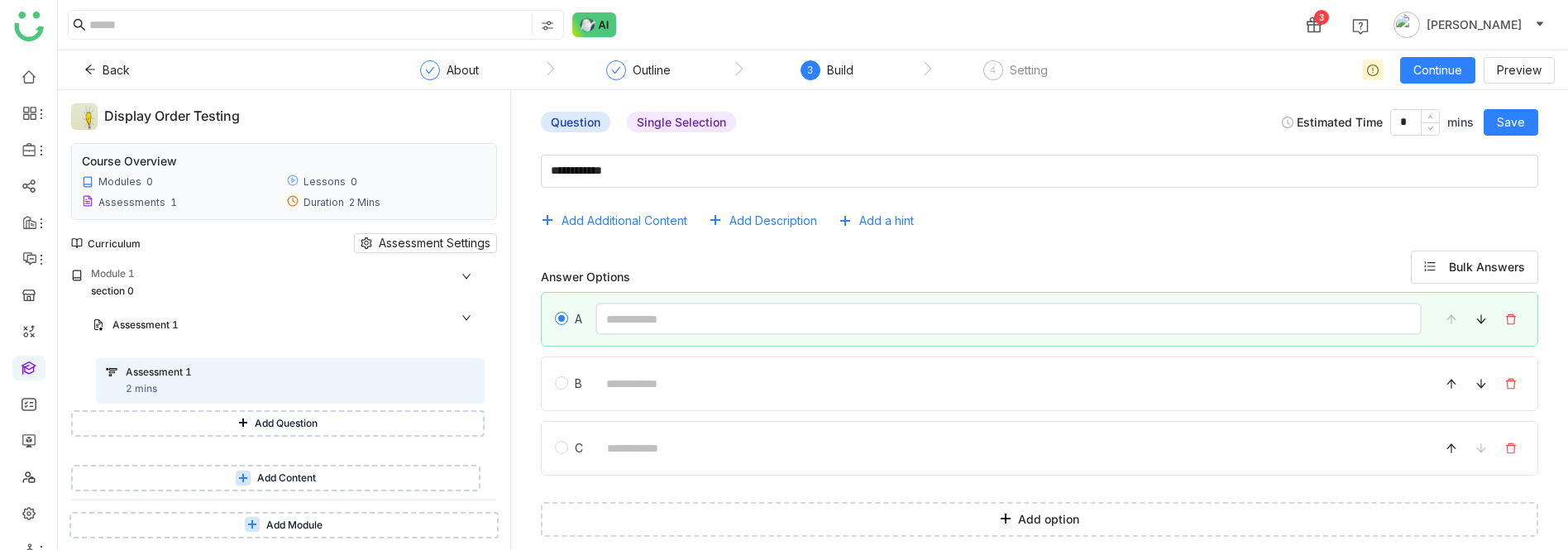 click at bounding box center [1008, 318] 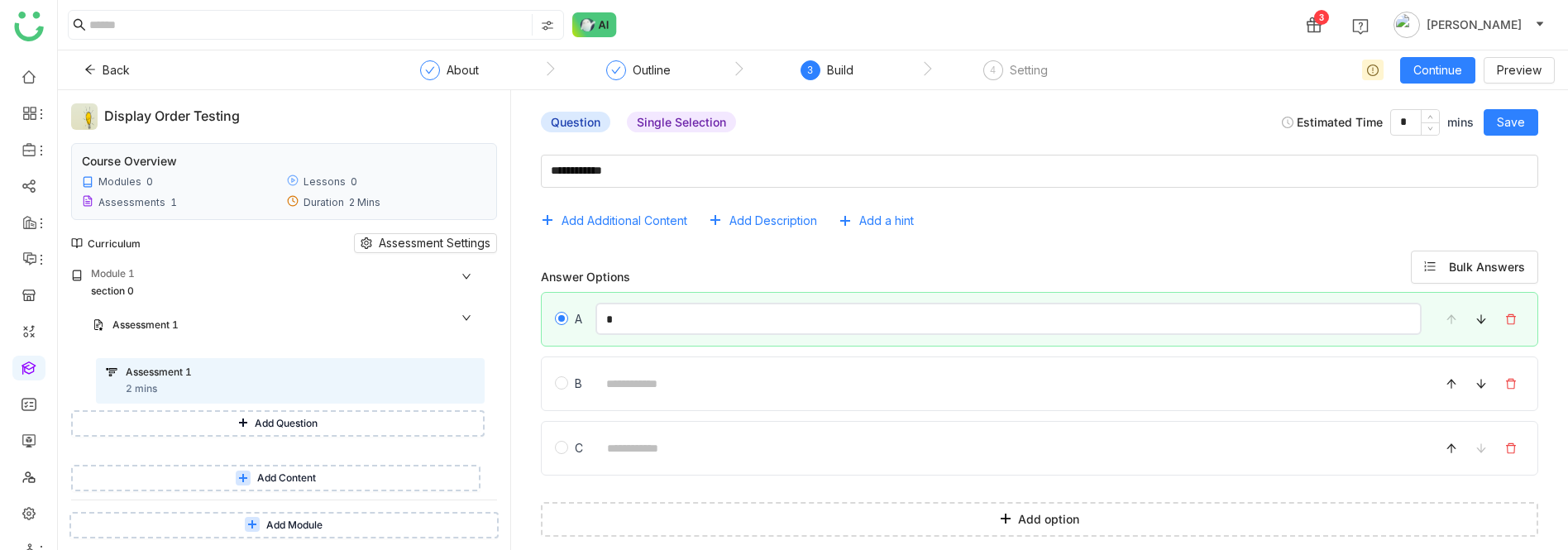 type on "*" 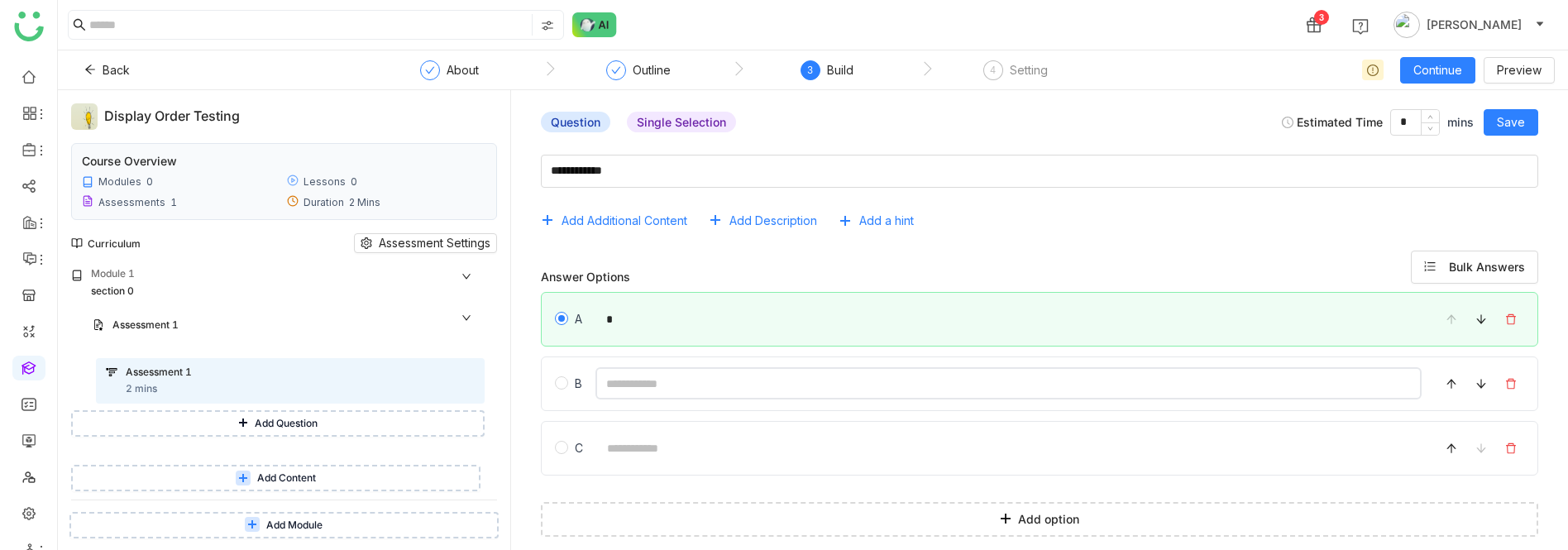 click at bounding box center [1008, 383] 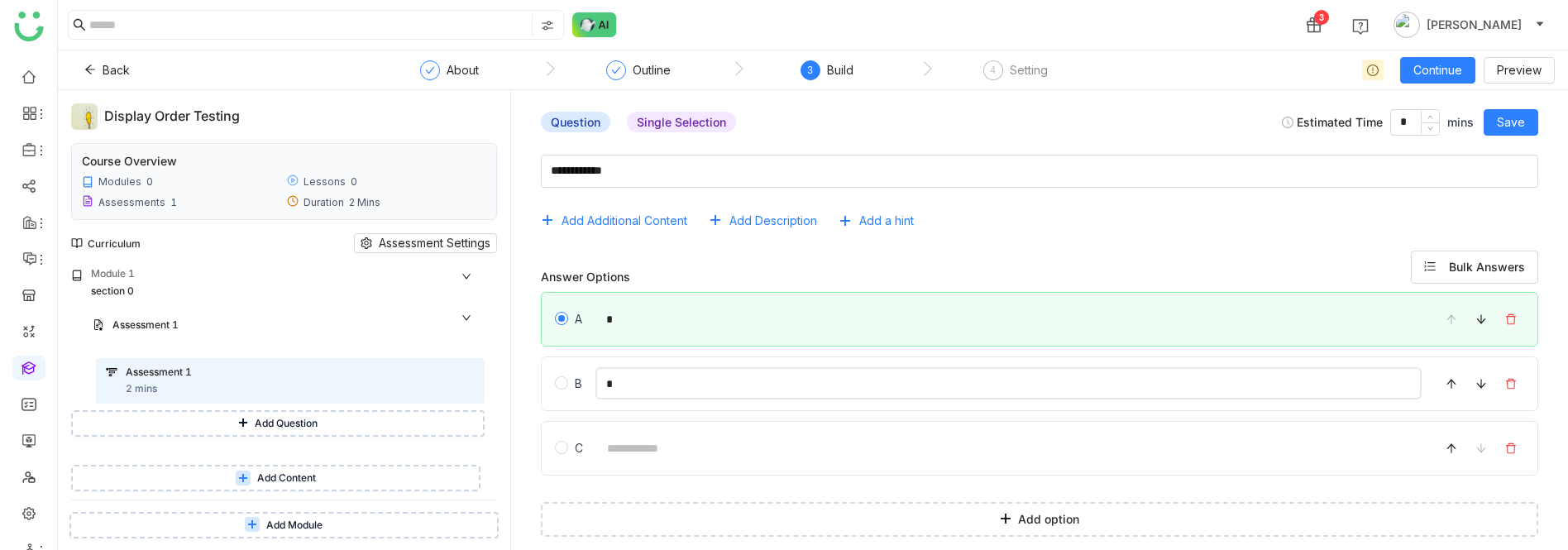 type on "*" 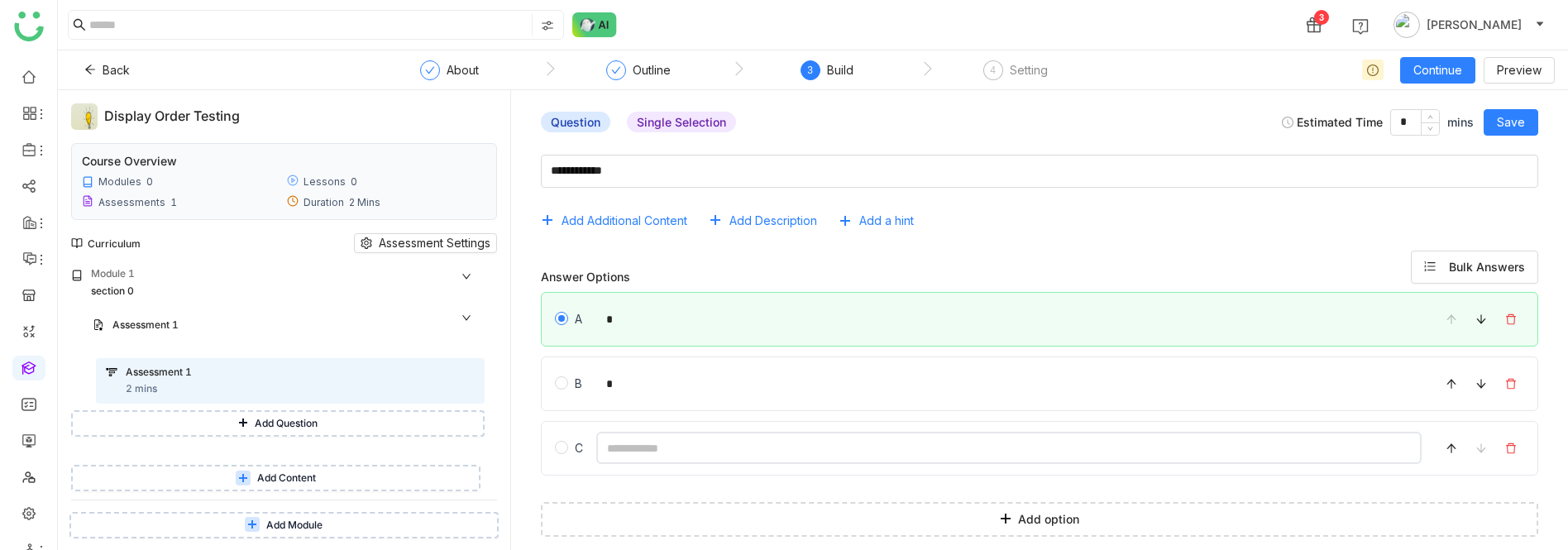 click at bounding box center (1009, 447) 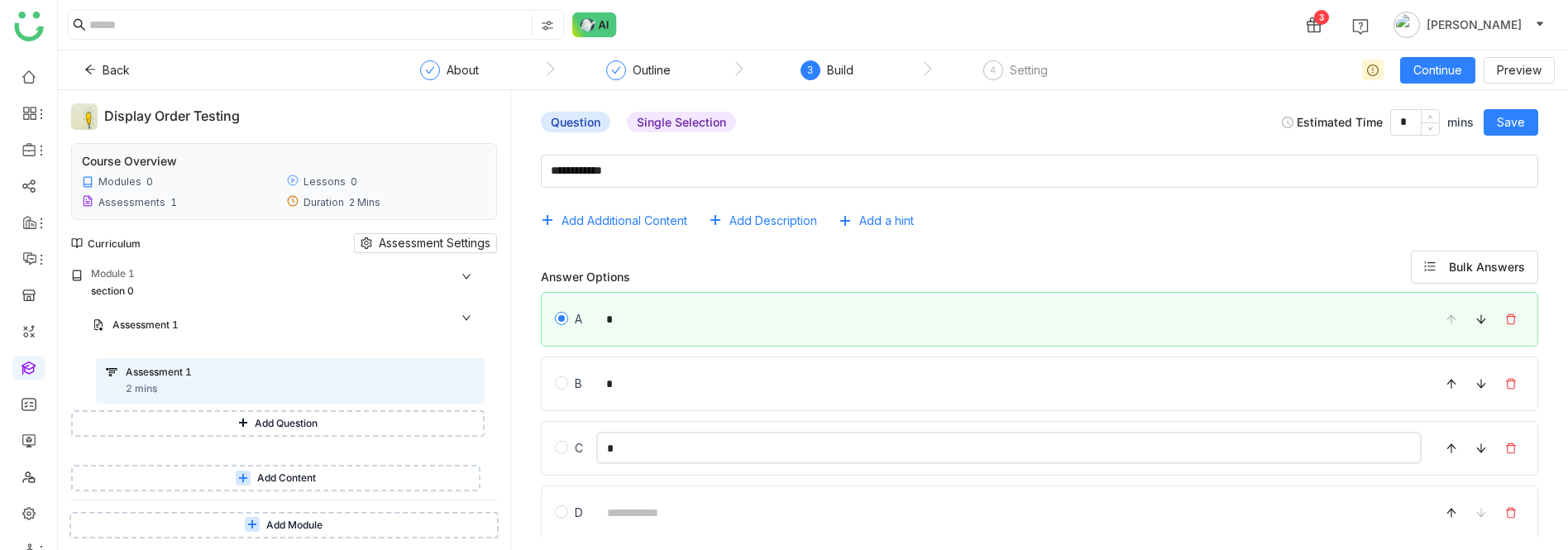 type on "*" 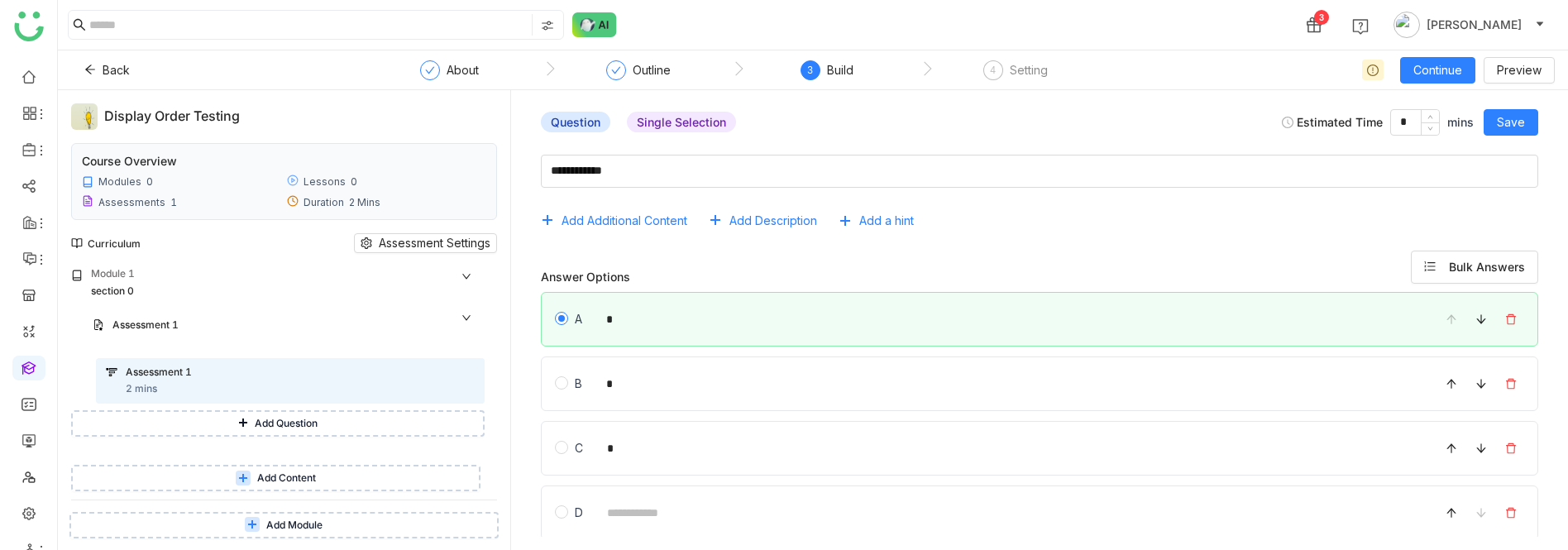 click on "Answer Options  Bulk Answers" 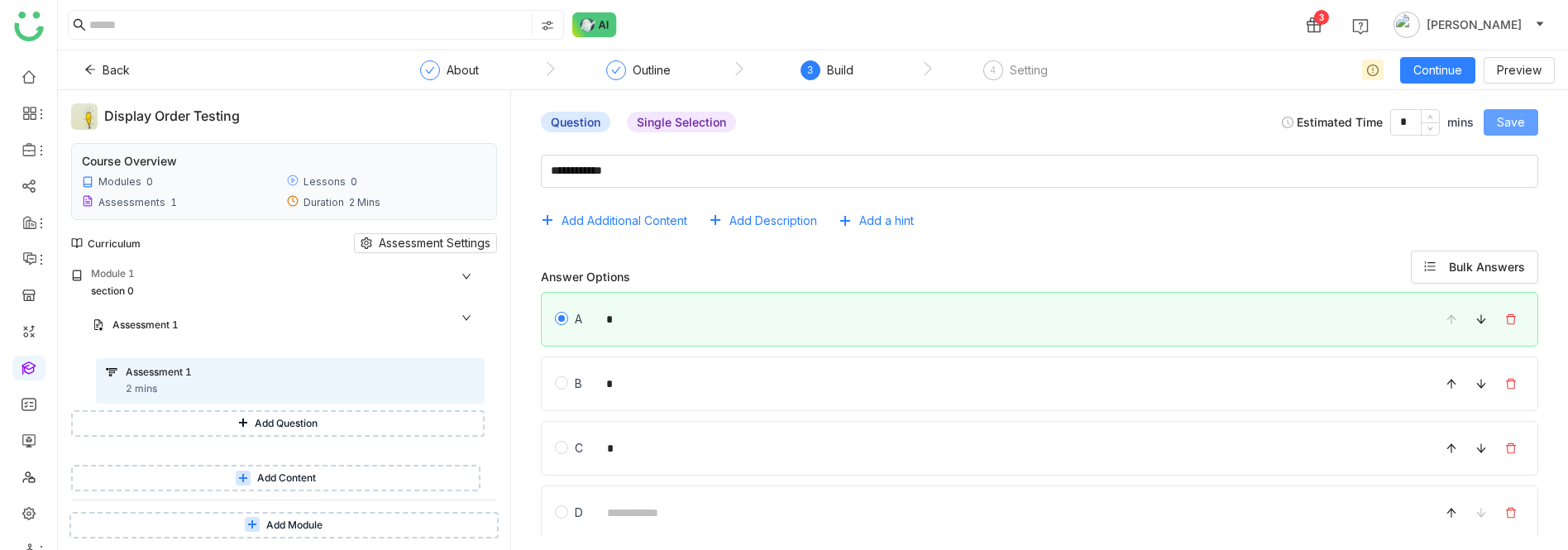 click on "Save" 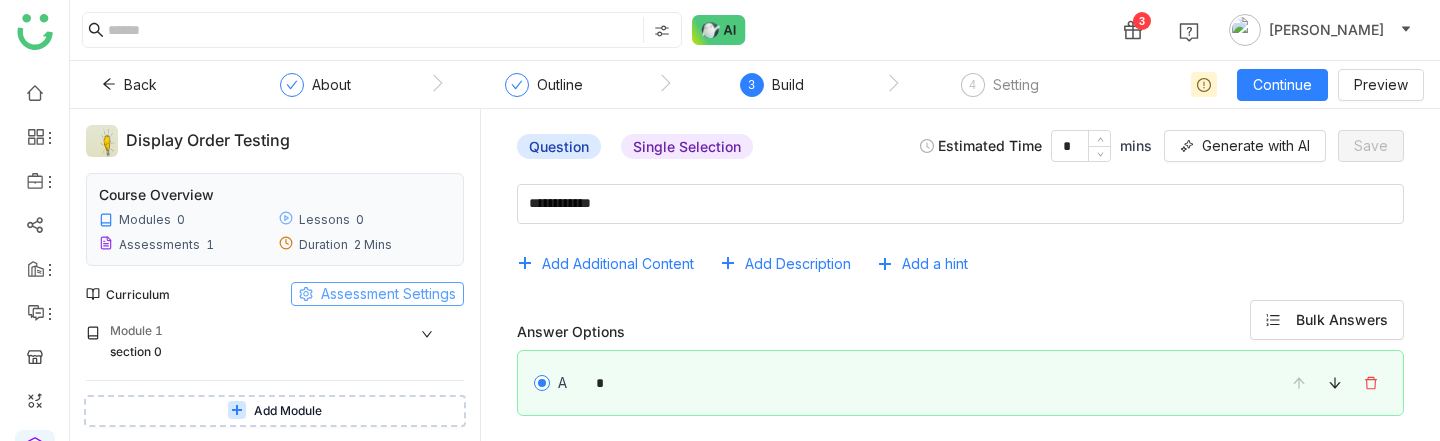 click on "Assessment Settings" 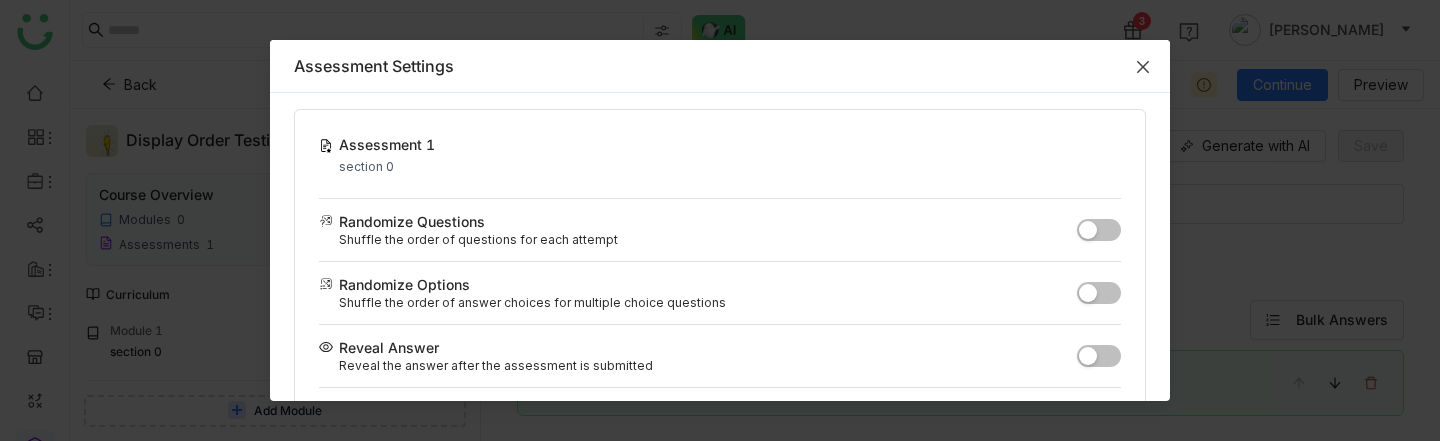 click at bounding box center (1143, 67) 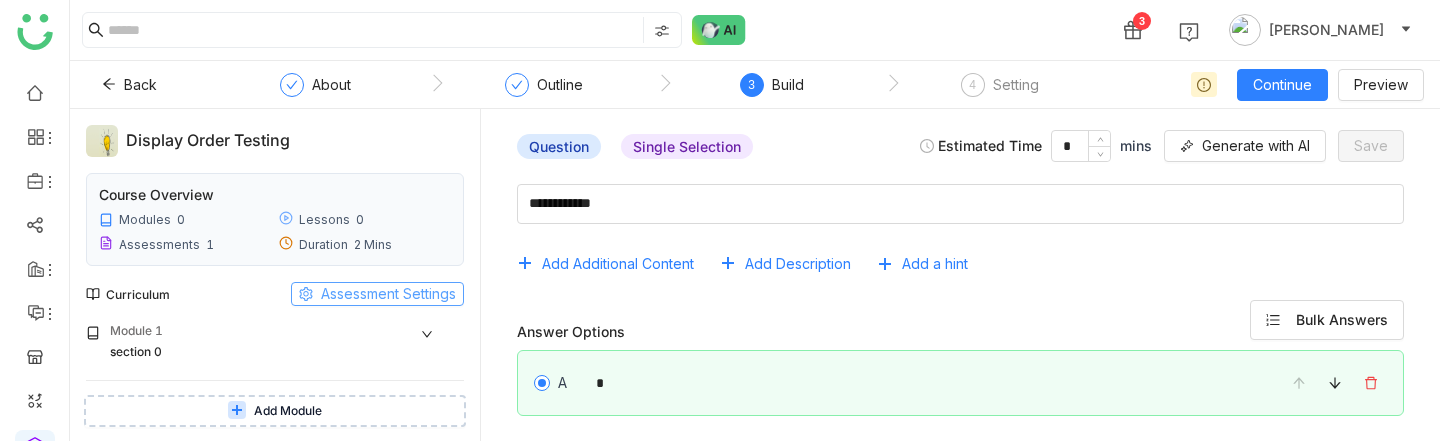 click 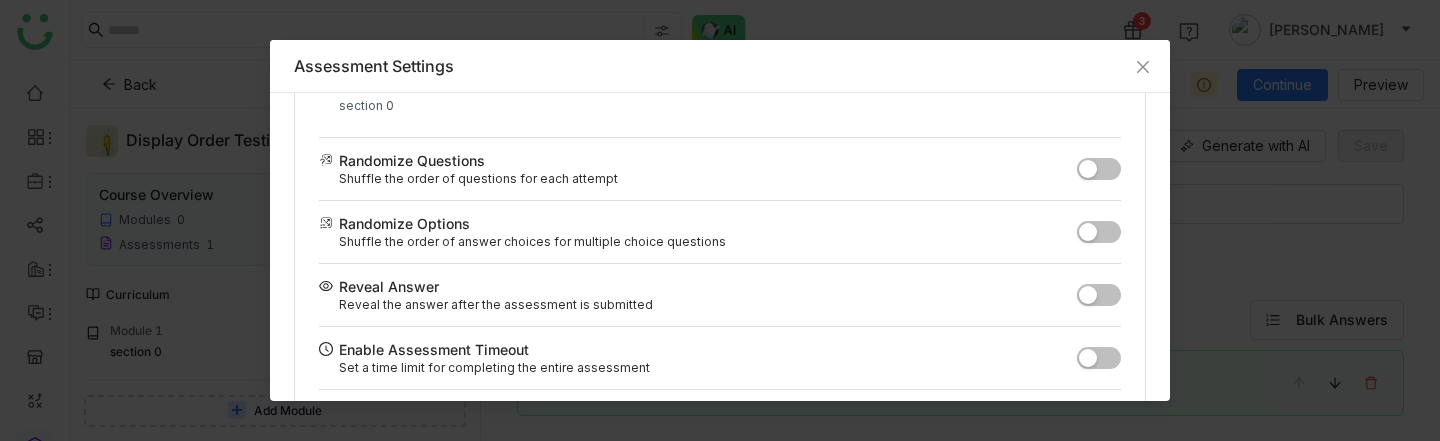scroll, scrollTop: 66, scrollLeft: 0, axis: vertical 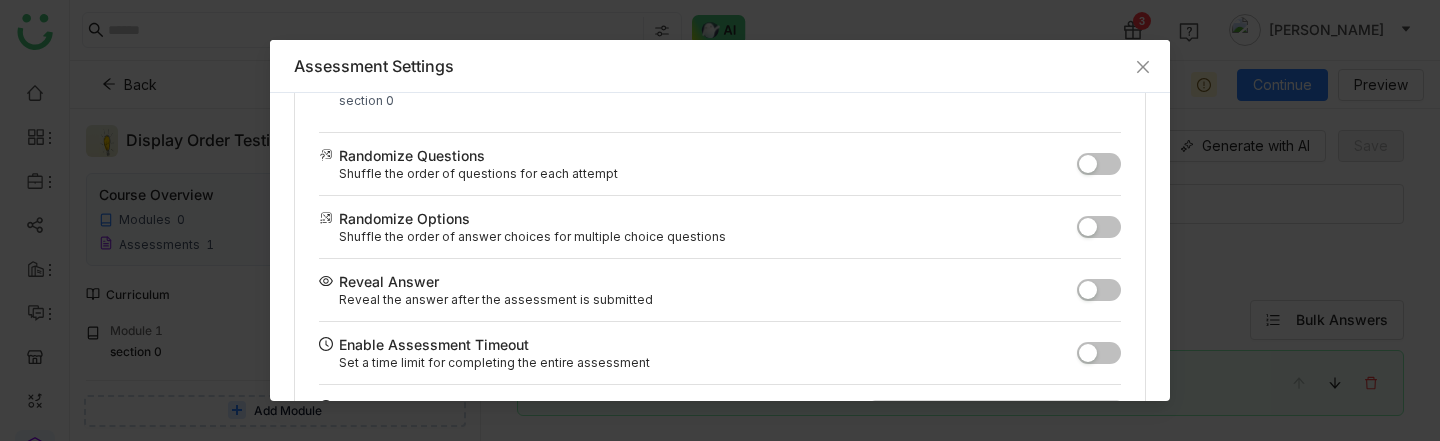 click at bounding box center [1088, 290] 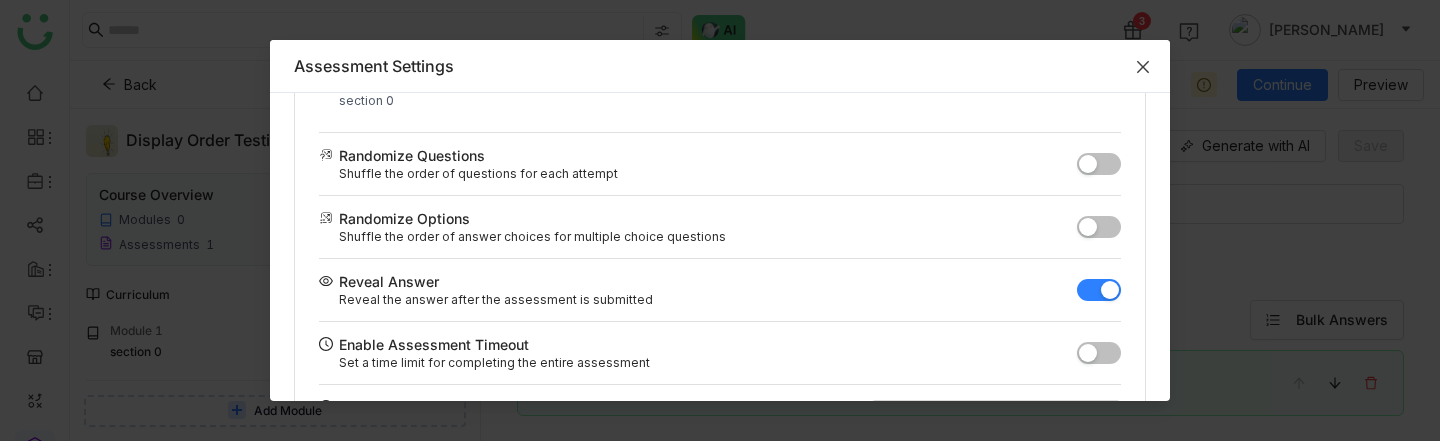 click 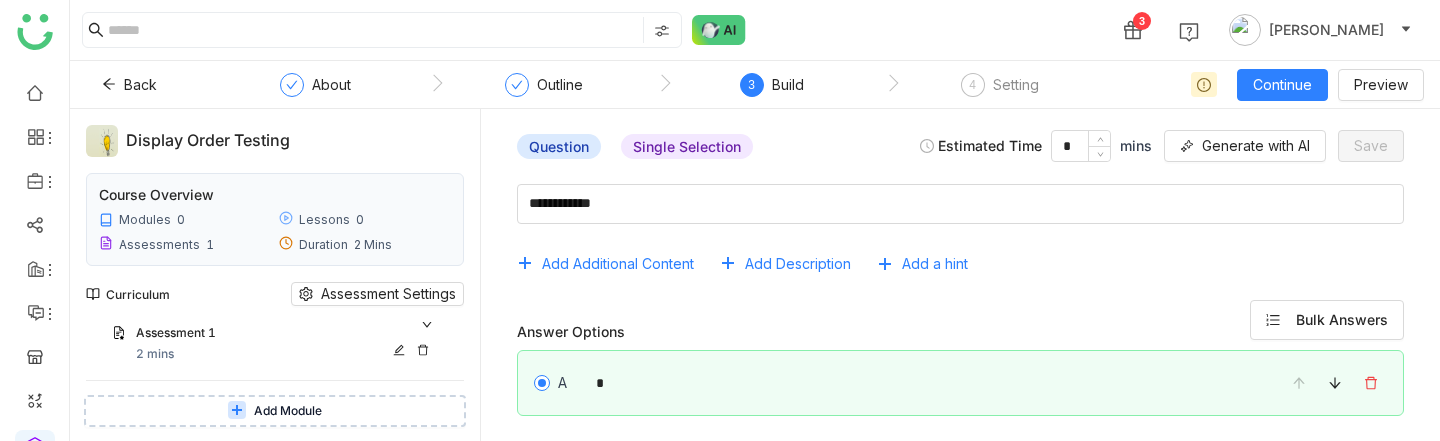 click on "Assessment 1   2 mins" at bounding box center [286, 344] 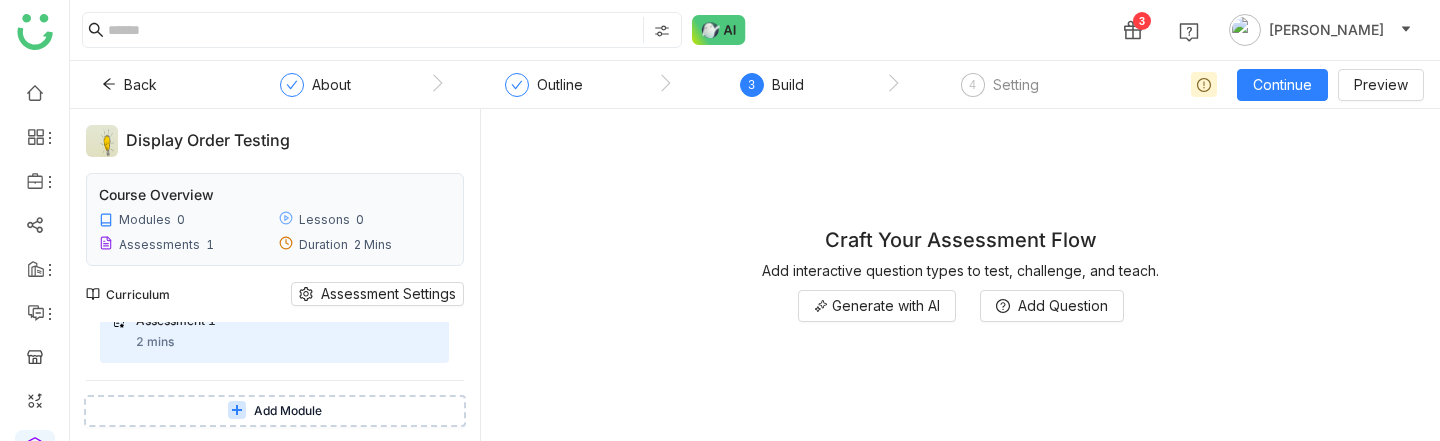 scroll, scrollTop: 67, scrollLeft: 0, axis: vertical 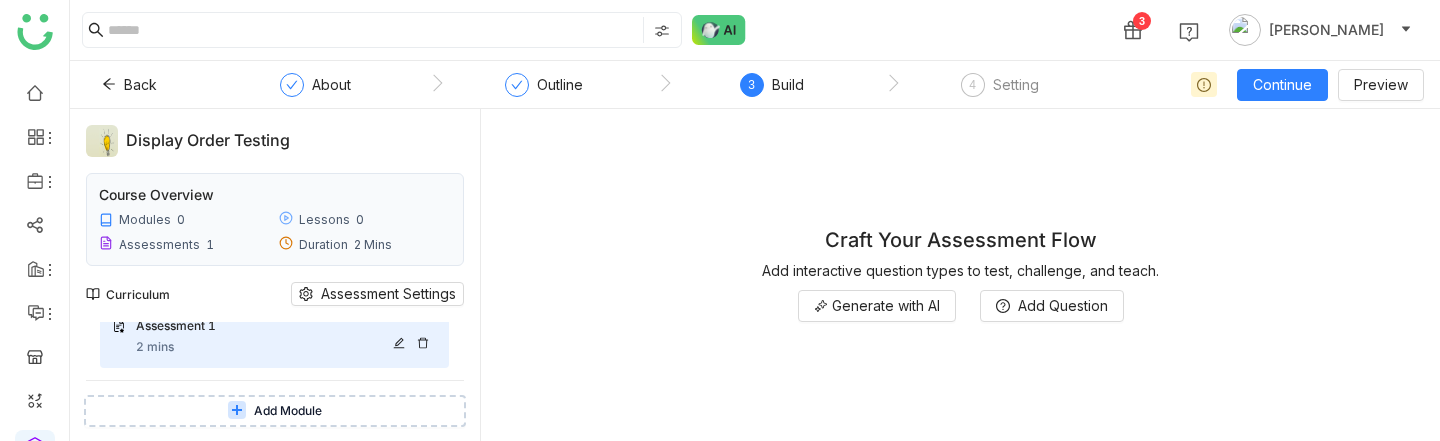 click on "Assessment 1   2 mins" at bounding box center [286, 337] 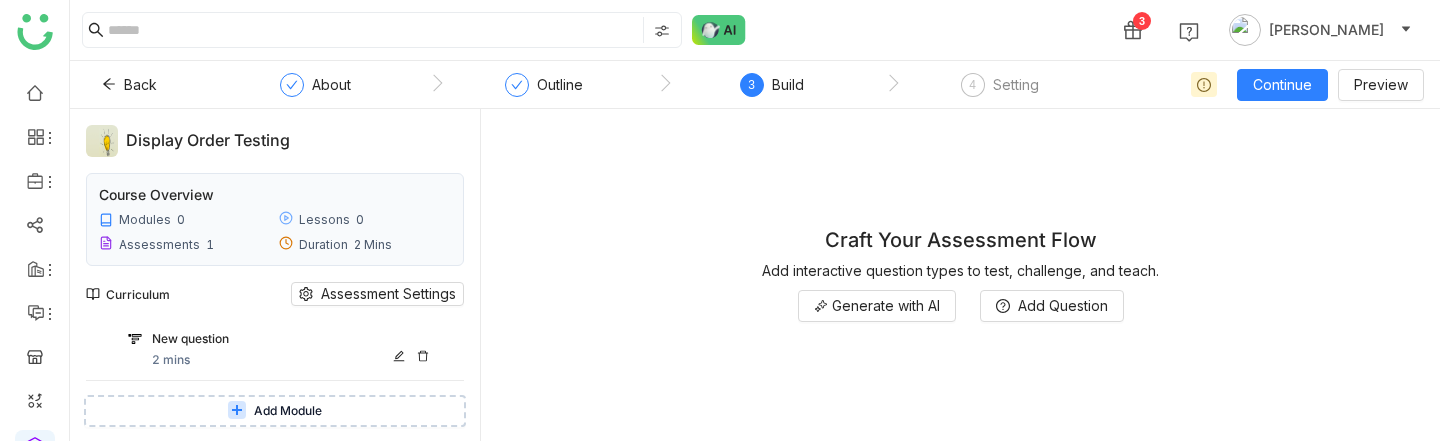 scroll, scrollTop: 128, scrollLeft: 0, axis: vertical 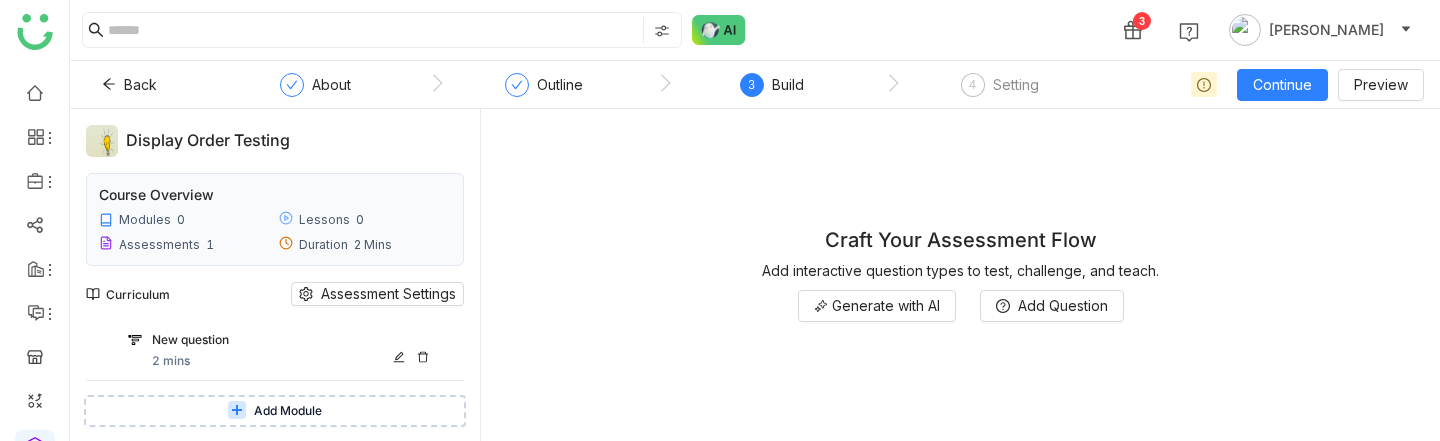 click on "New question" at bounding box center [277, 340] 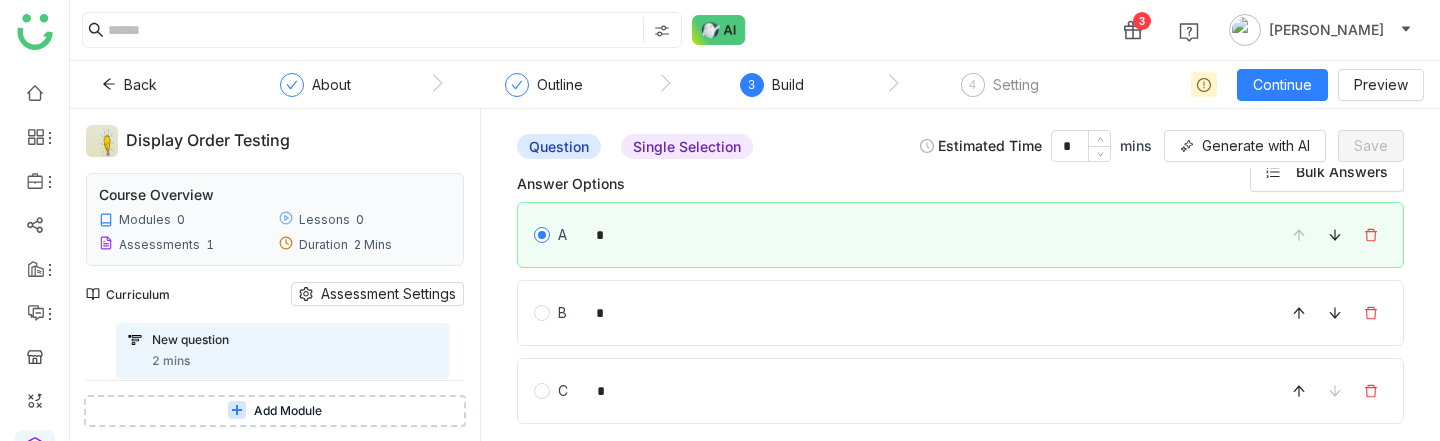 scroll, scrollTop: 182, scrollLeft: 0, axis: vertical 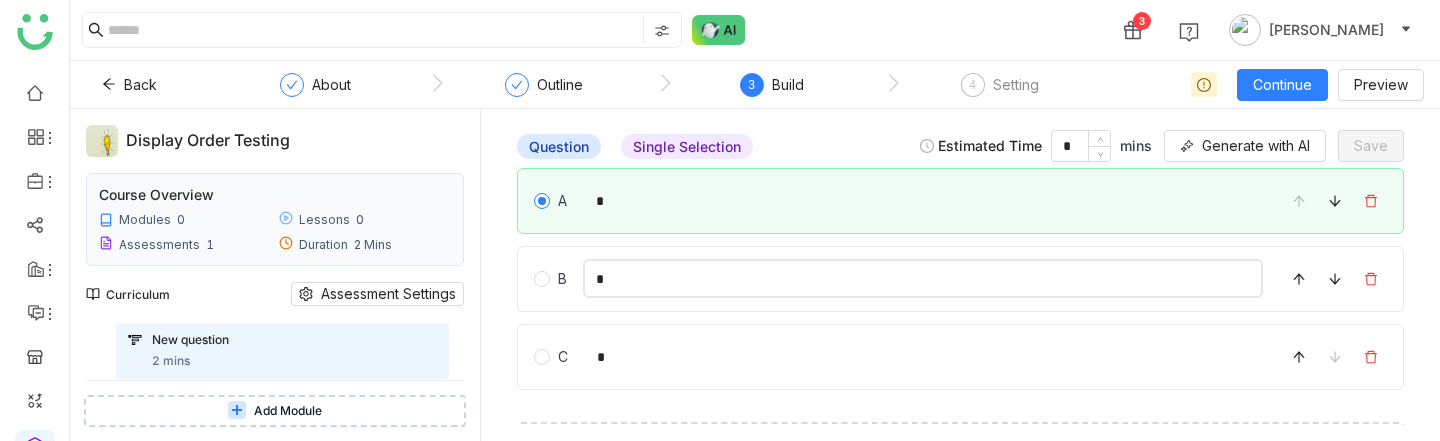 click on "*" at bounding box center [923, 278] 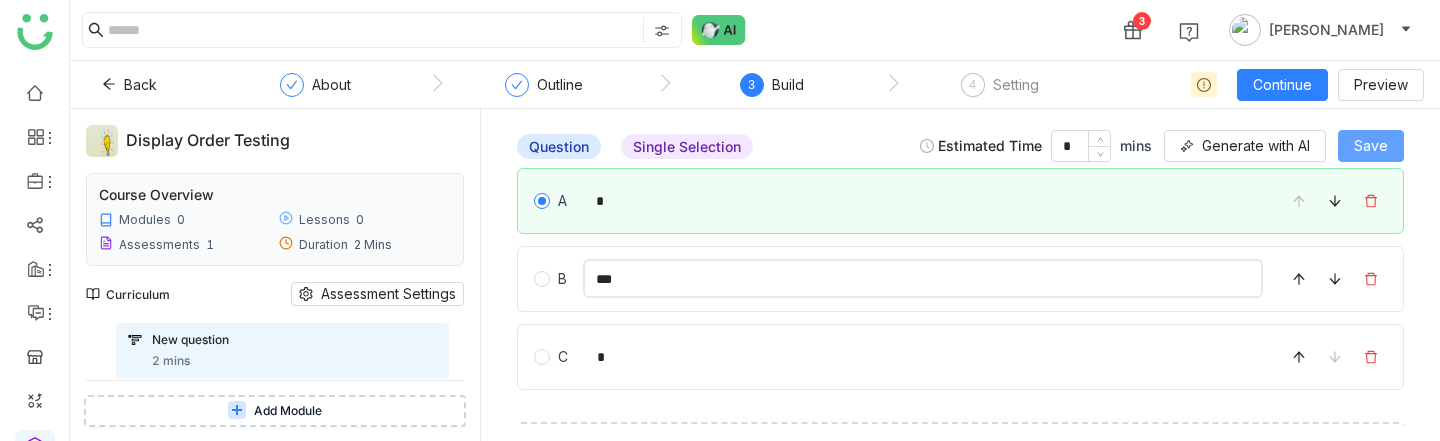 type on "***" 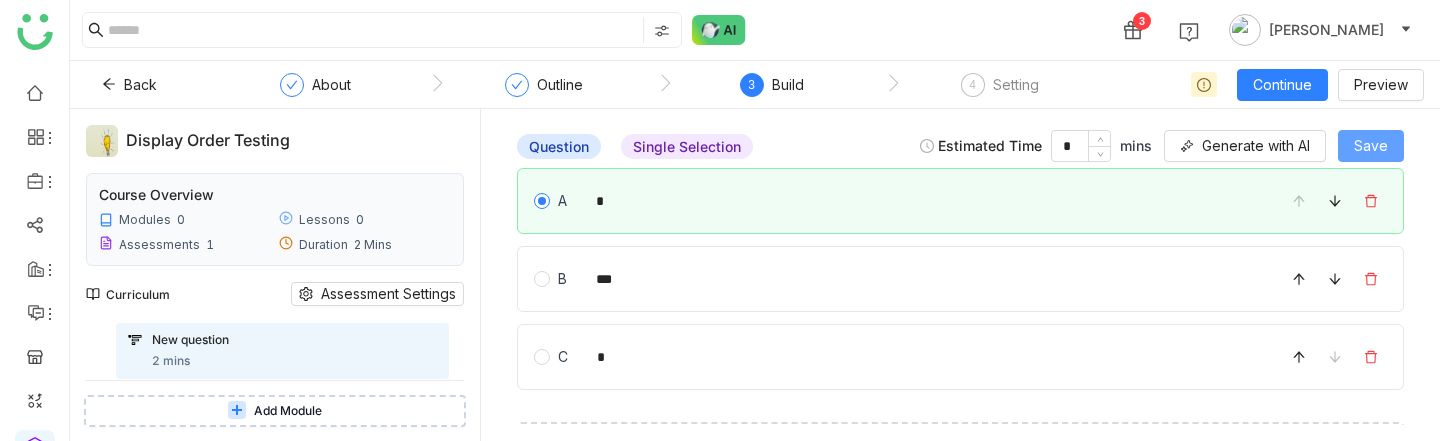 click on "Save" 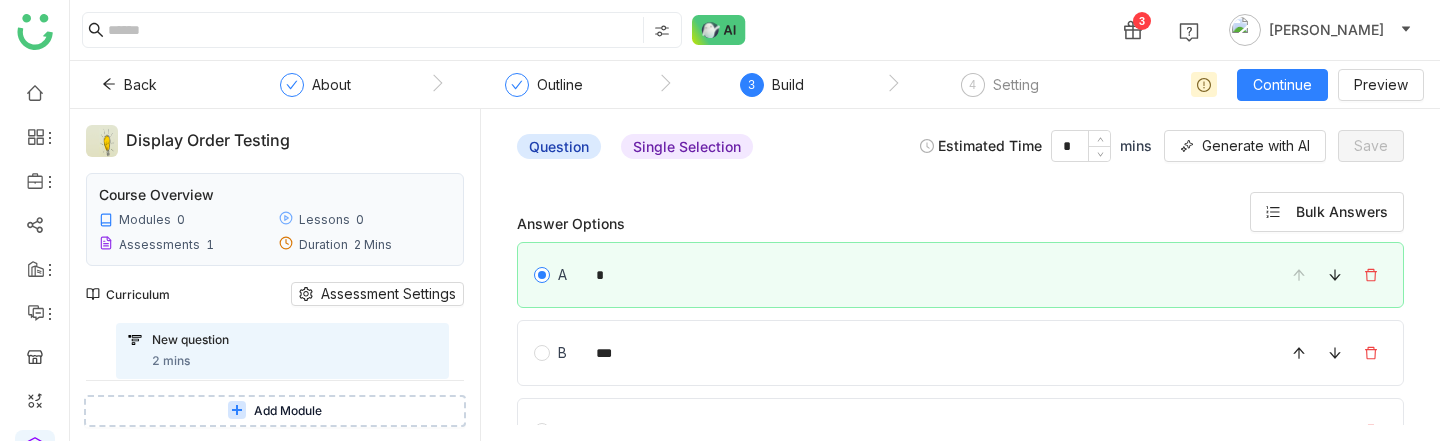 scroll, scrollTop: 0, scrollLeft: 0, axis: both 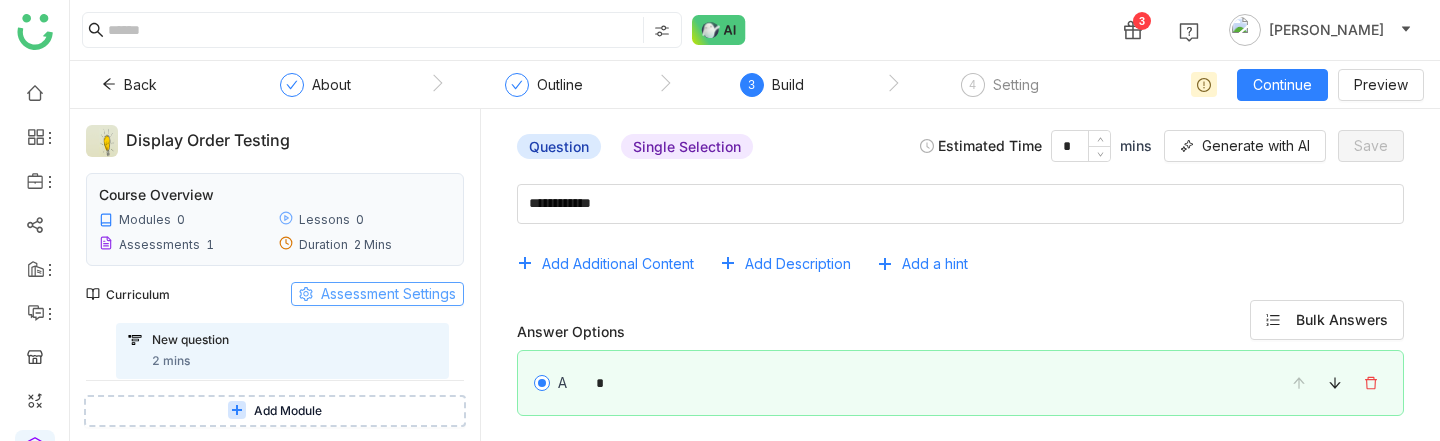 click on "Assessment Settings" 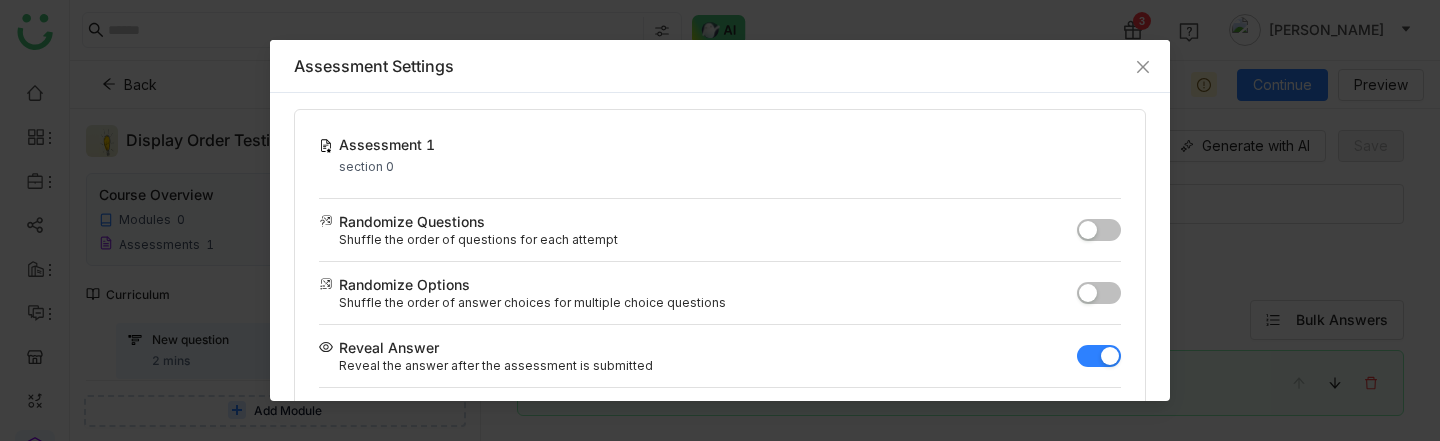 drag, startPoint x: 507, startPoint y: 222, endPoint x: 342, endPoint y: 228, distance: 165.10905 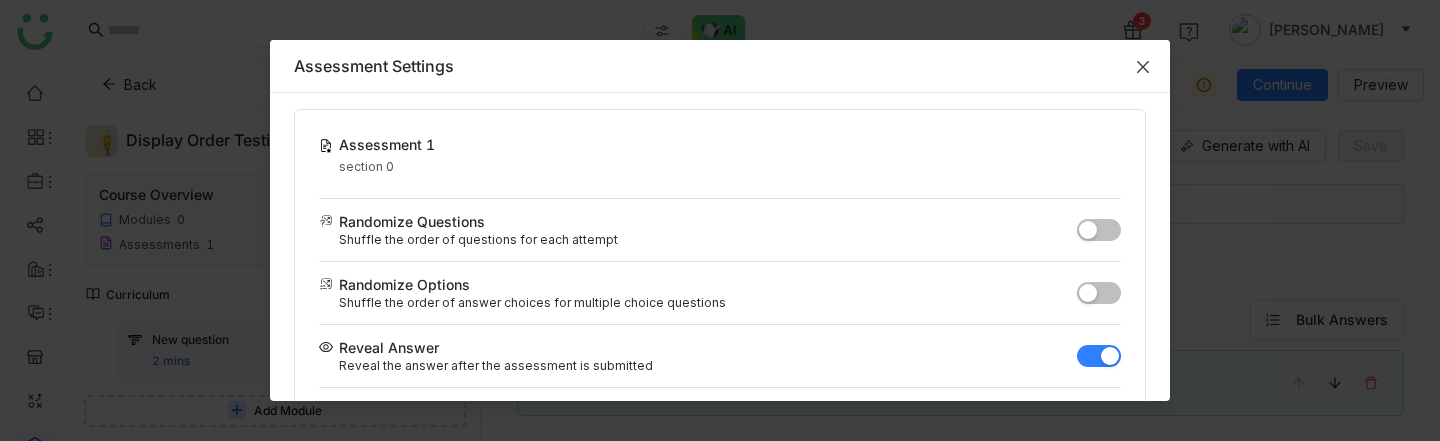 click 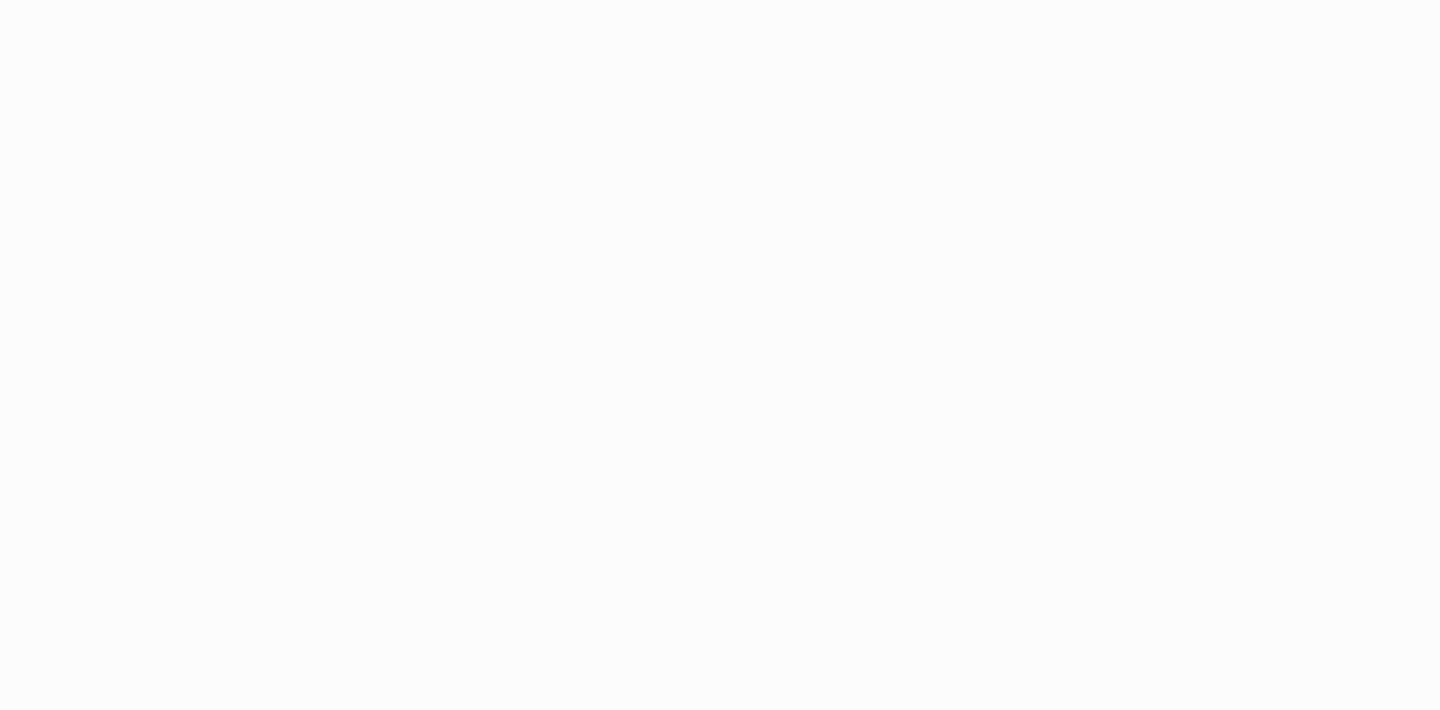 scroll, scrollTop: 0, scrollLeft: 0, axis: both 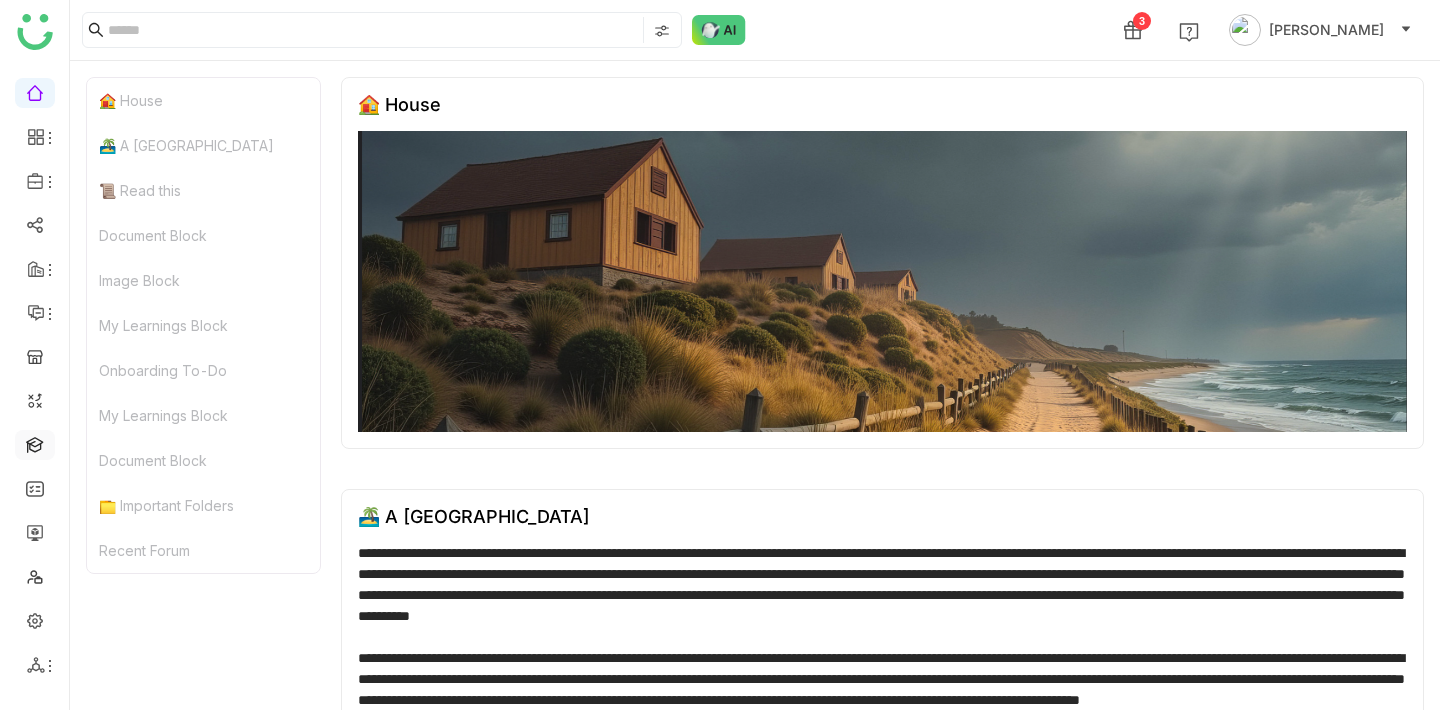 click at bounding box center (35, 443) 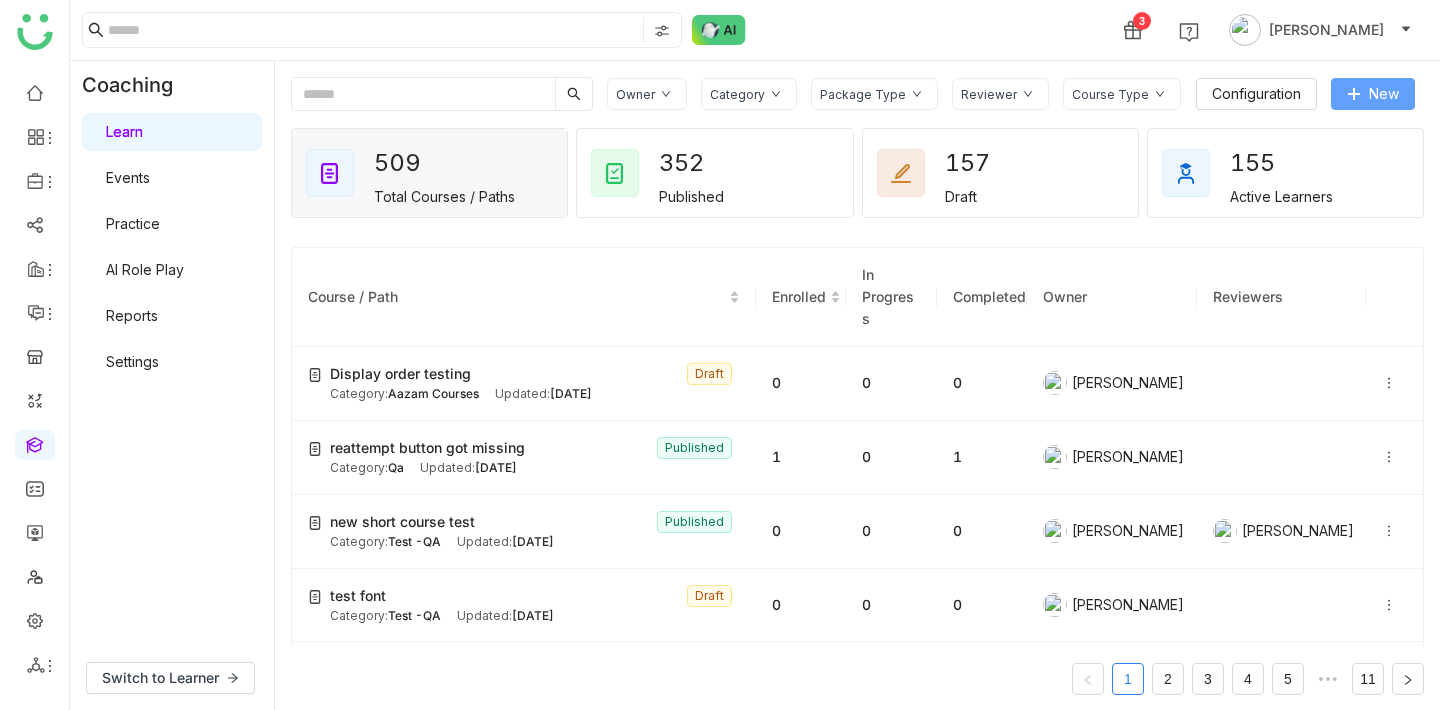 click on "New" 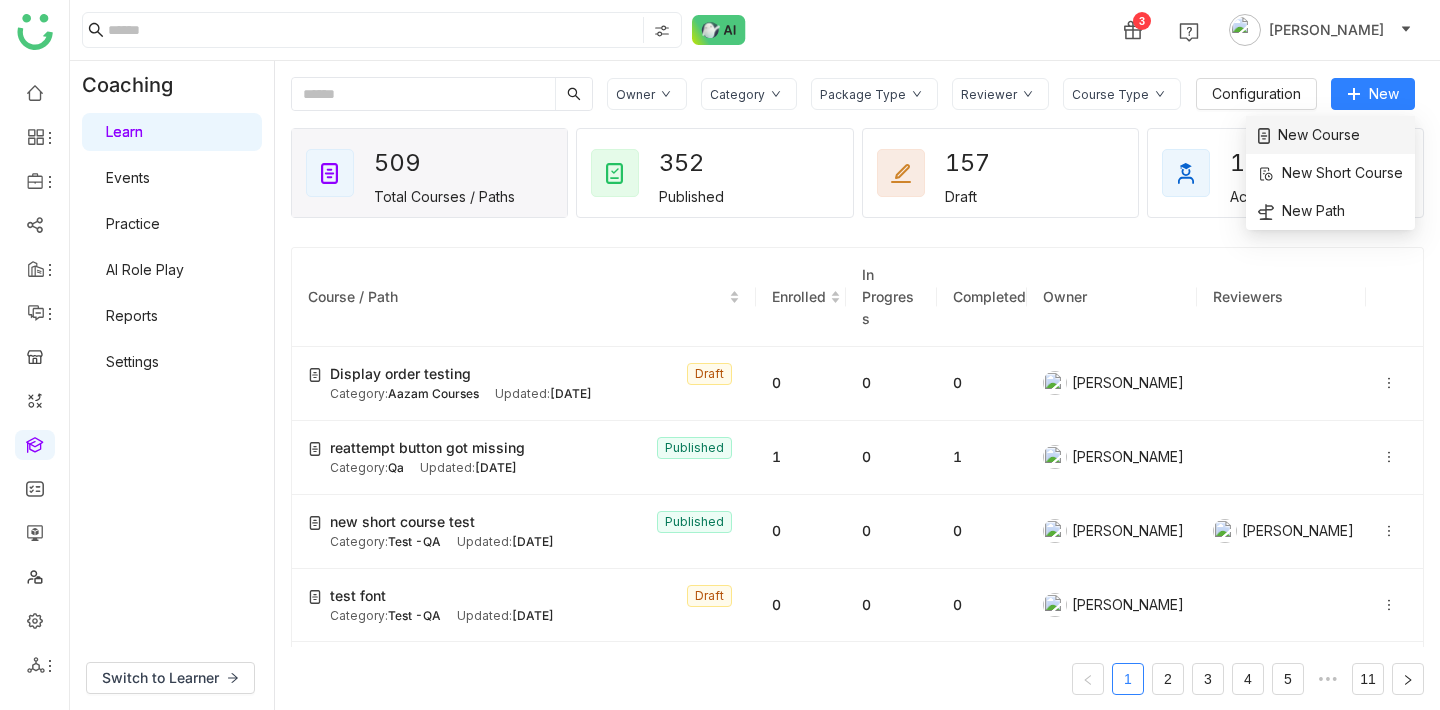 click on "New Course" at bounding box center [1309, 135] 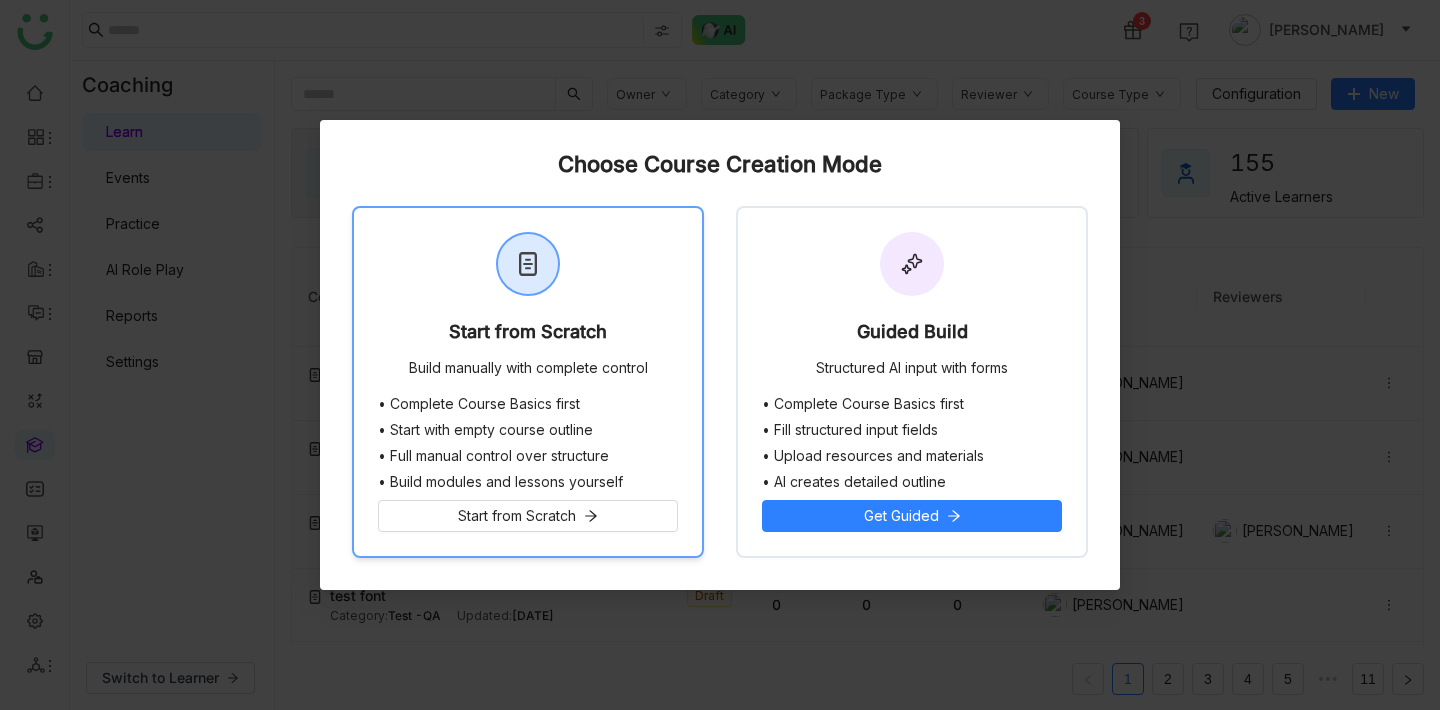 click on "Start from Scratch" at bounding box center [528, 336] 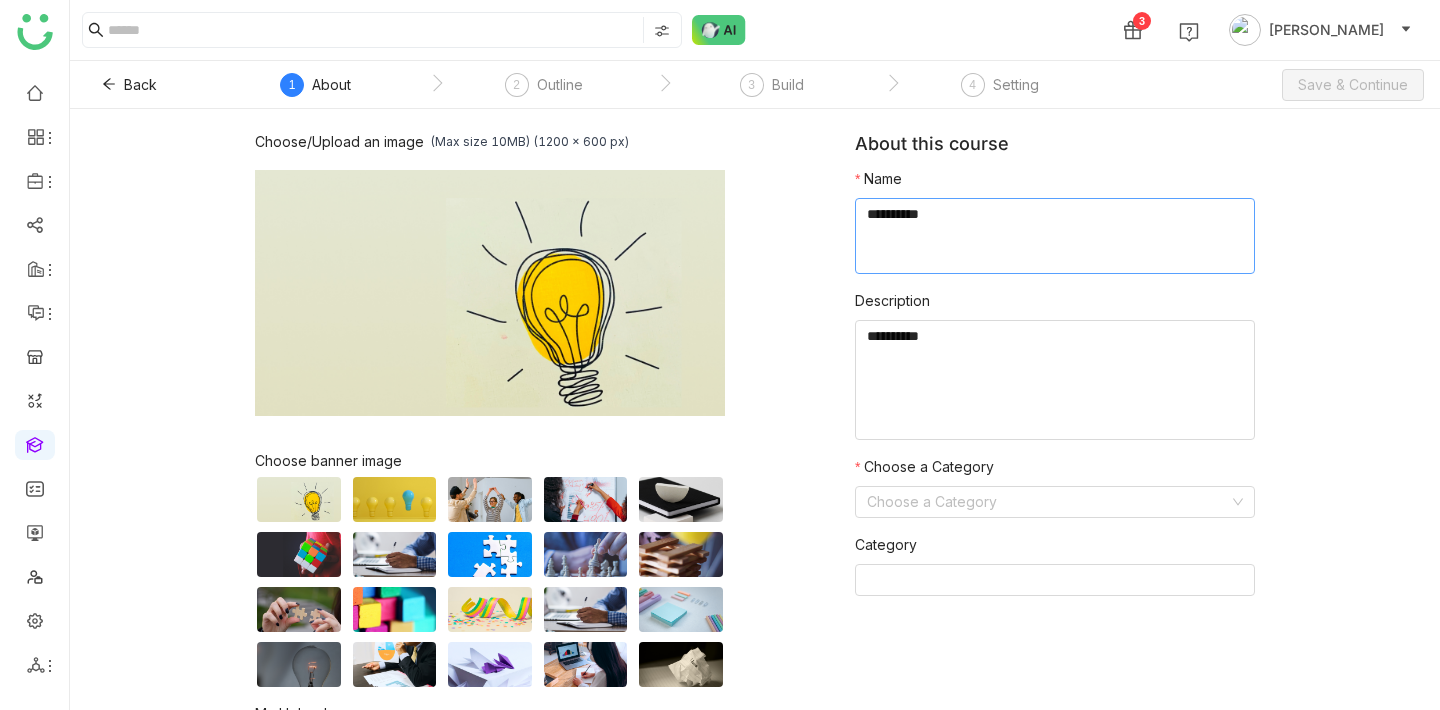 click 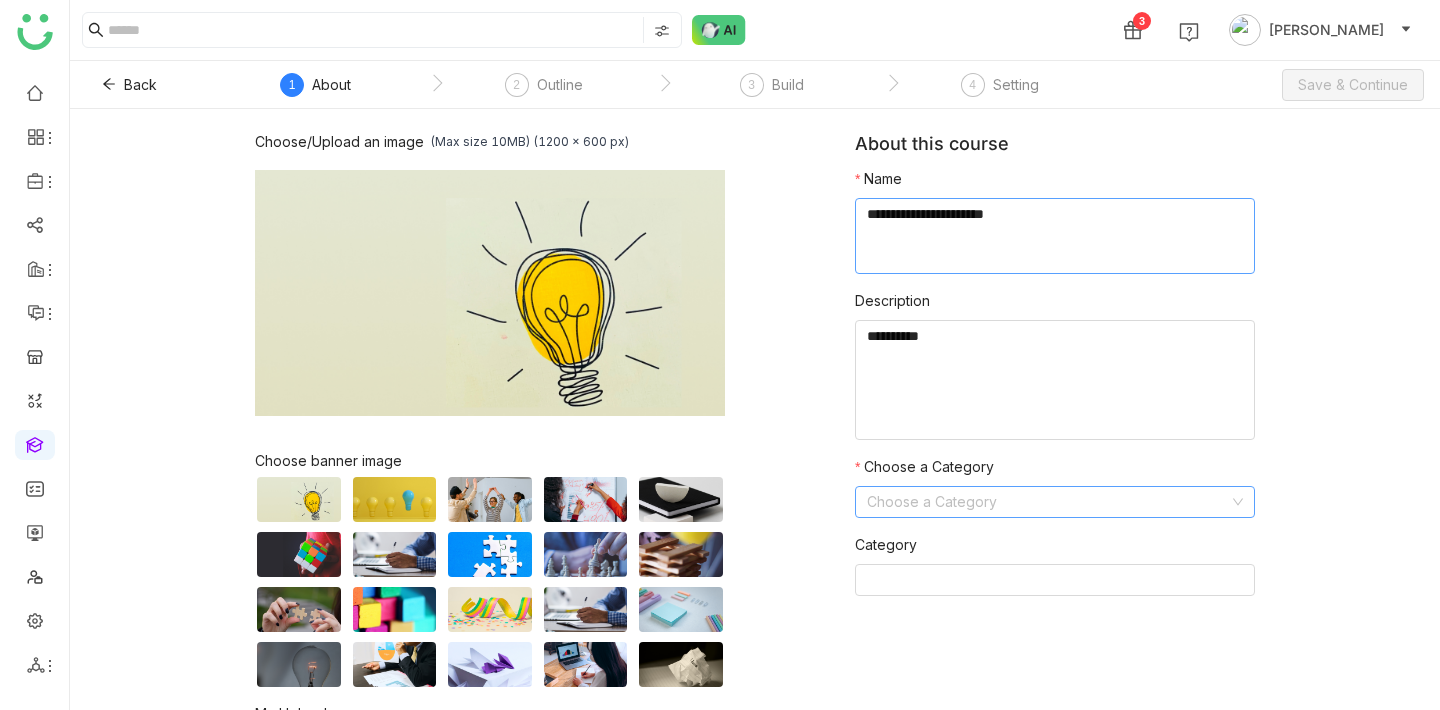 type on "**********" 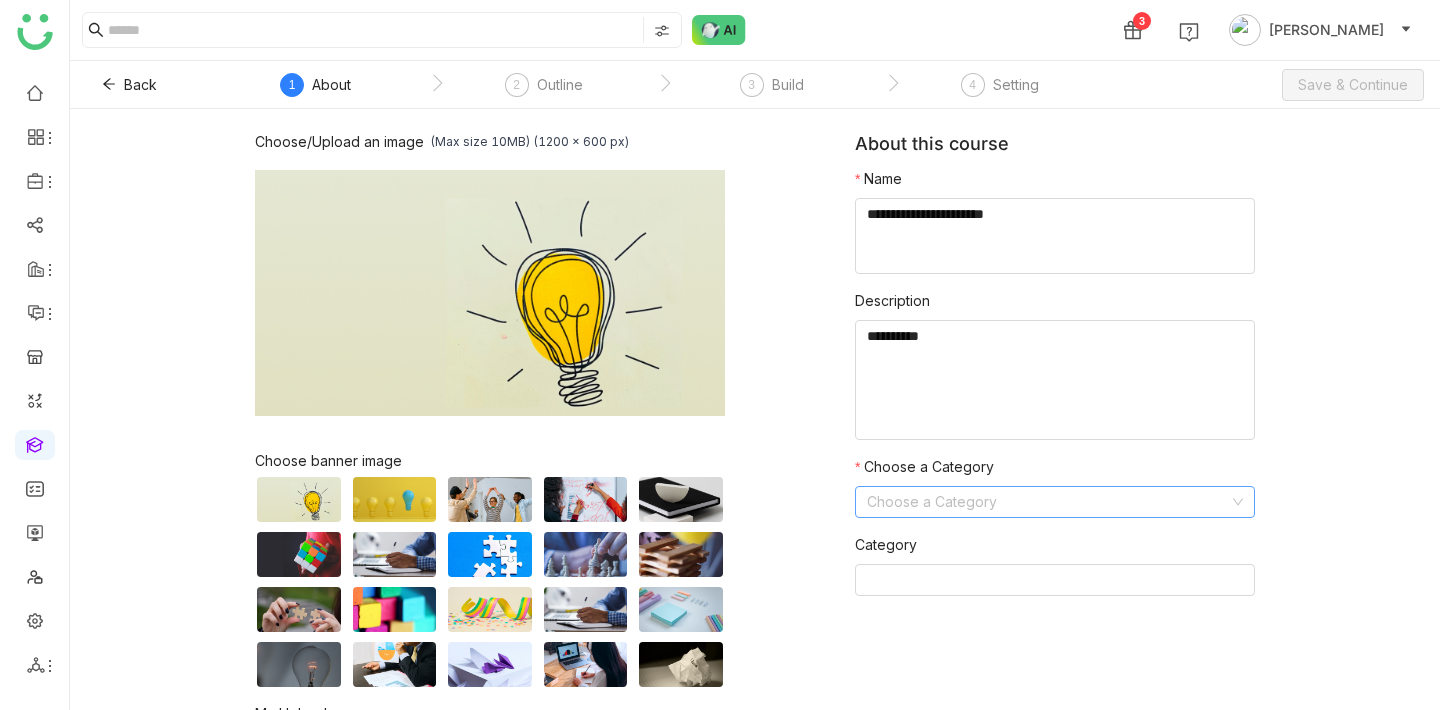 click on "Choose a Category" 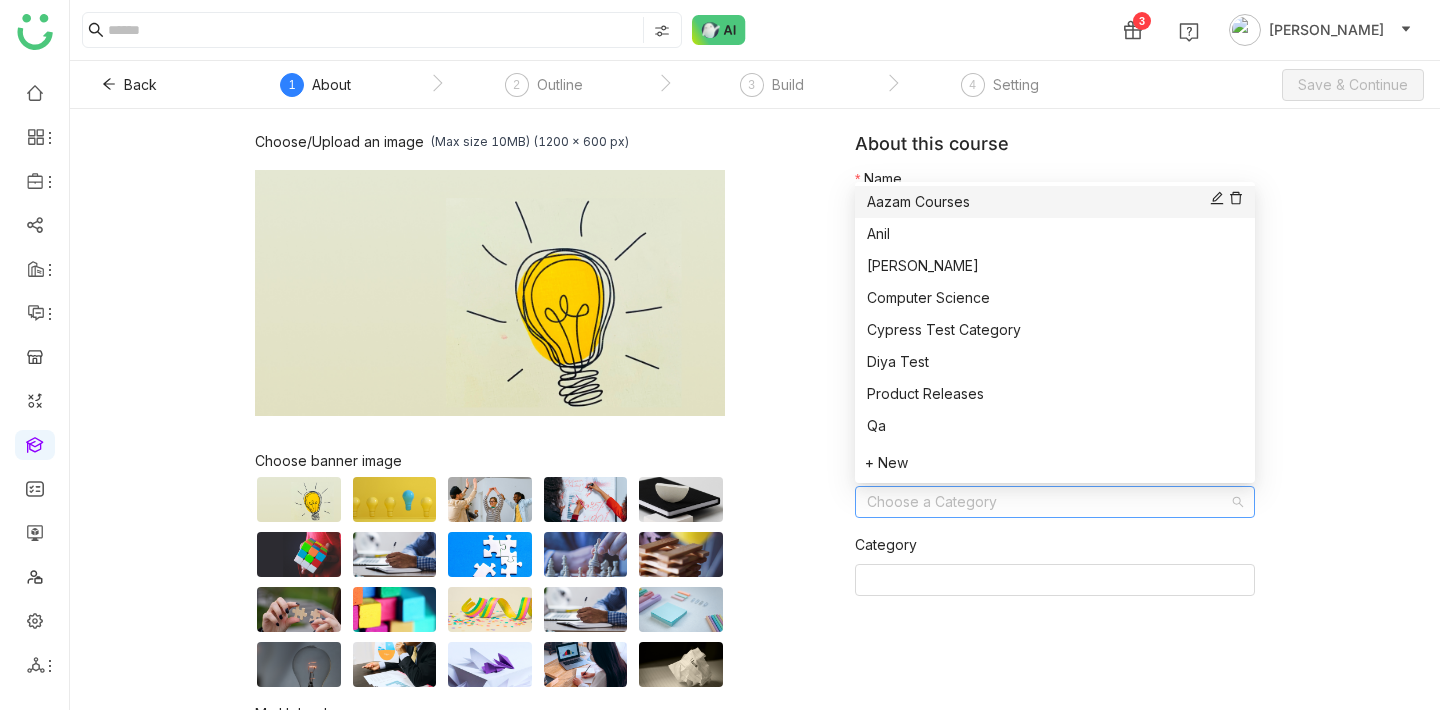 click on "Aazam Courses" at bounding box center (1055, 202) 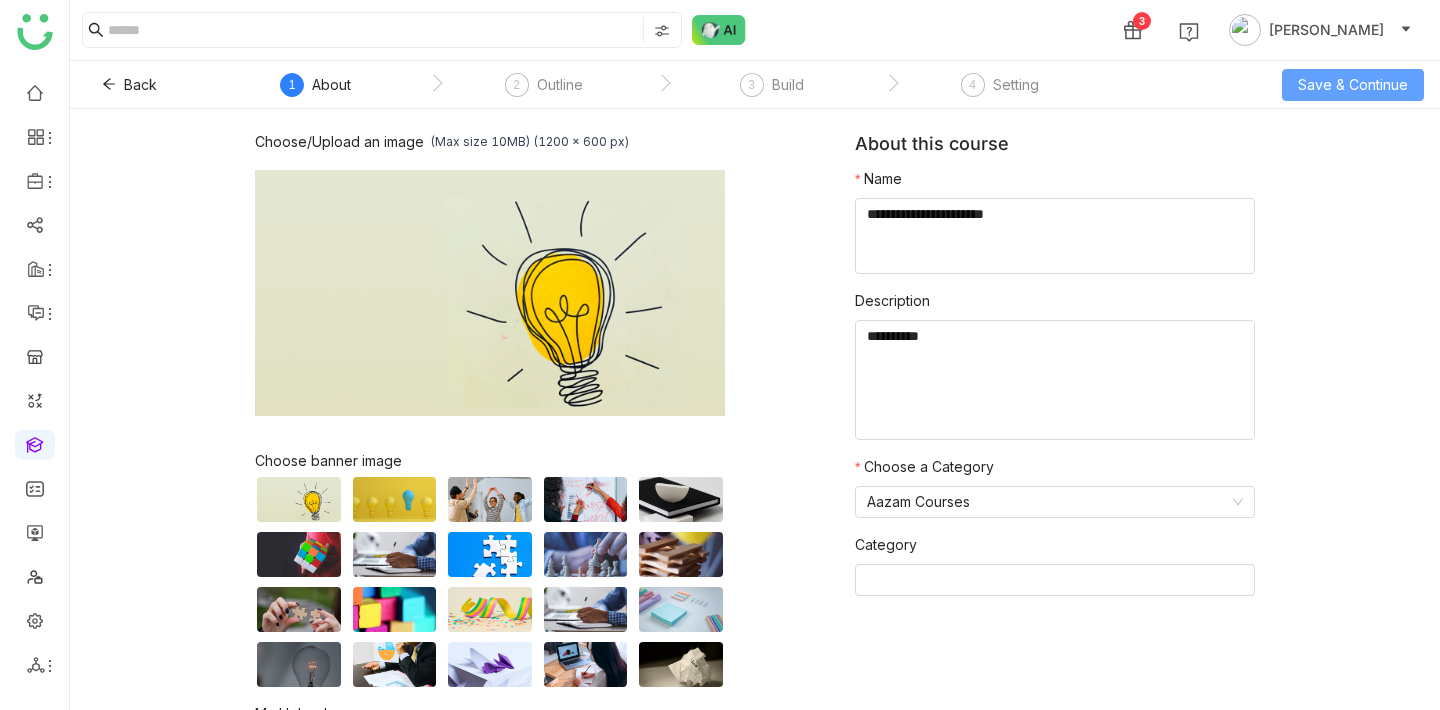 click on "Save & Continue" at bounding box center [1353, 85] 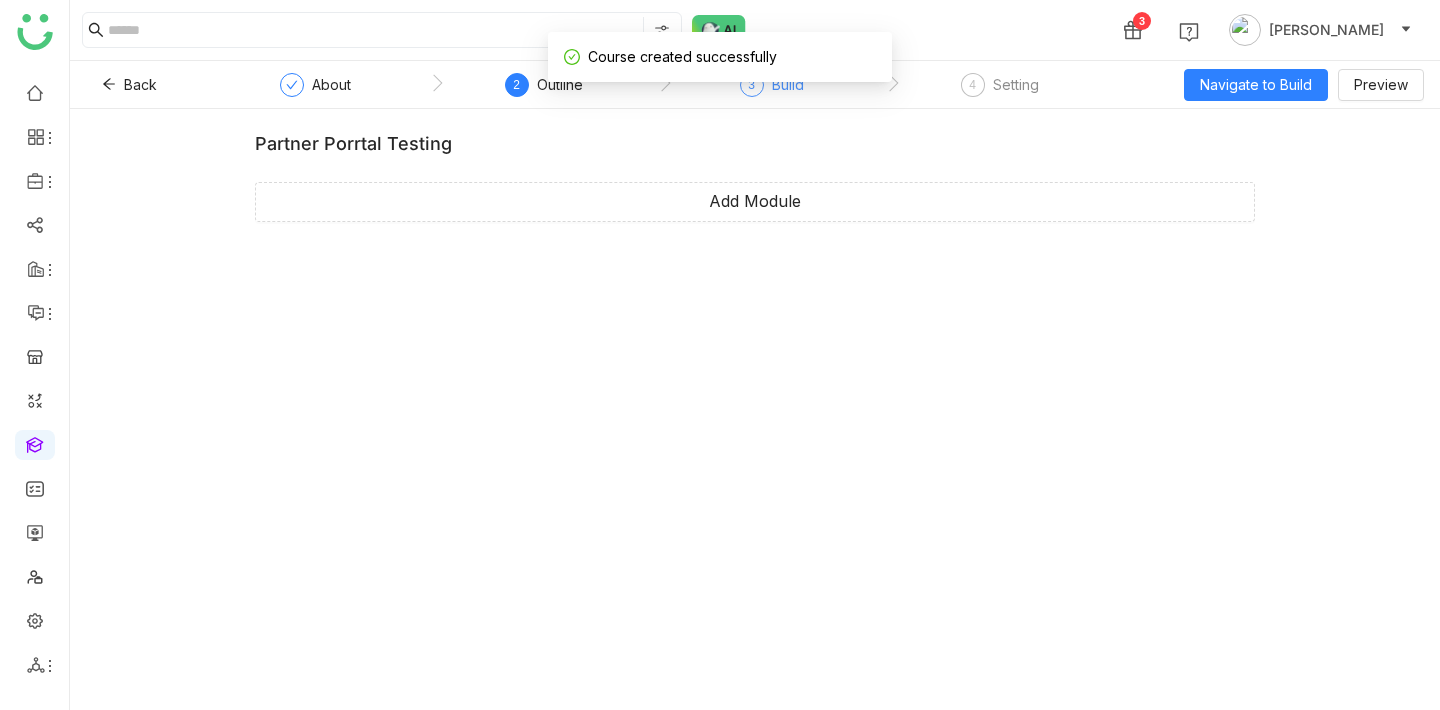 click on "Build" 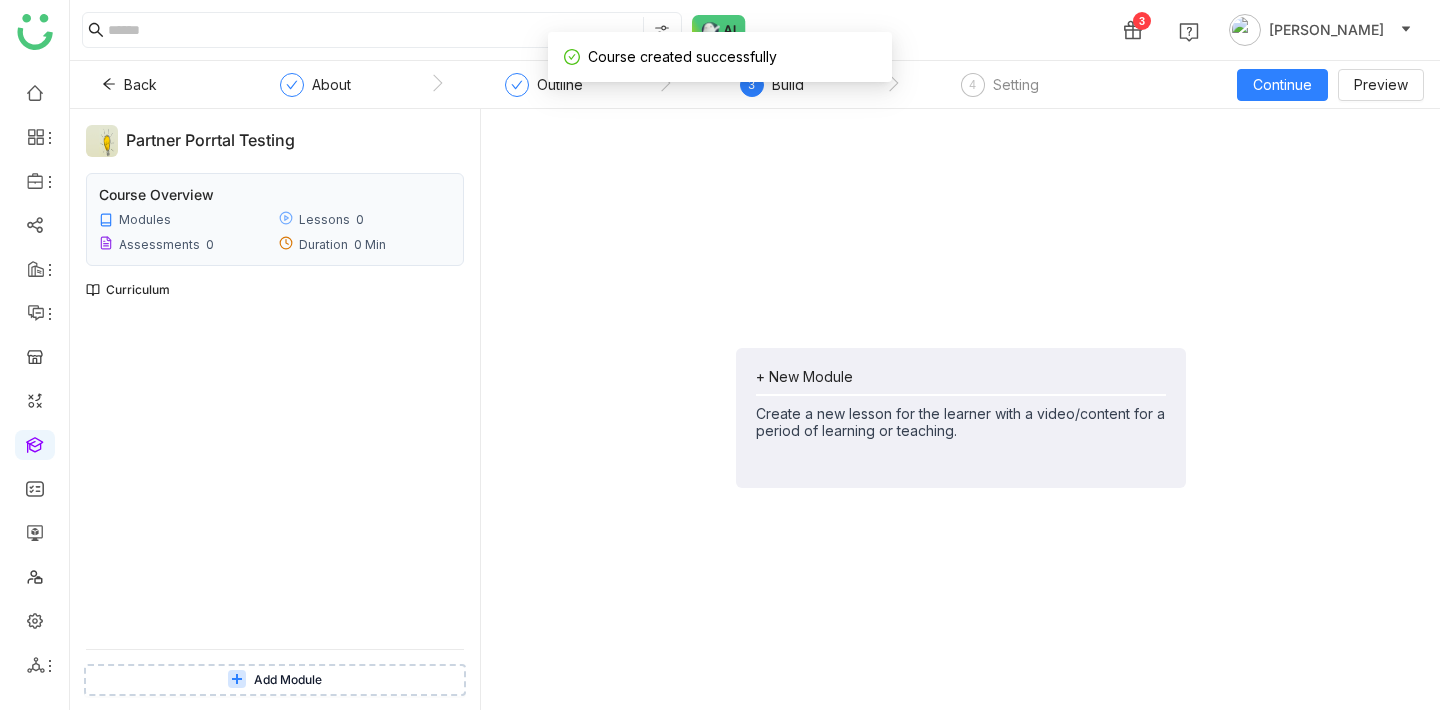 click on "Create a new lesson for the learner with a video/content for a period of learning or teaching." 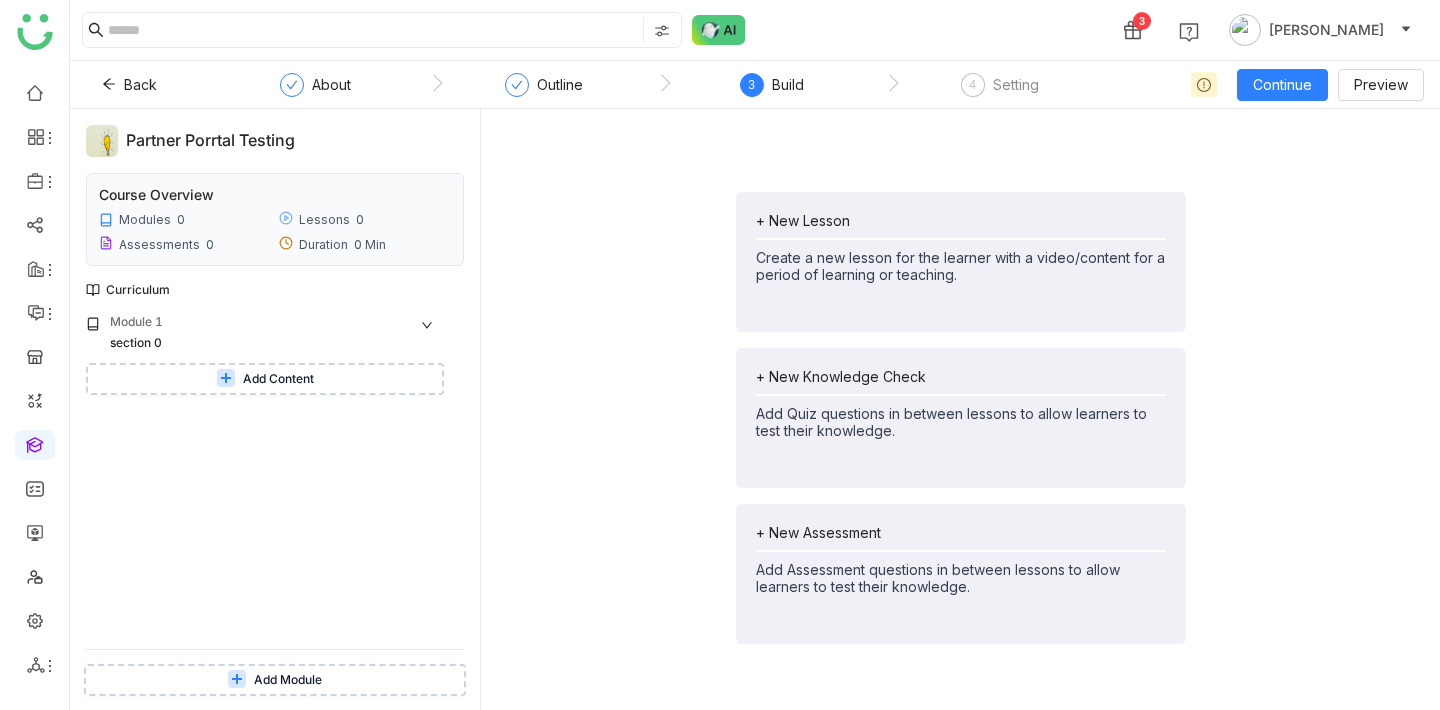 click on "+ New Lesson   Create a new lesson for the learner with a video/content for a period of learning or teaching.   + New Knowledge Check   Add Quiz questions in between lessons to allow learners to test their knowledge.   + New Assessment   Add Assessment questions in between lessons to allow learners to test their knowledge." 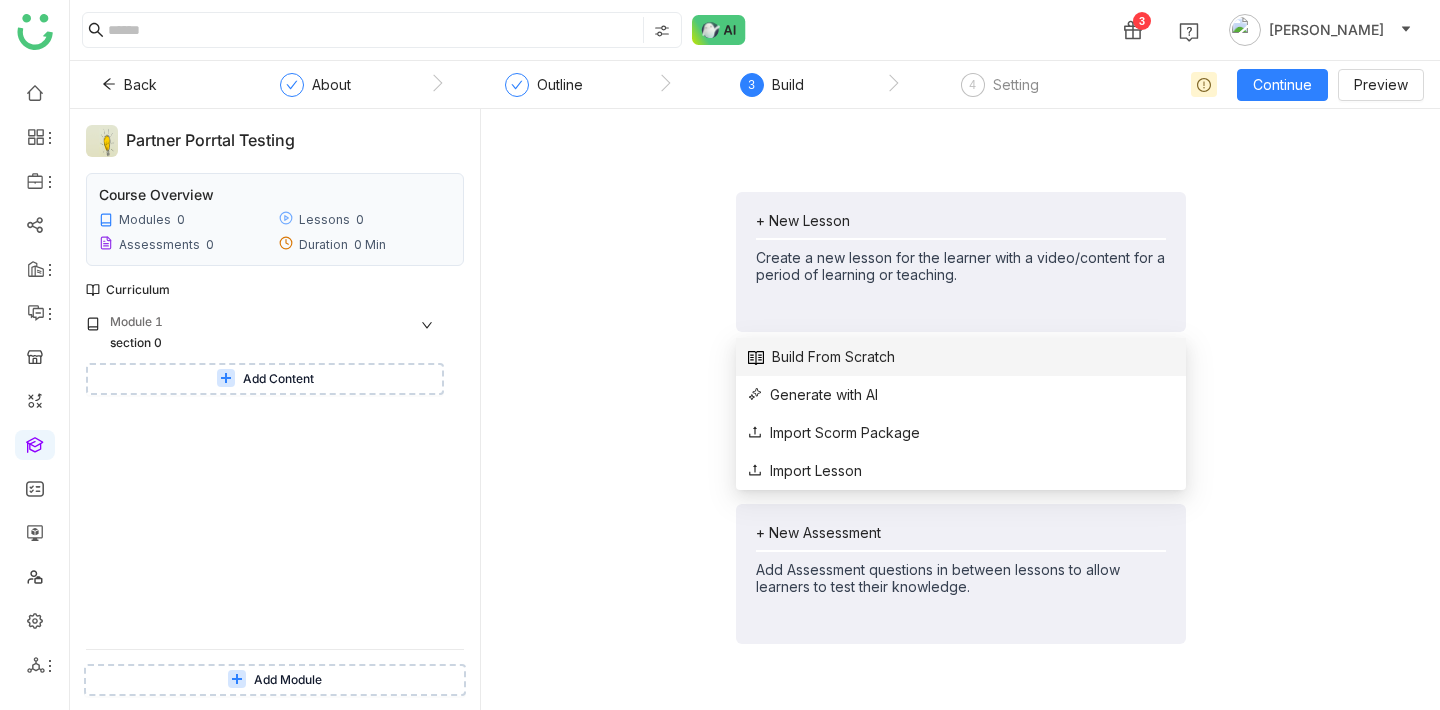 click on "Build From Scratch" at bounding box center [821, 357] 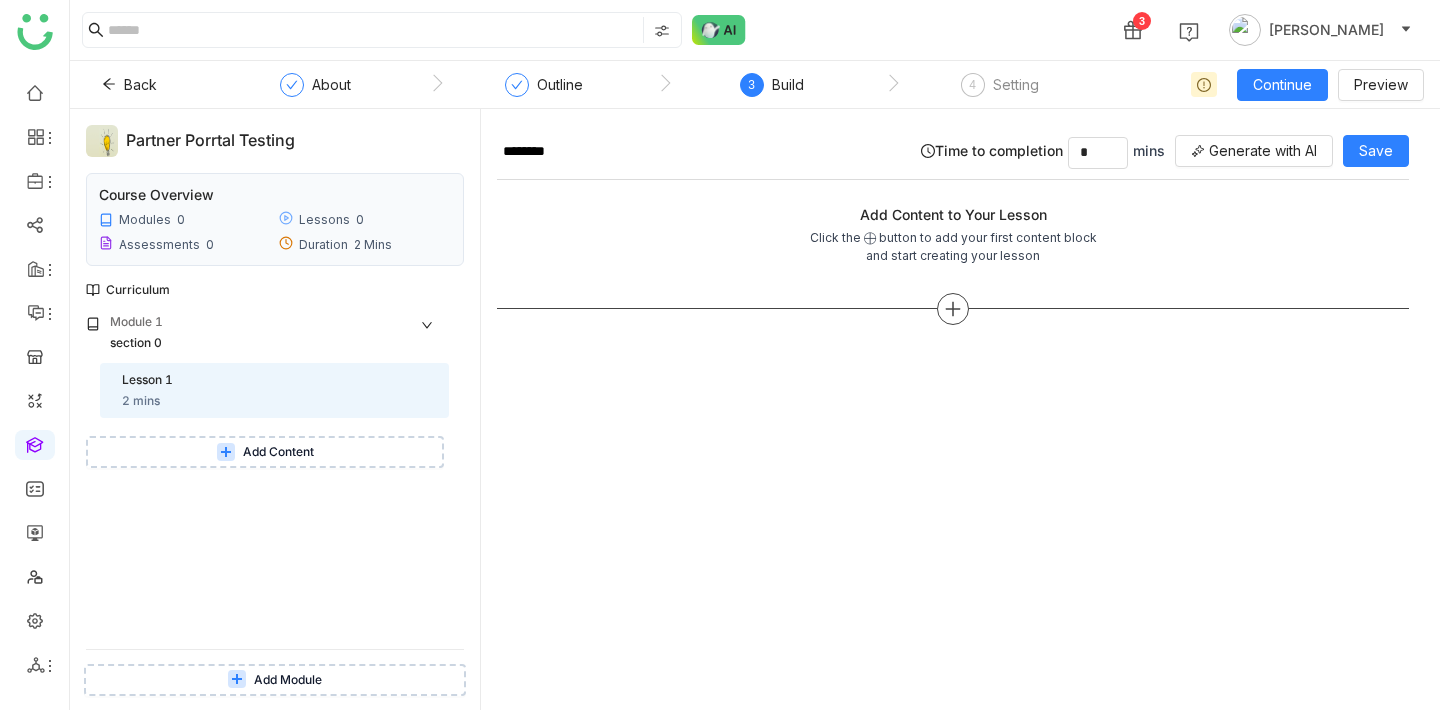 click 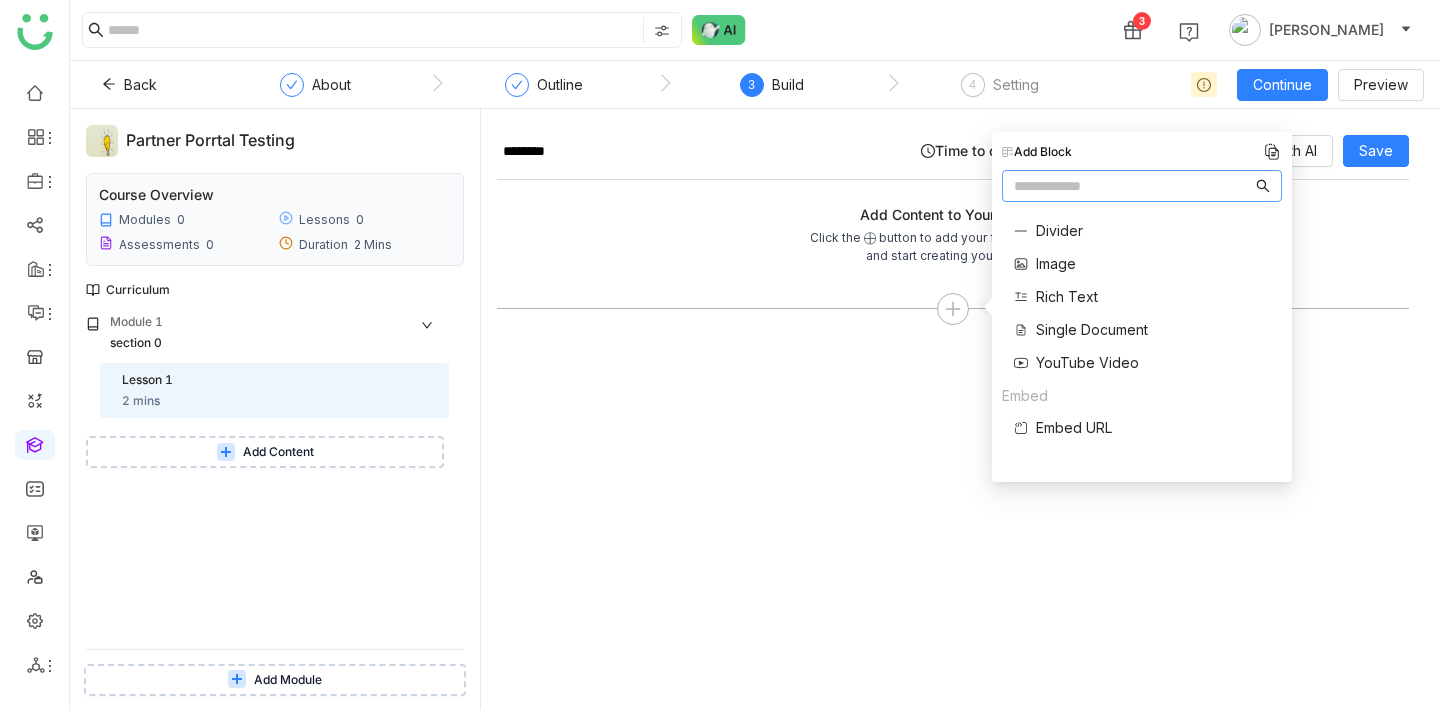 click on "Single Document" at bounding box center [1092, 329] 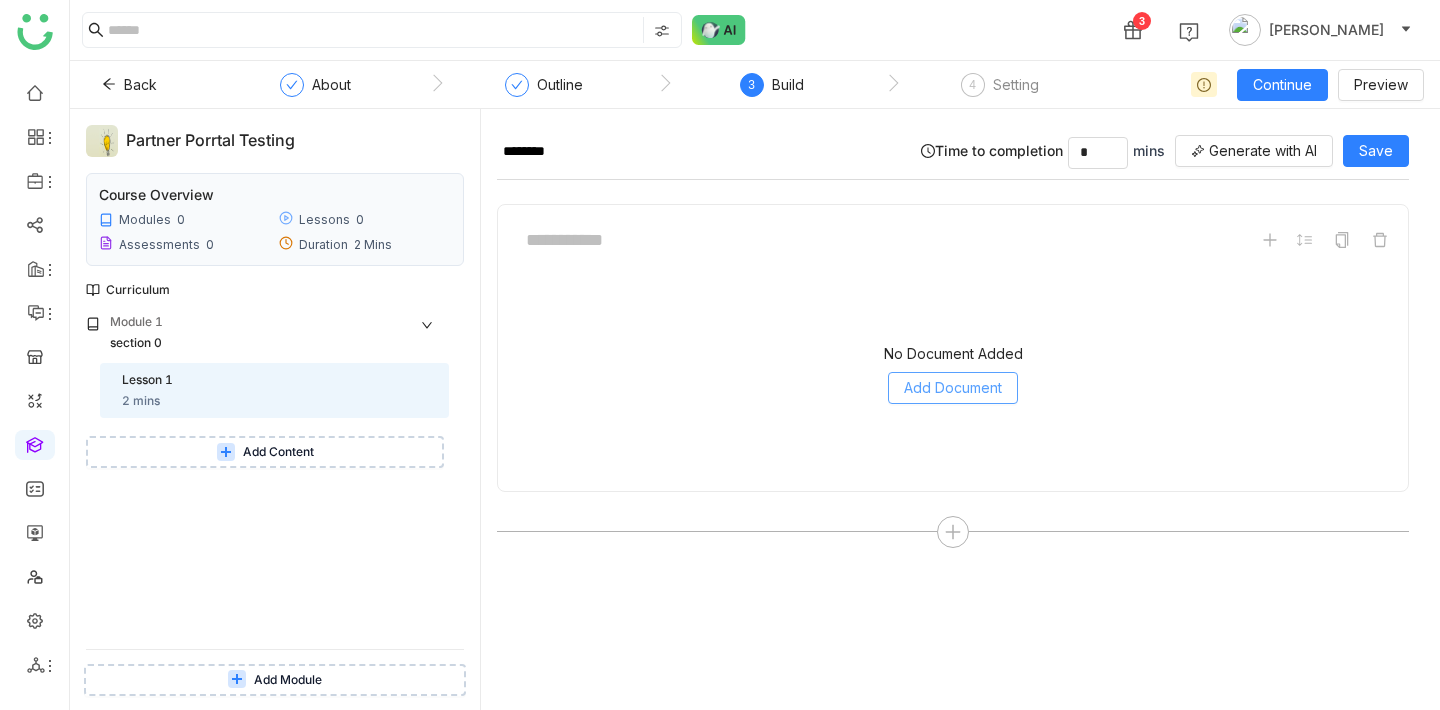 click on "Add Document" 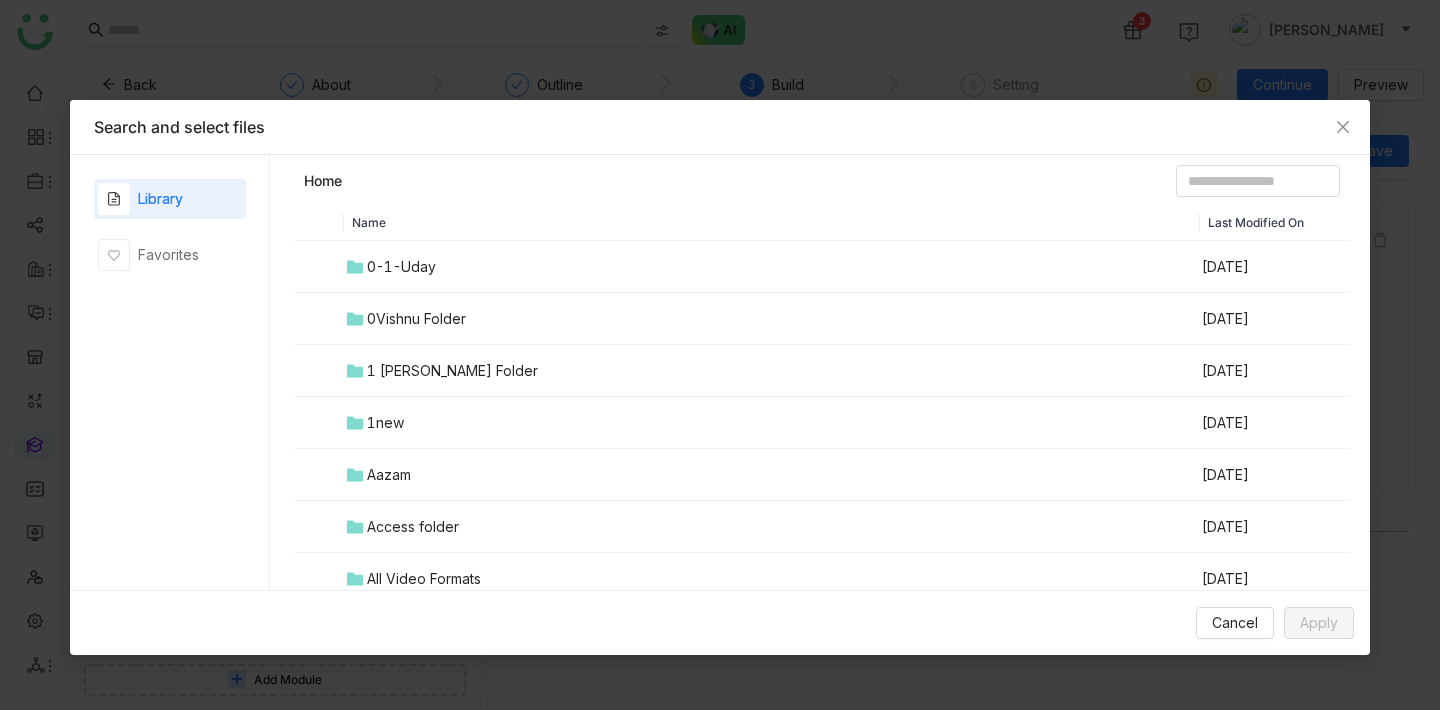 click on "Aazam" at bounding box center (772, 475) 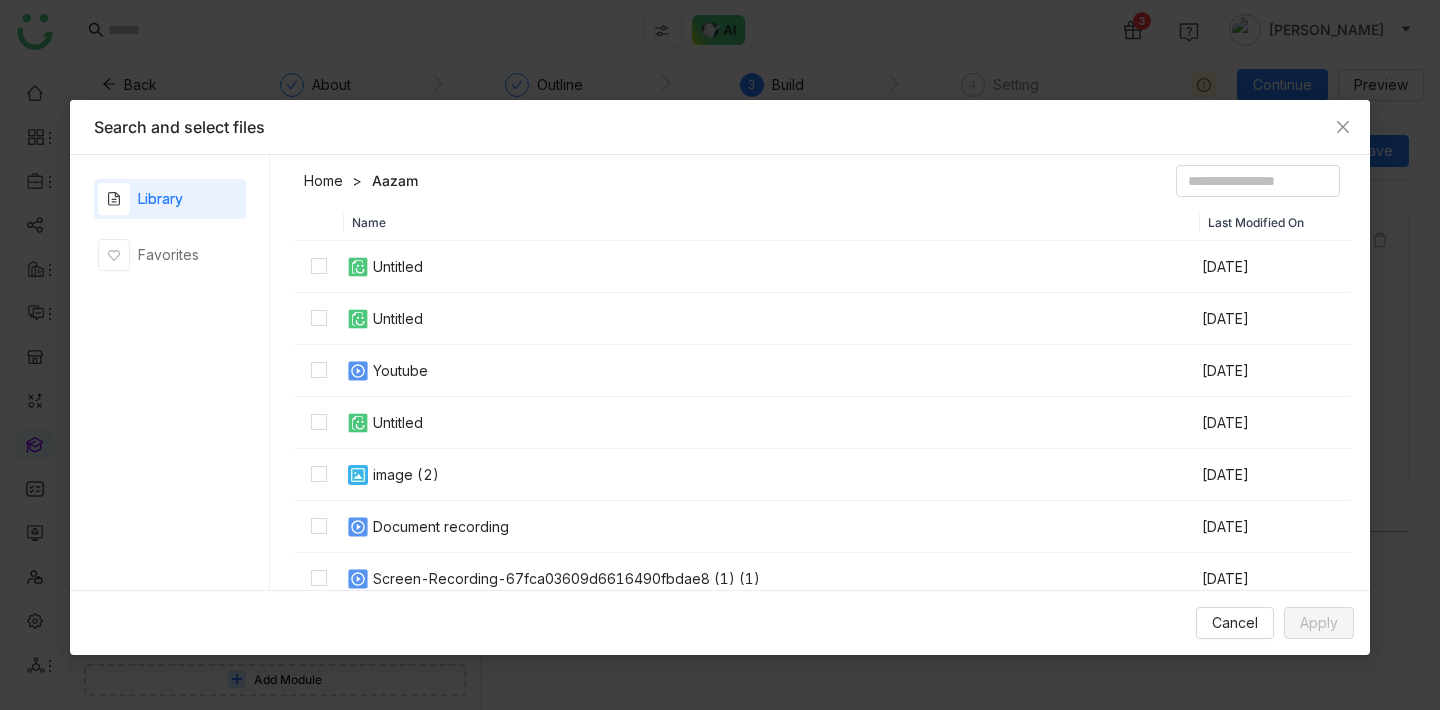click on "Document recording" at bounding box center [772, 527] 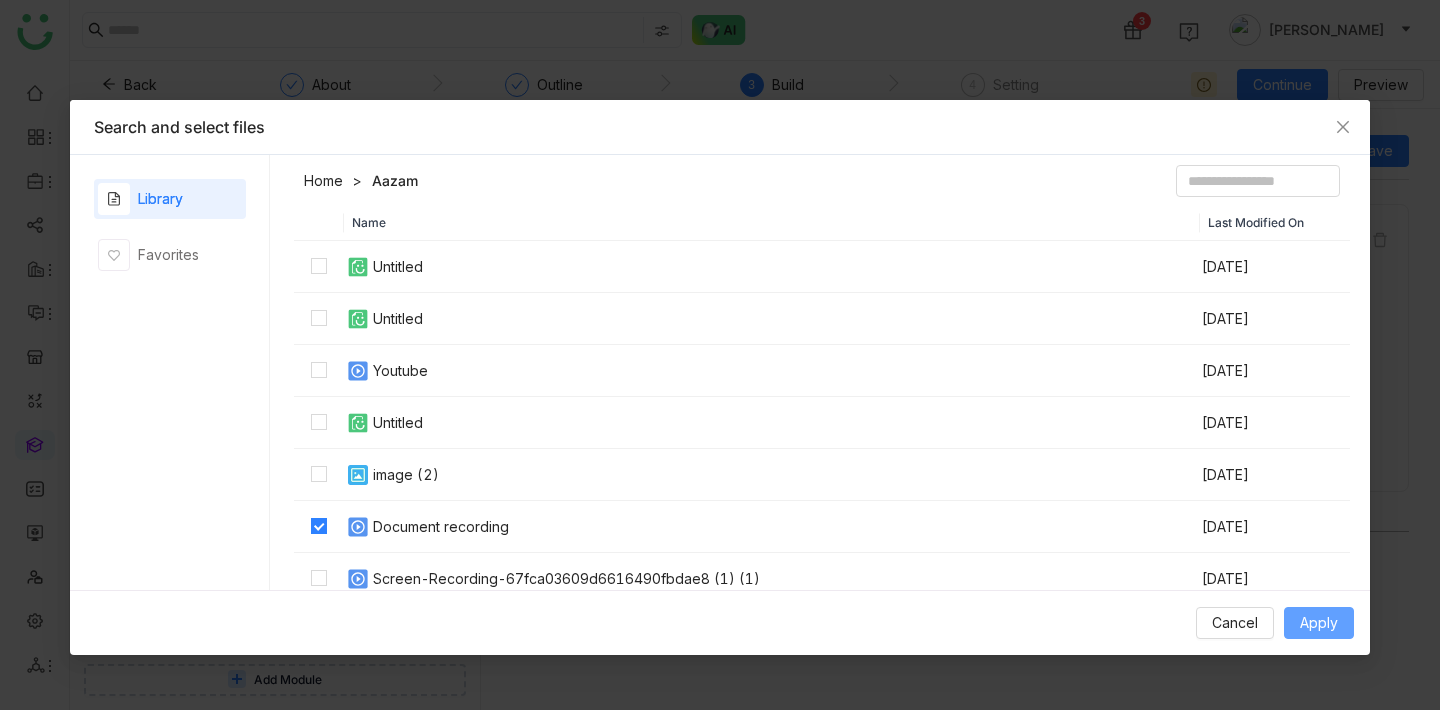 click on "Apply" at bounding box center (1319, 623) 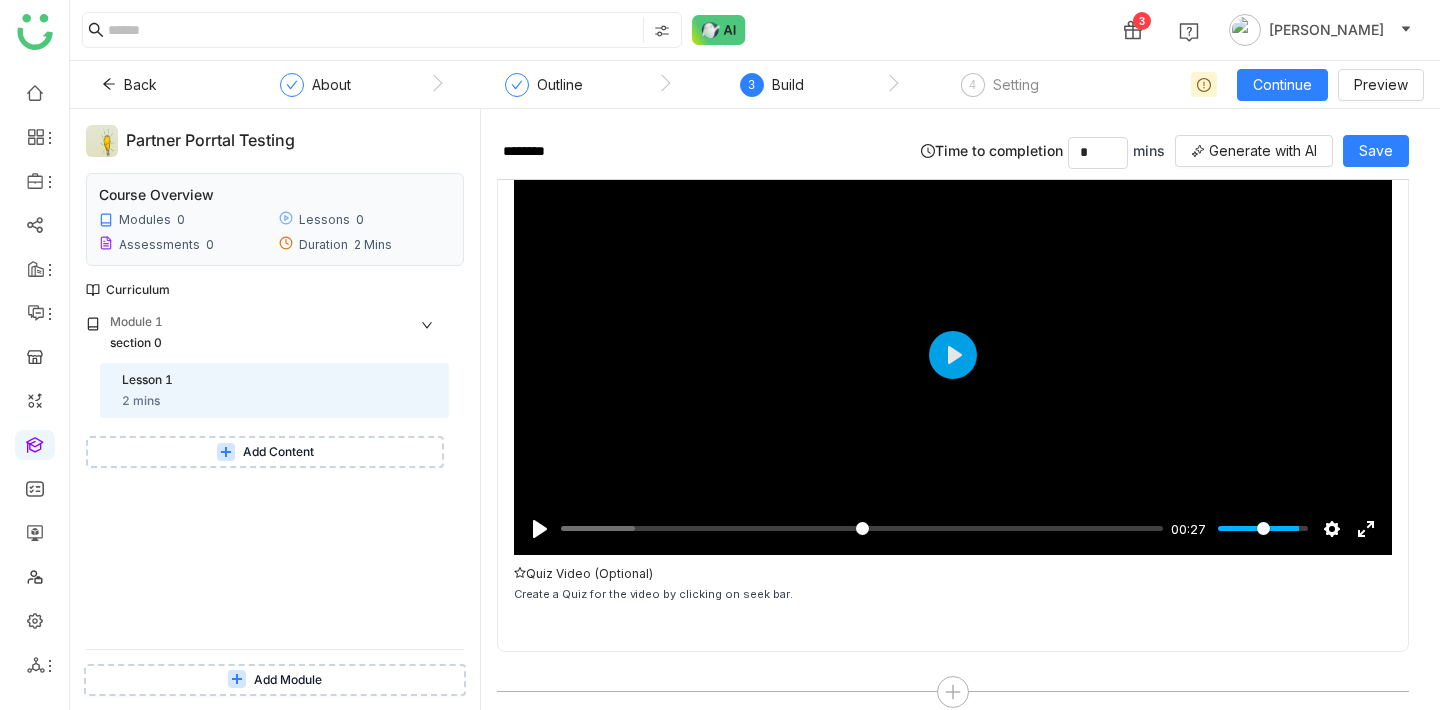 scroll, scrollTop: 144, scrollLeft: 0, axis: vertical 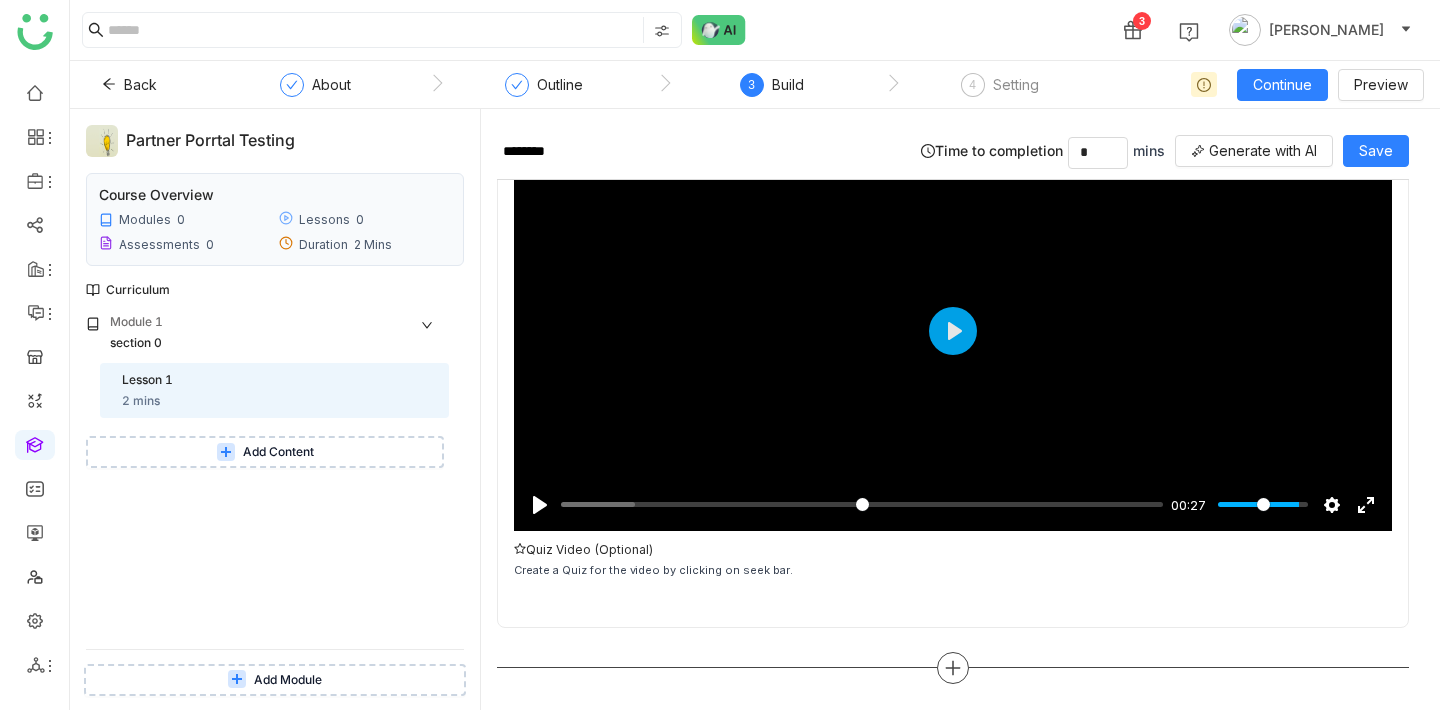 click 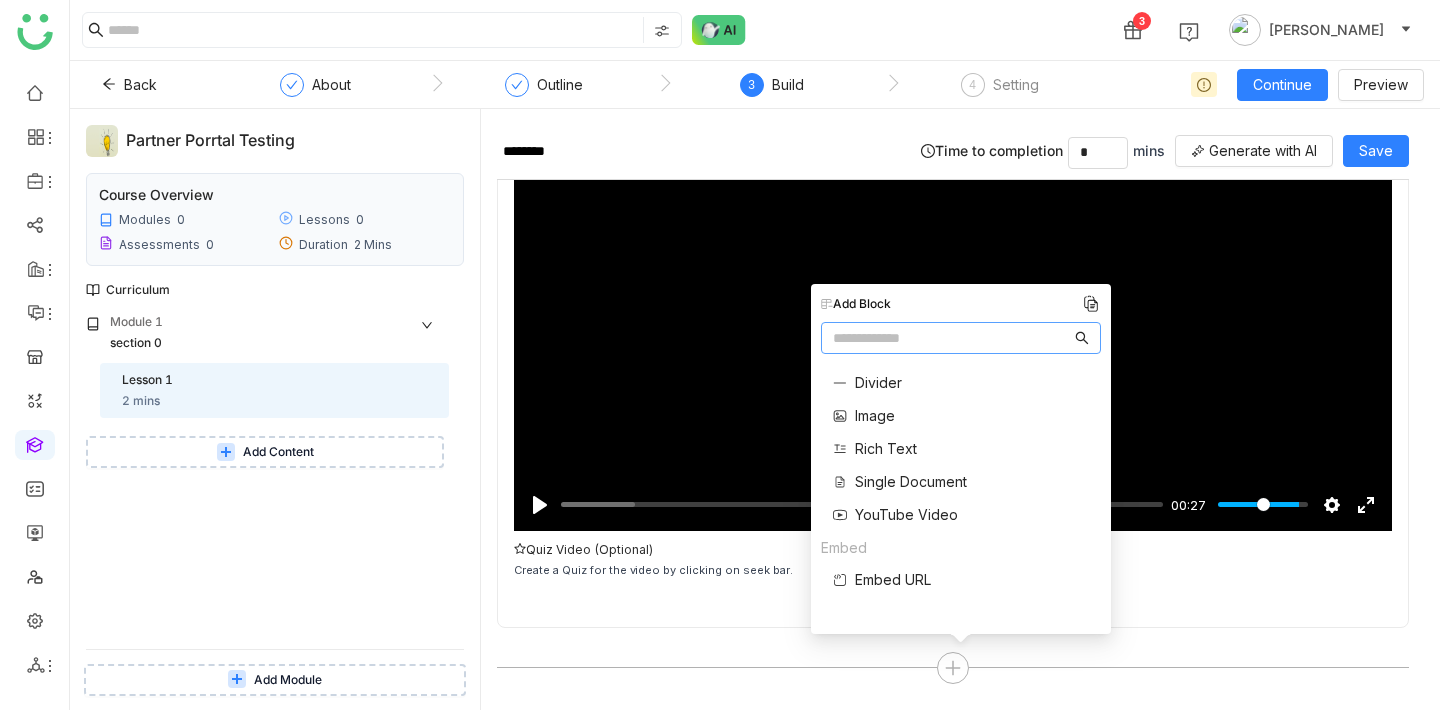 click on "Single Document" at bounding box center (911, 481) 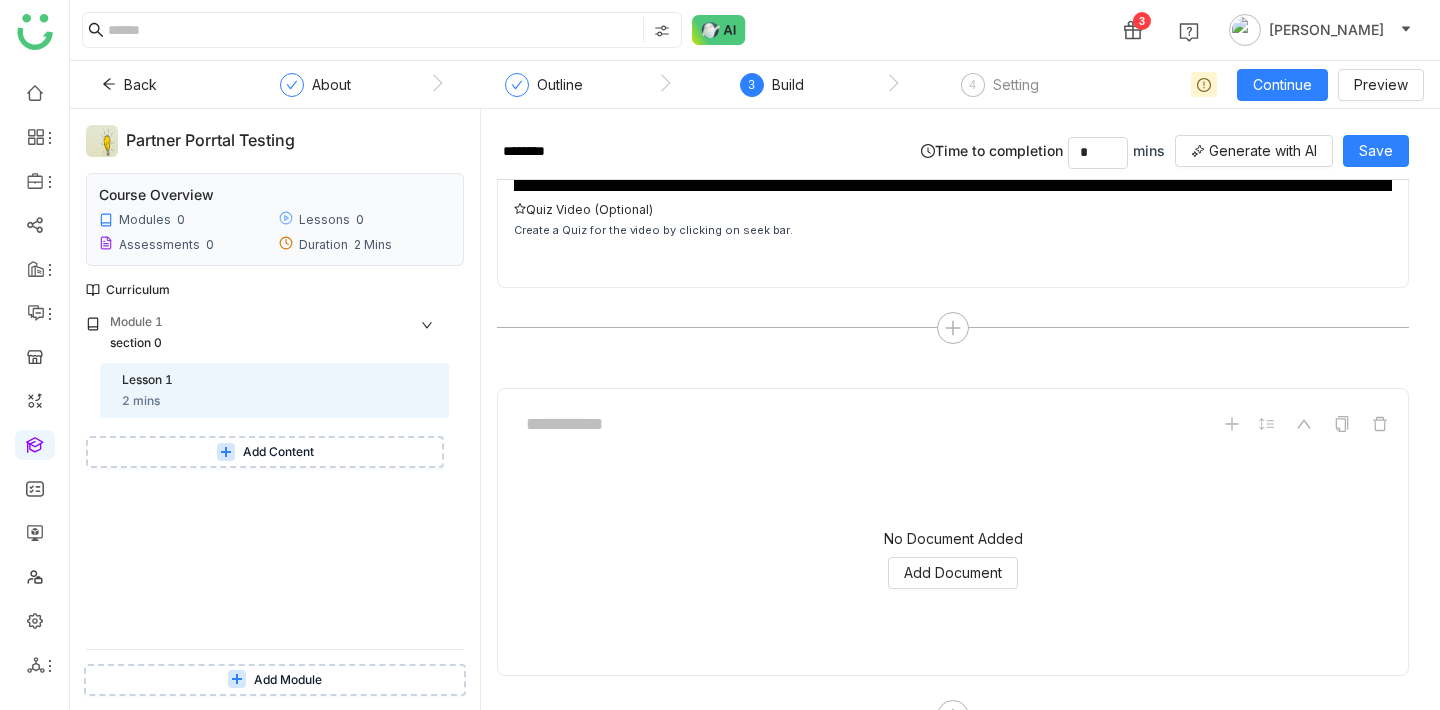scroll, scrollTop: 532, scrollLeft: 0, axis: vertical 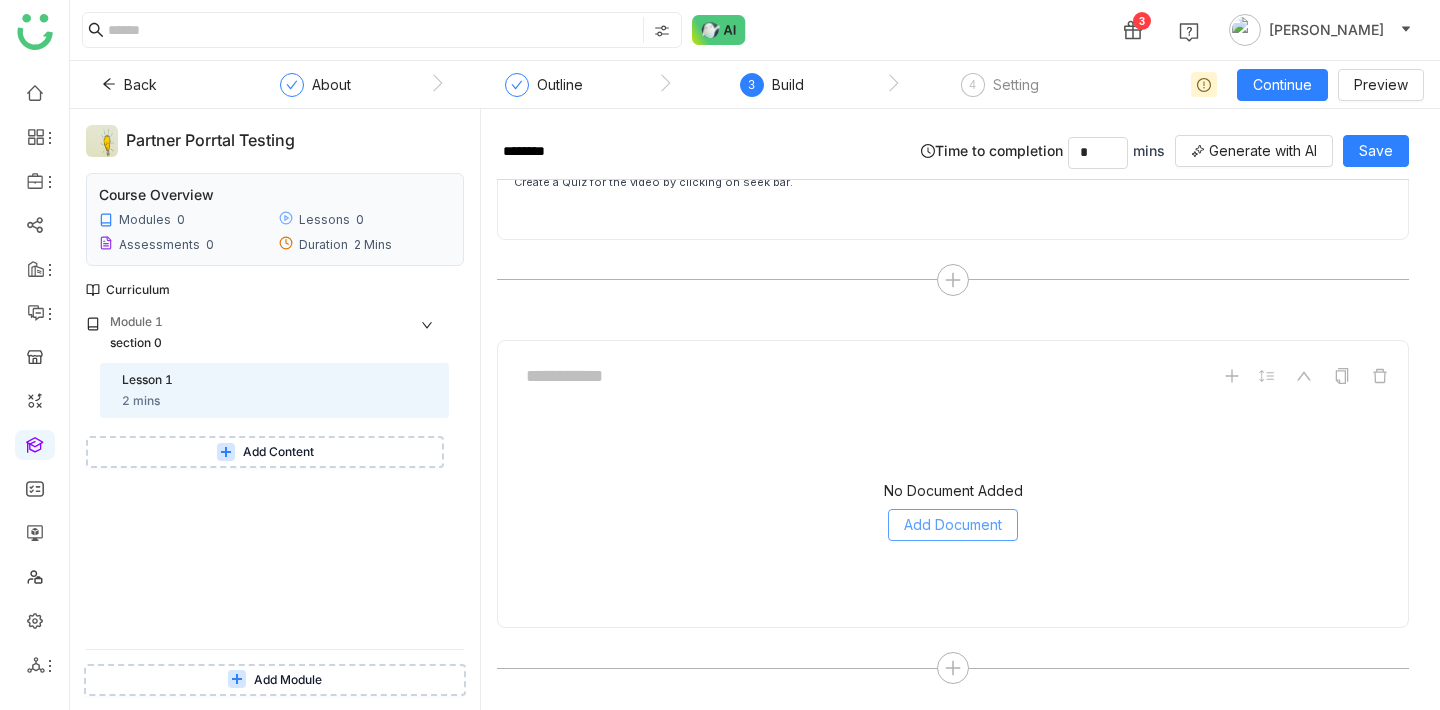 click on "Add Document" 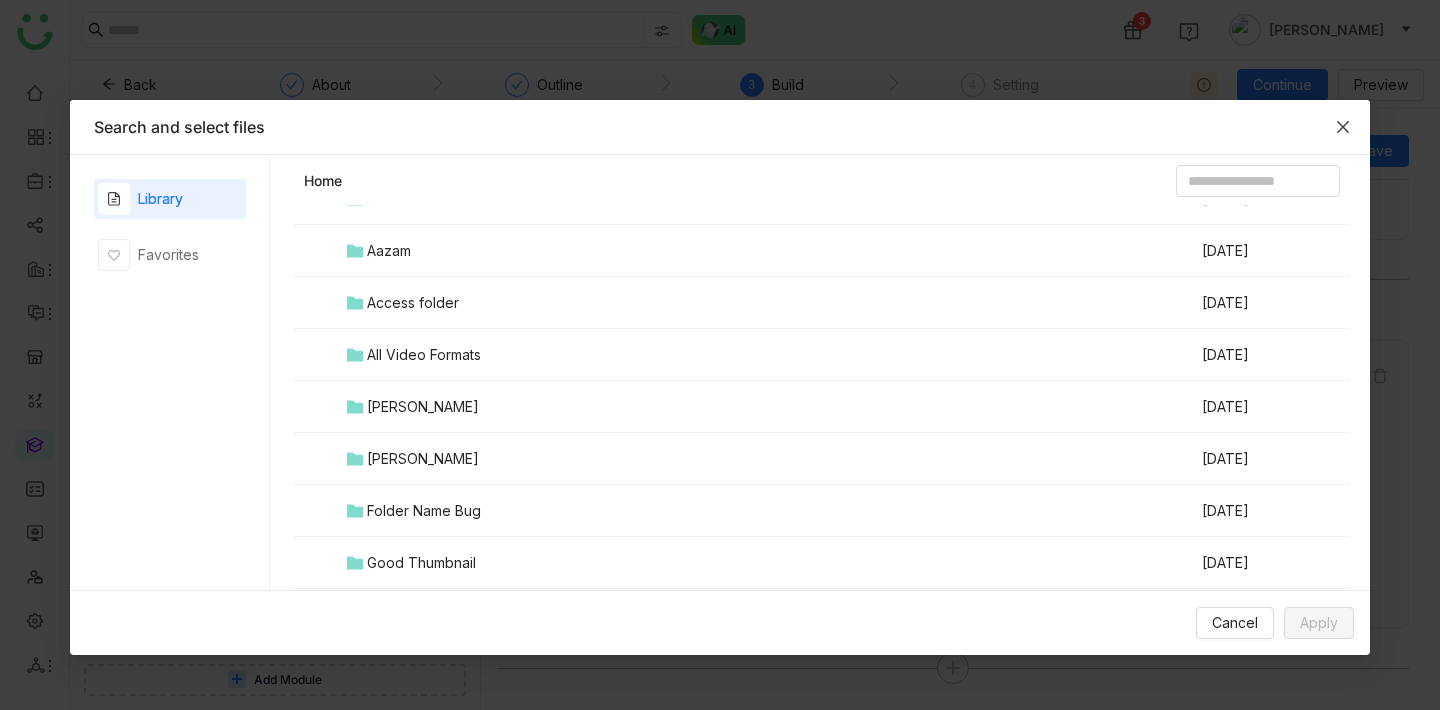 scroll, scrollTop: 0, scrollLeft: 0, axis: both 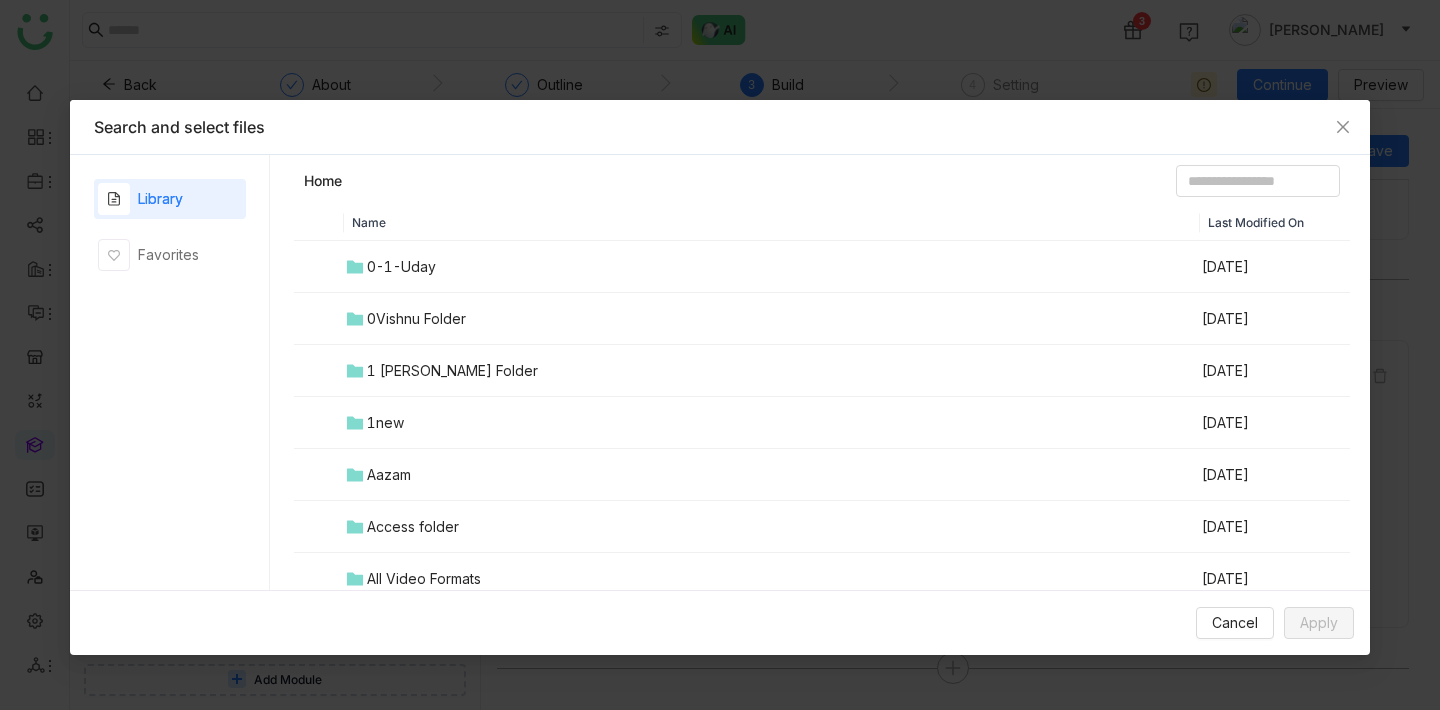 click on "1 [PERSON_NAME] Folder" at bounding box center [452, 371] 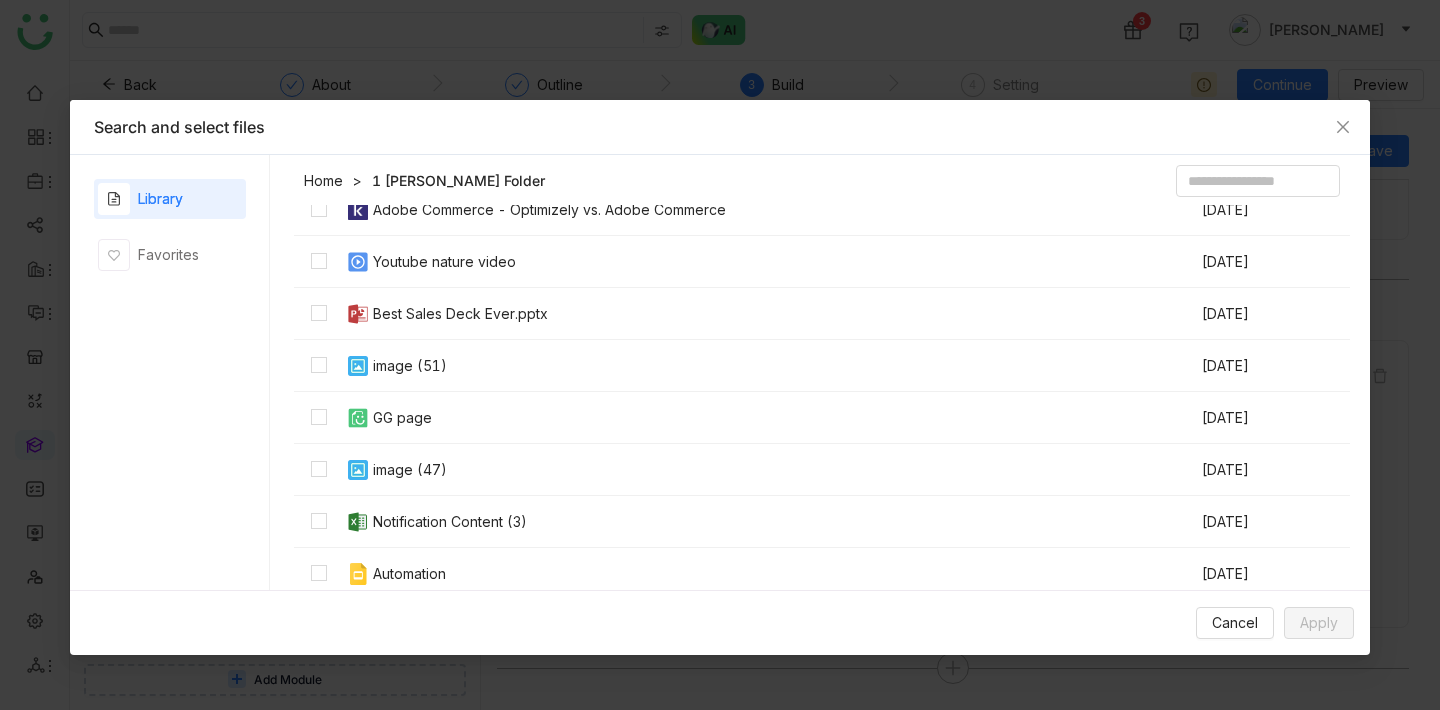 scroll, scrollTop: 0, scrollLeft: 0, axis: both 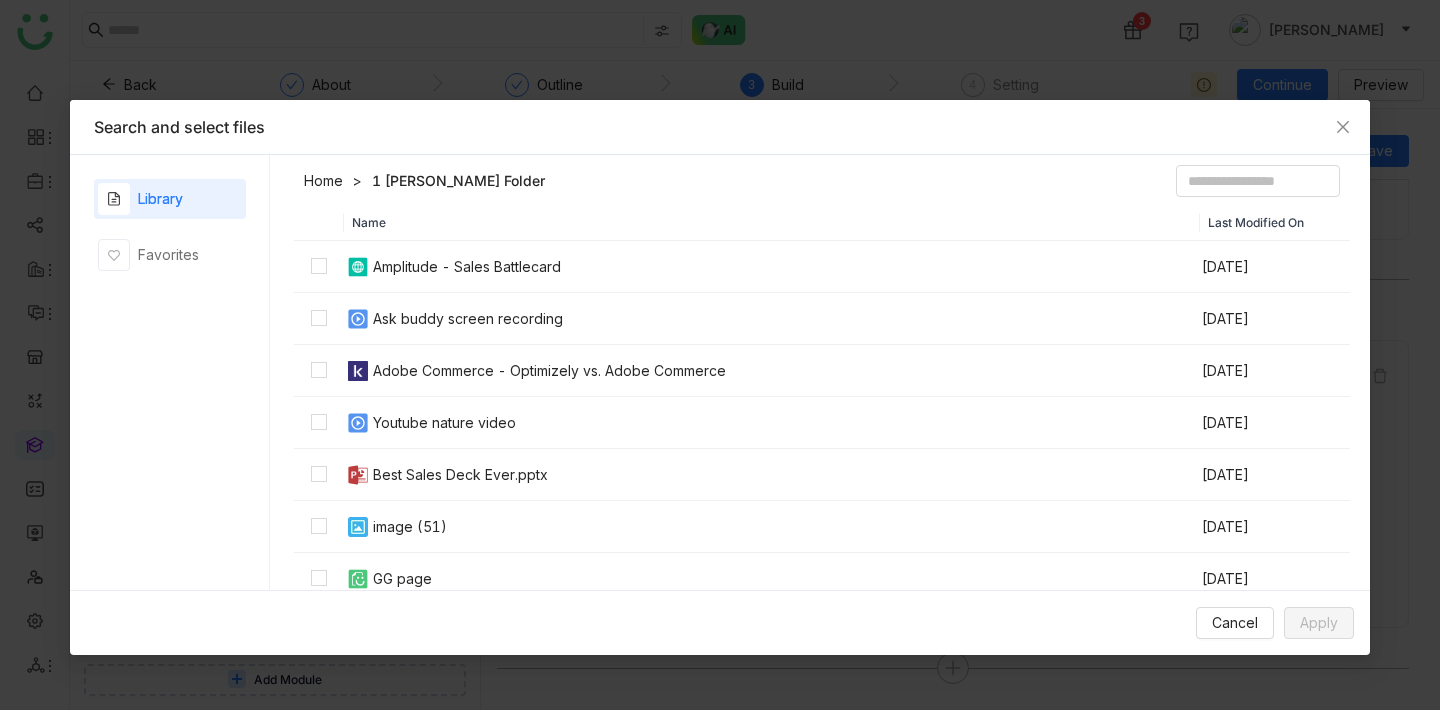 click on "Home" at bounding box center [323, 181] 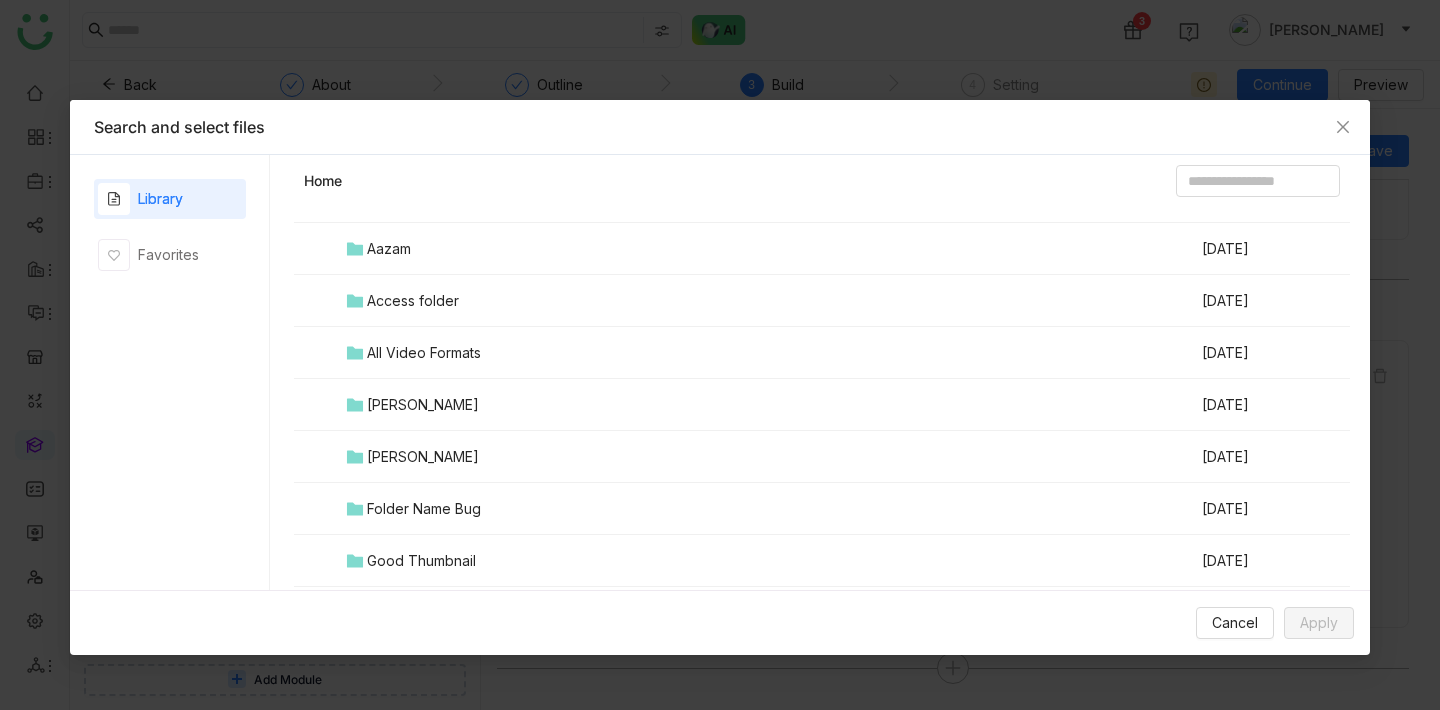 scroll, scrollTop: 230, scrollLeft: 0, axis: vertical 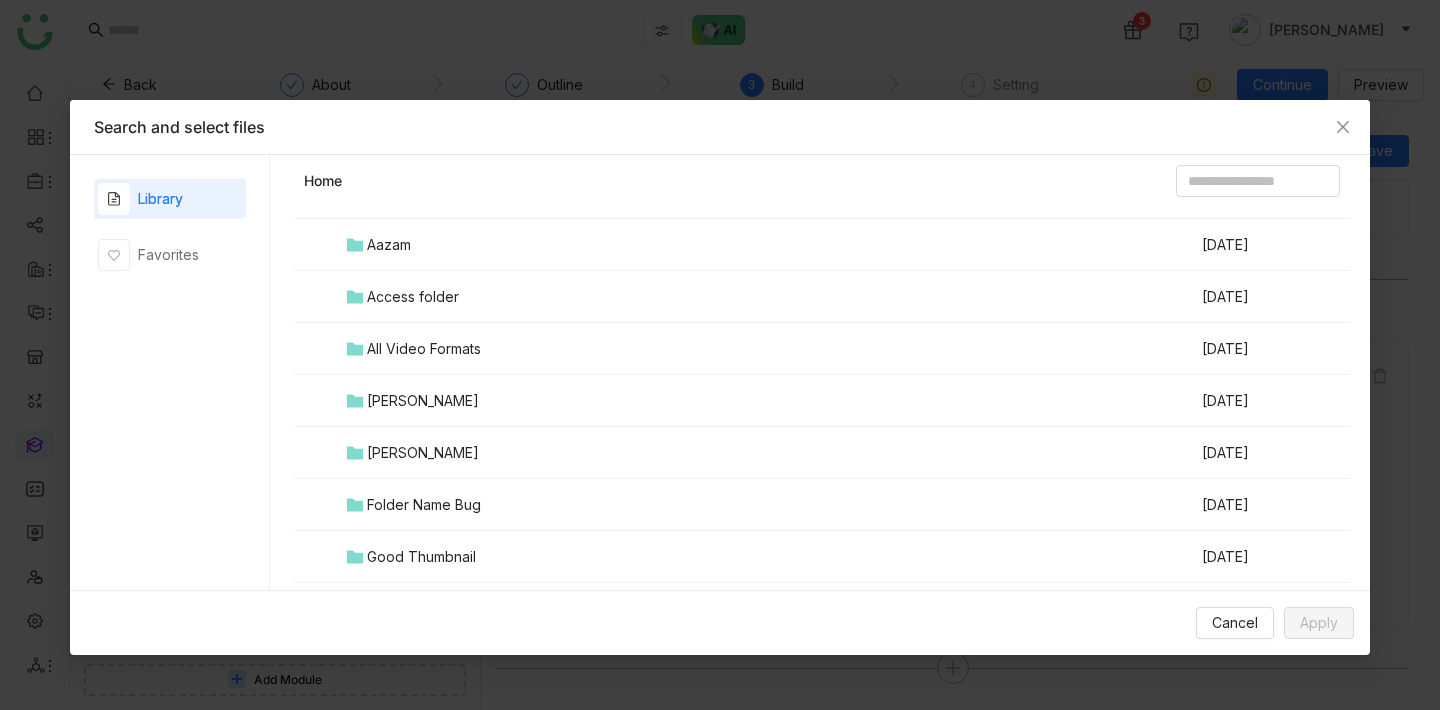 click on "[PERSON_NAME]" at bounding box center (772, 453) 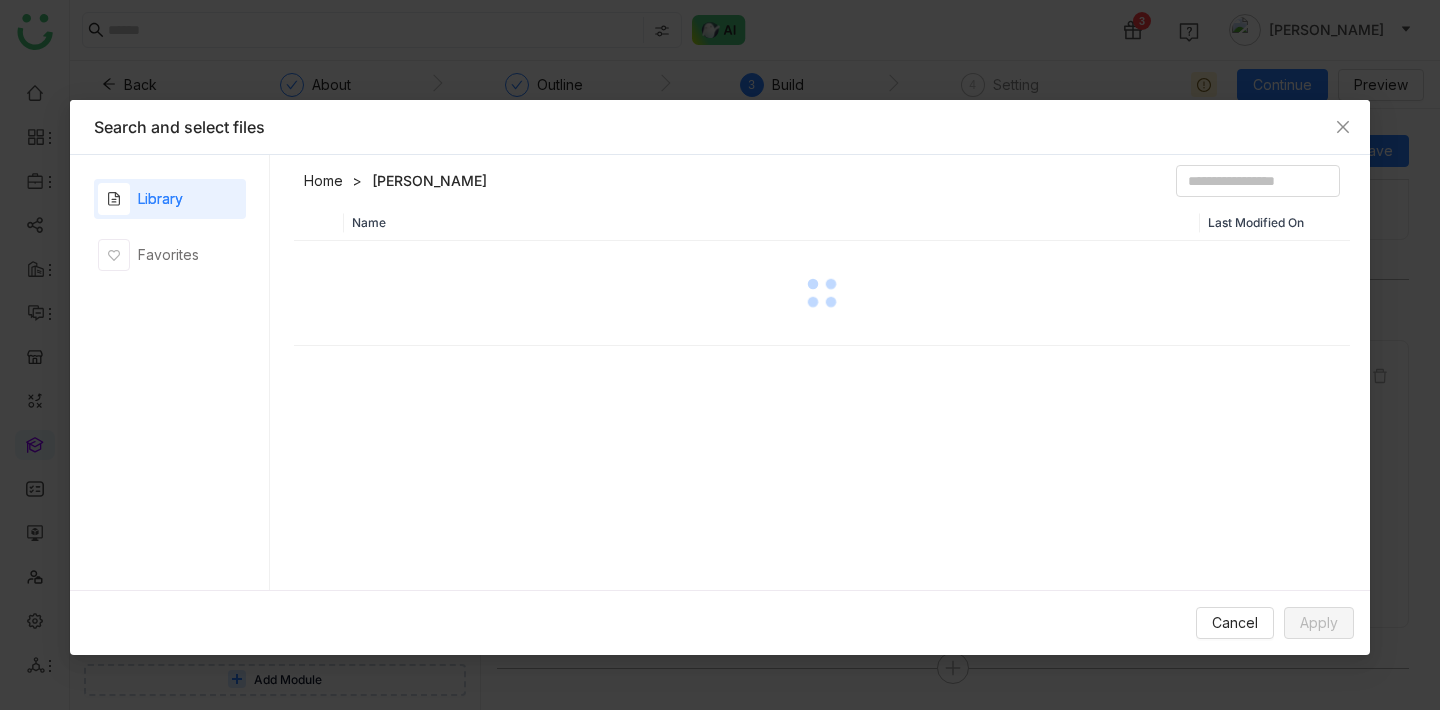 scroll, scrollTop: 0, scrollLeft: 0, axis: both 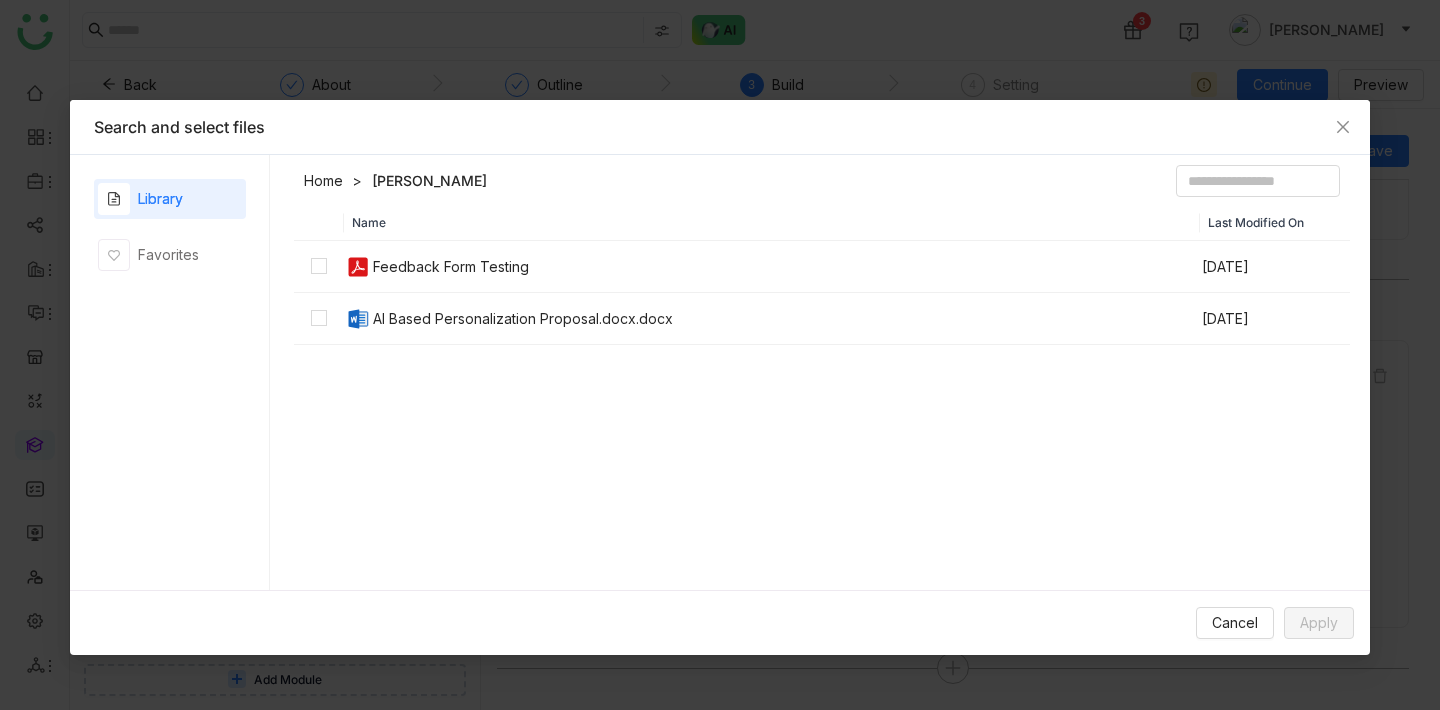 click on "Feedback Form Testing" at bounding box center [451, 267] 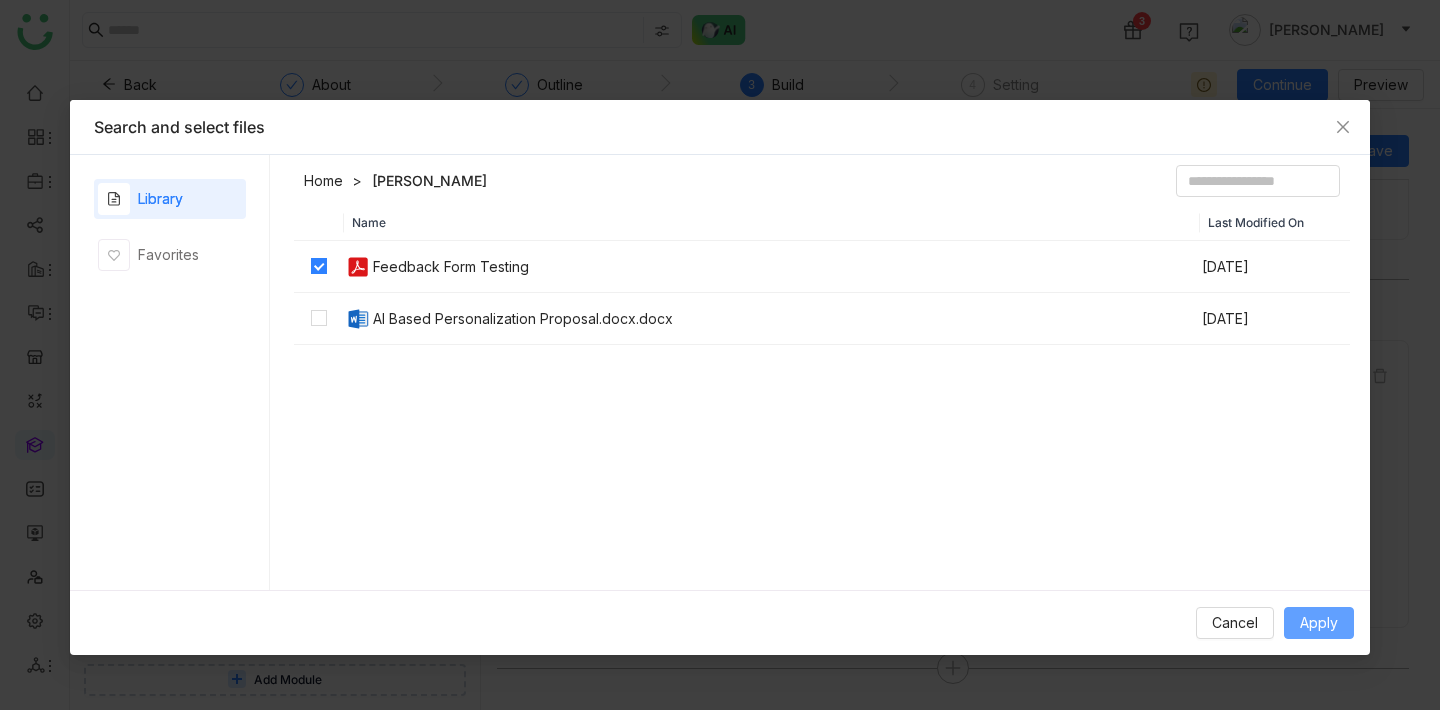click on "Apply" at bounding box center [1319, 623] 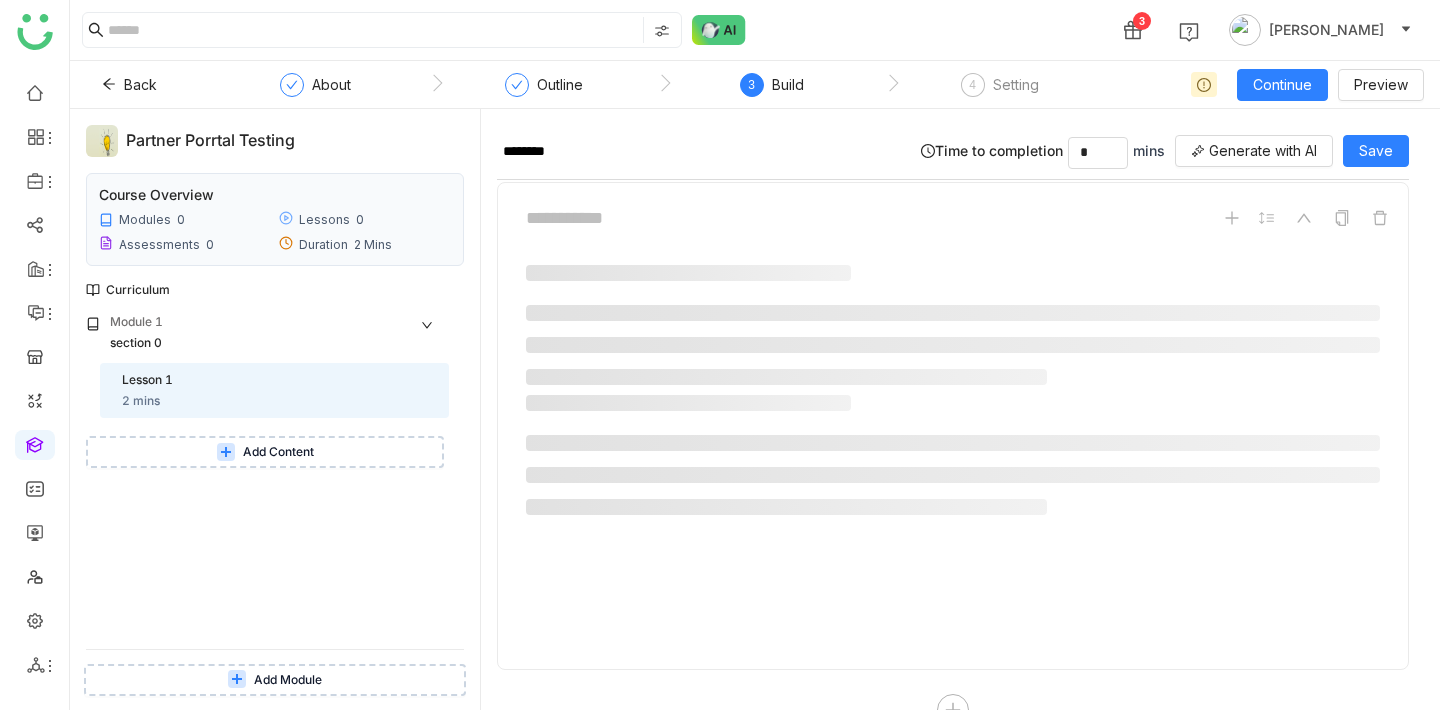 scroll, scrollTop: 732, scrollLeft: 0, axis: vertical 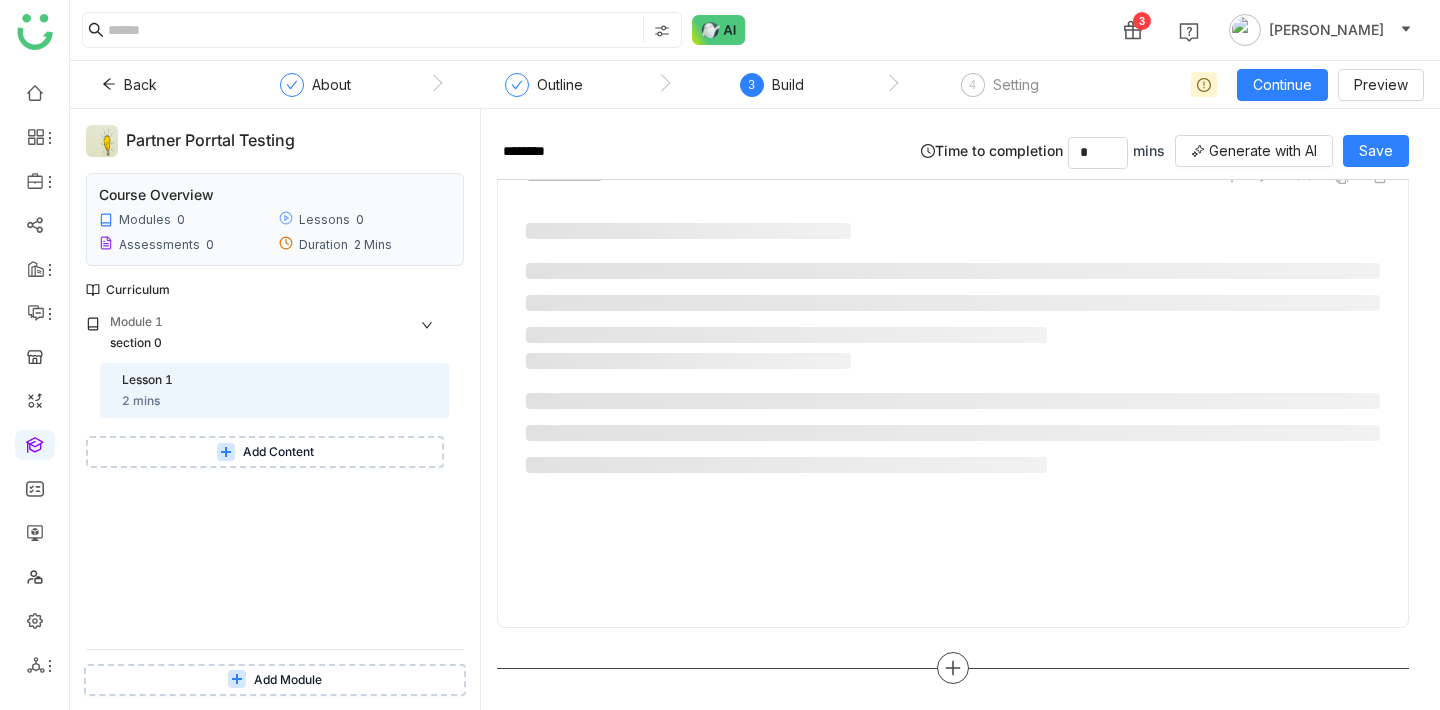 click at bounding box center [953, 668] 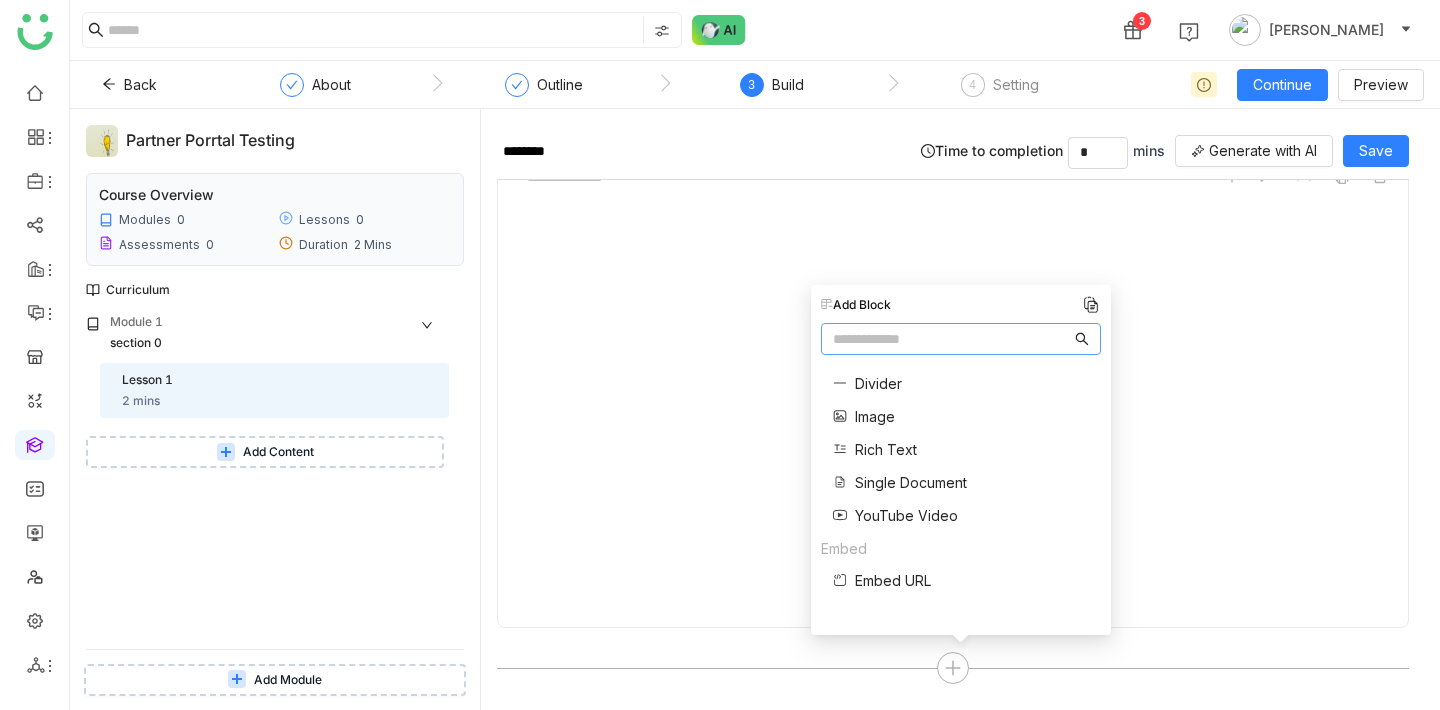 click on "Rich Text" at bounding box center [886, 449] 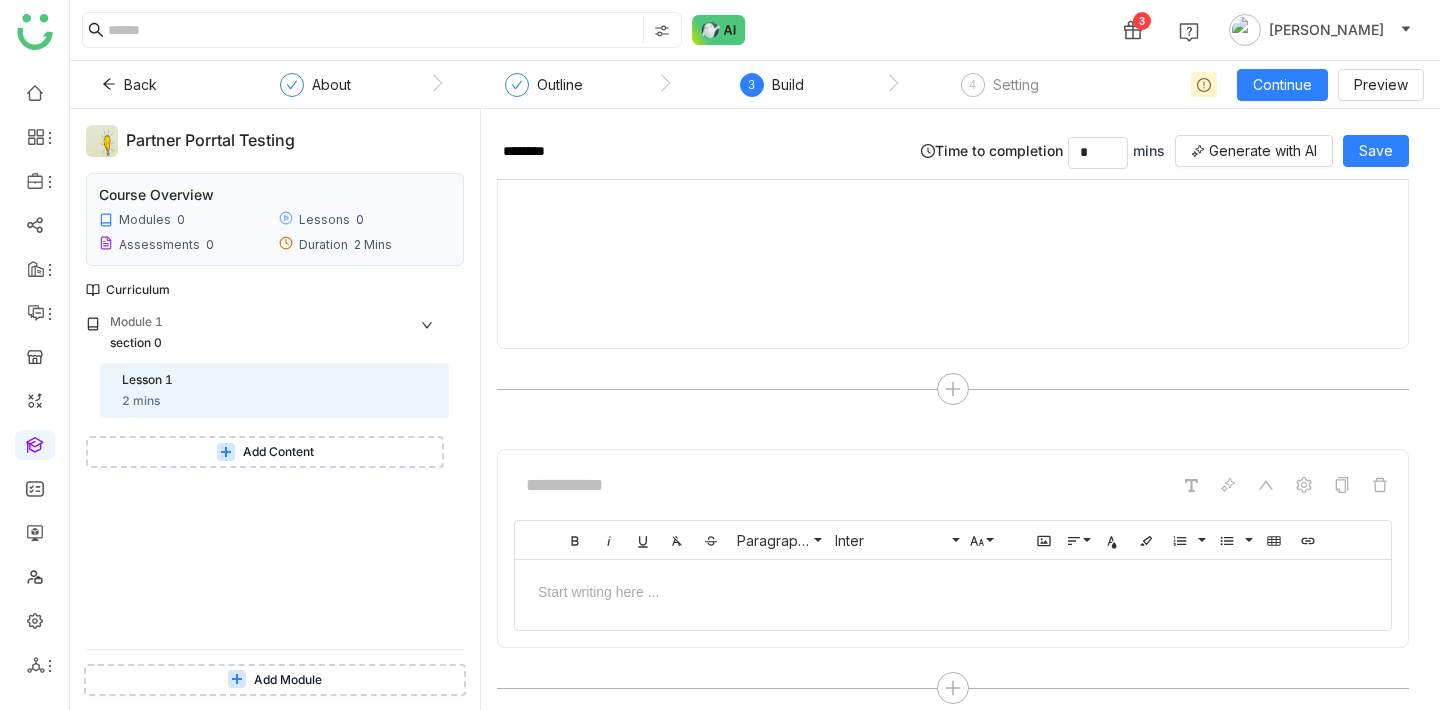 scroll, scrollTop: 1032, scrollLeft: 0, axis: vertical 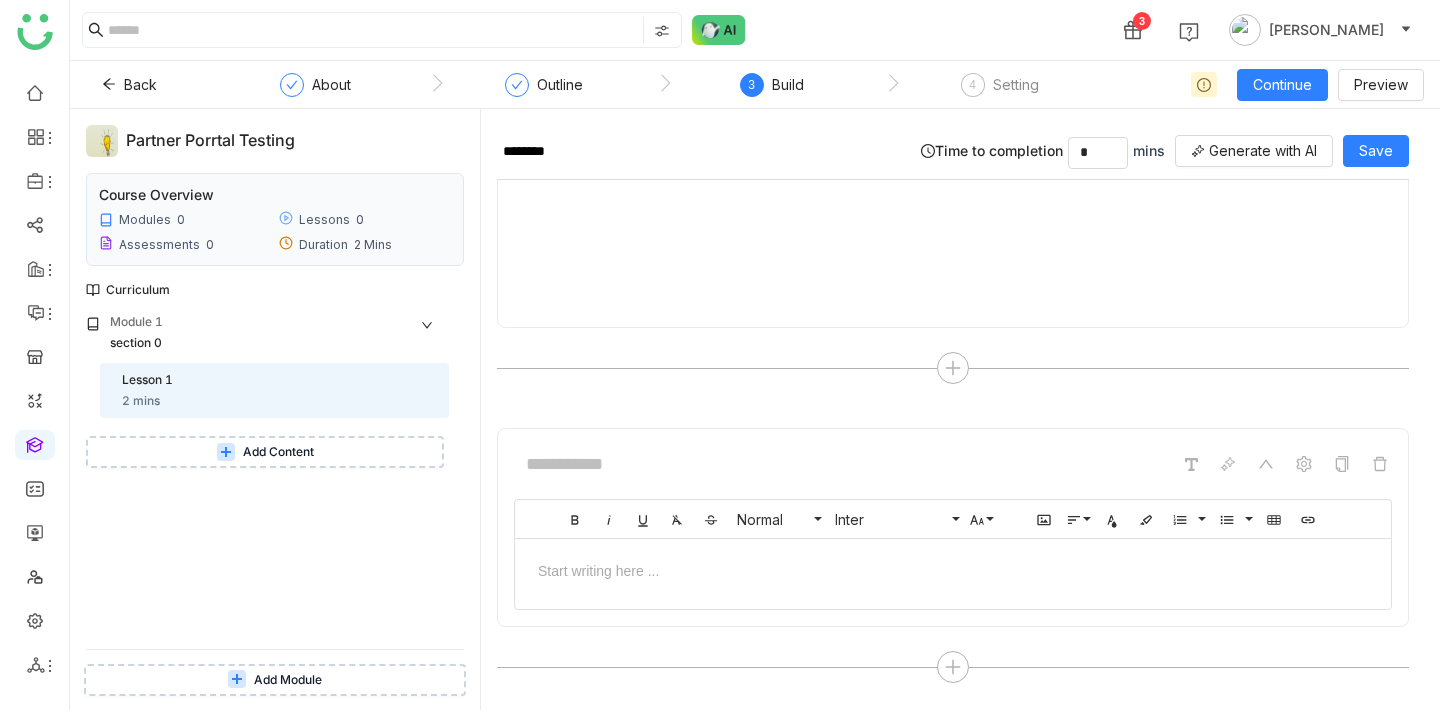 click at bounding box center [953, 569] 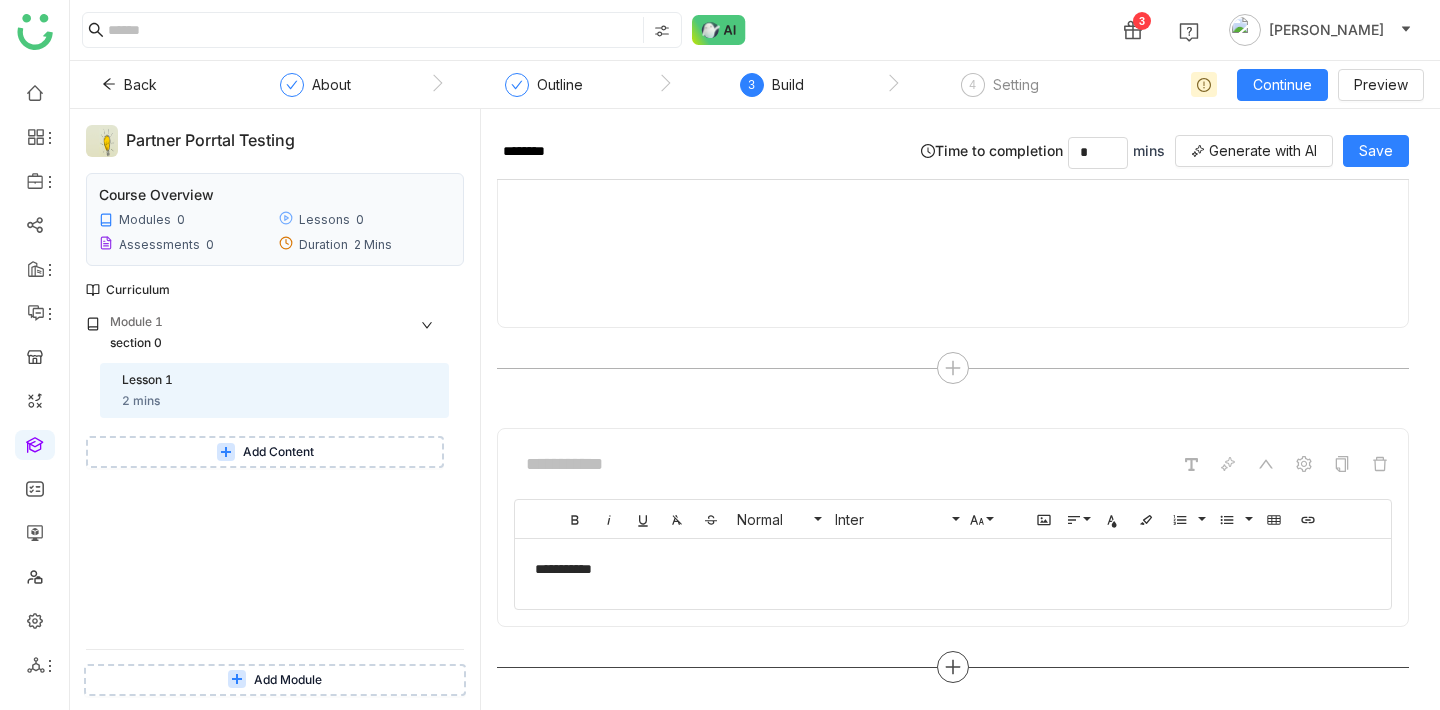 click 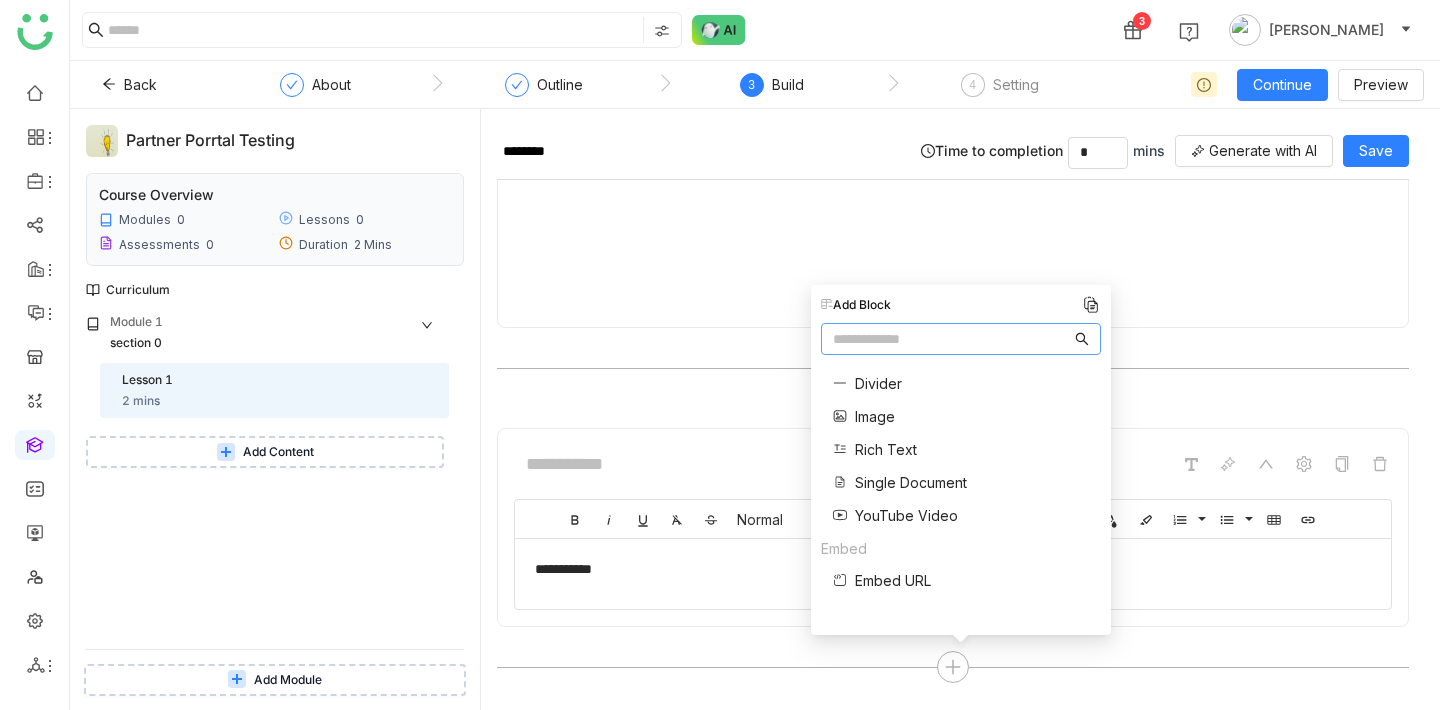 click on "Single Document" at bounding box center (911, 482) 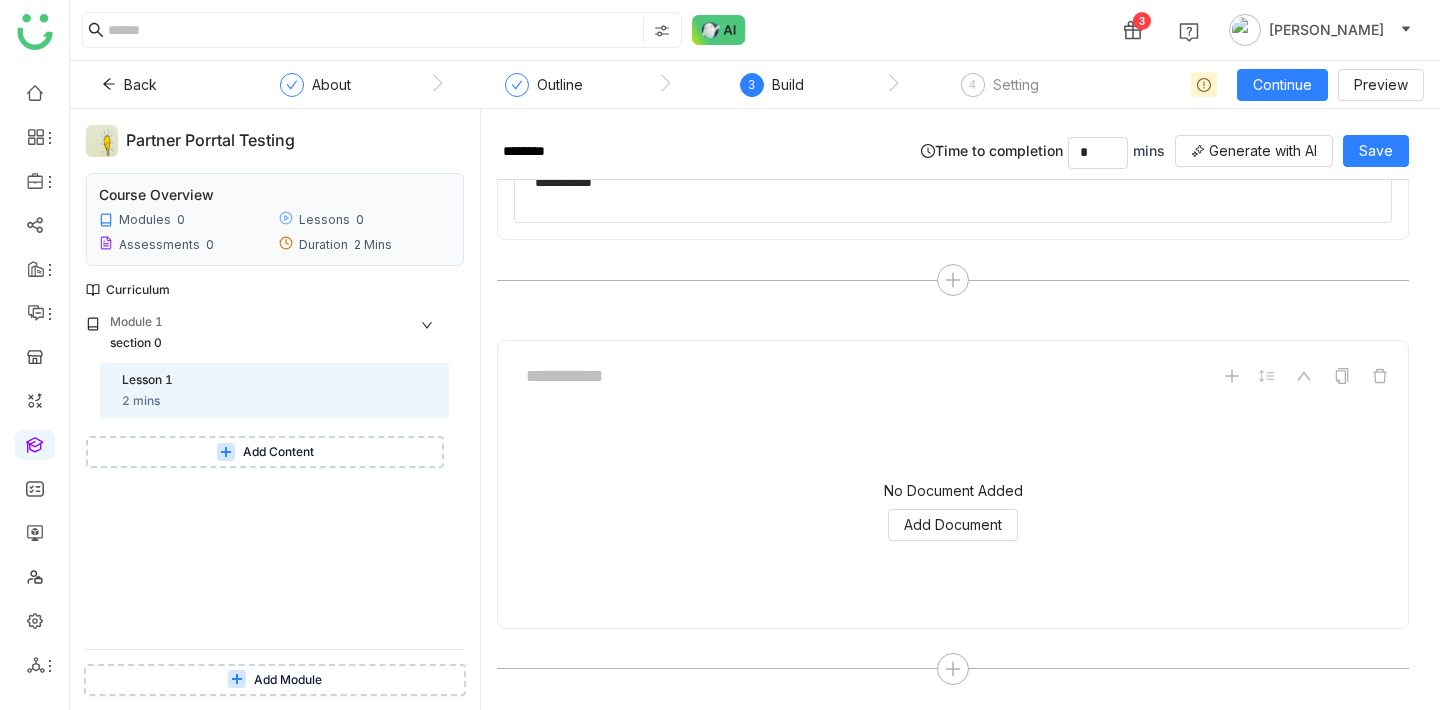scroll, scrollTop: 1420, scrollLeft: 0, axis: vertical 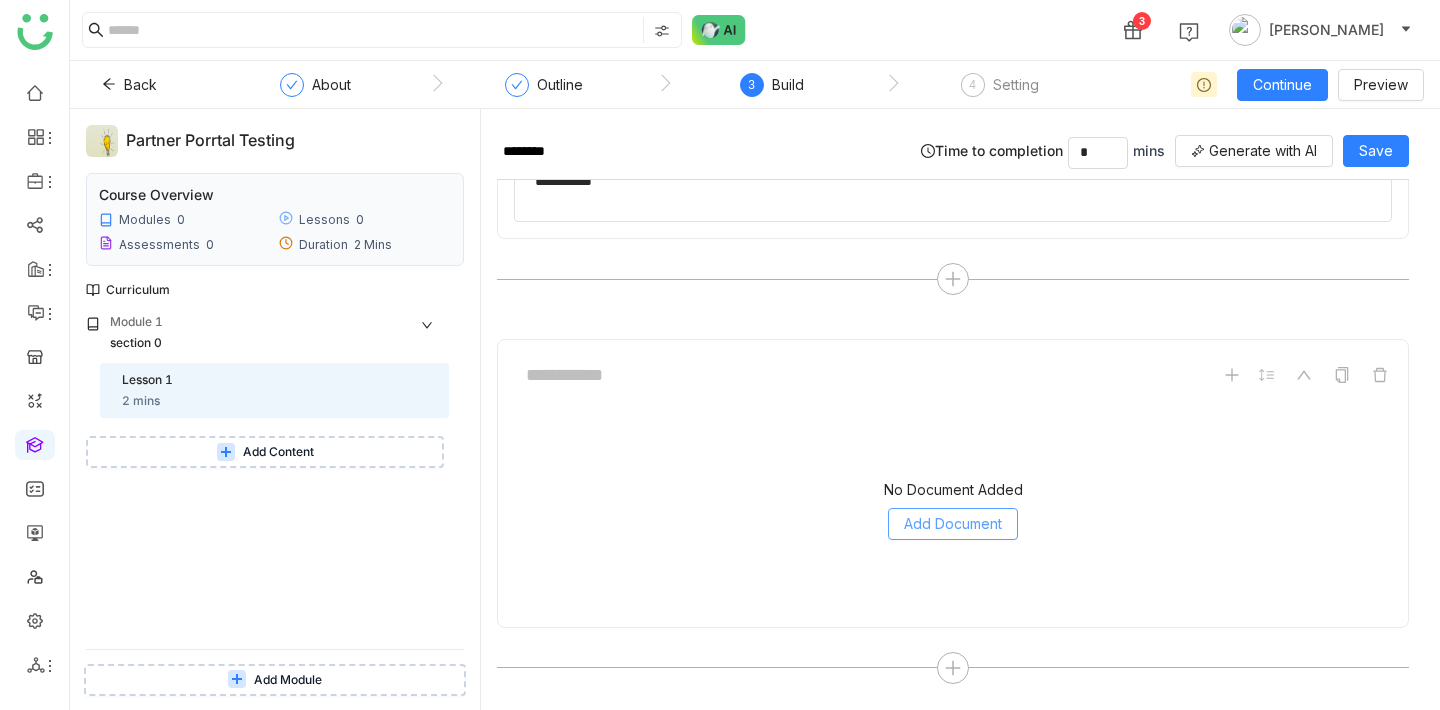 click on "Add Document" 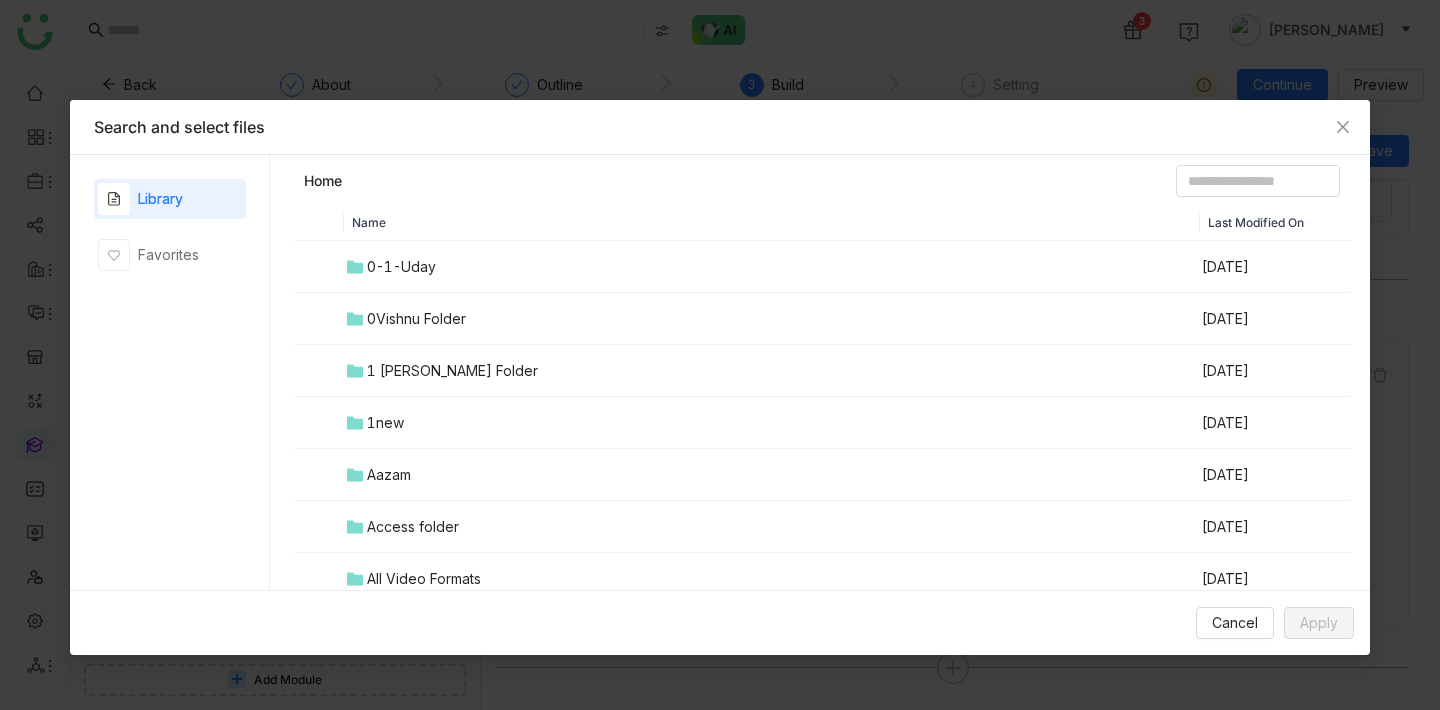 click on "1 Arif Test Folder" at bounding box center (452, 371) 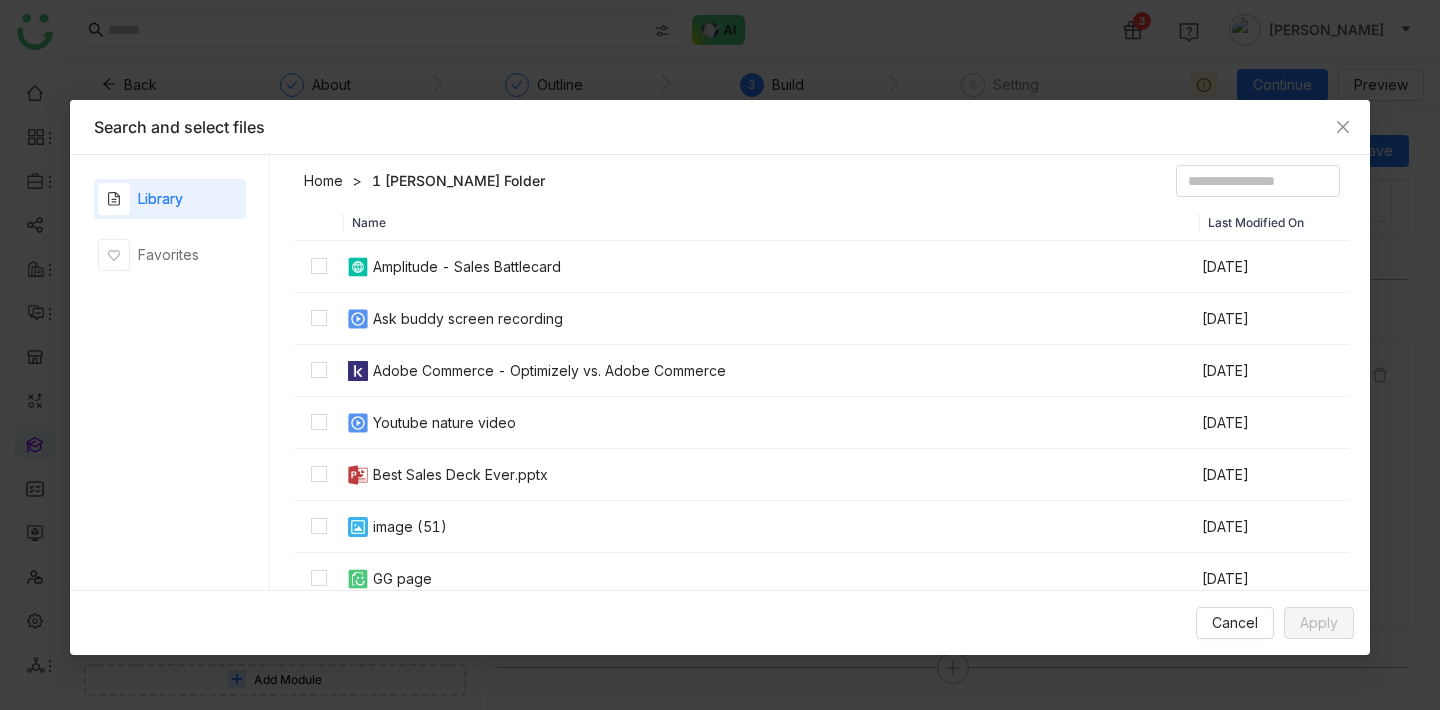 click on "Best Sales Deck Ever.pptx" at bounding box center (460, 475) 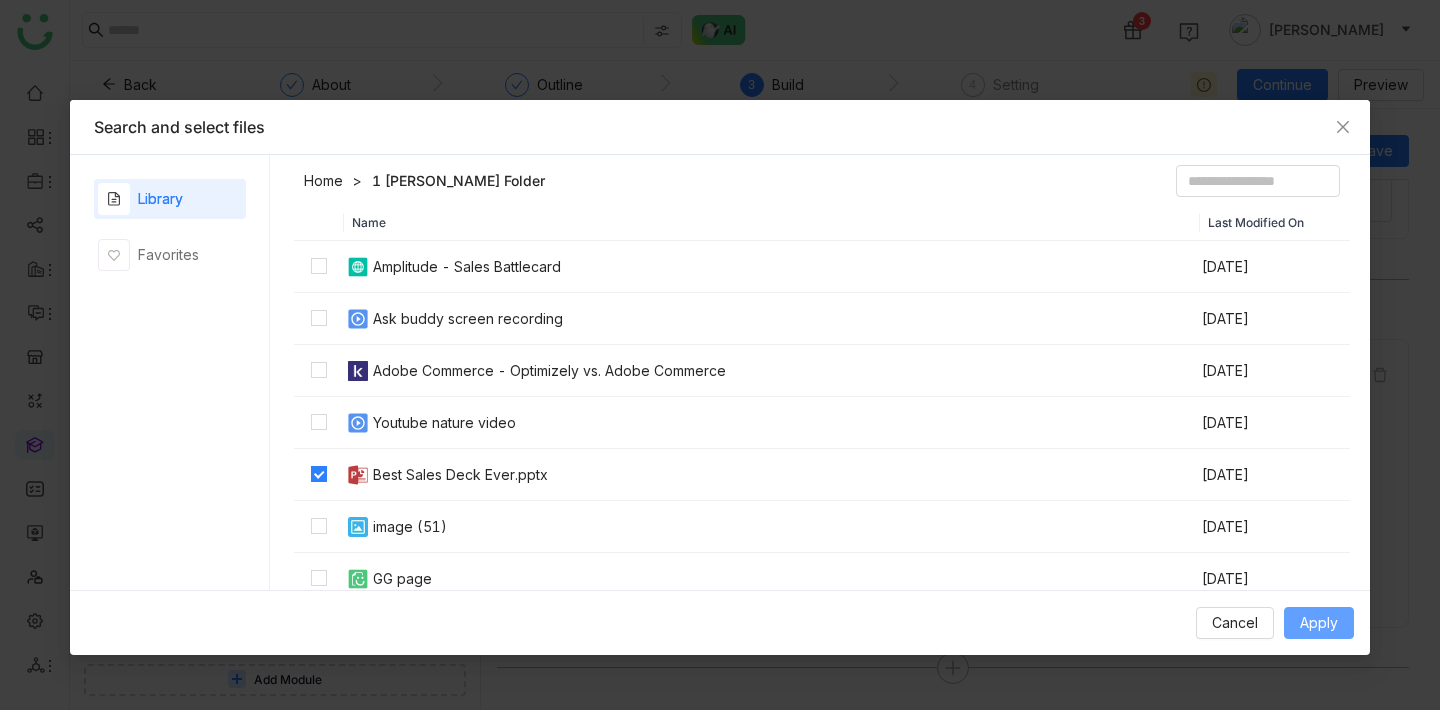 click on "Apply" at bounding box center (1319, 623) 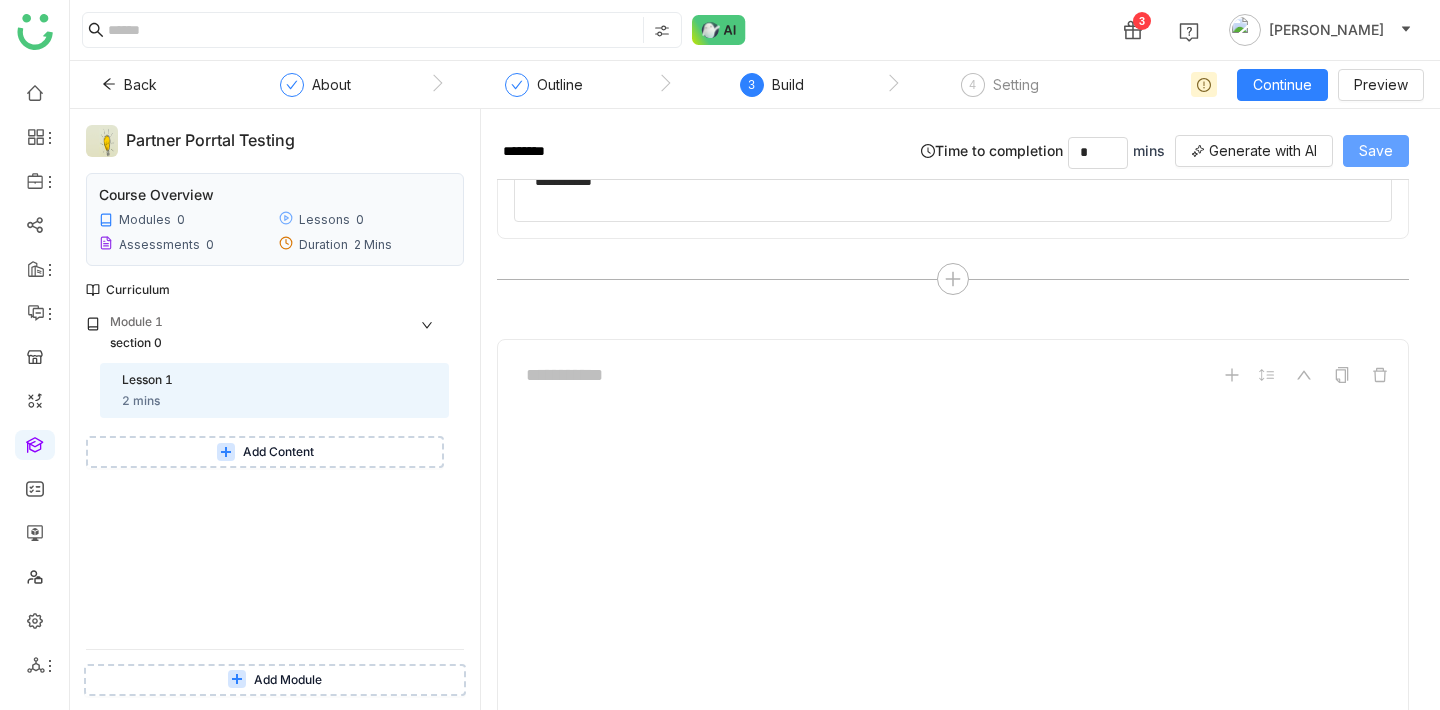 click on "Save" 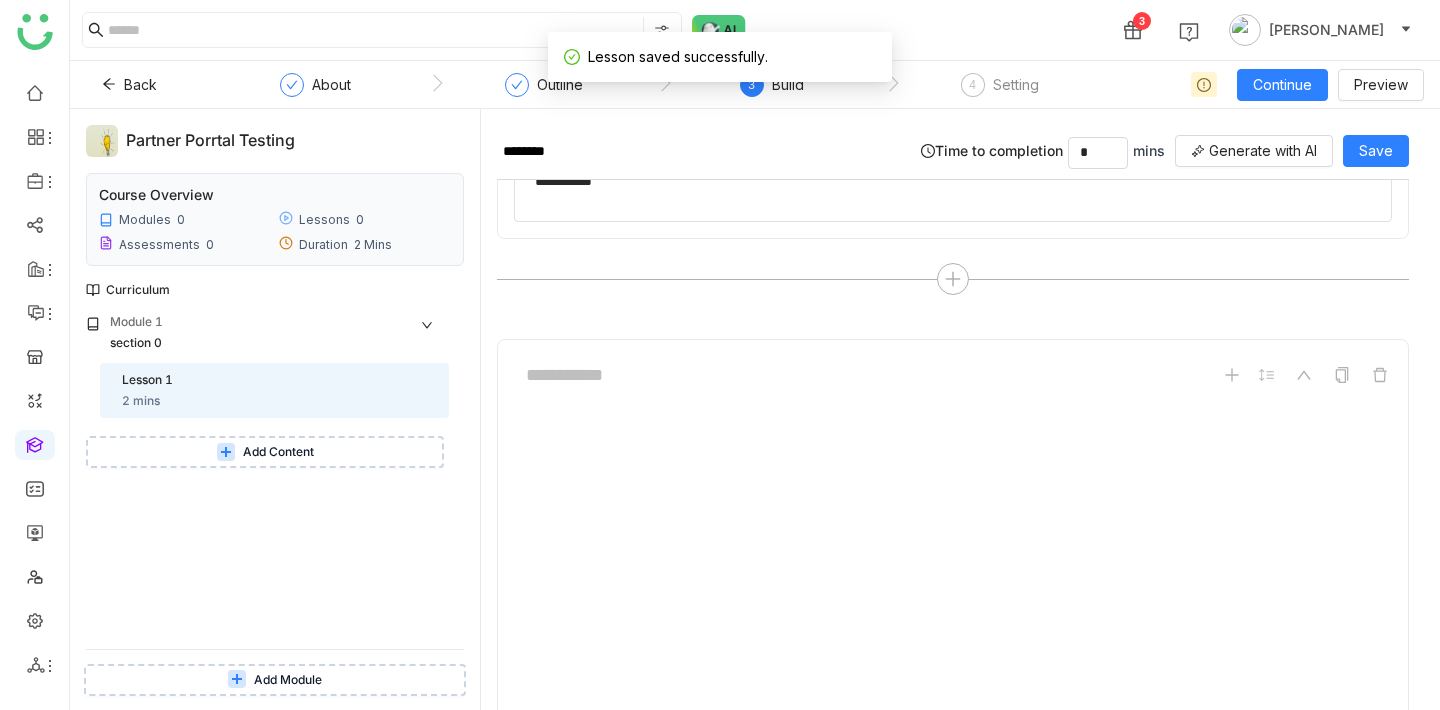 click at bounding box center (226, 452) 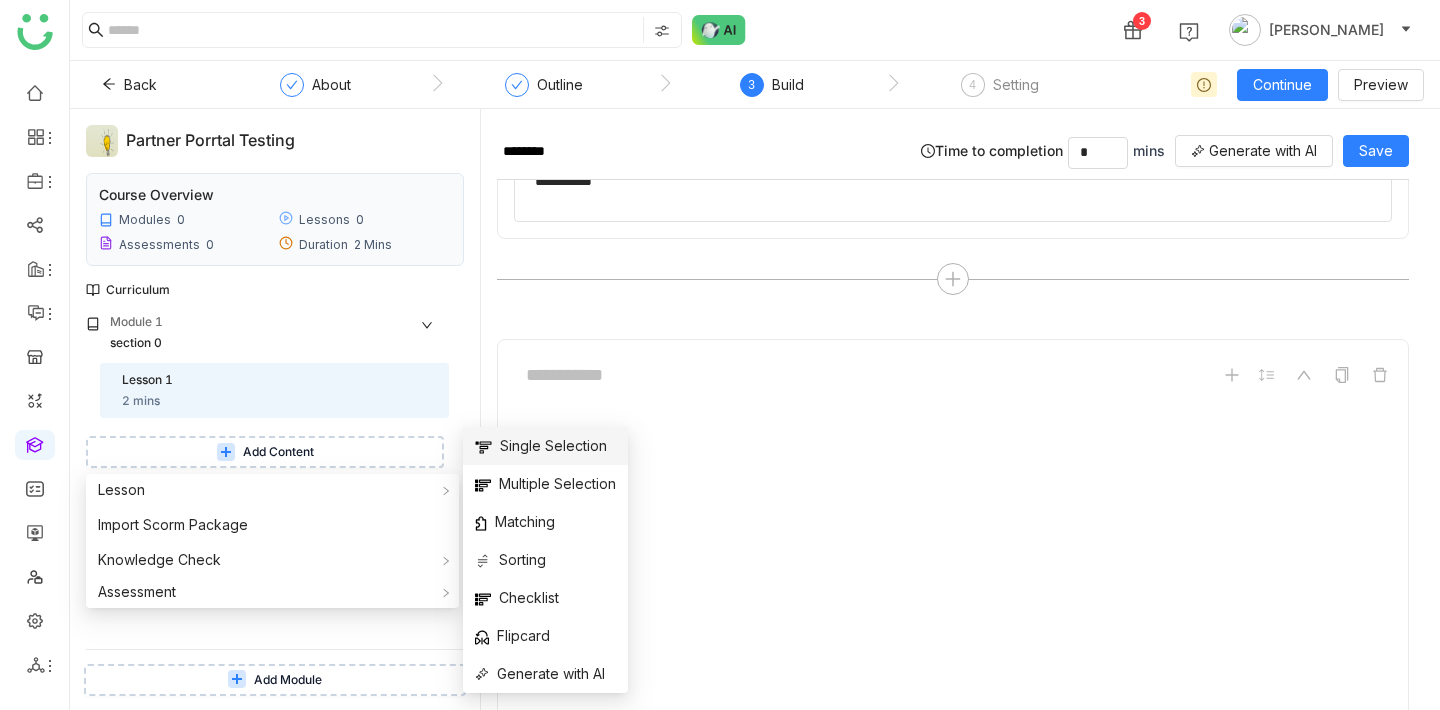 click on "Single Selection" at bounding box center (545, 446) 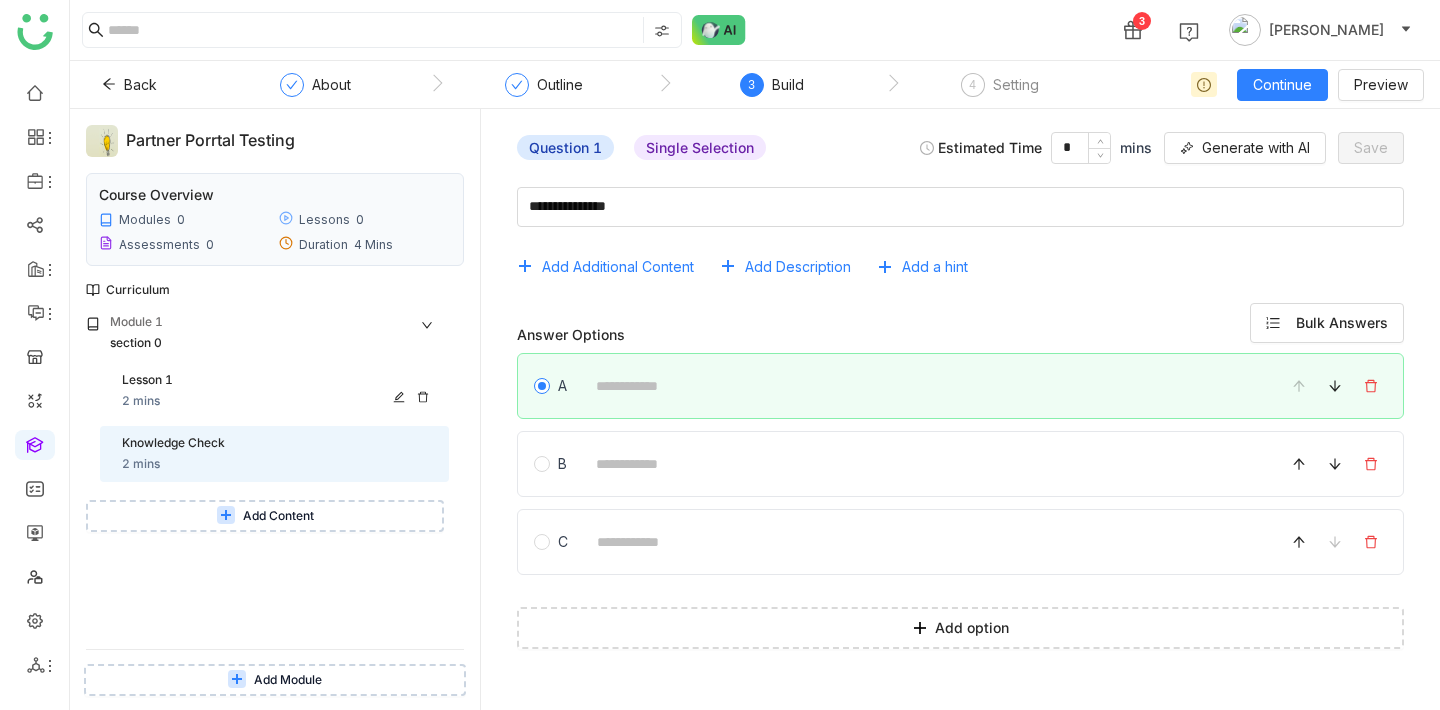 click on "Lesson 1   2 mins" at bounding box center [279, 391] 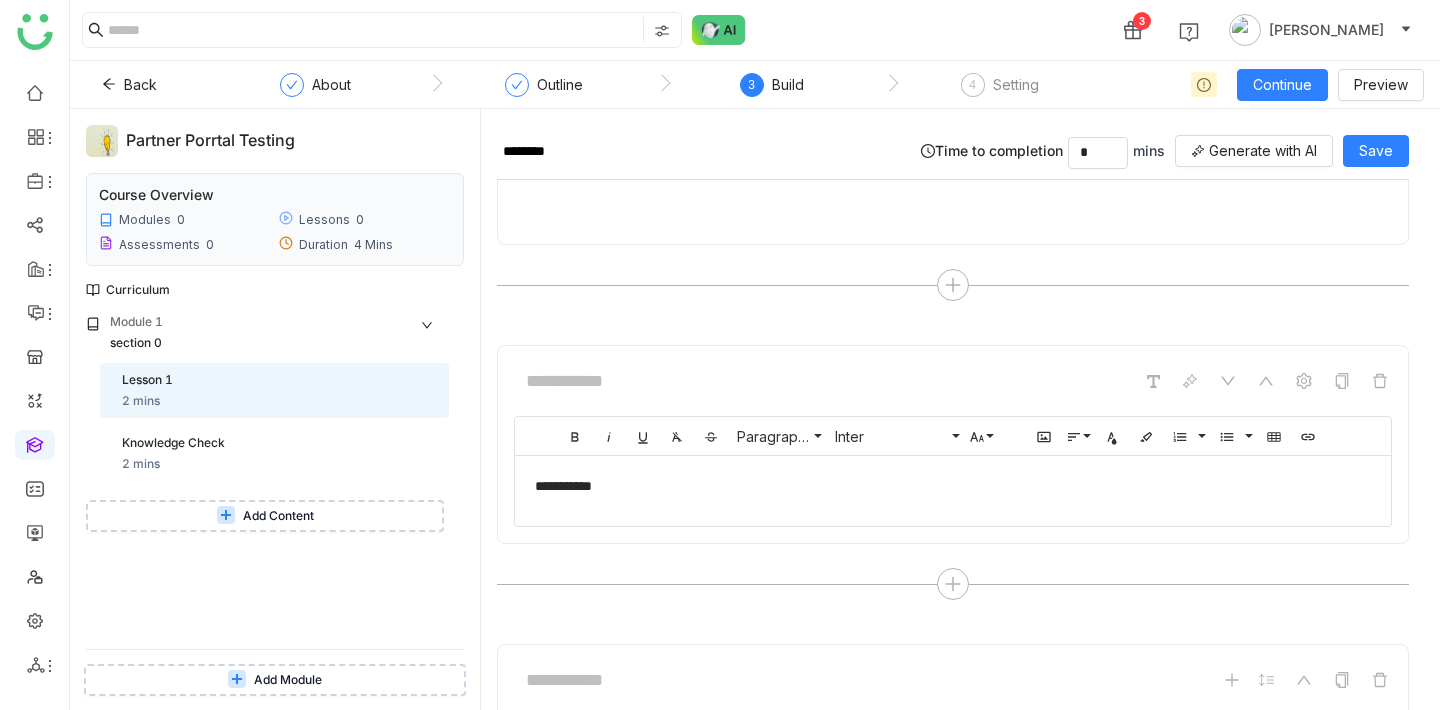 scroll, scrollTop: 1620, scrollLeft: 0, axis: vertical 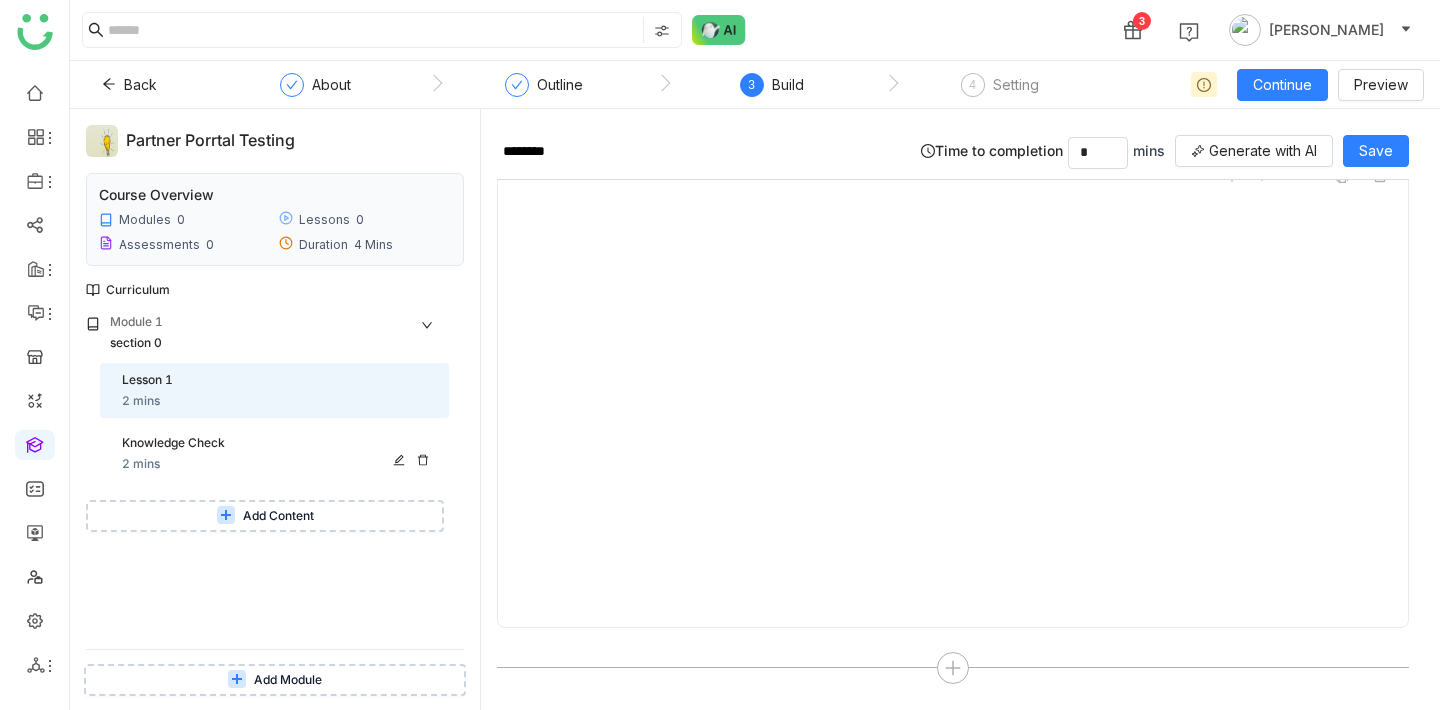 click on "Knowledge Check" at bounding box center [260, 443] 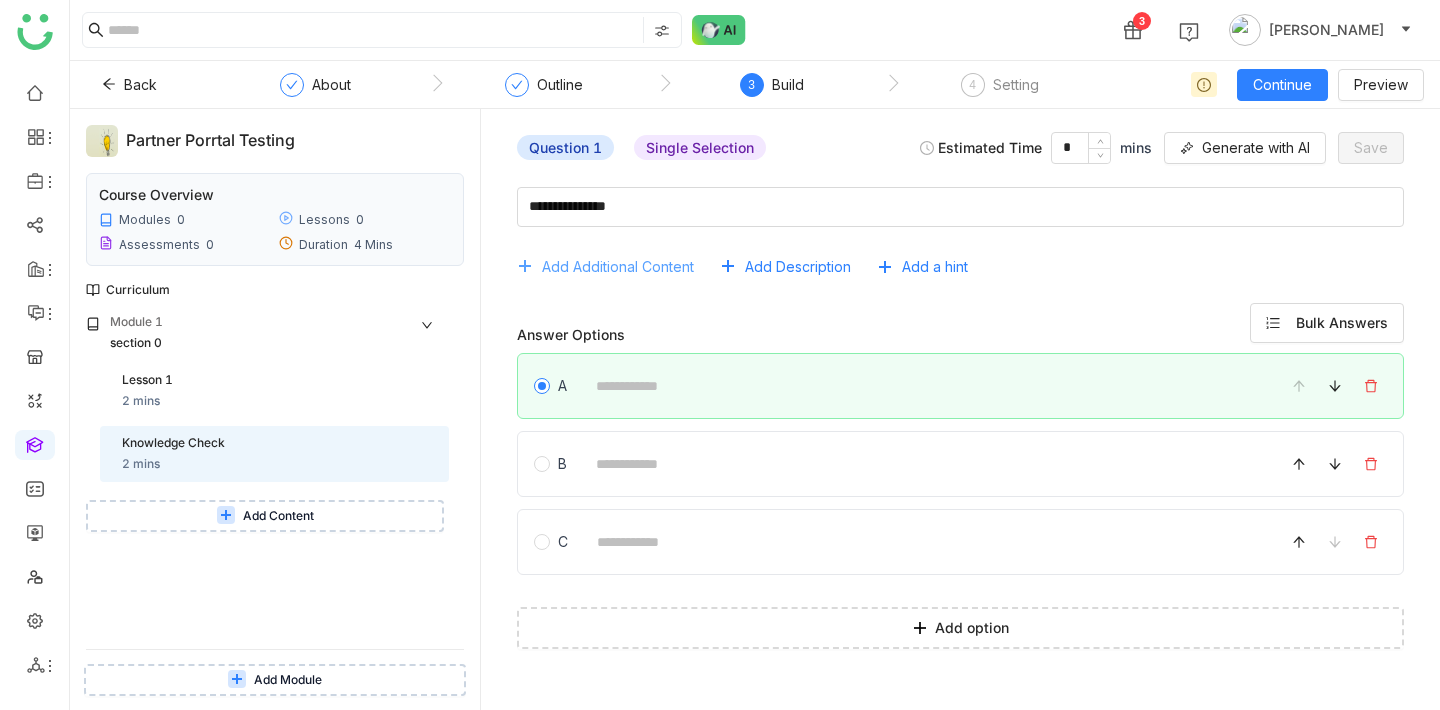 click on "Add Additional Content" 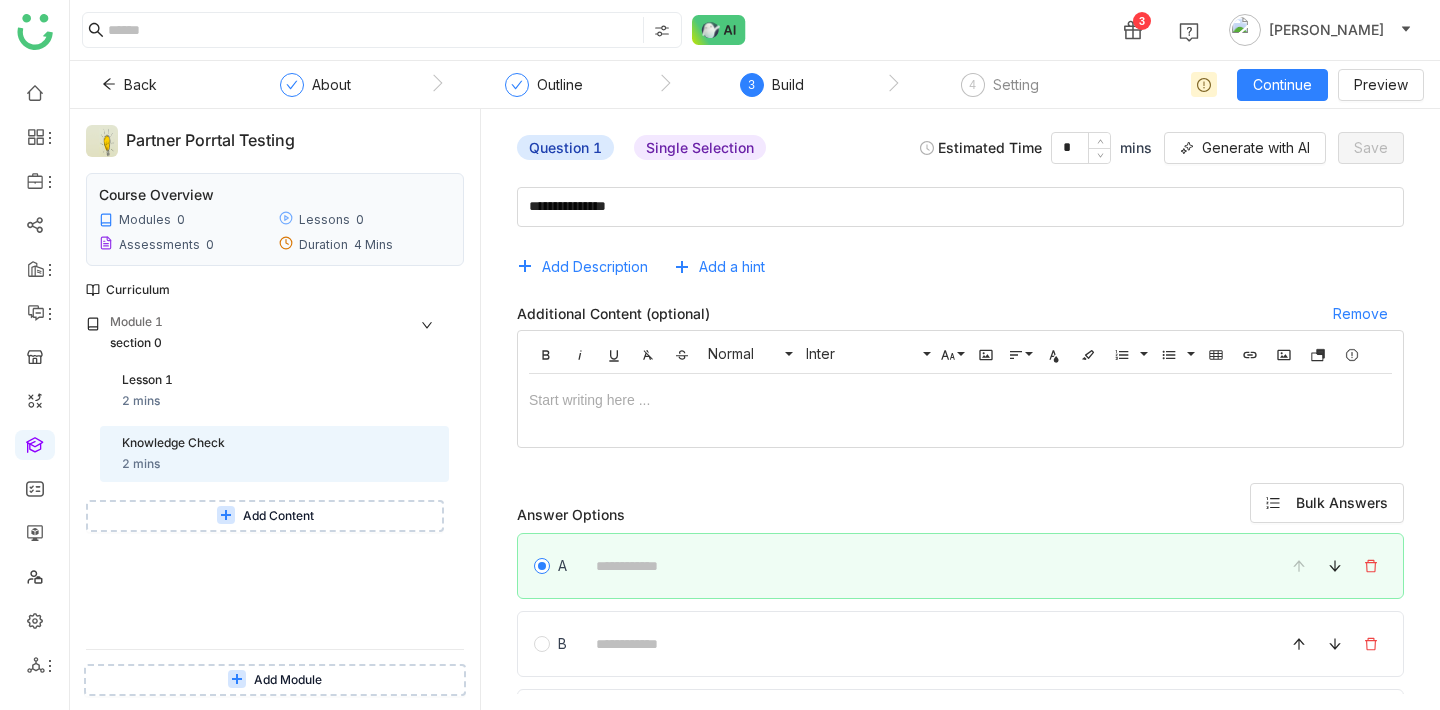 click 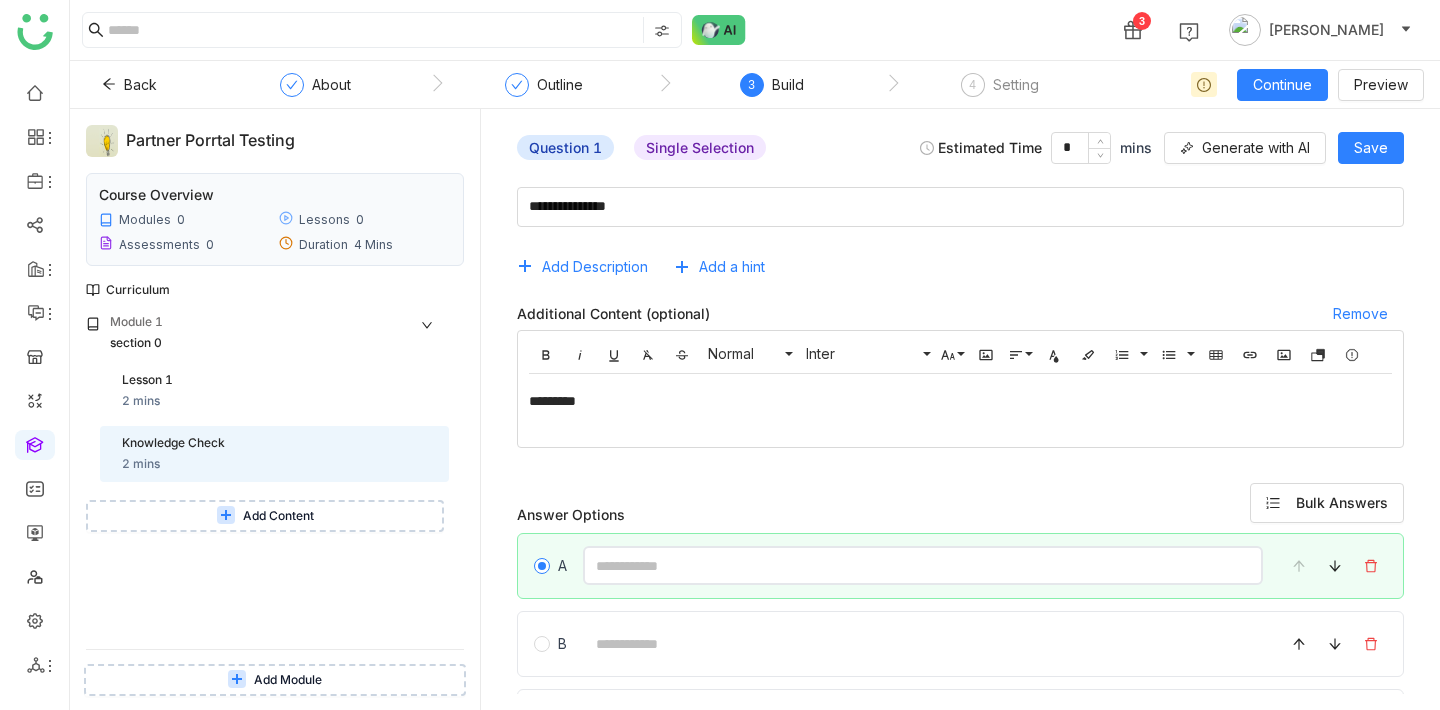 click at bounding box center [923, 565] 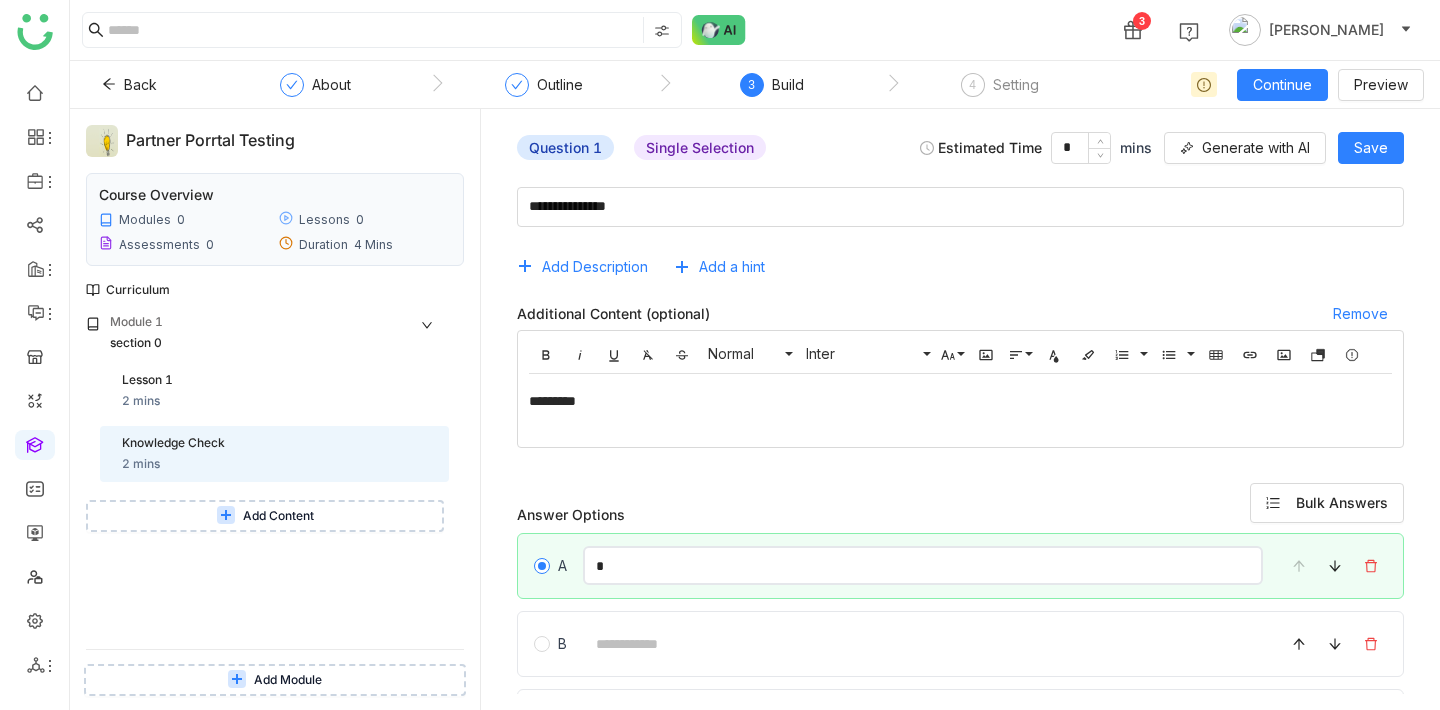 type on "*" 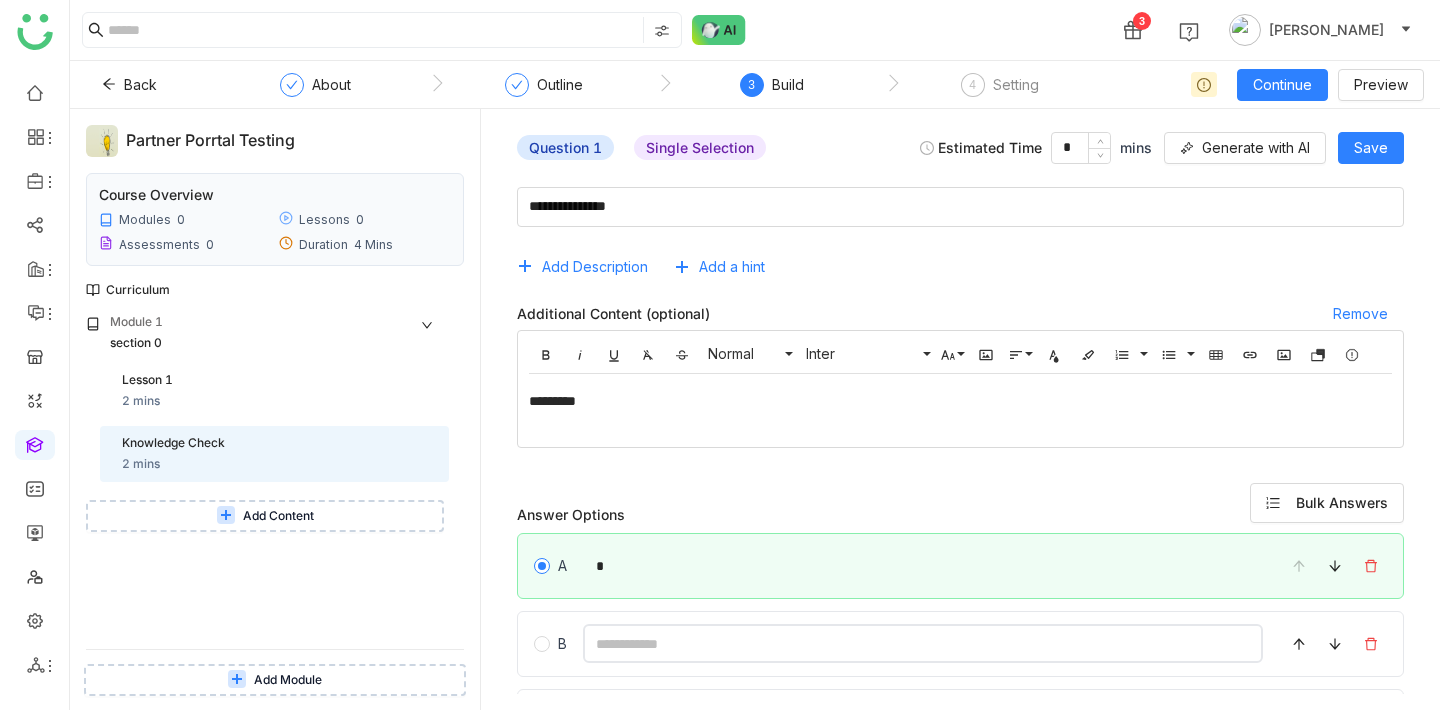 click at bounding box center [923, 643] 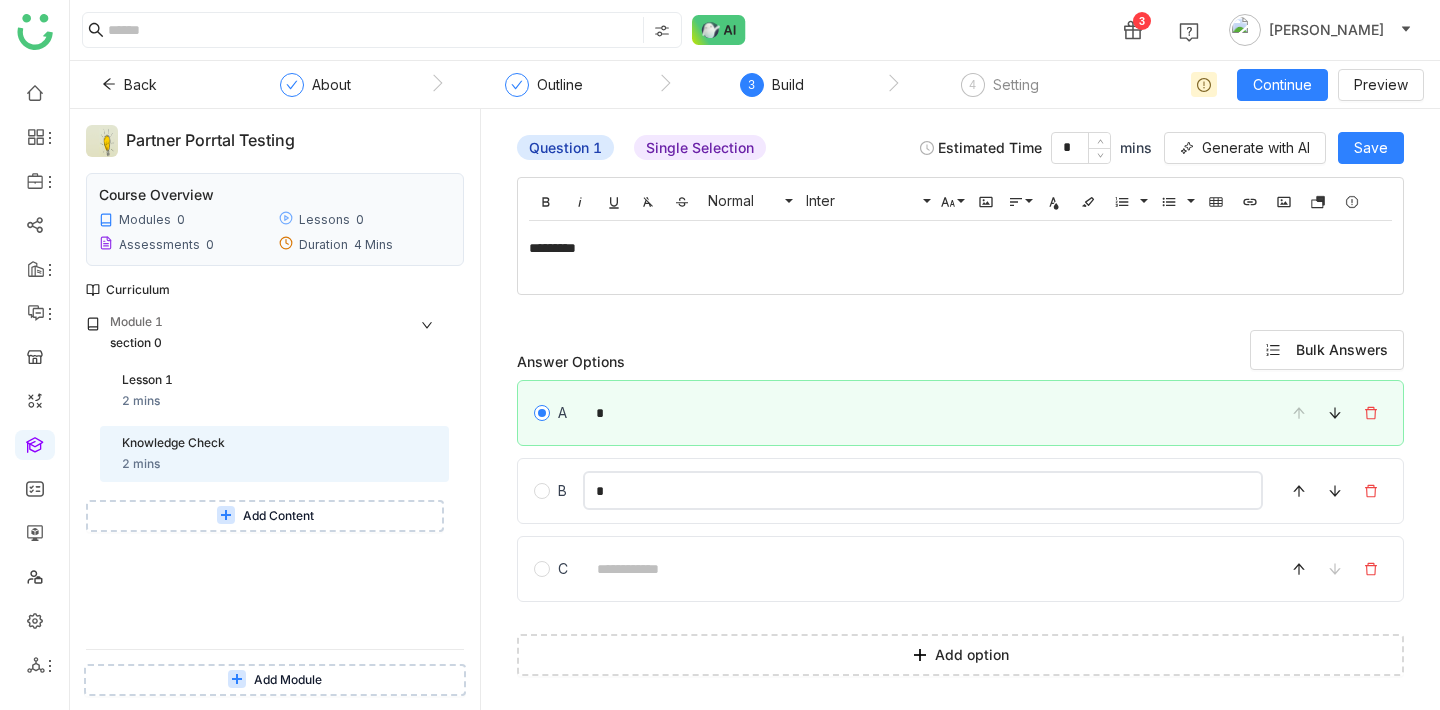 scroll, scrollTop: 155, scrollLeft: 0, axis: vertical 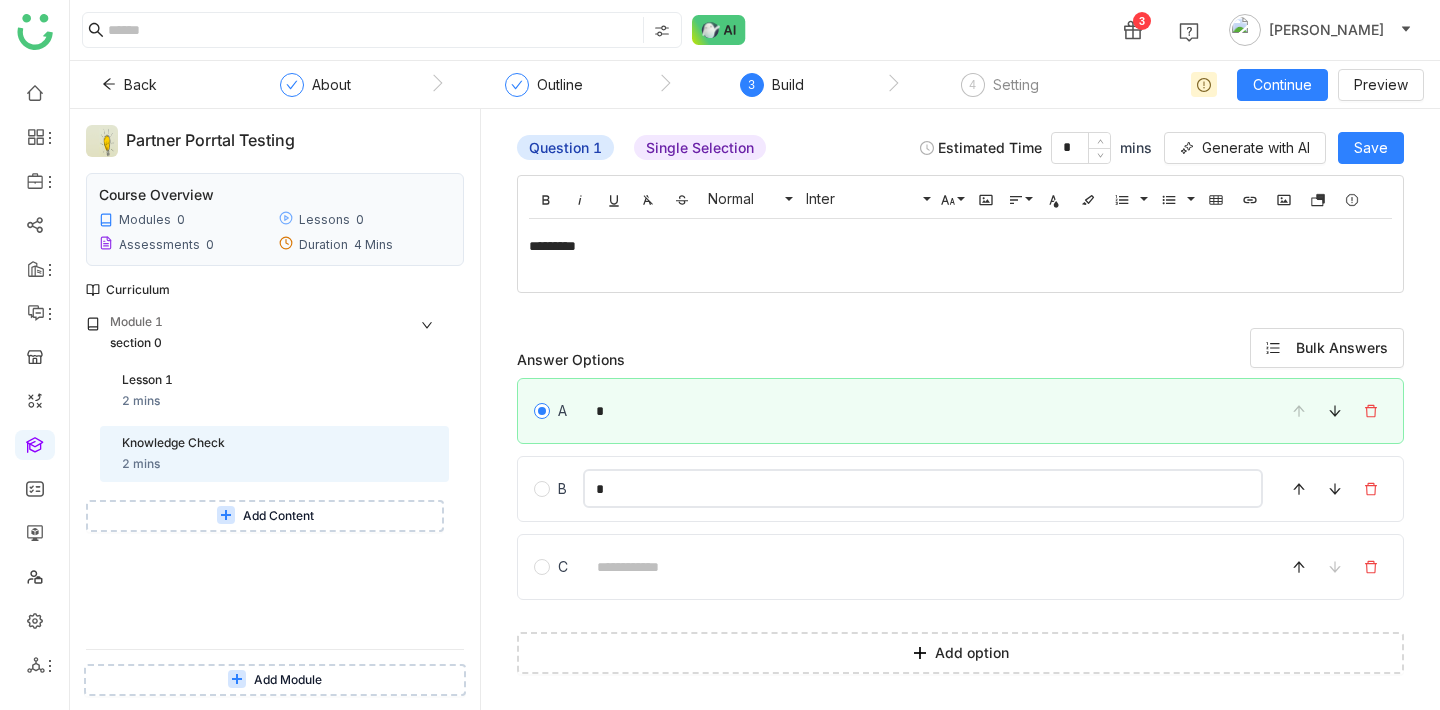 type on "*" 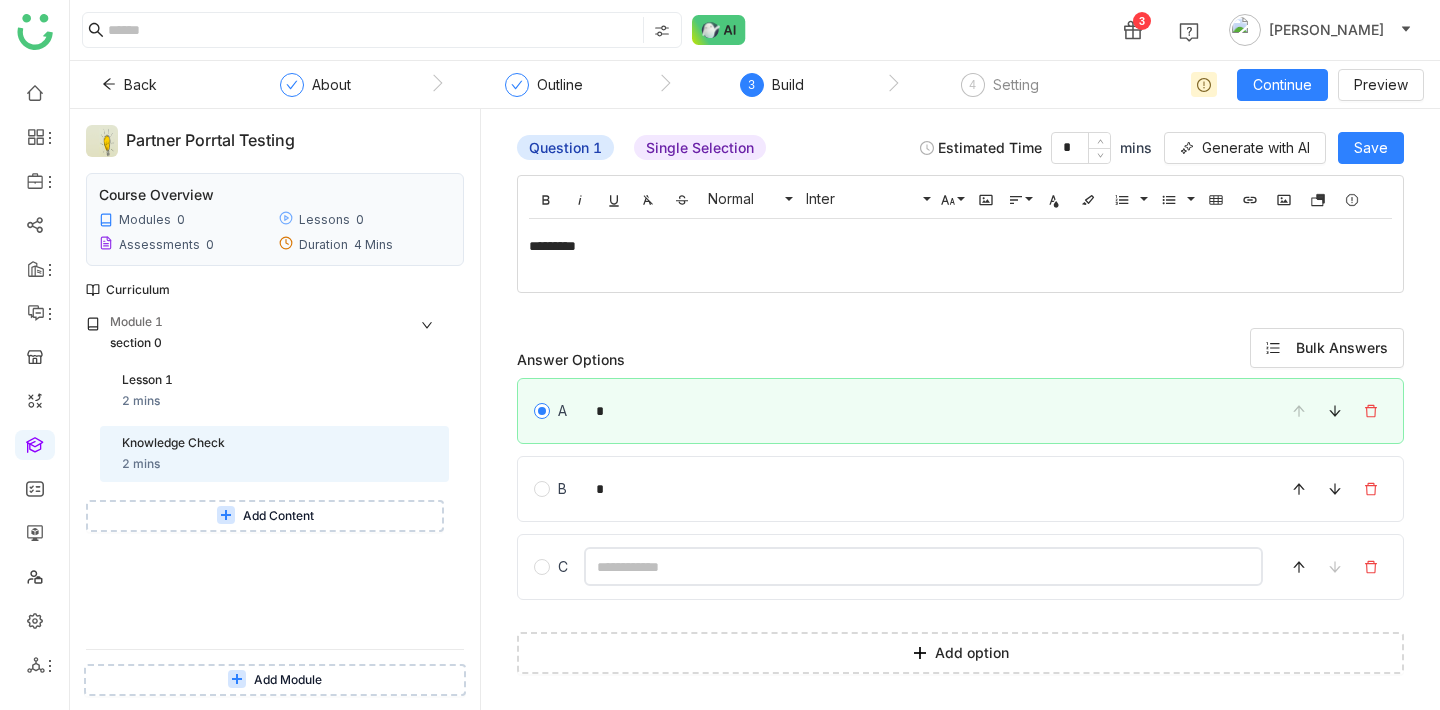 click at bounding box center (923, 566) 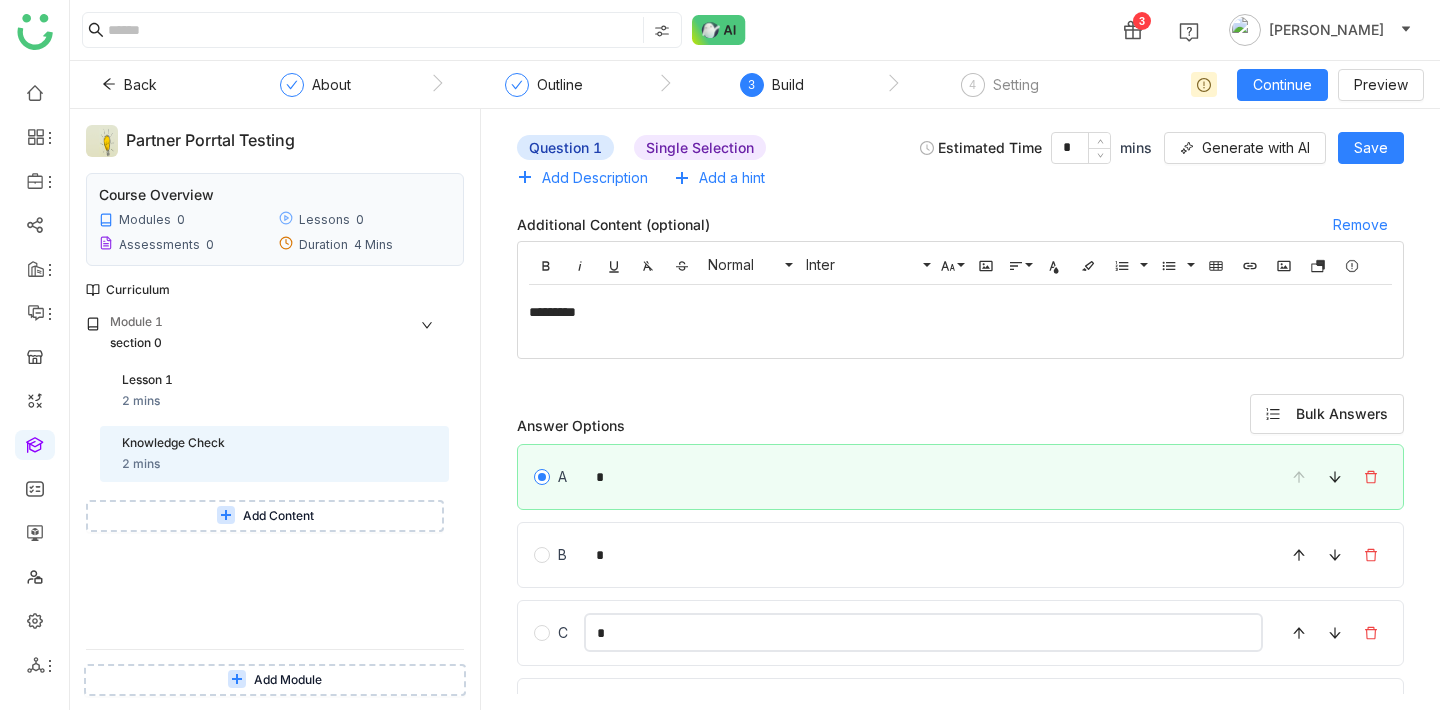 scroll, scrollTop: 0, scrollLeft: 0, axis: both 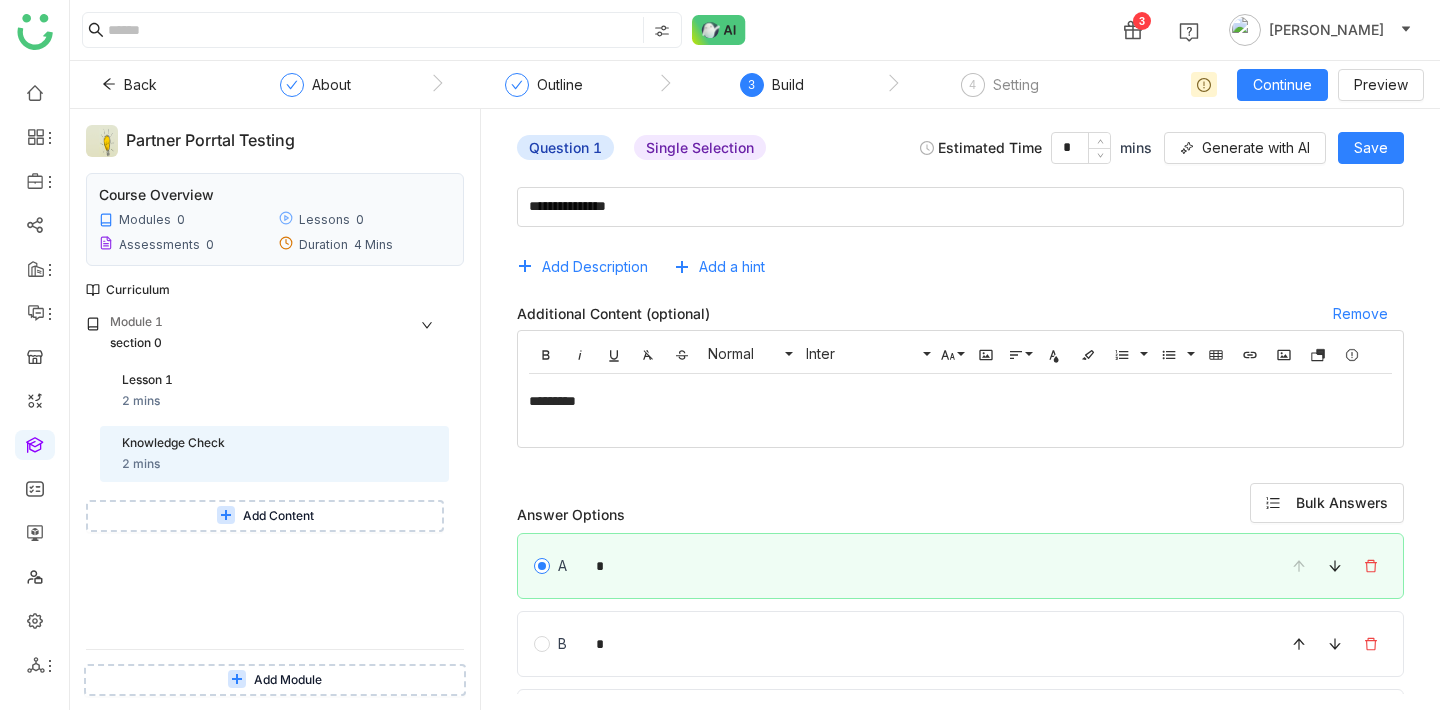 type on "*" 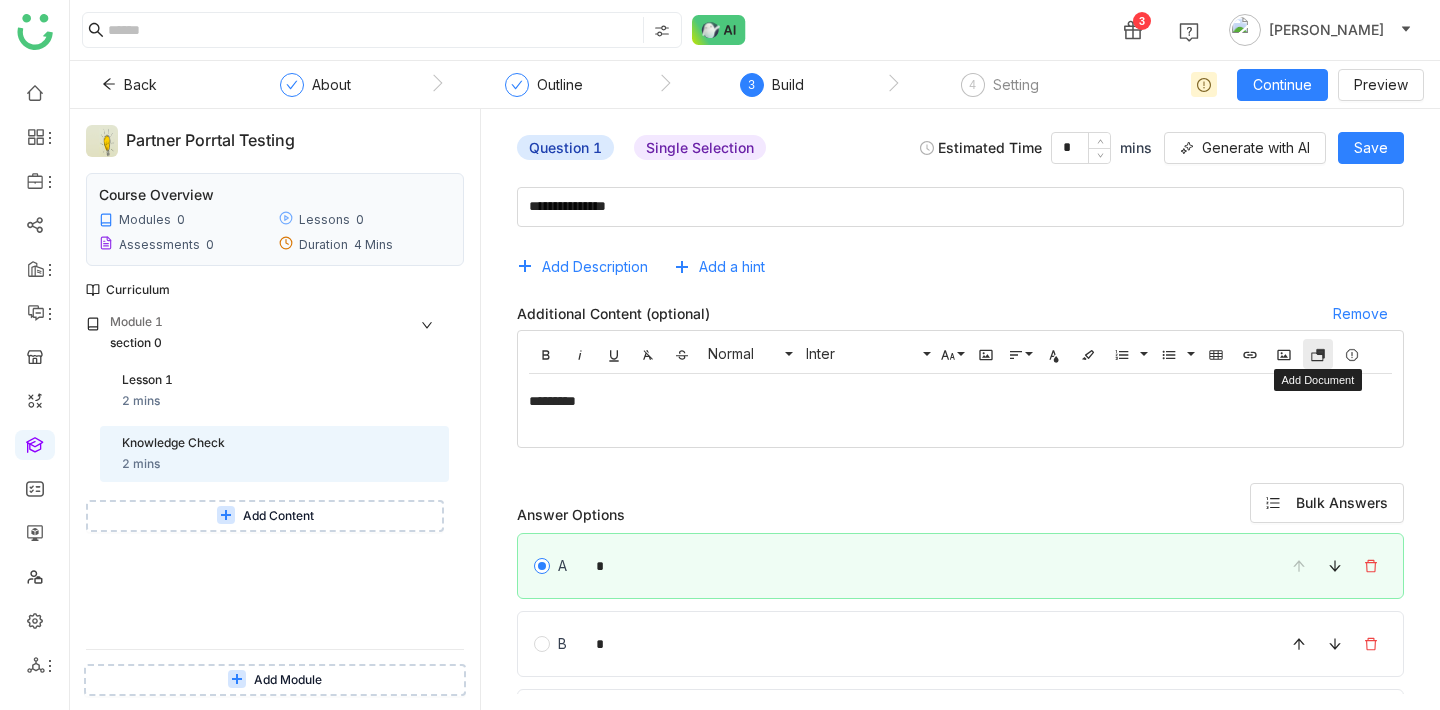 click on "Add Document" at bounding box center [1318, 354] 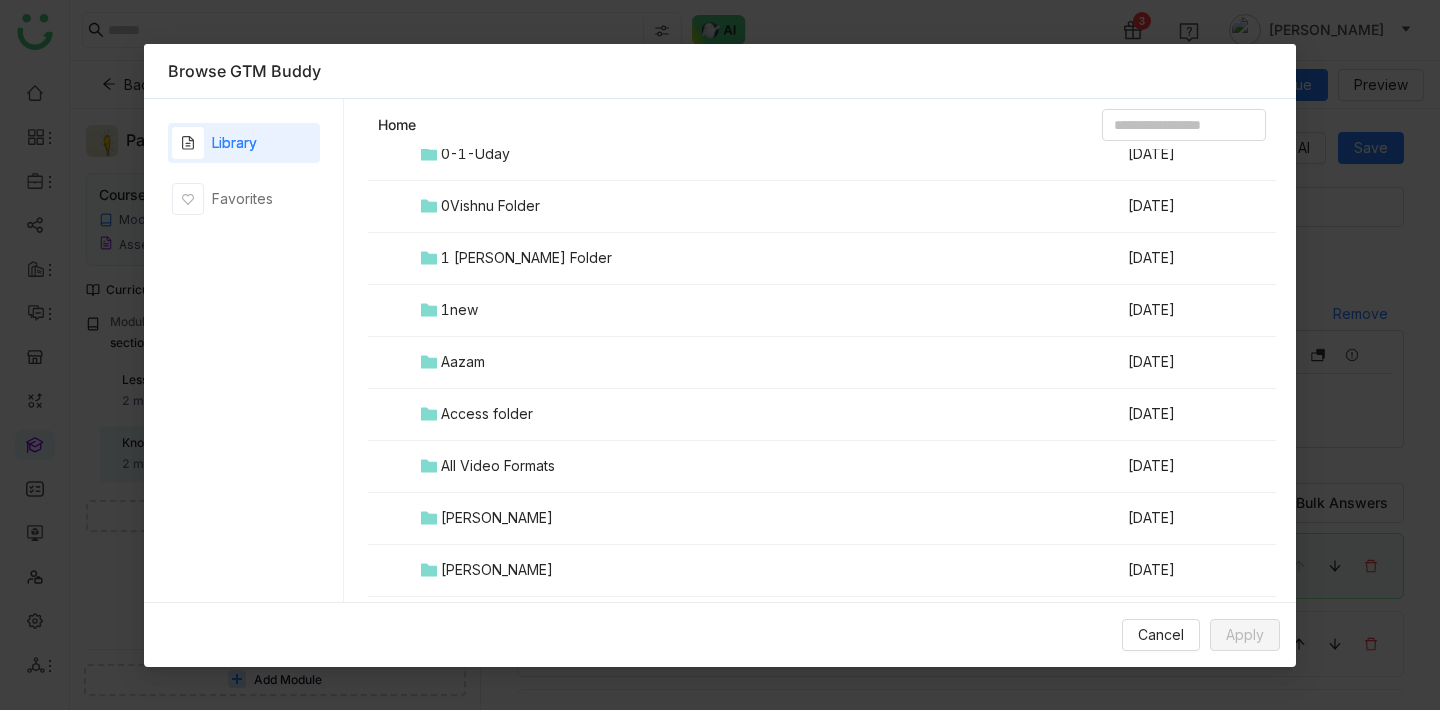 scroll, scrollTop: 88, scrollLeft: 0, axis: vertical 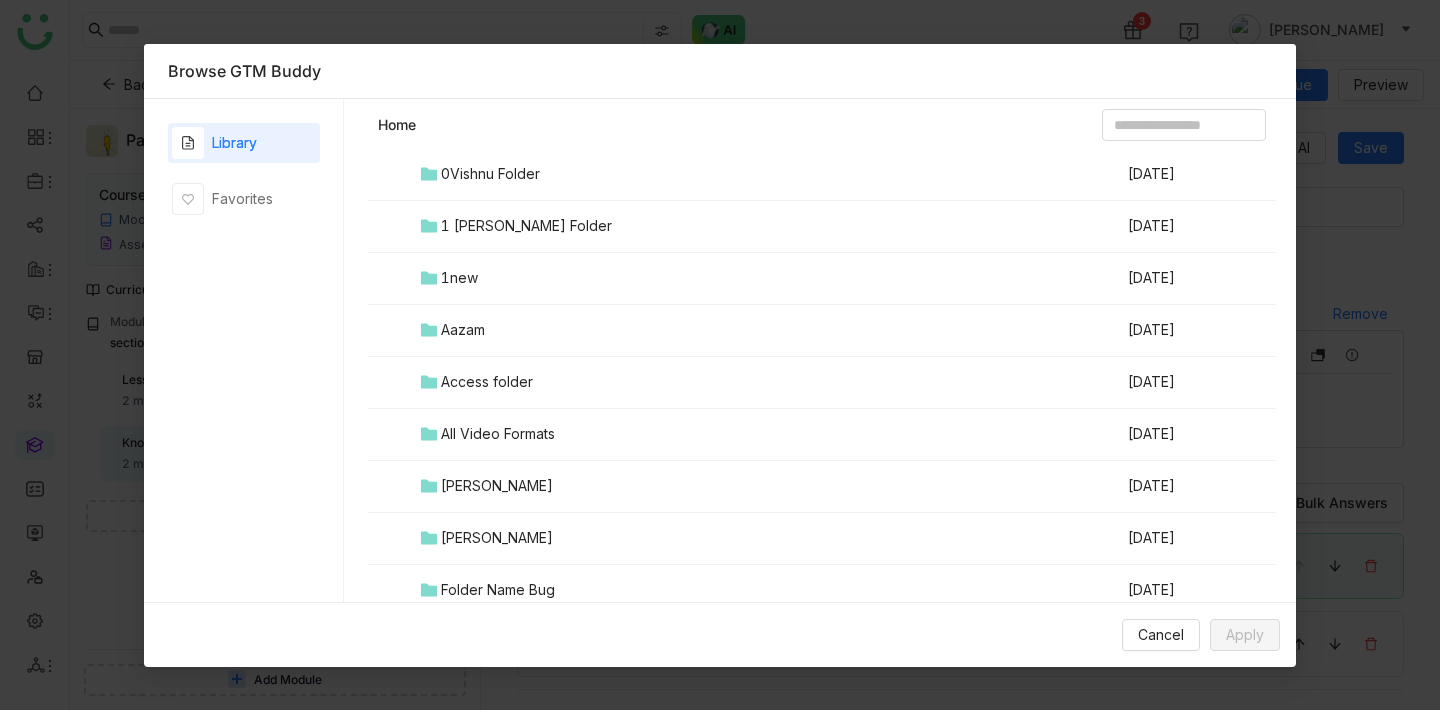 click on "Chiru Folder" at bounding box center [497, 538] 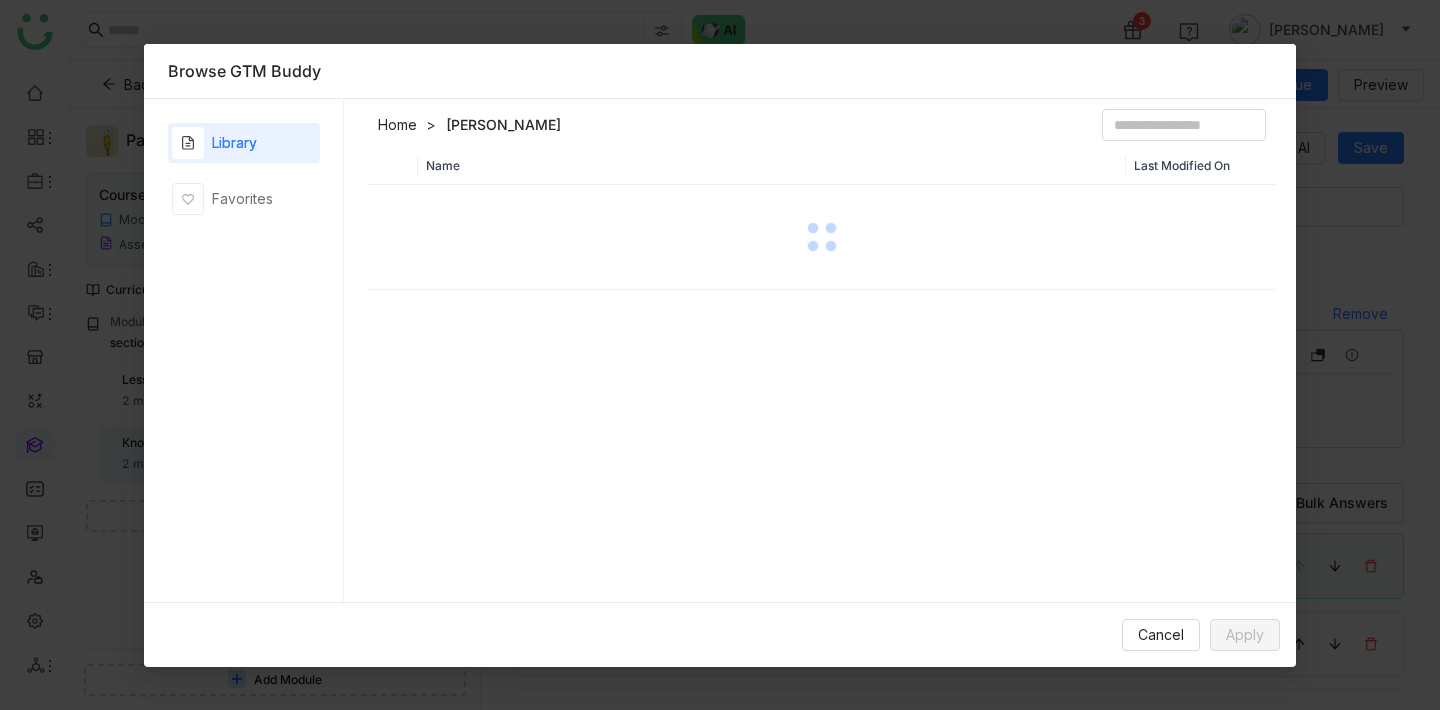 scroll, scrollTop: 0, scrollLeft: 0, axis: both 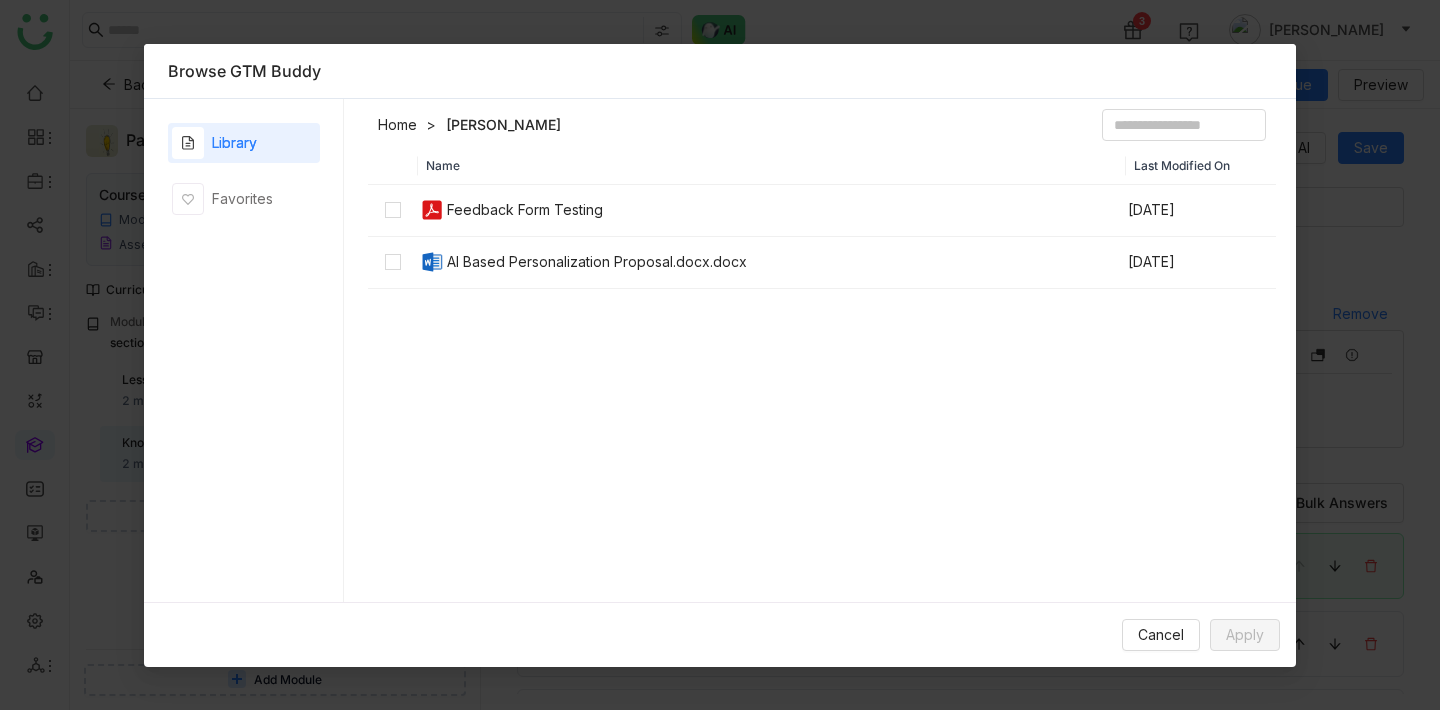 click on "Feedback Form Testing" at bounding box center [525, 210] 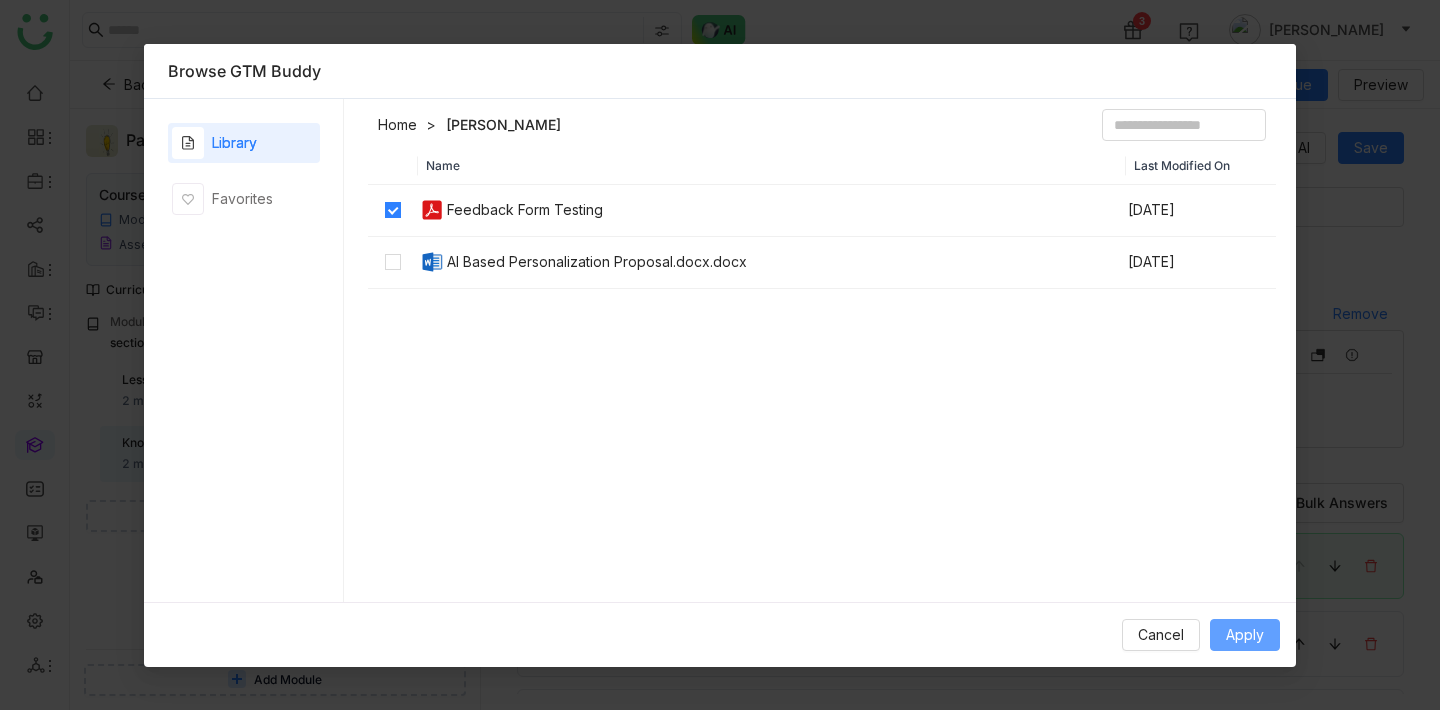 click on "Apply" at bounding box center [1245, 635] 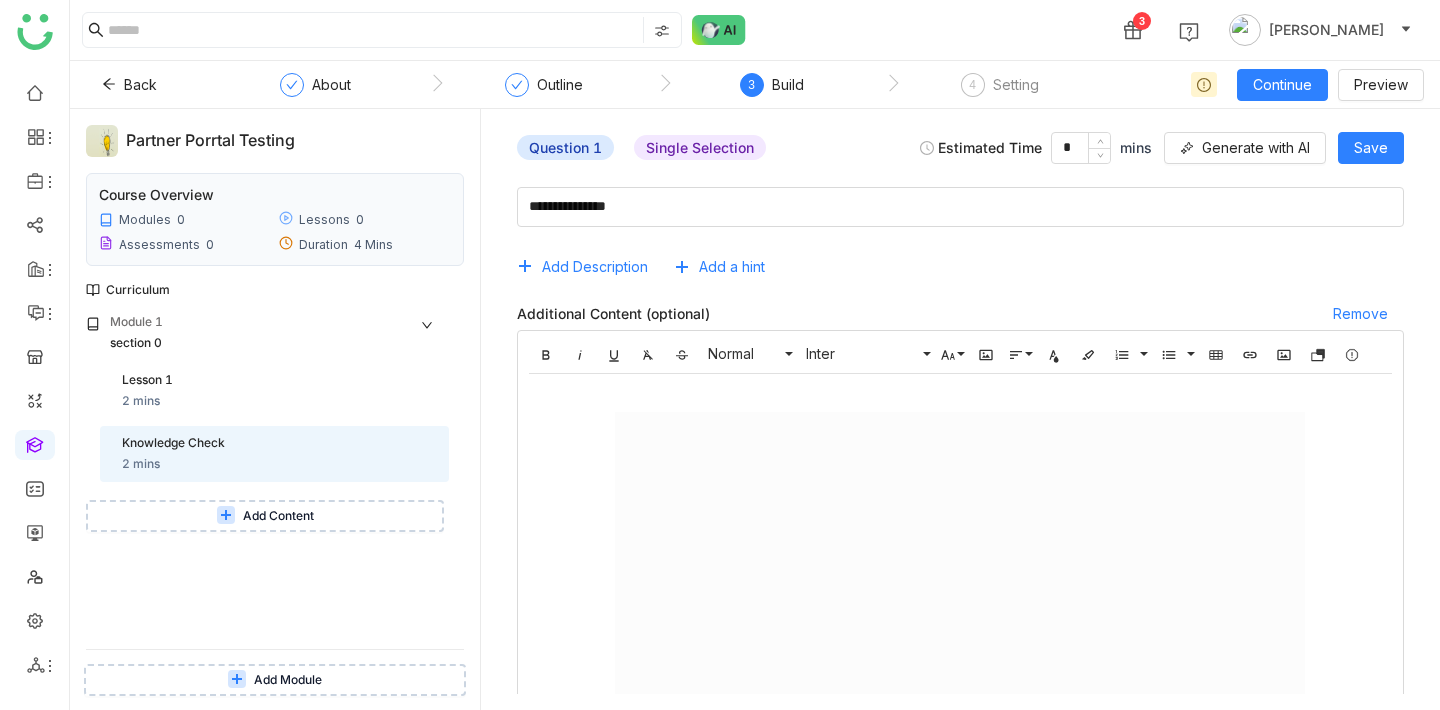 scroll, scrollTop: 0, scrollLeft: 0, axis: both 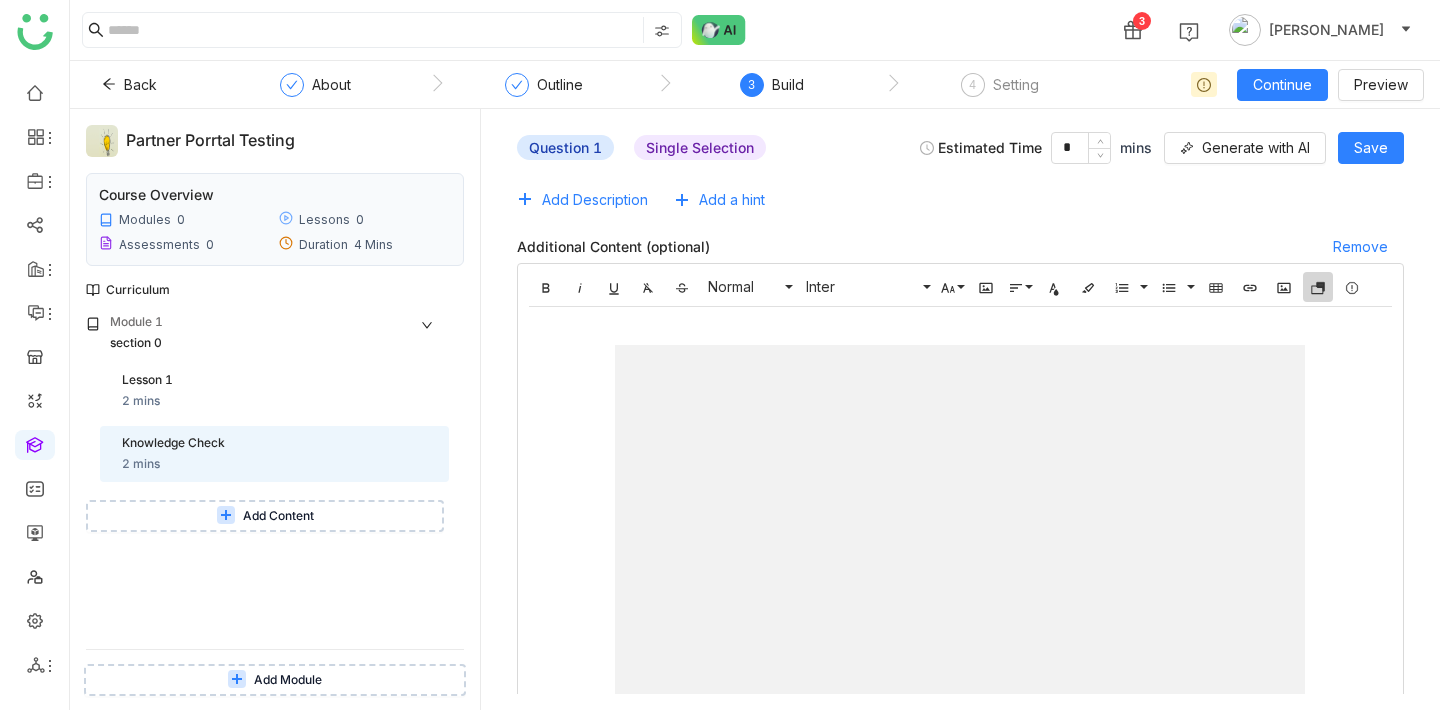 click 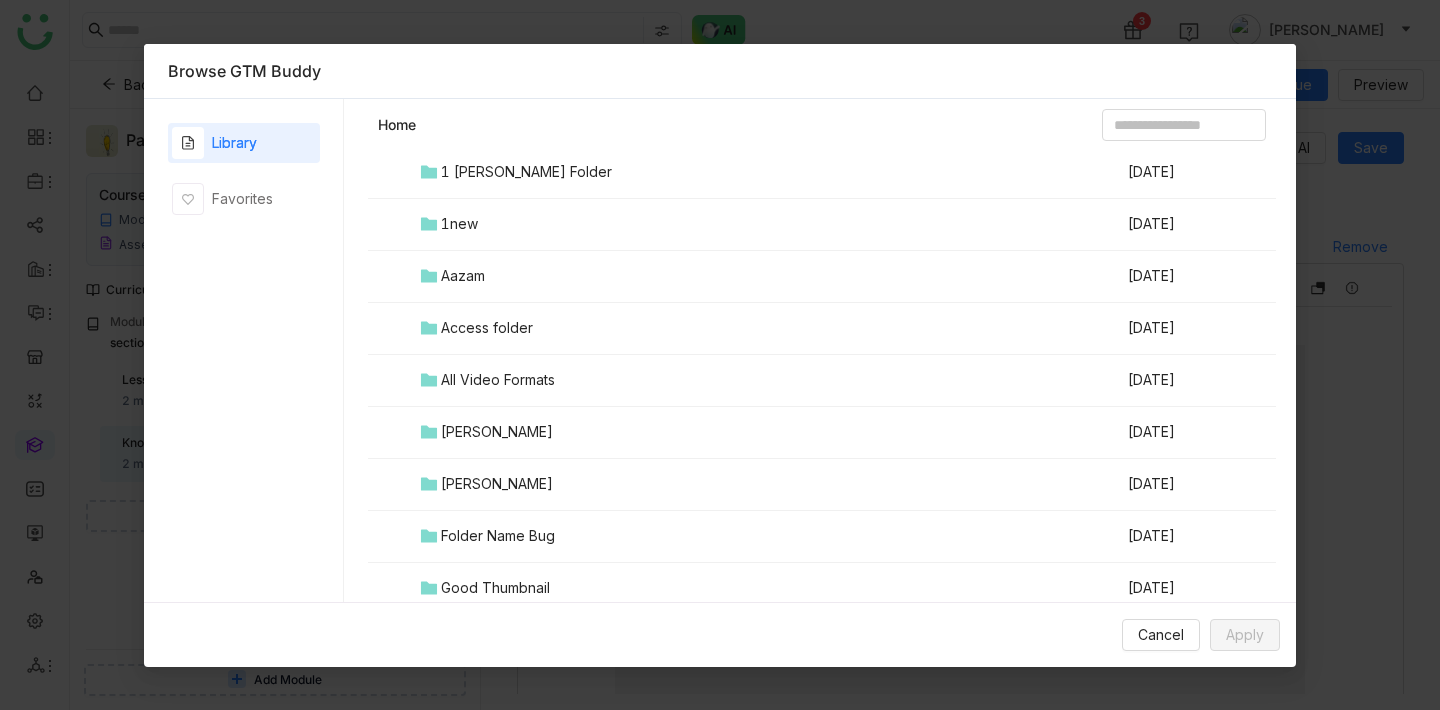 scroll, scrollTop: 159, scrollLeft: 0, axis: vertical 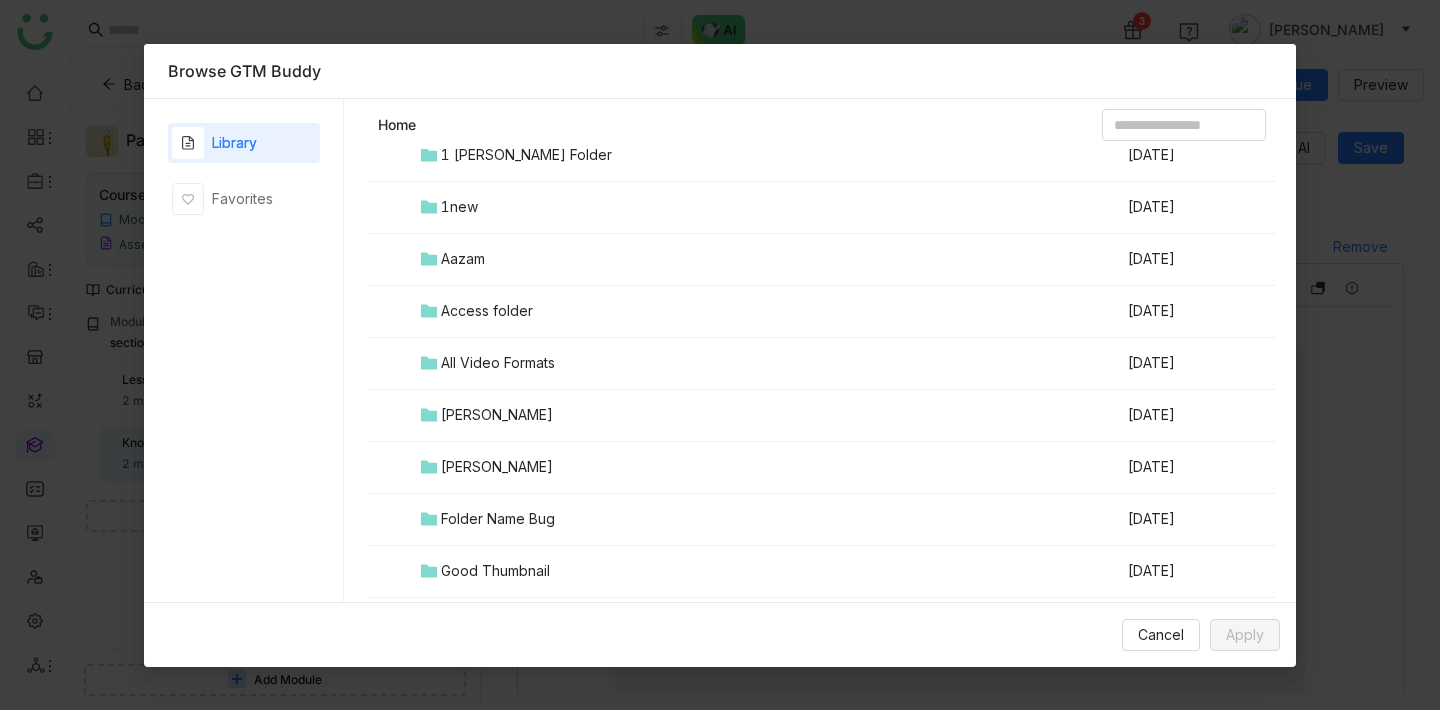 click on "bhupendra" at bounding box center (497, 415) 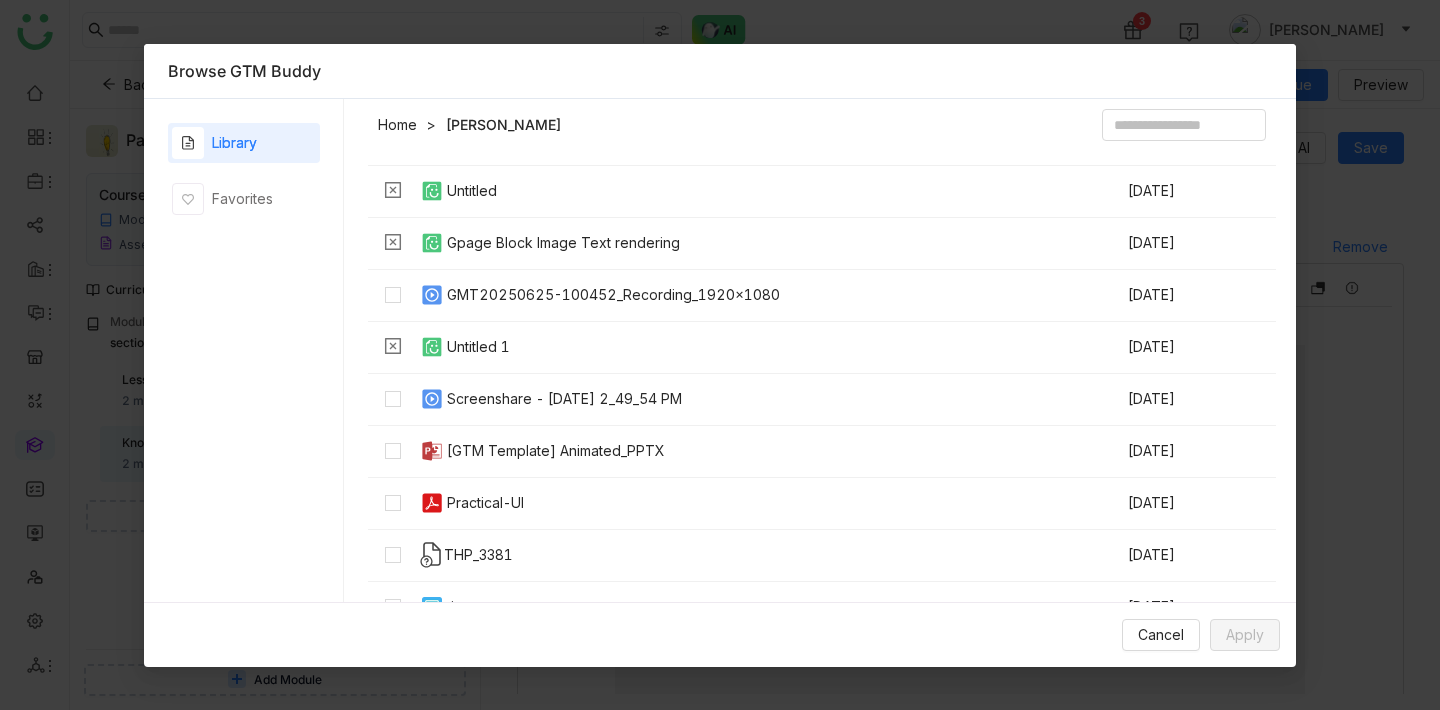 scroll, scrollTop: 145, scrollLeft: 0, axis: vertical 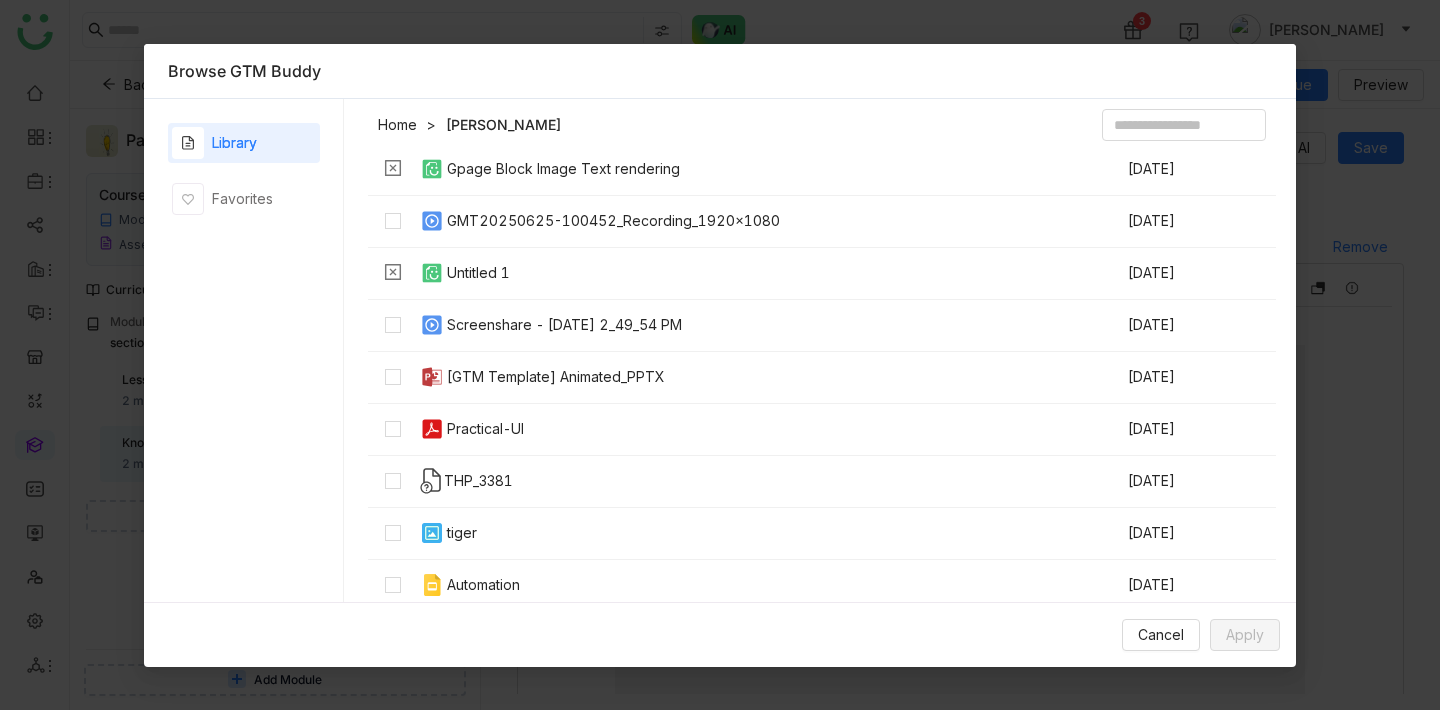 click on "Practical-UI" at bounding box center [485, 429] 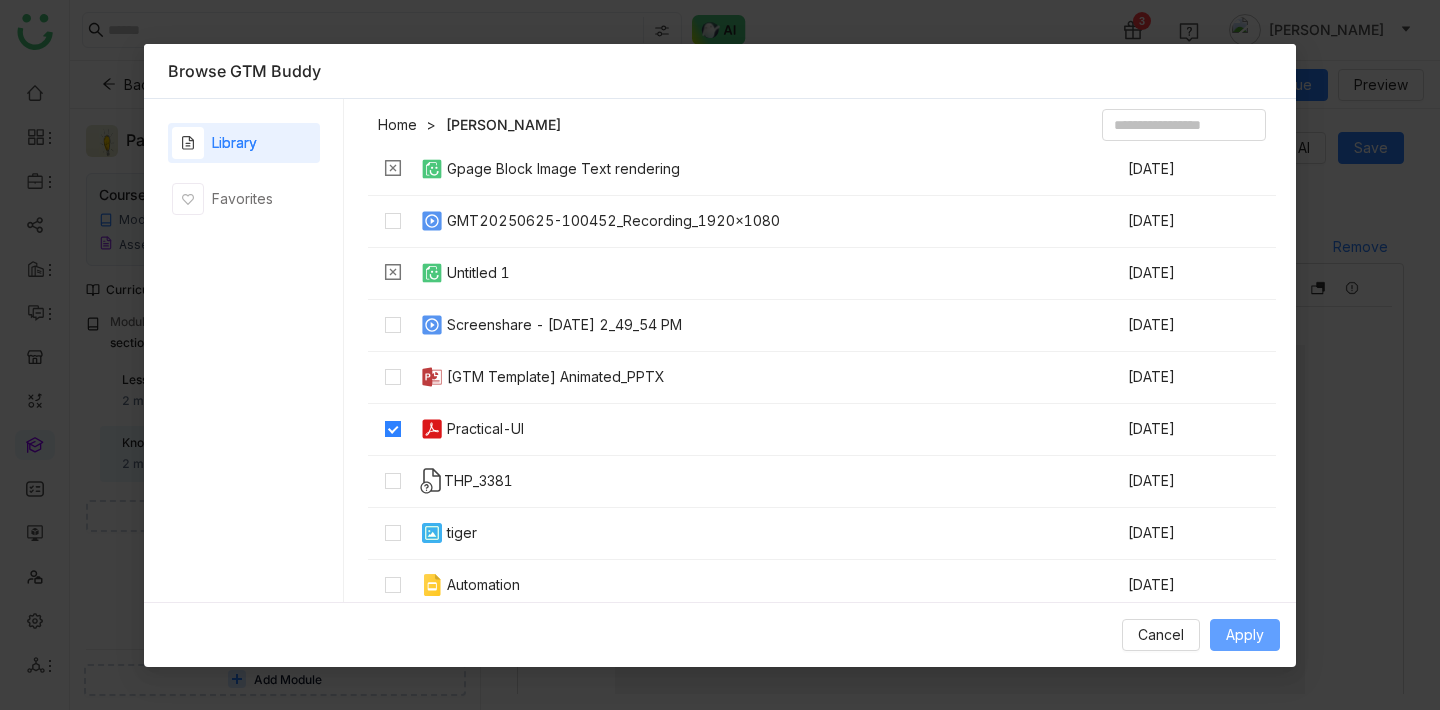 click on "Apply" at bounding box center [1245, 635] 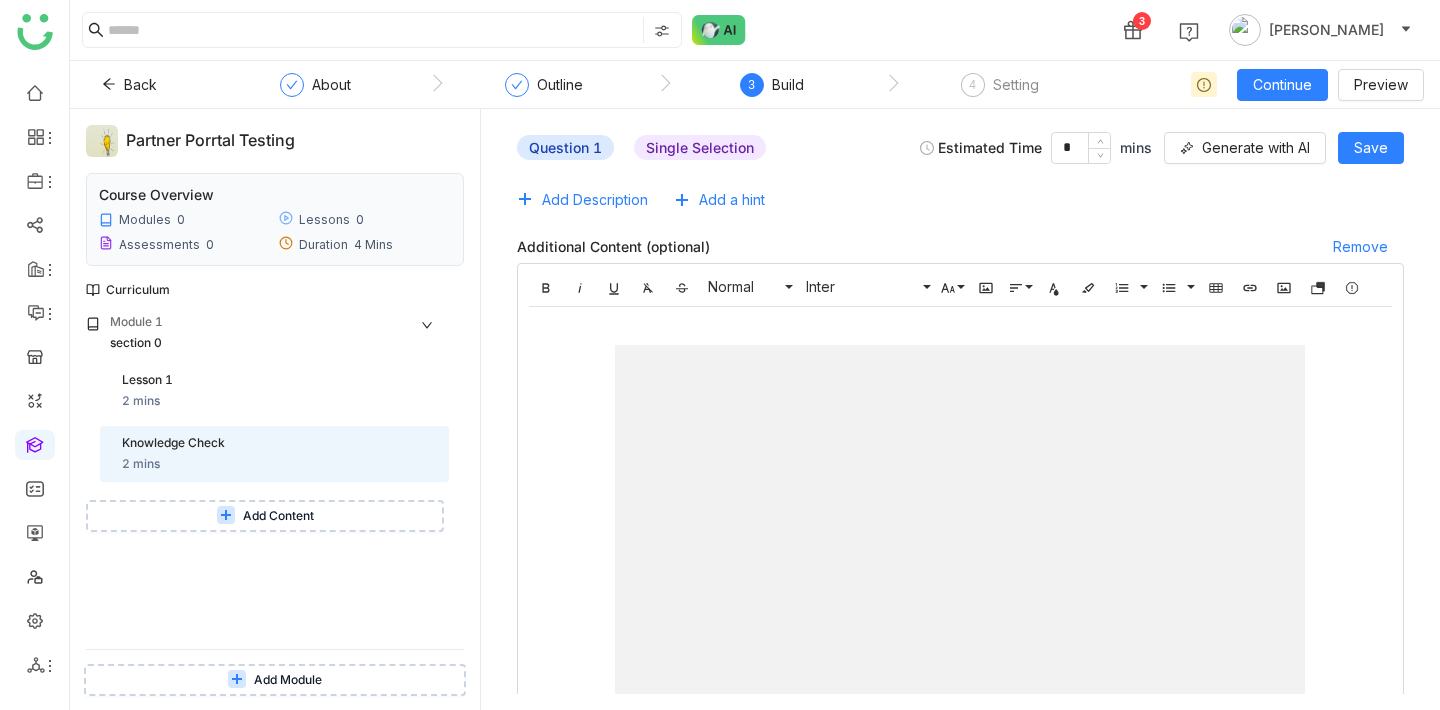scroll, scrollTop: 0, scrollLeft: 0, axis: both 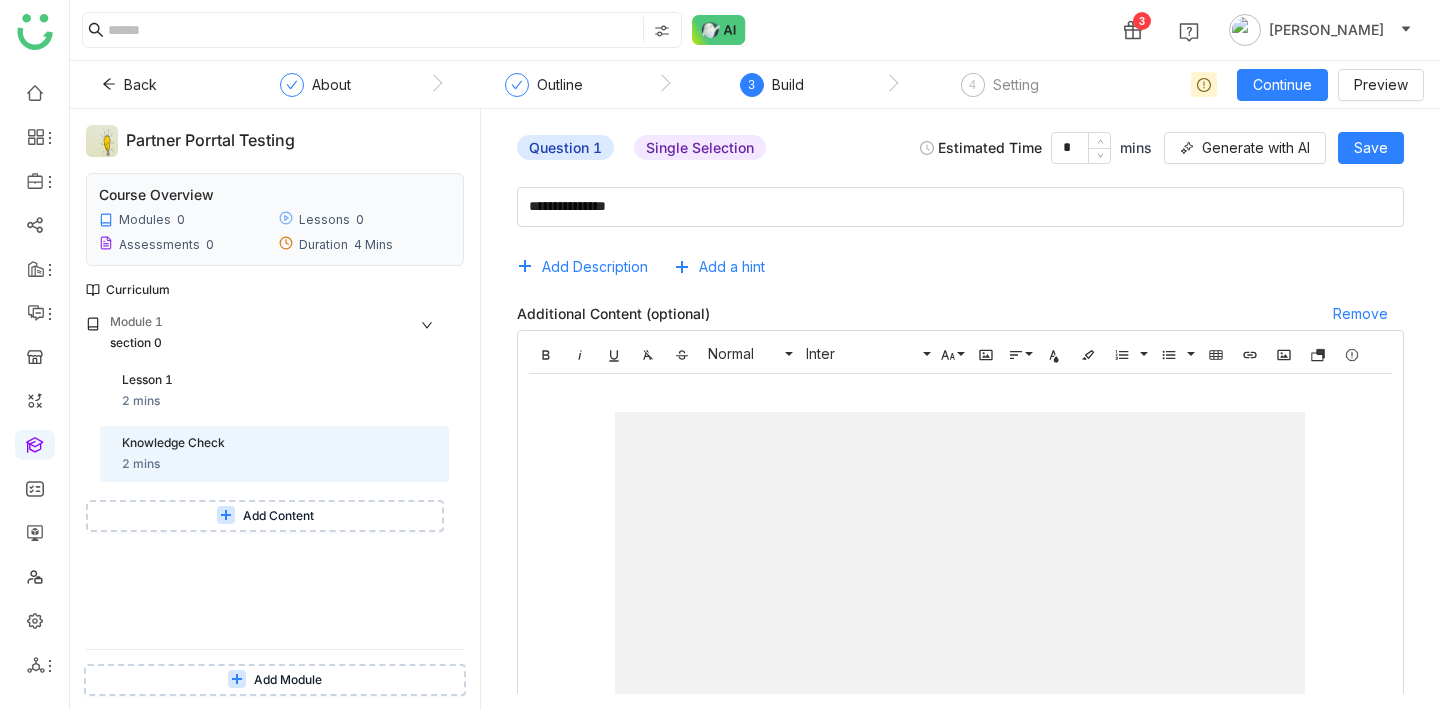 click on "Question 1  Single Selection   Estimated Time  * mins
Generate with AI   Save" 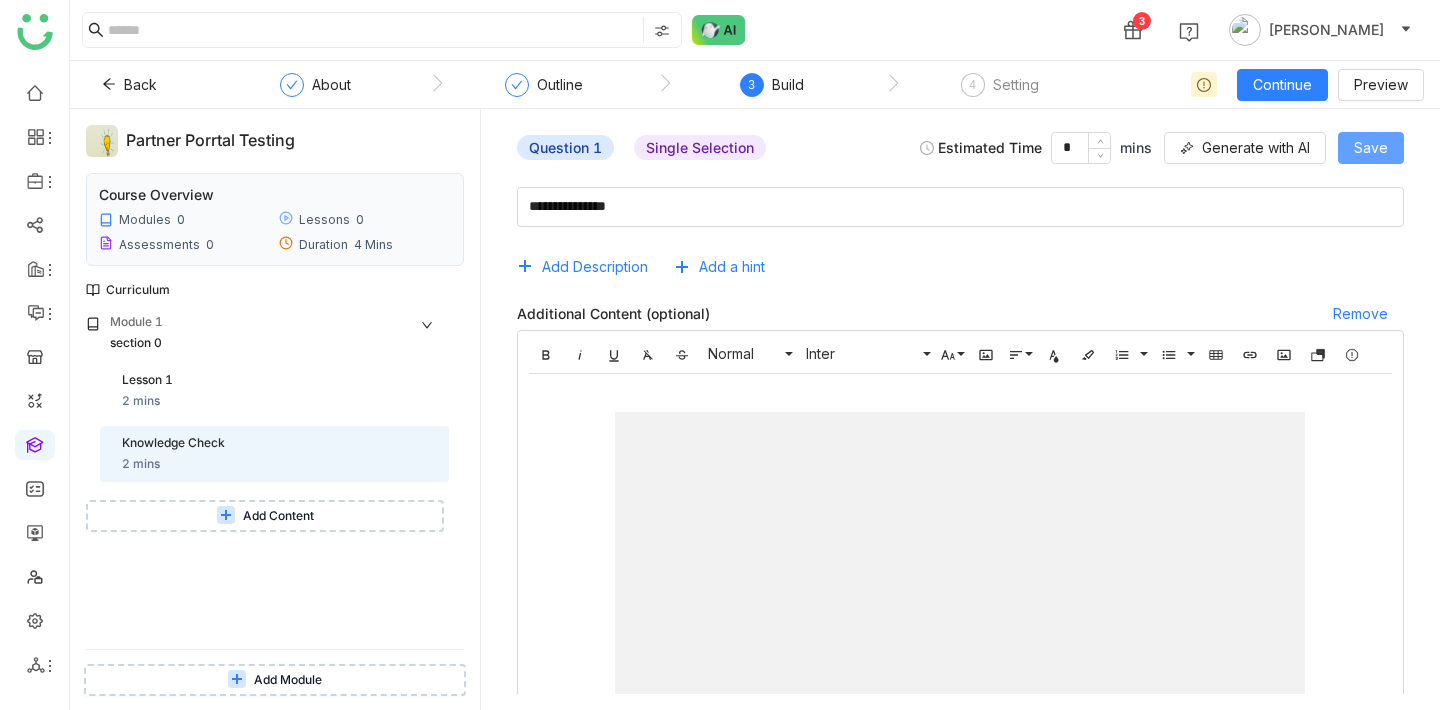 click on "Save" 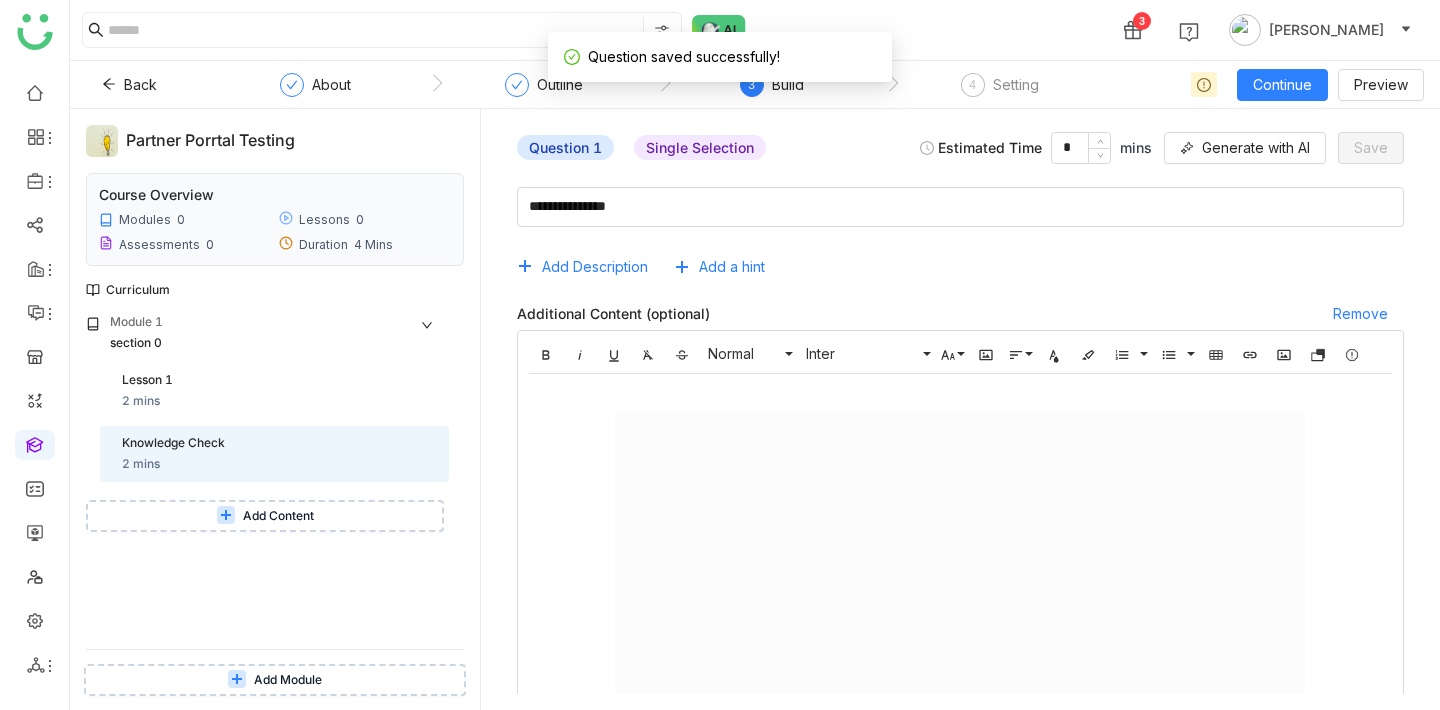 scroll, scrollTop: 0, scrollLeft: 0, axis: both 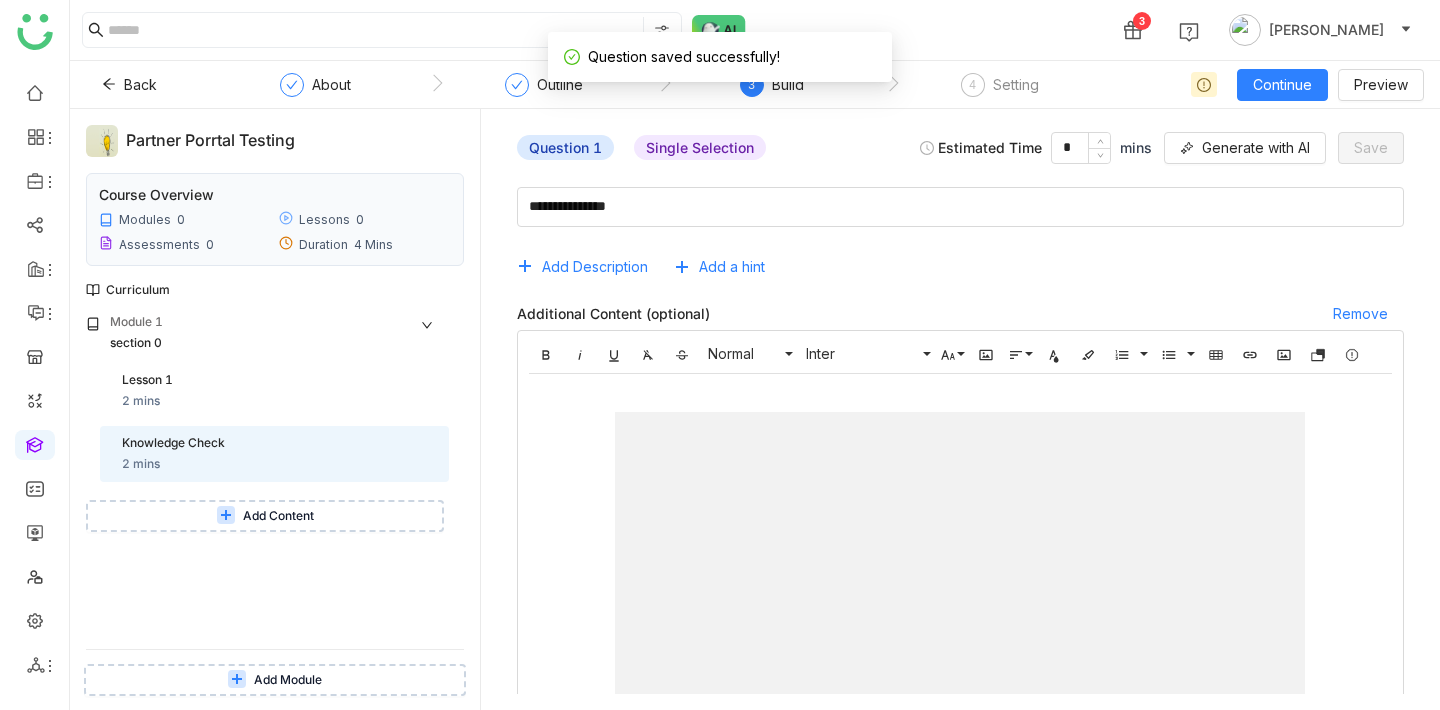 click on "Module 1  section 0      Lesson 1   2 mins   Knowledge Check   2 mins   Add Content" at bounding box center [275, 481] 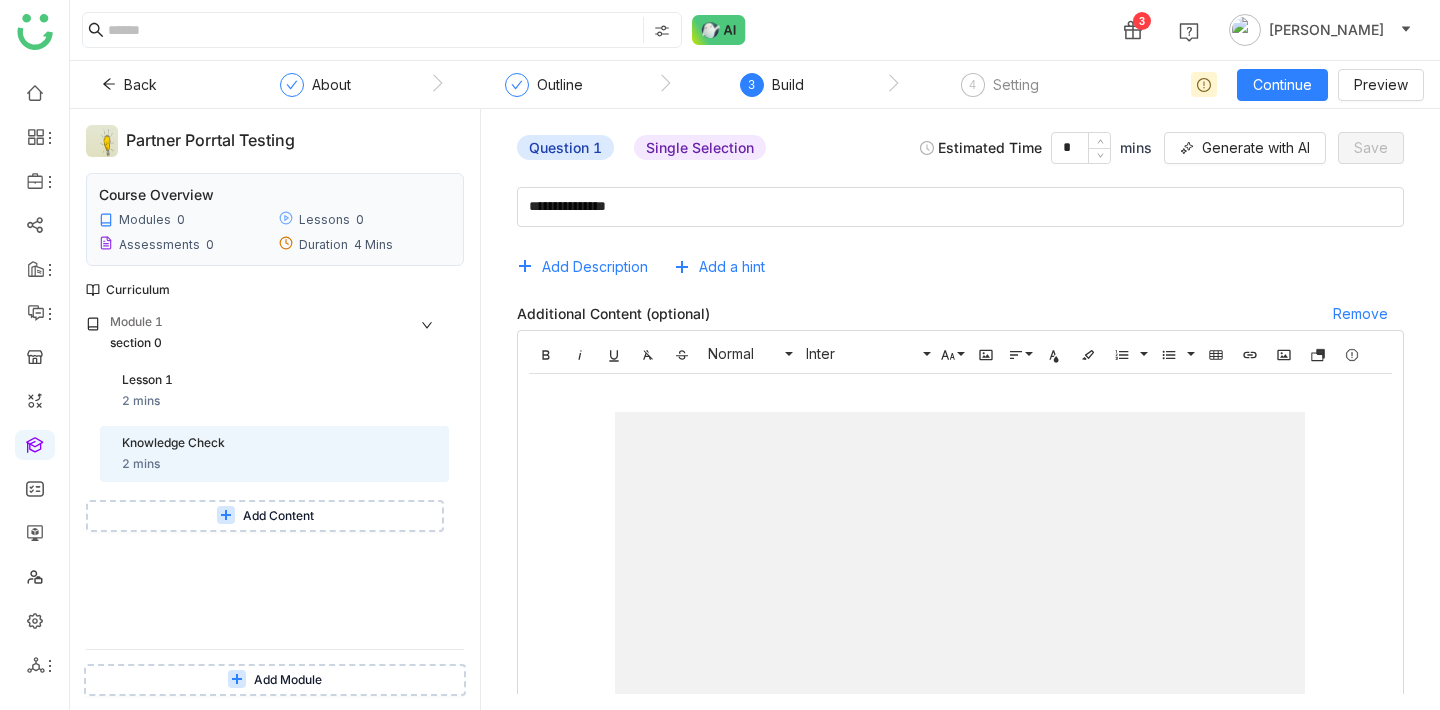 click on "Add Content" at bounding box center (278, 516) 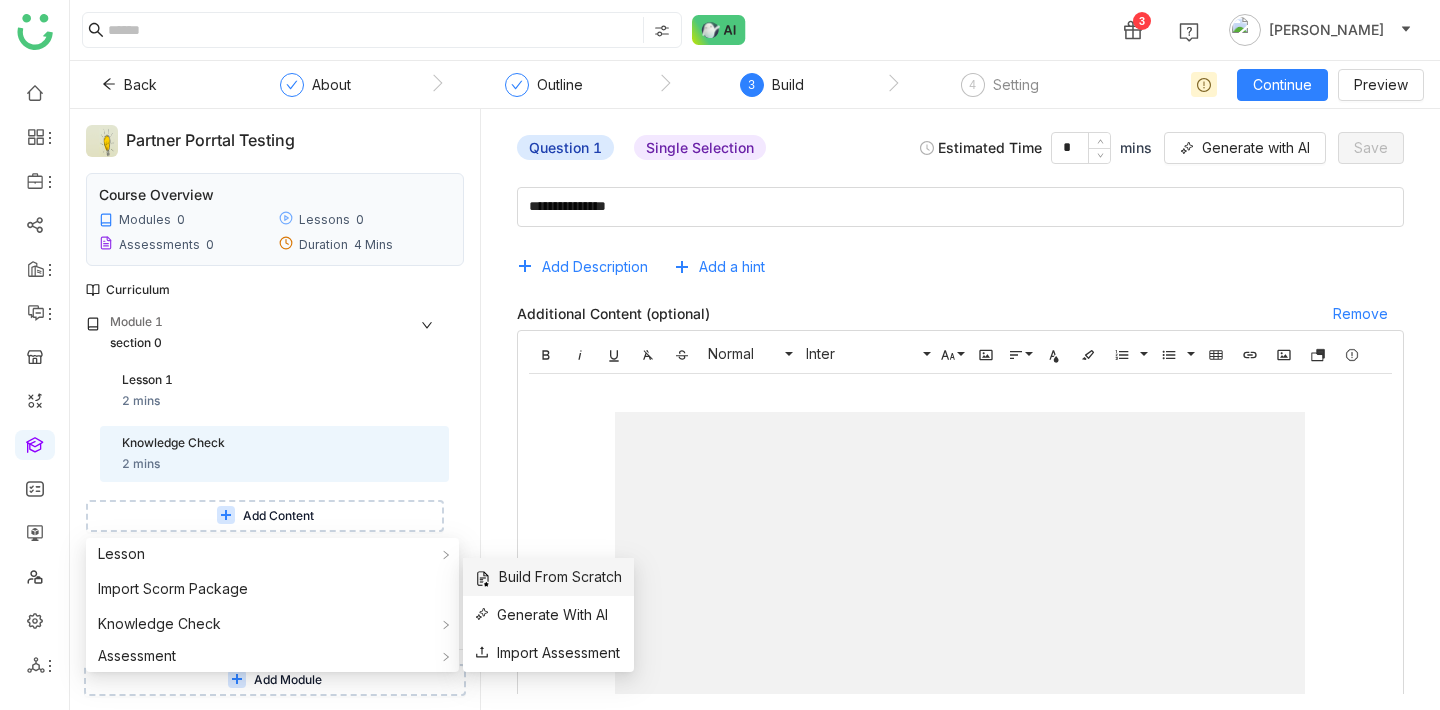 click on "Build From Scratch" at bounding box center [548, 577] 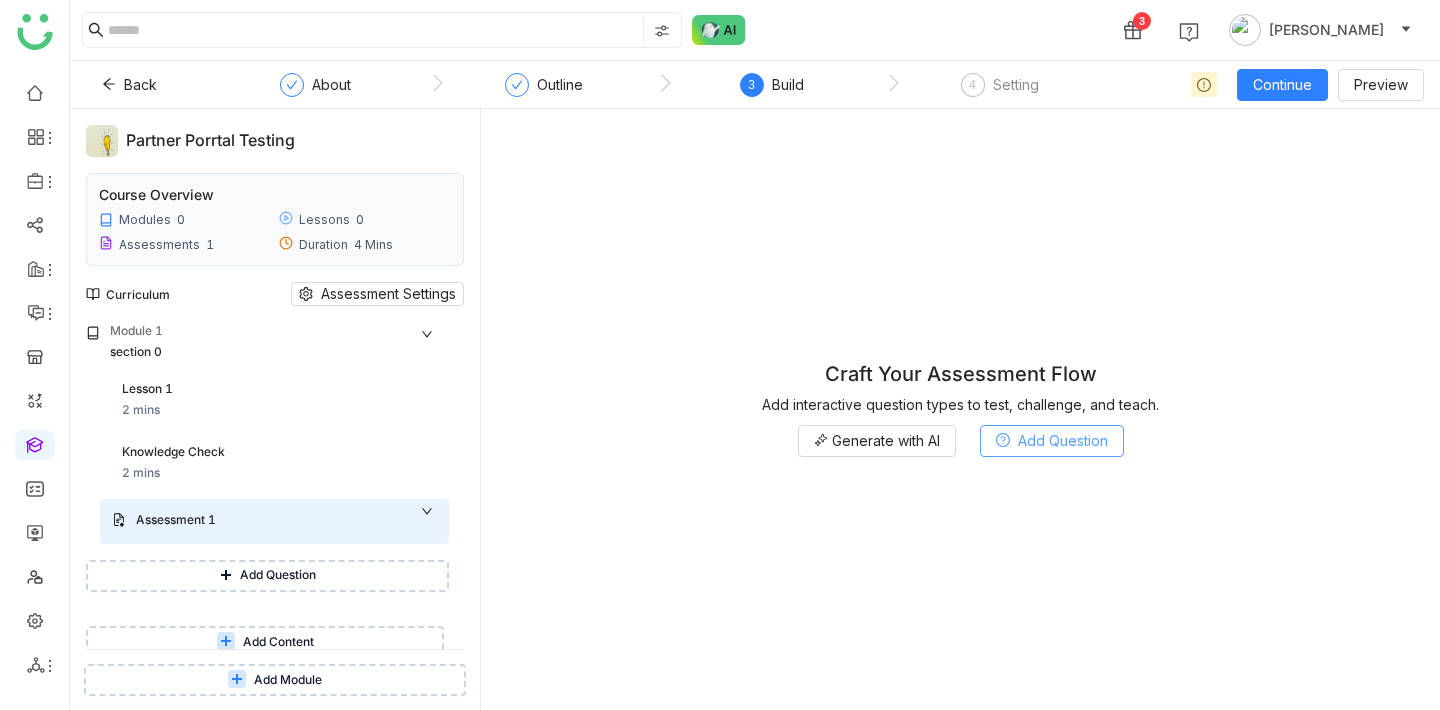 click 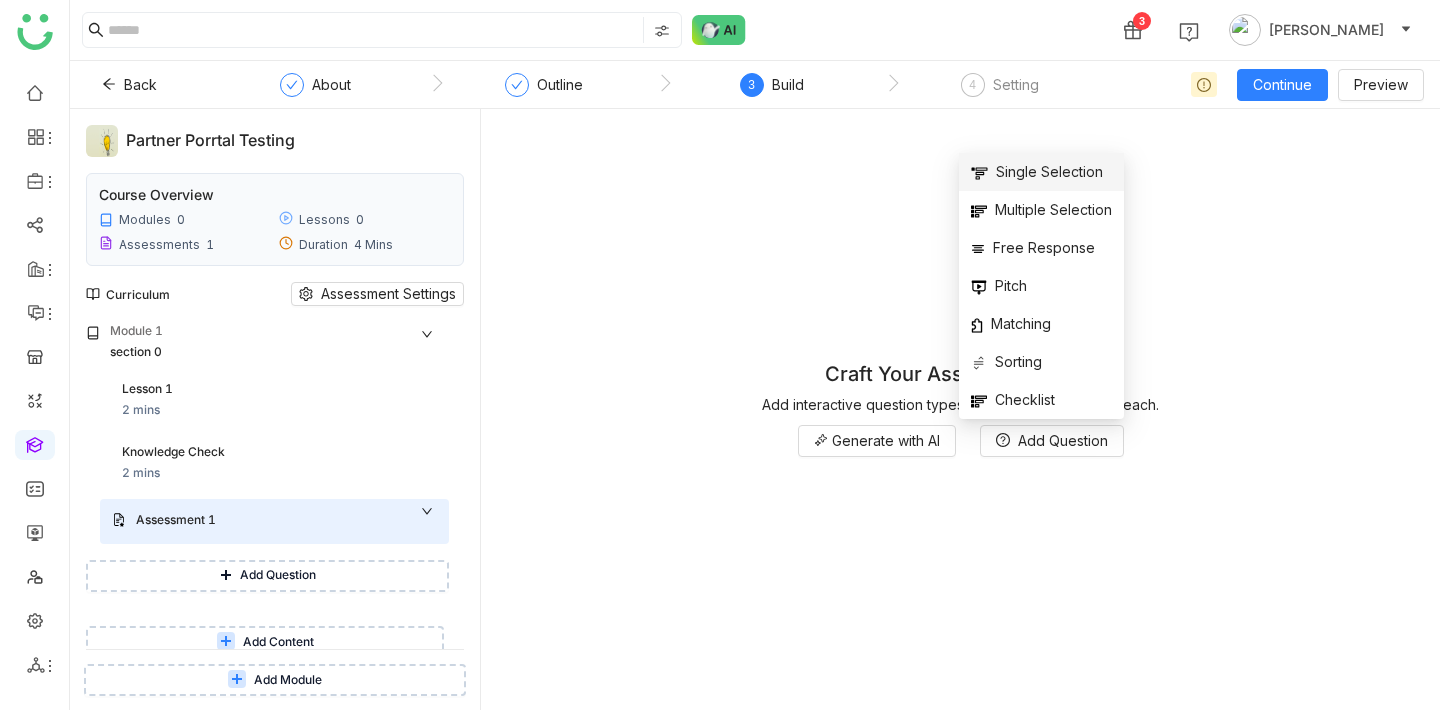 click on "Single Selection" at bounding box center [1037, 172] 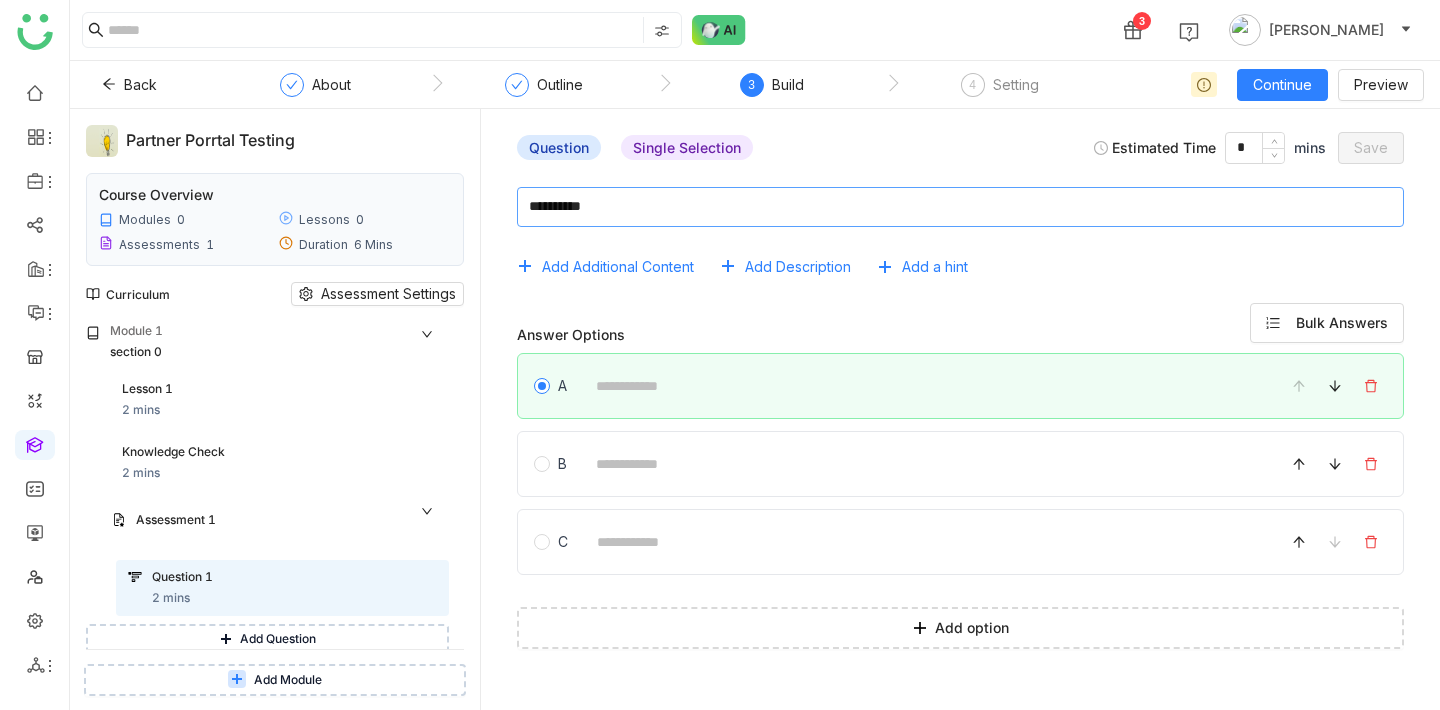 click 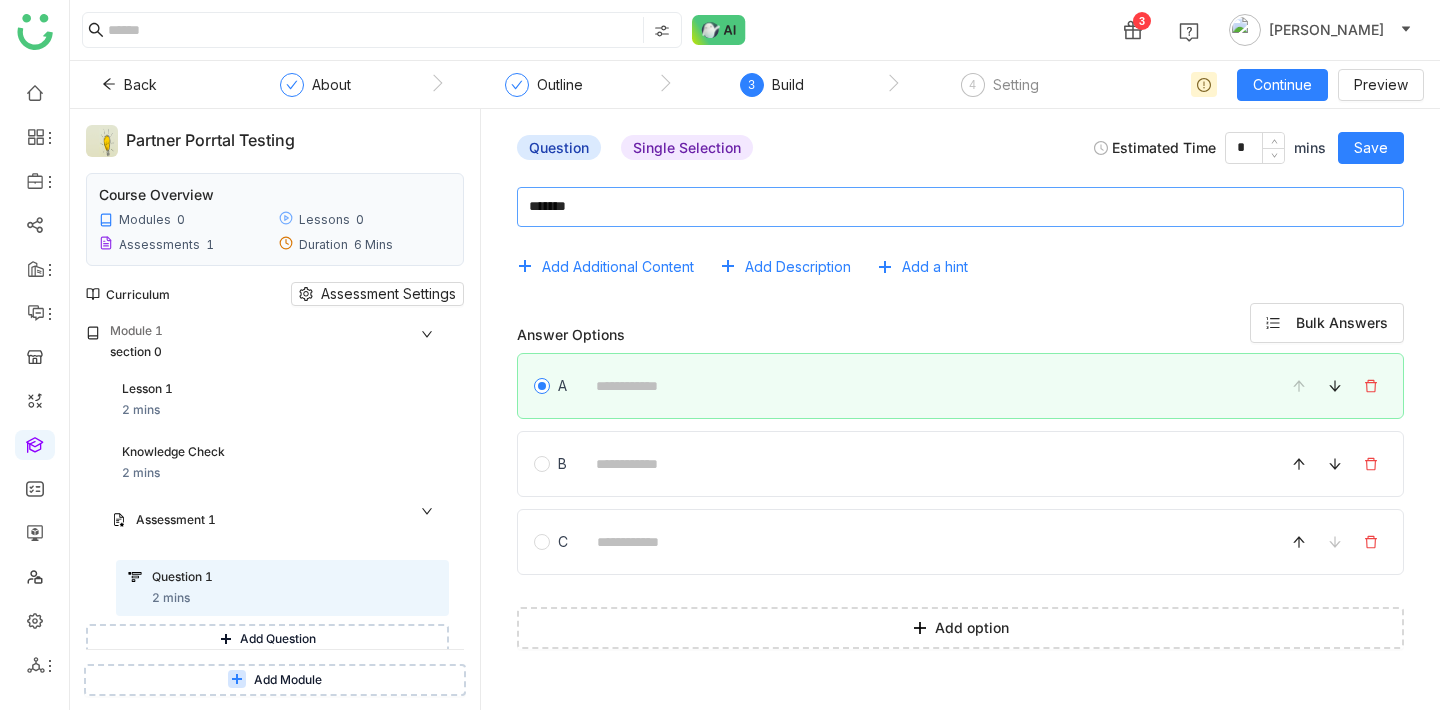 type on "*******" 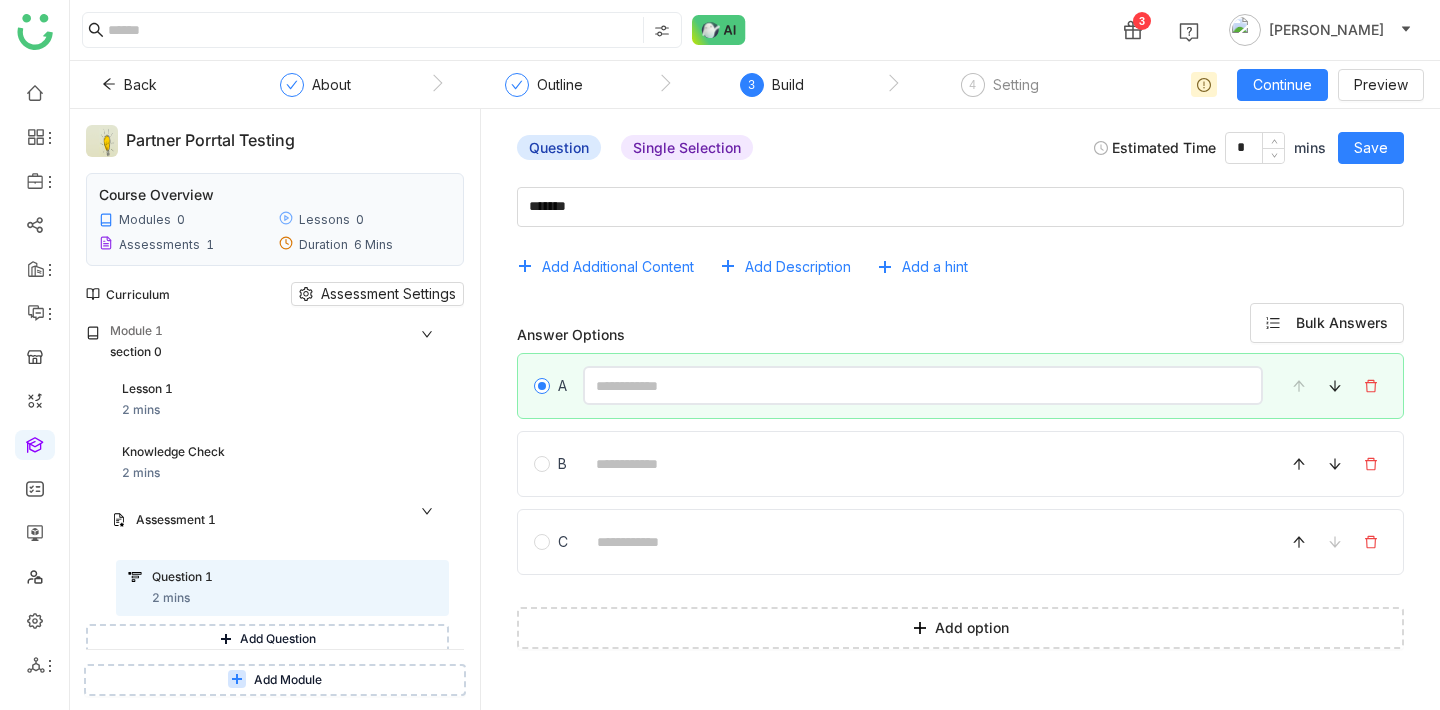 click at bounding box center (923, 385) 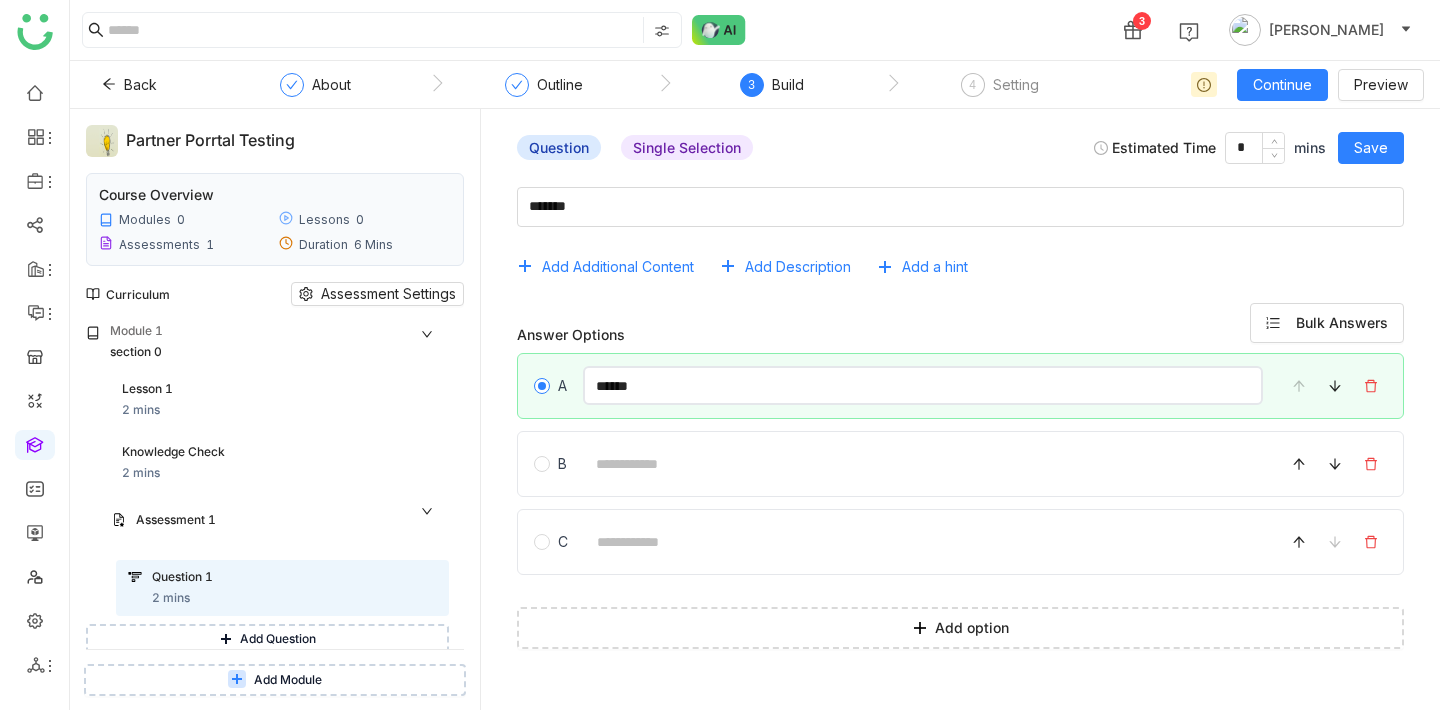 type on "******" 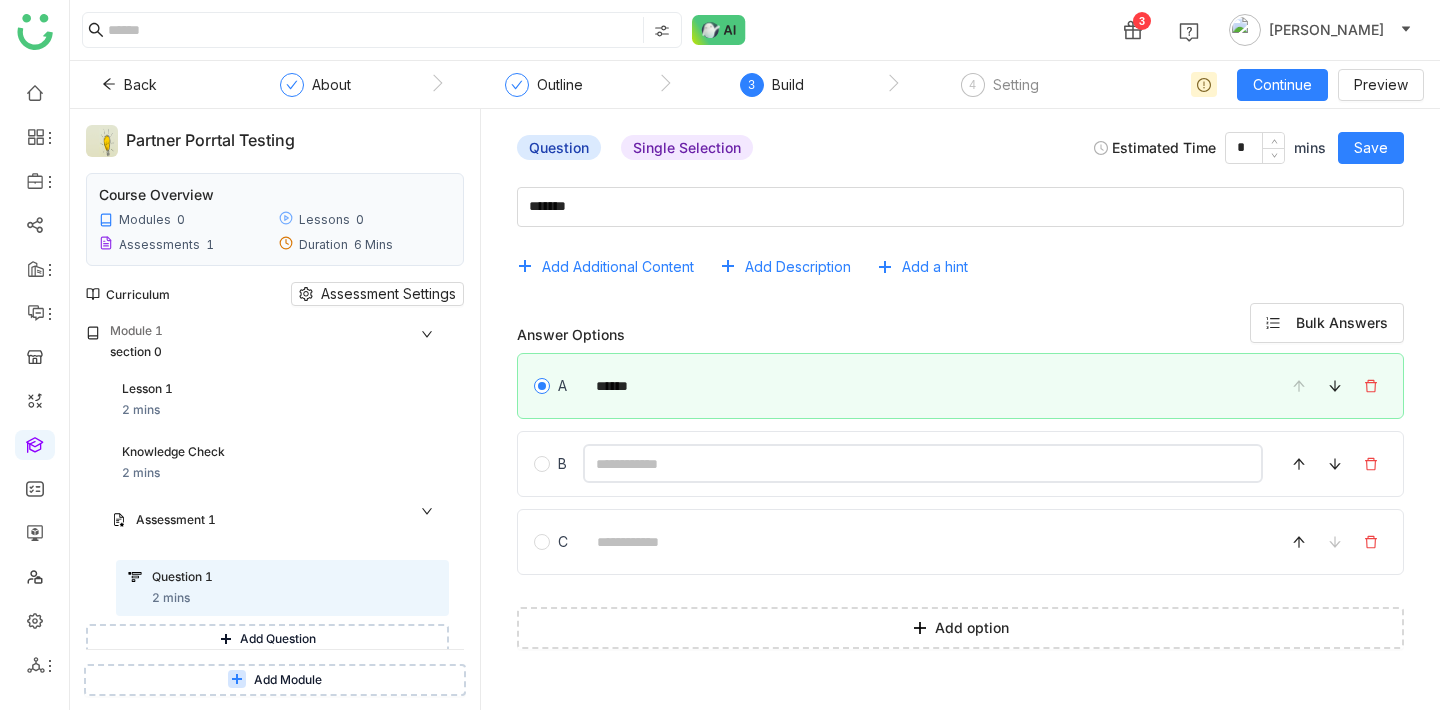 click at bounding box center (923, 463) 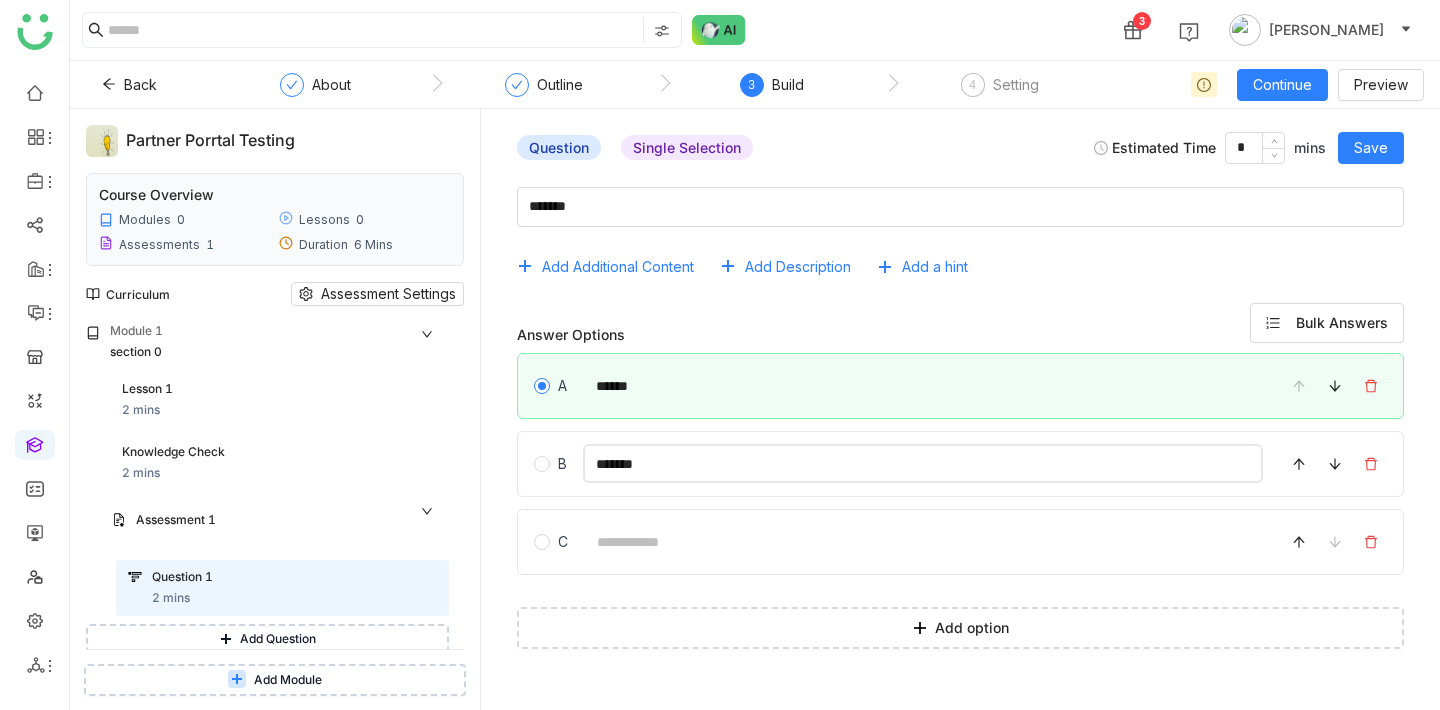 type on "*******" 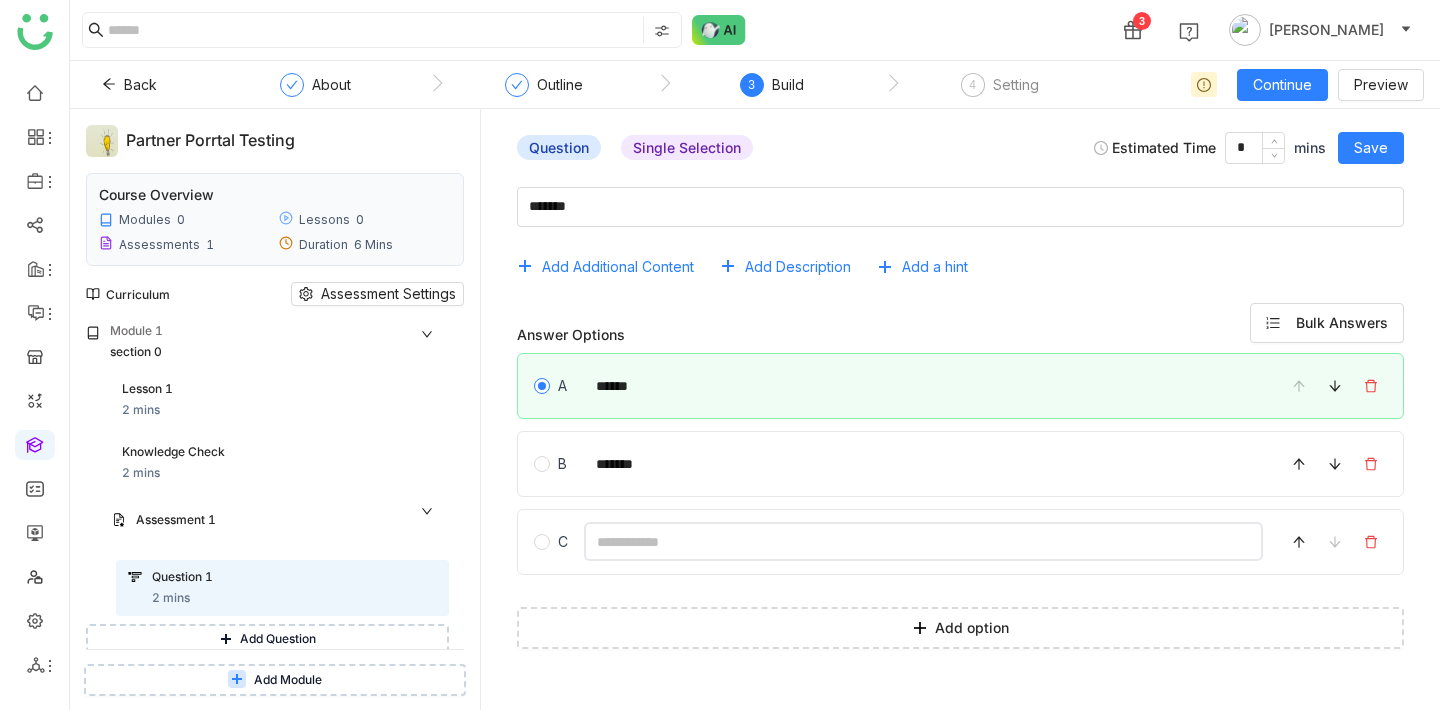 click at bounding box center [923, 541] 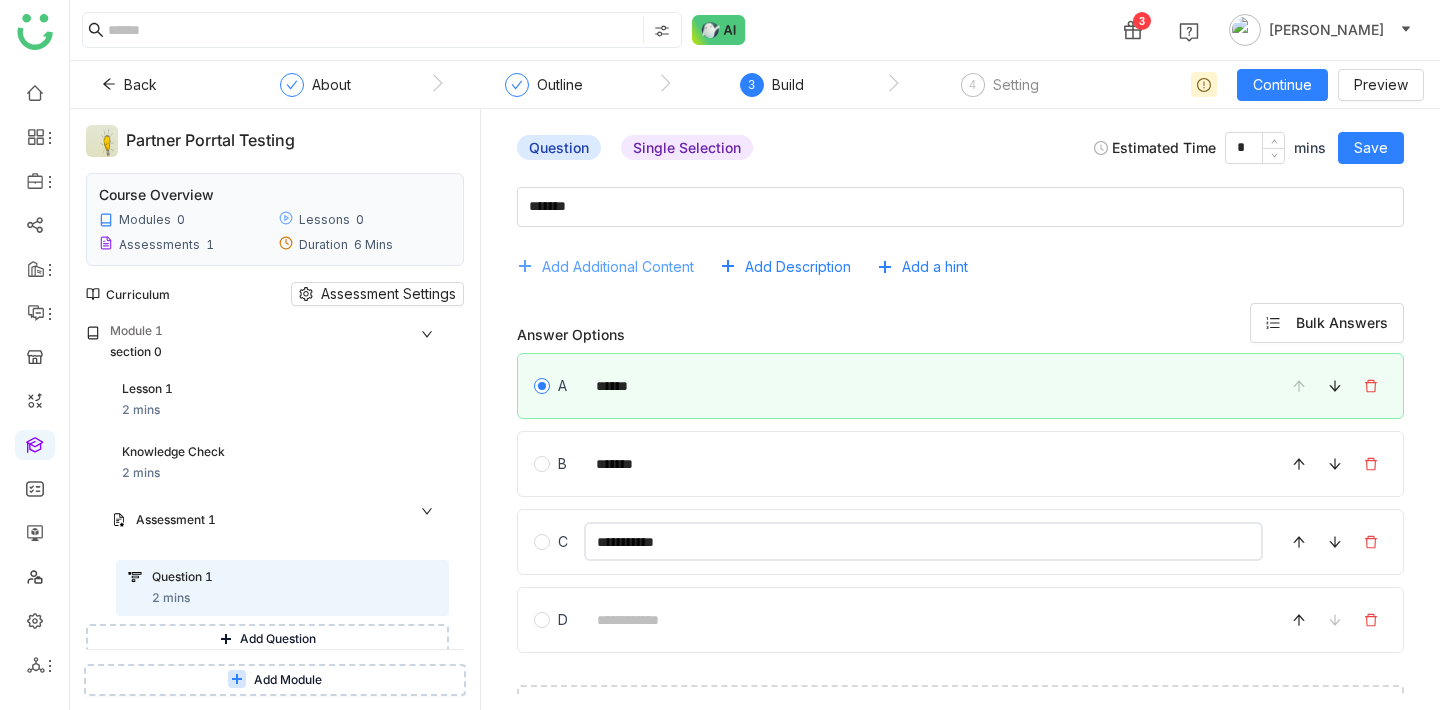 type on "**********" 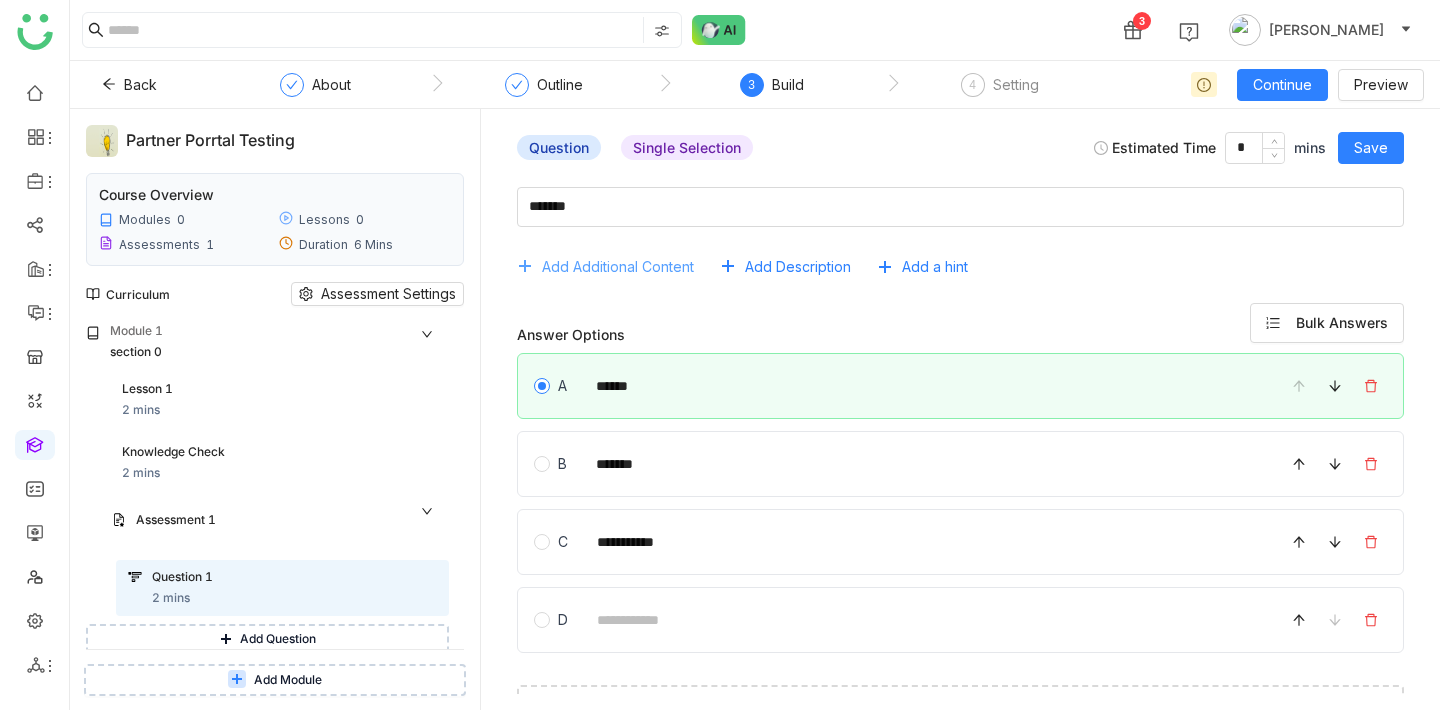 click on "Add Additional Content" 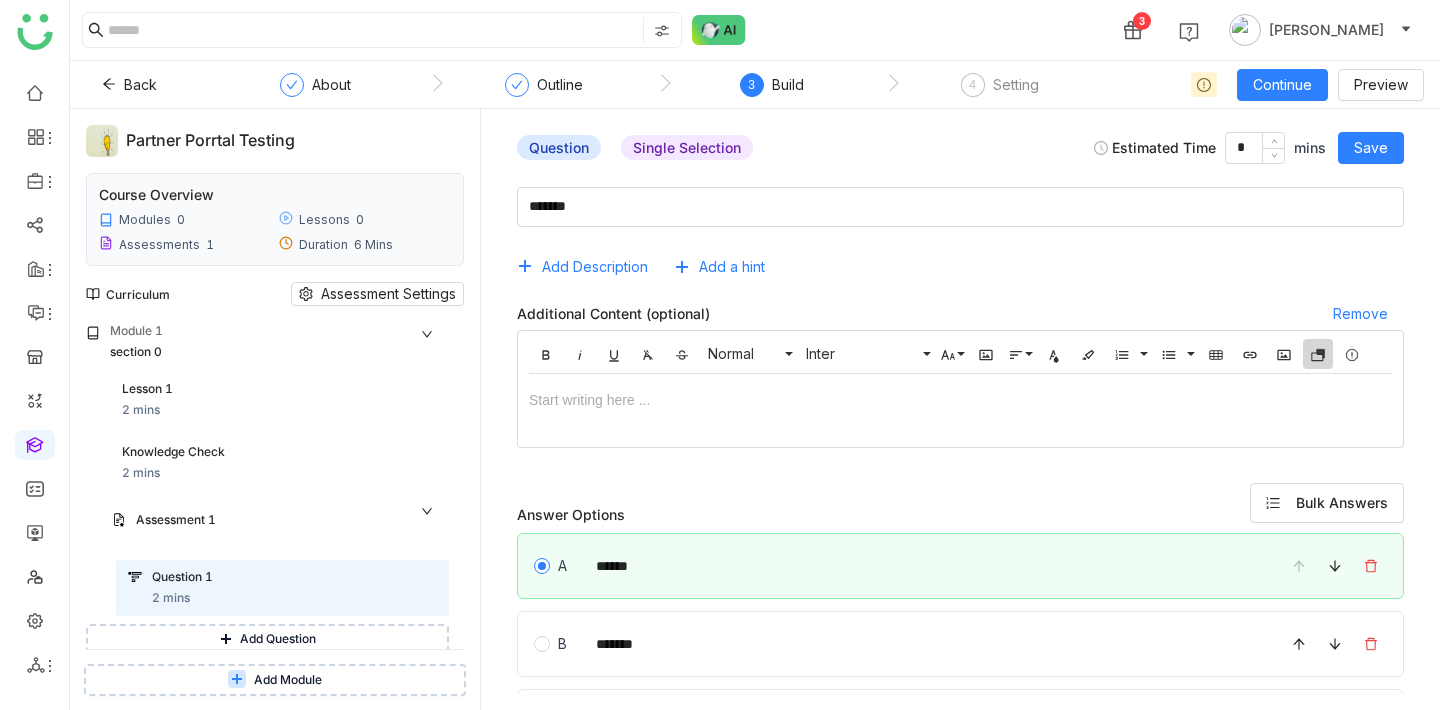 click 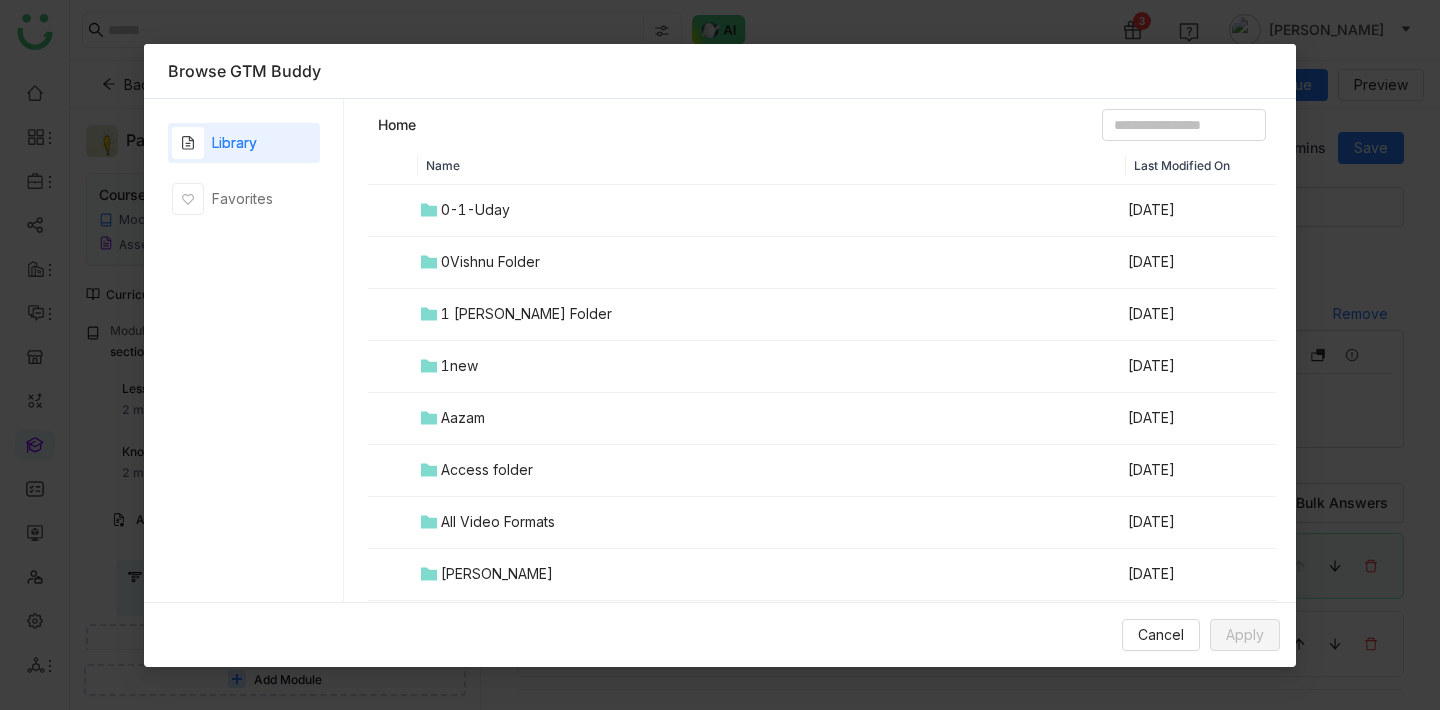 click on "All Video Formats" at bounding box center [498, 522] 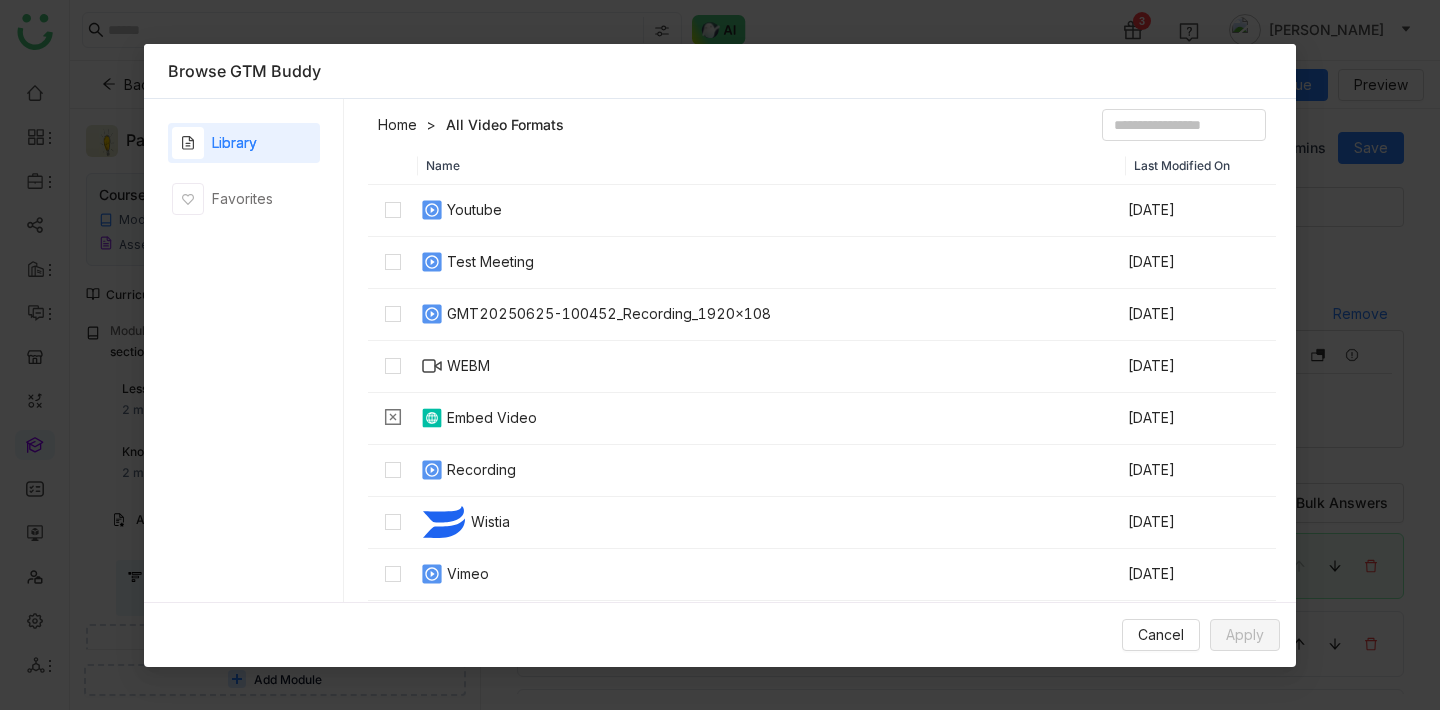 click on "Home" at bounding box center (397, 125) 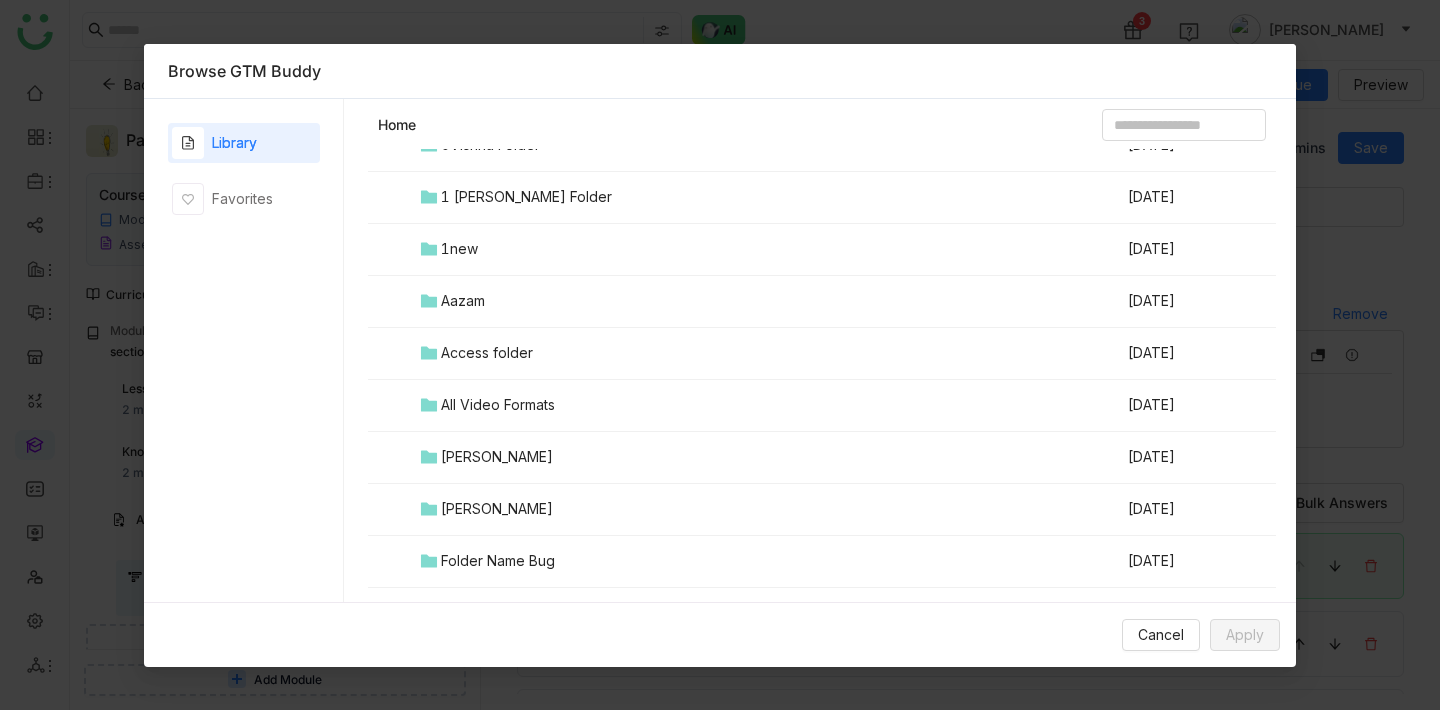 scroll, scrollTop: 121, scrollLeft: 0, axis: vertical 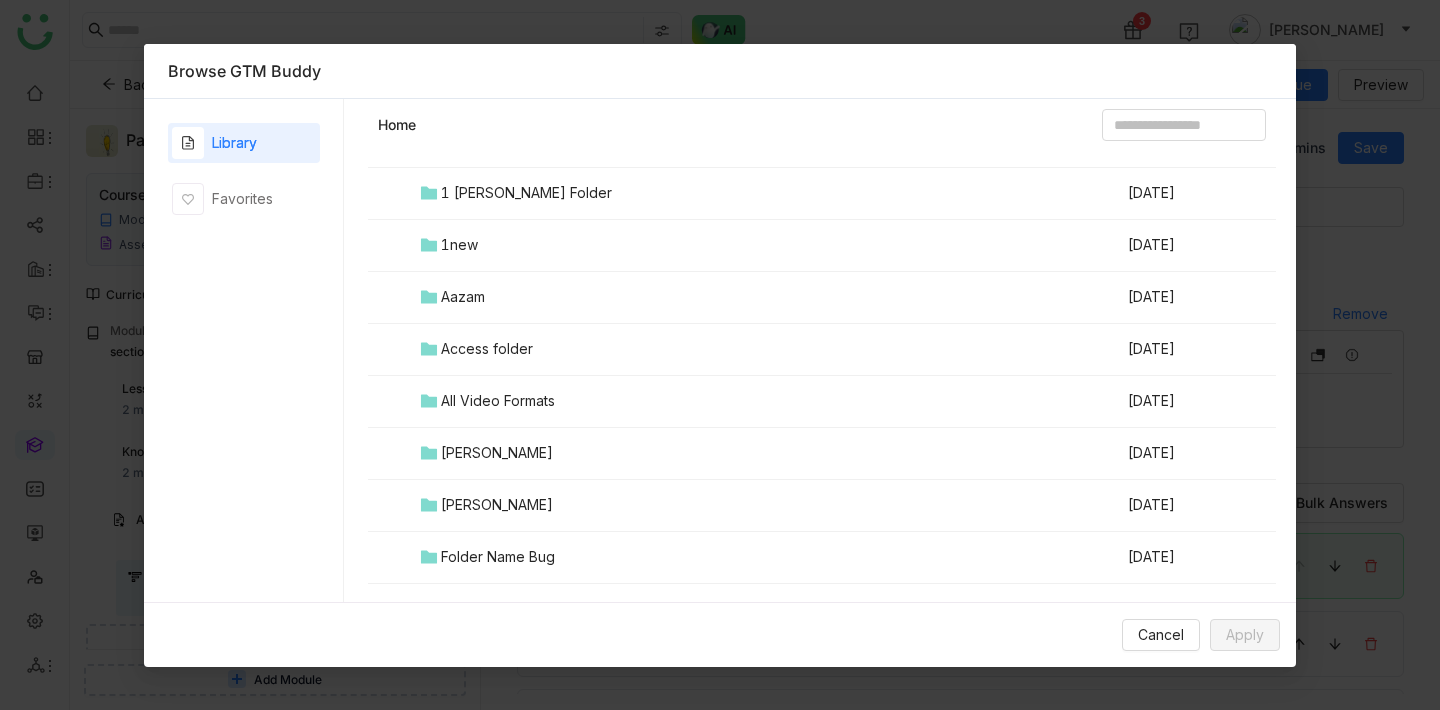 click on "Chiru Folder" at bounding box center [497, 505] 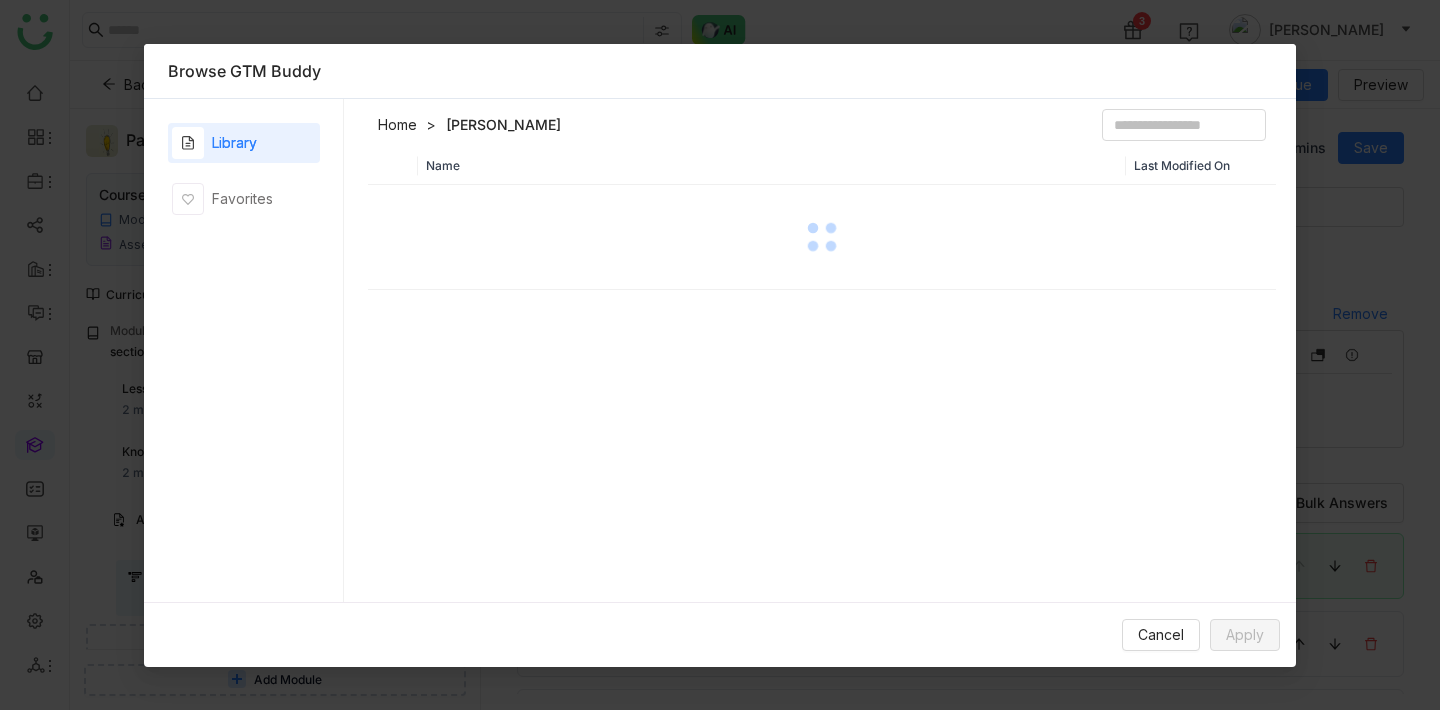 scroll, scrollTop: 0, scrollLeft: 0, axis: both 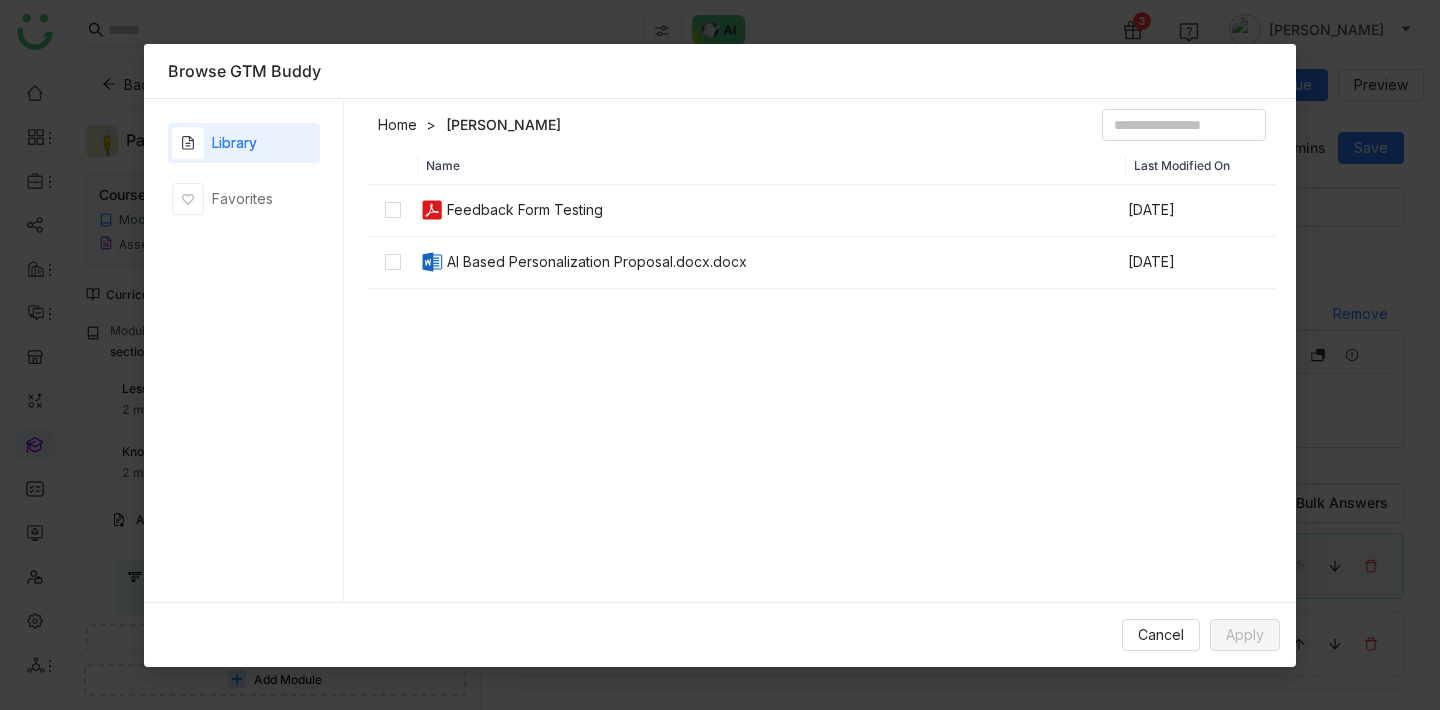 click on "Feedback Form Testing" at bounding box center [525, 210] 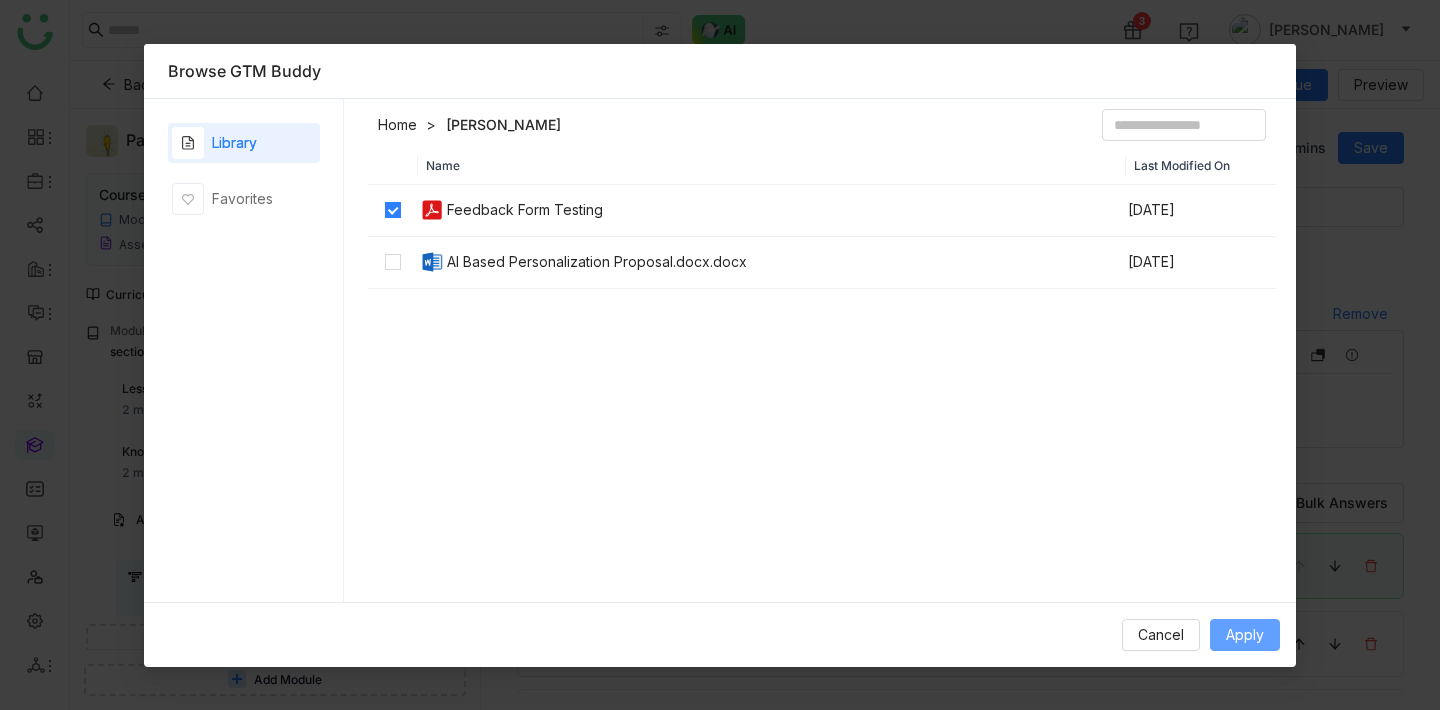 click on "Apply" at bounding box center [1245, 635] 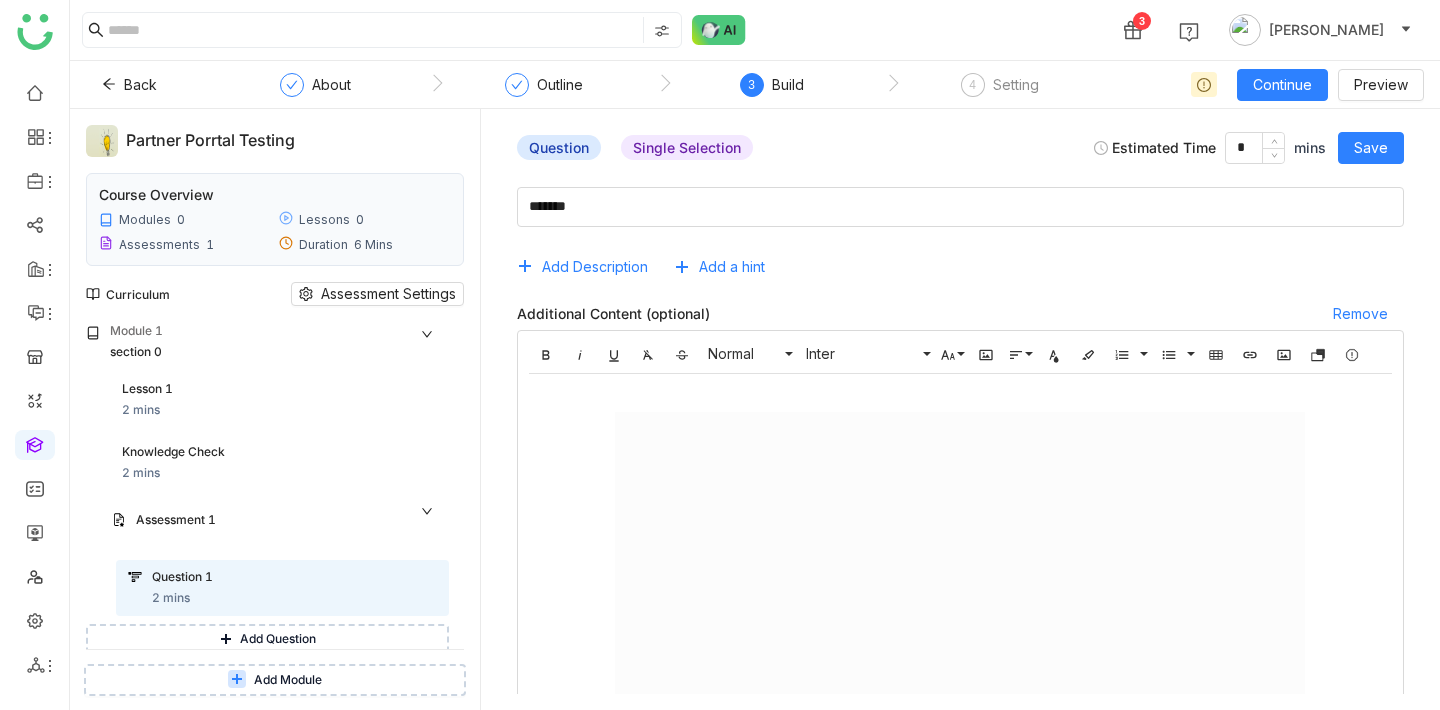 scroll, scrollTop: 0, scrollLeft: 0, axis: both 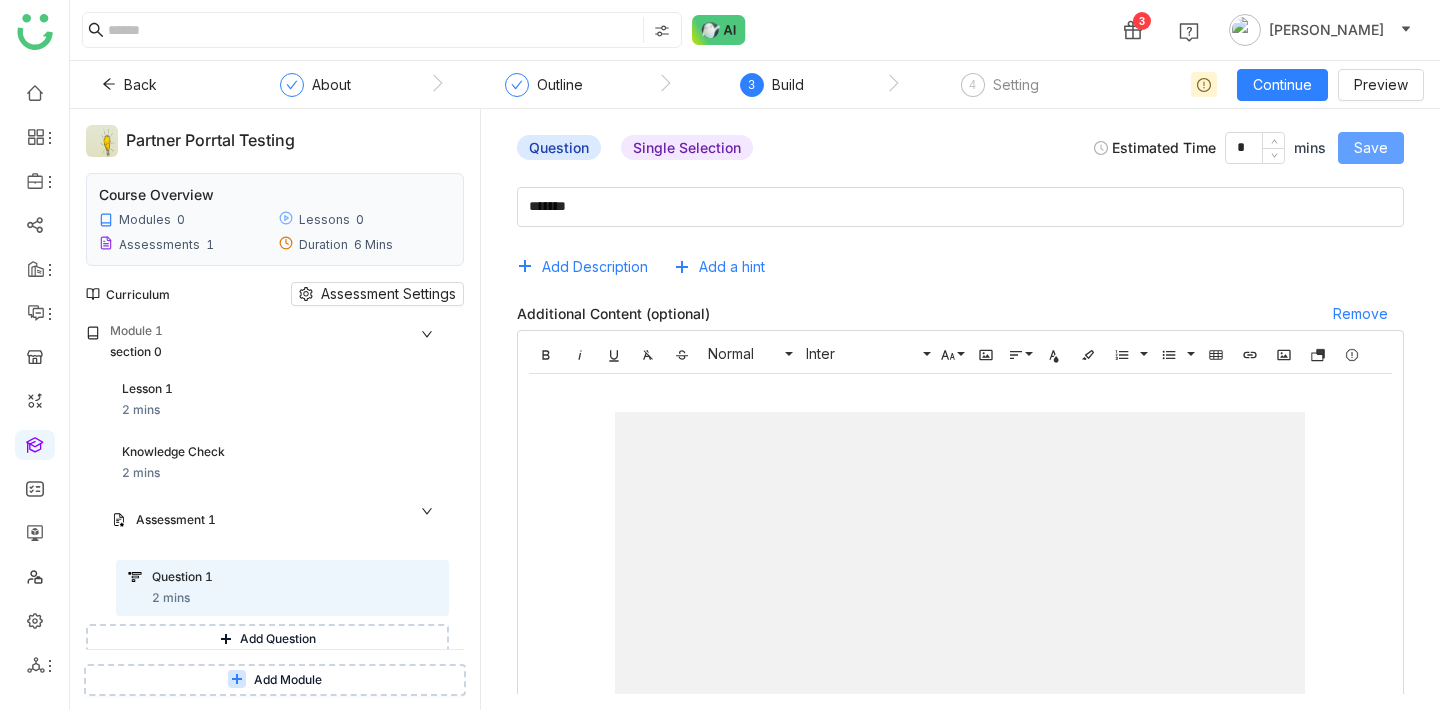 click on "Save" 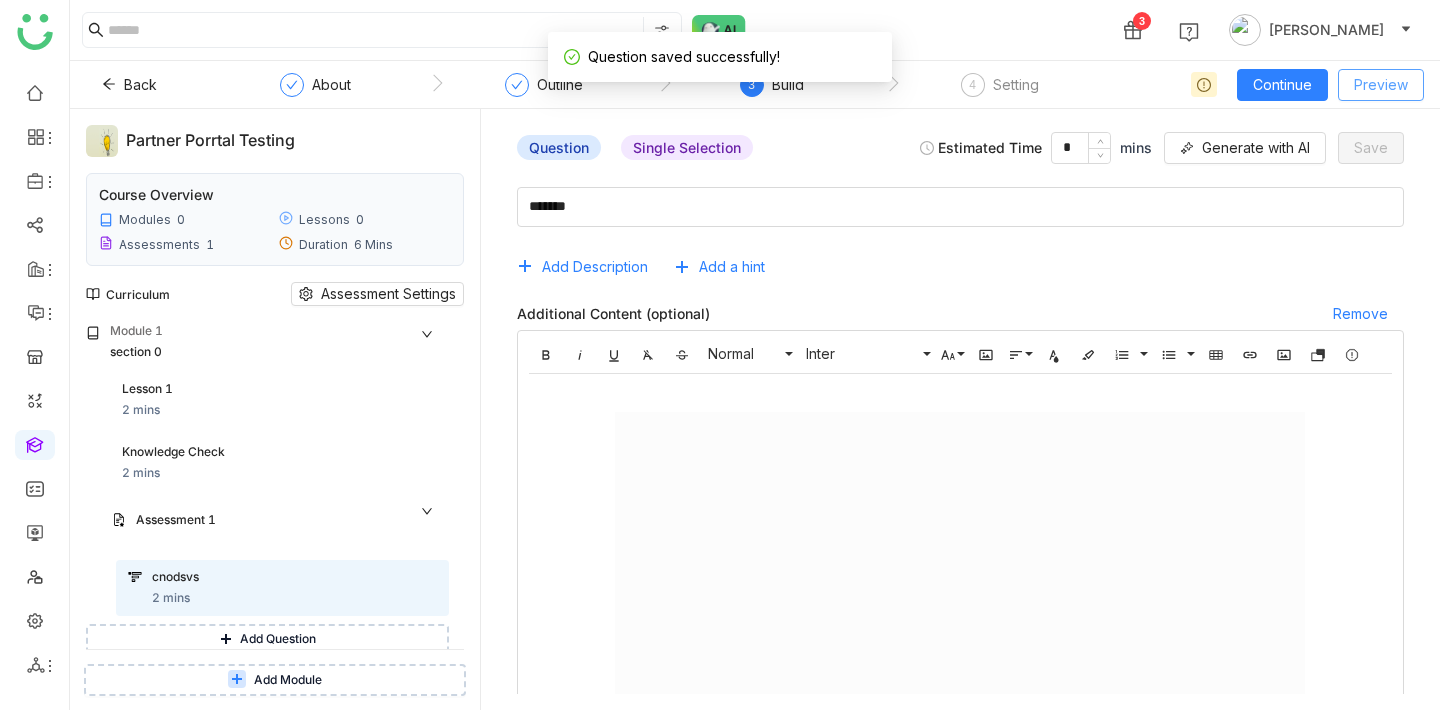scroll, scrollTop: 0, scrollLeft: 0, axis: both 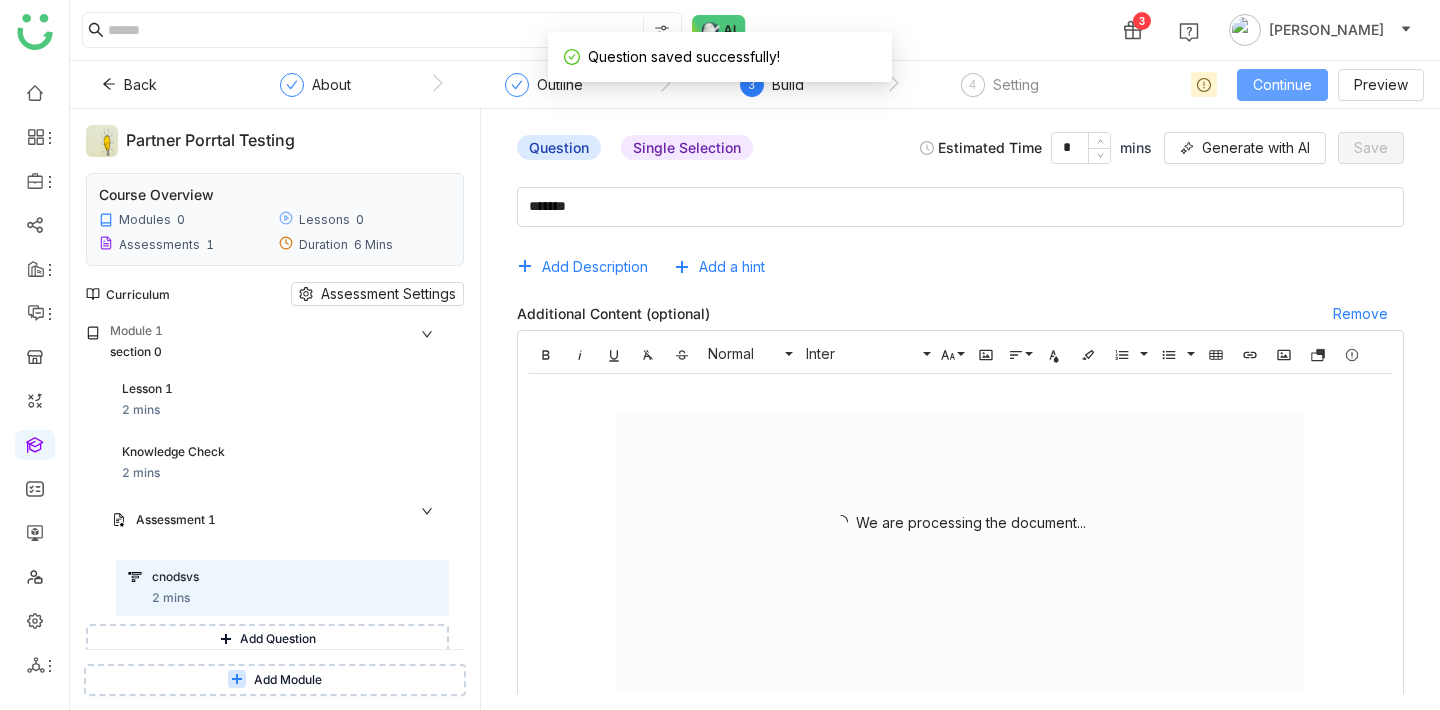 click on "Continue" at bounding box center (1282, 85) 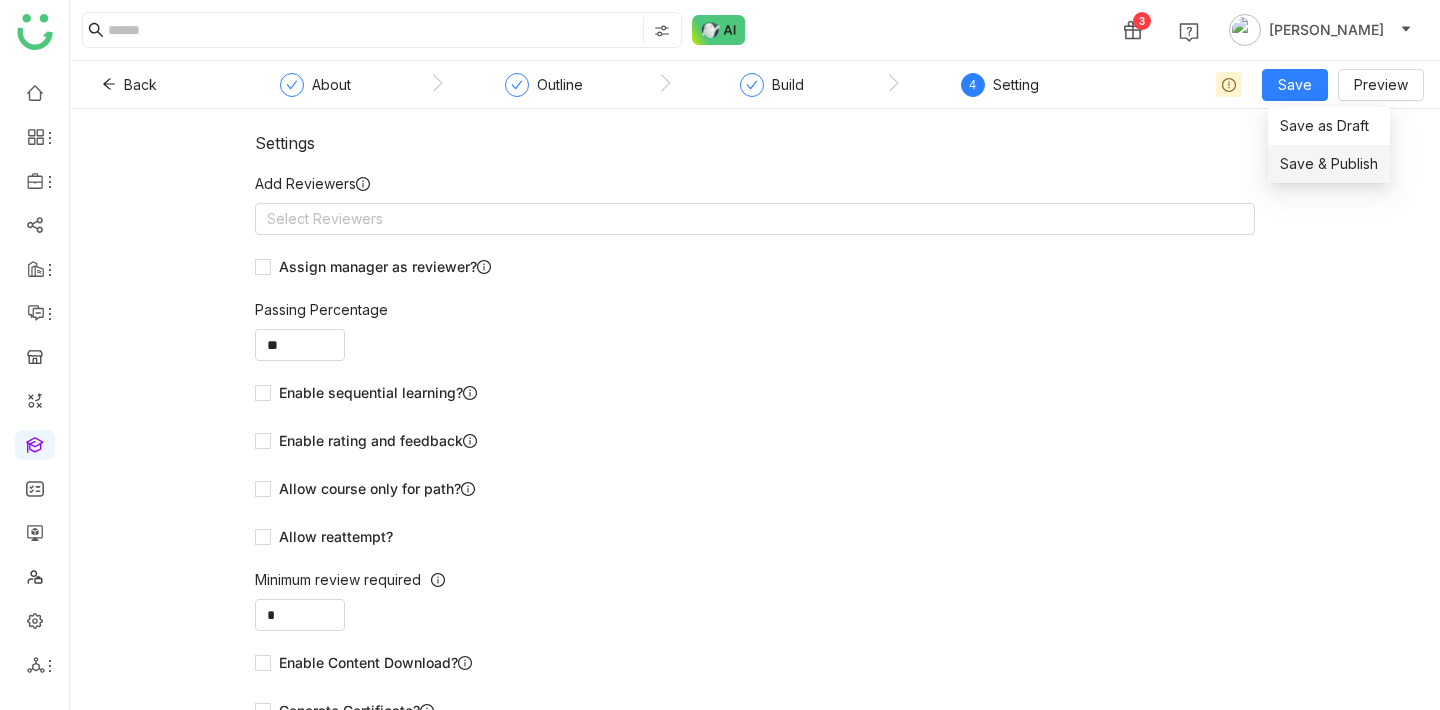 click on "Save & Publish" at bounding box center (1329, 164) 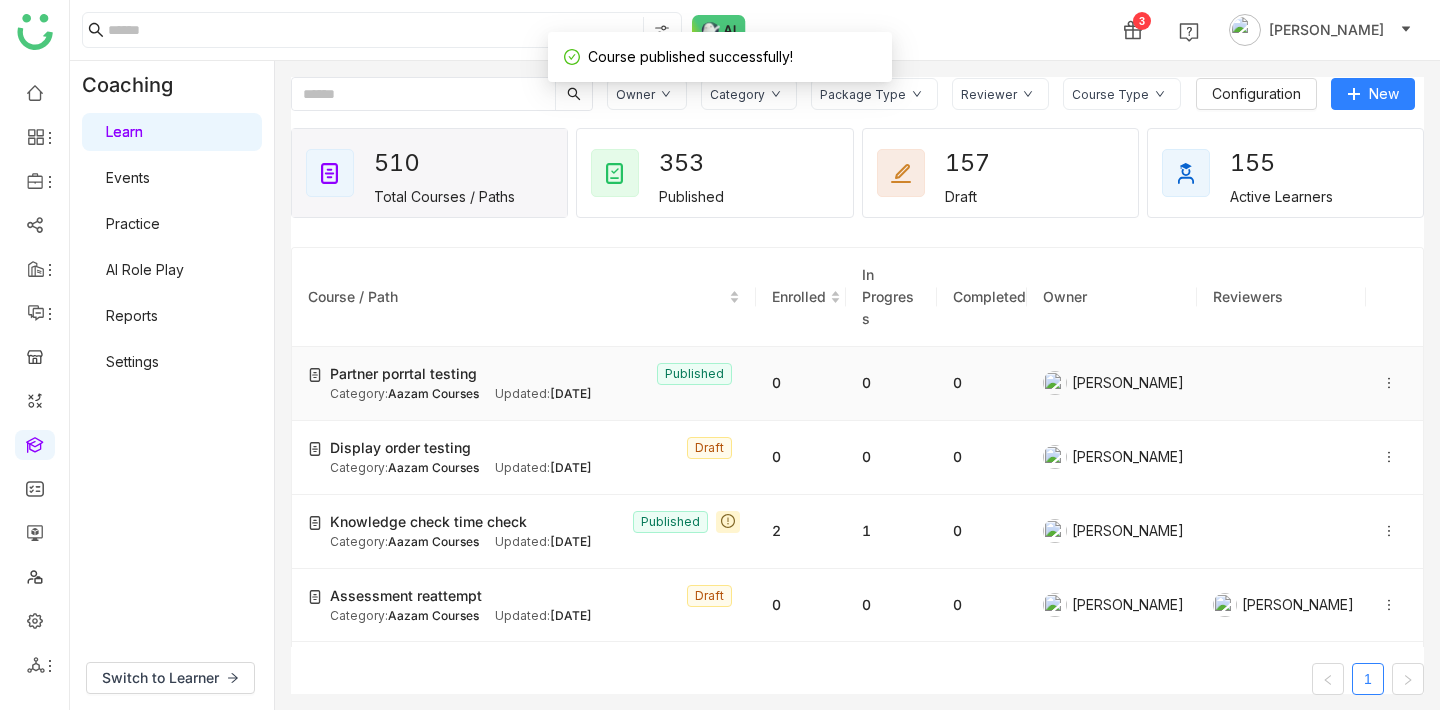 click on "Partner porrtal testing" 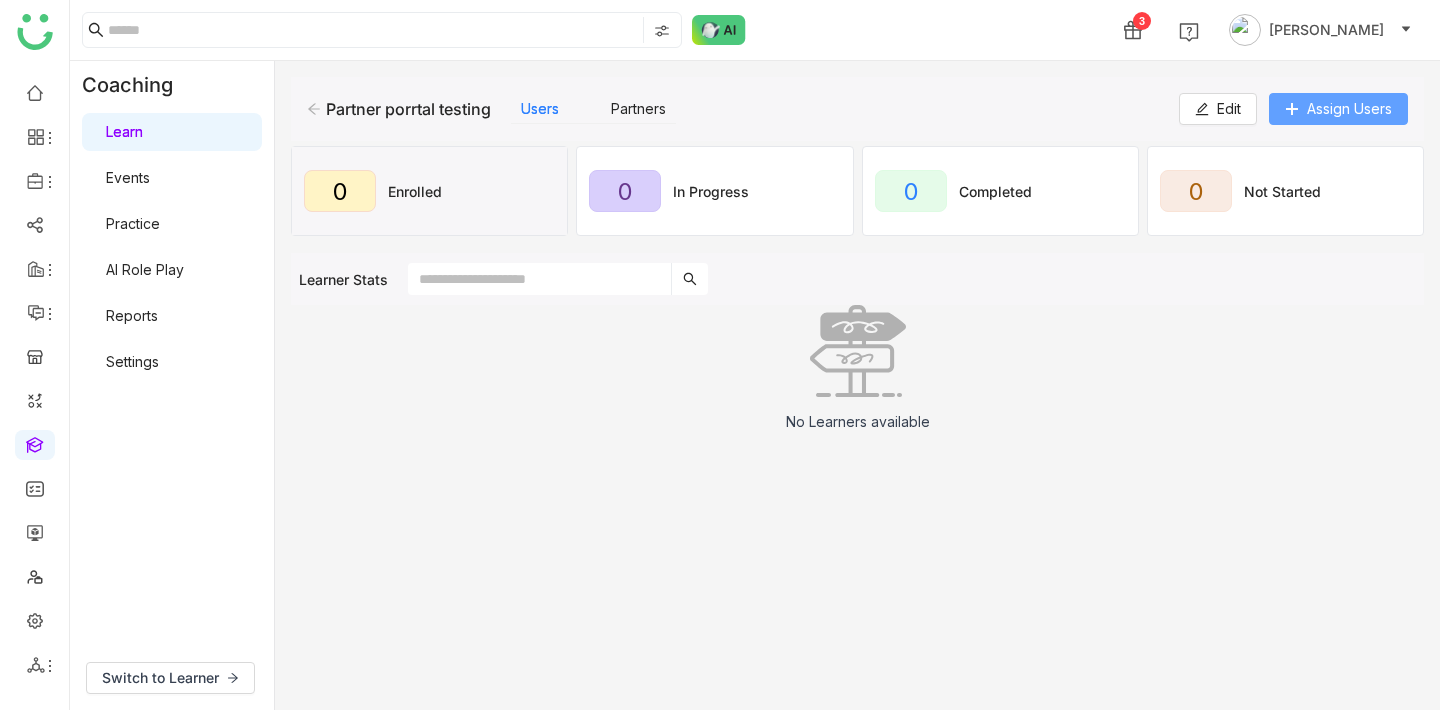 click on "Assign Users" 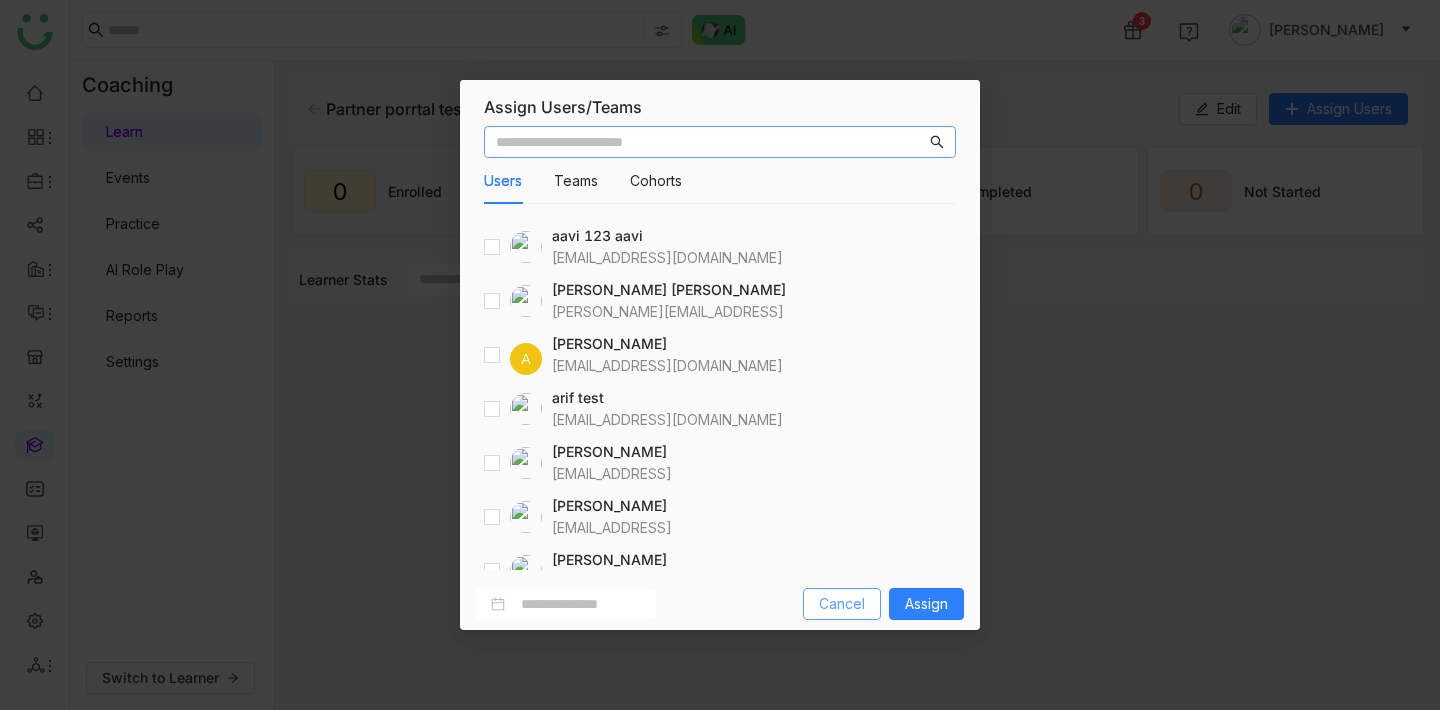 click on "Cancel" at bounding box center [842, 604] 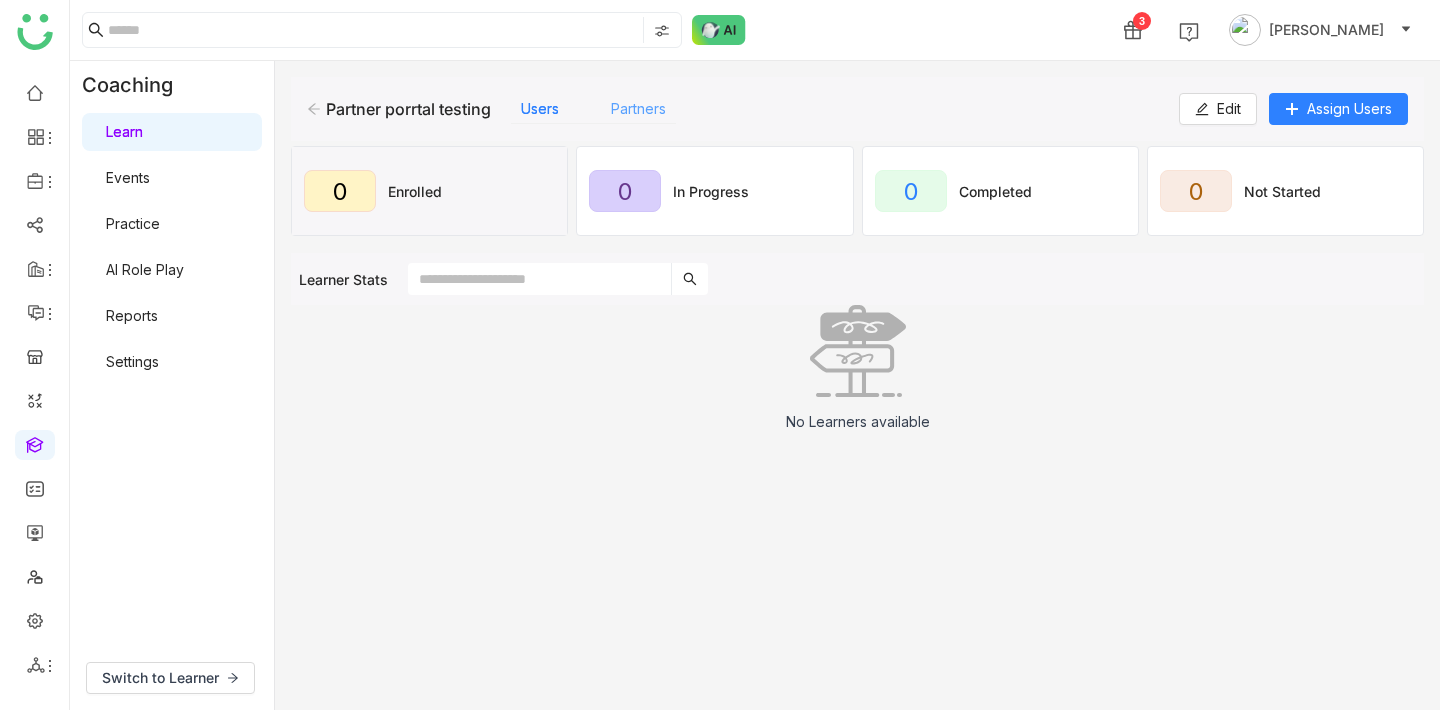 click on "Partners" at bounding box center (638, 108) 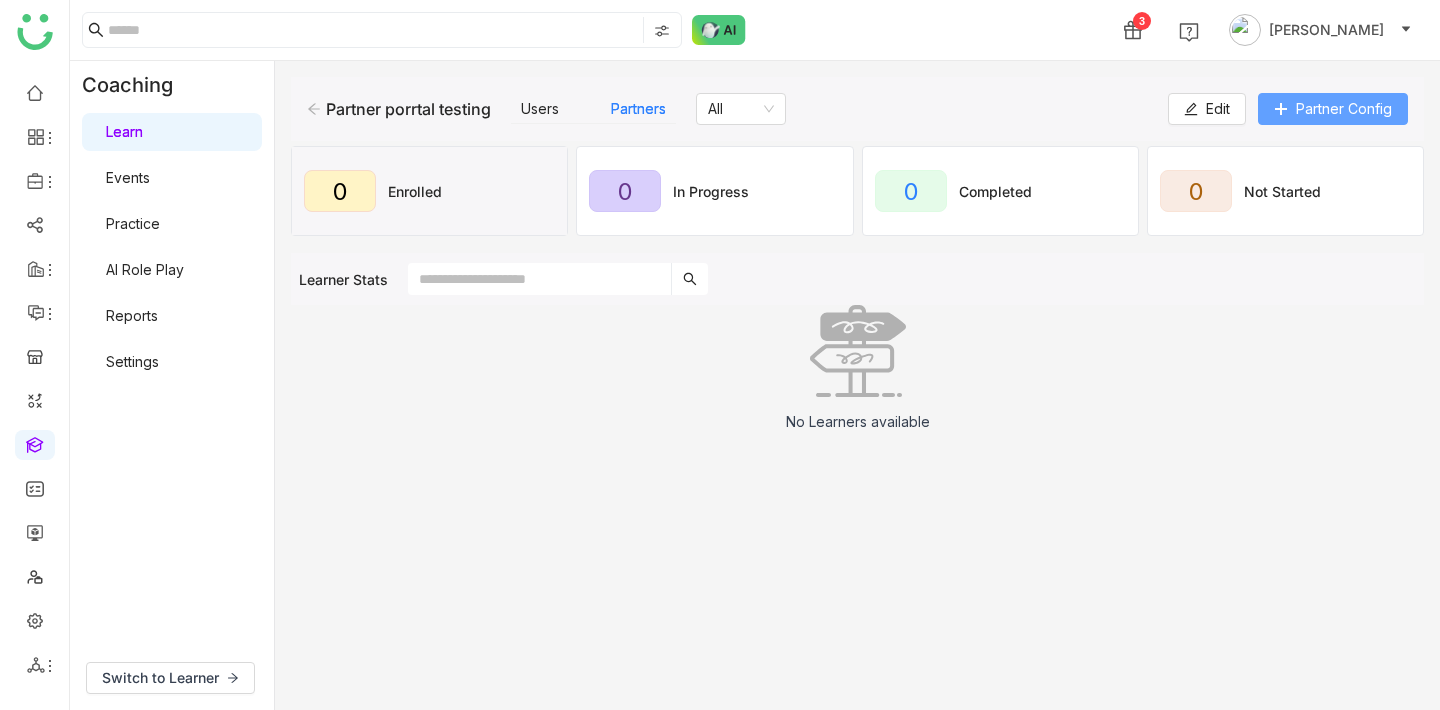 click on "Partner Config" 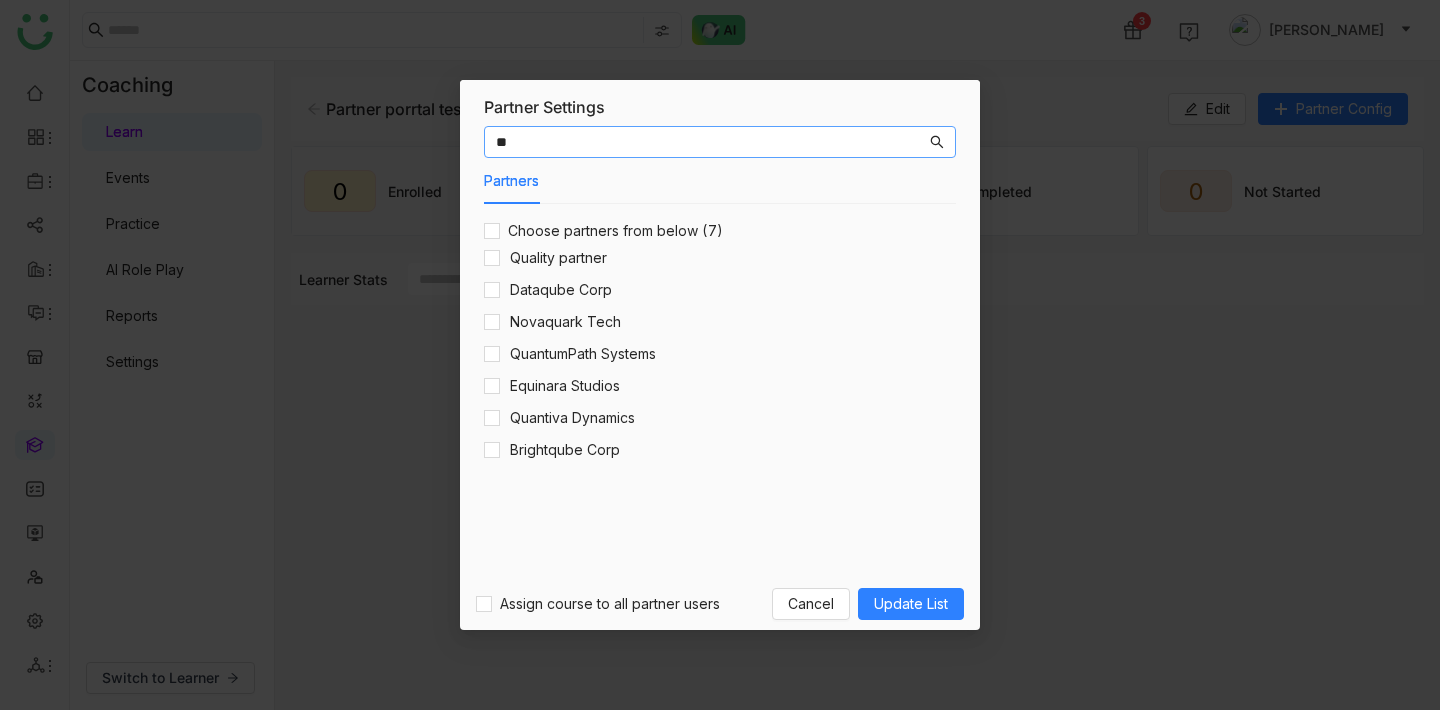 type on "**" 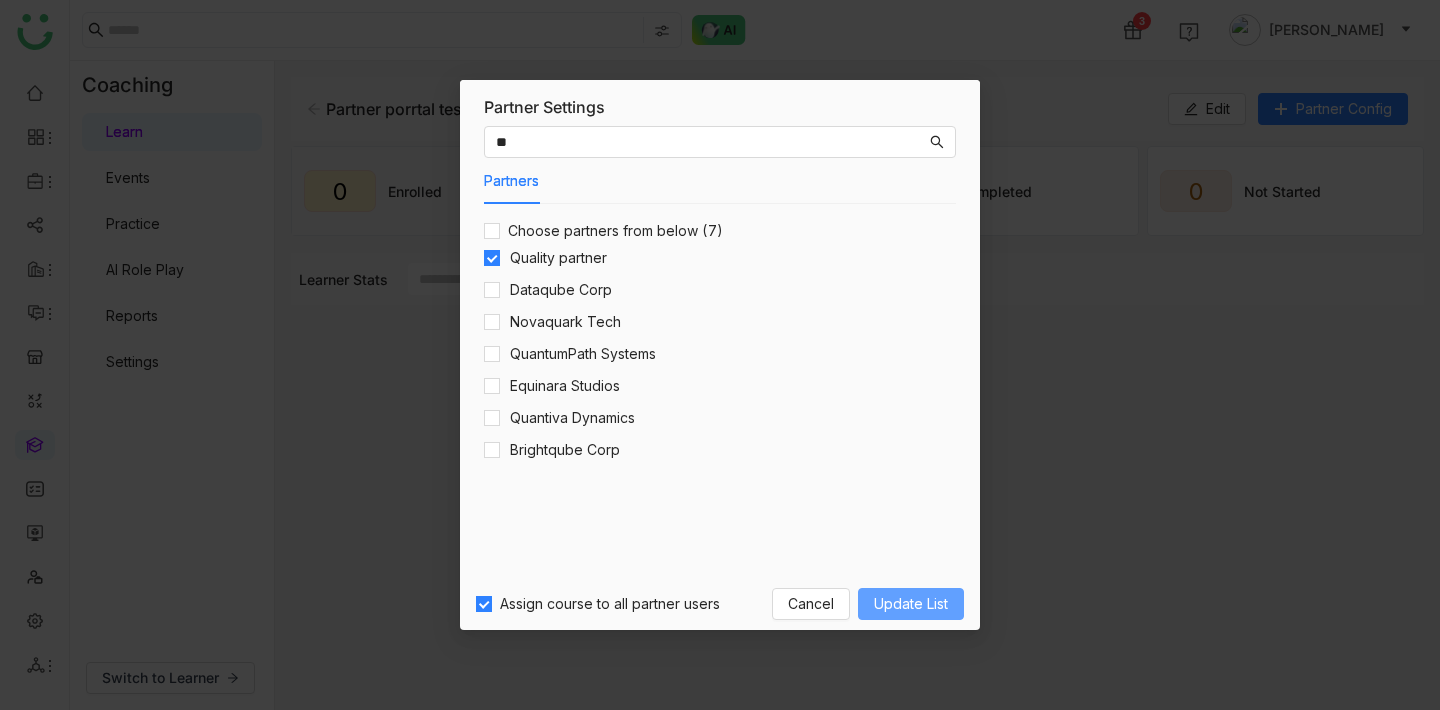 click on "Update List" at bounding box center [911, 604] 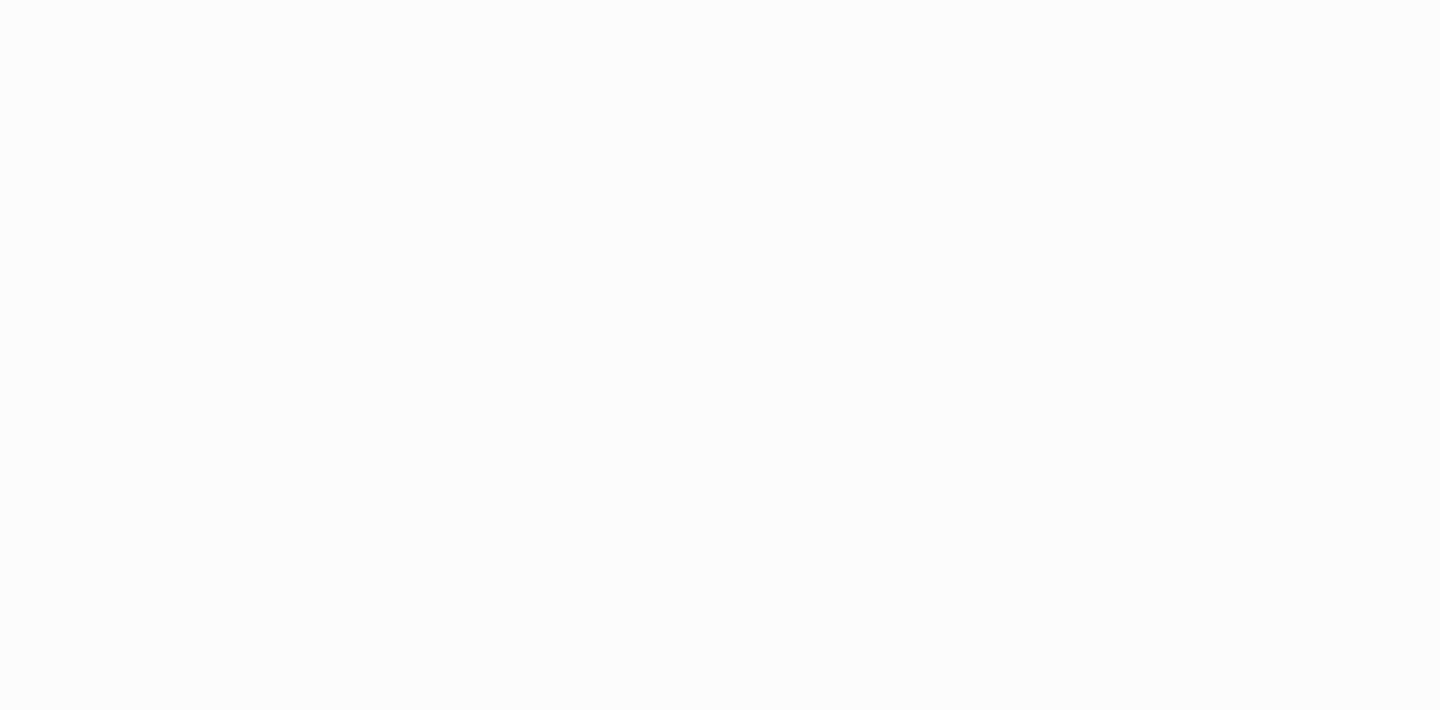 scroll, scrollTop: 0, scrollLeft: 0, axis: both 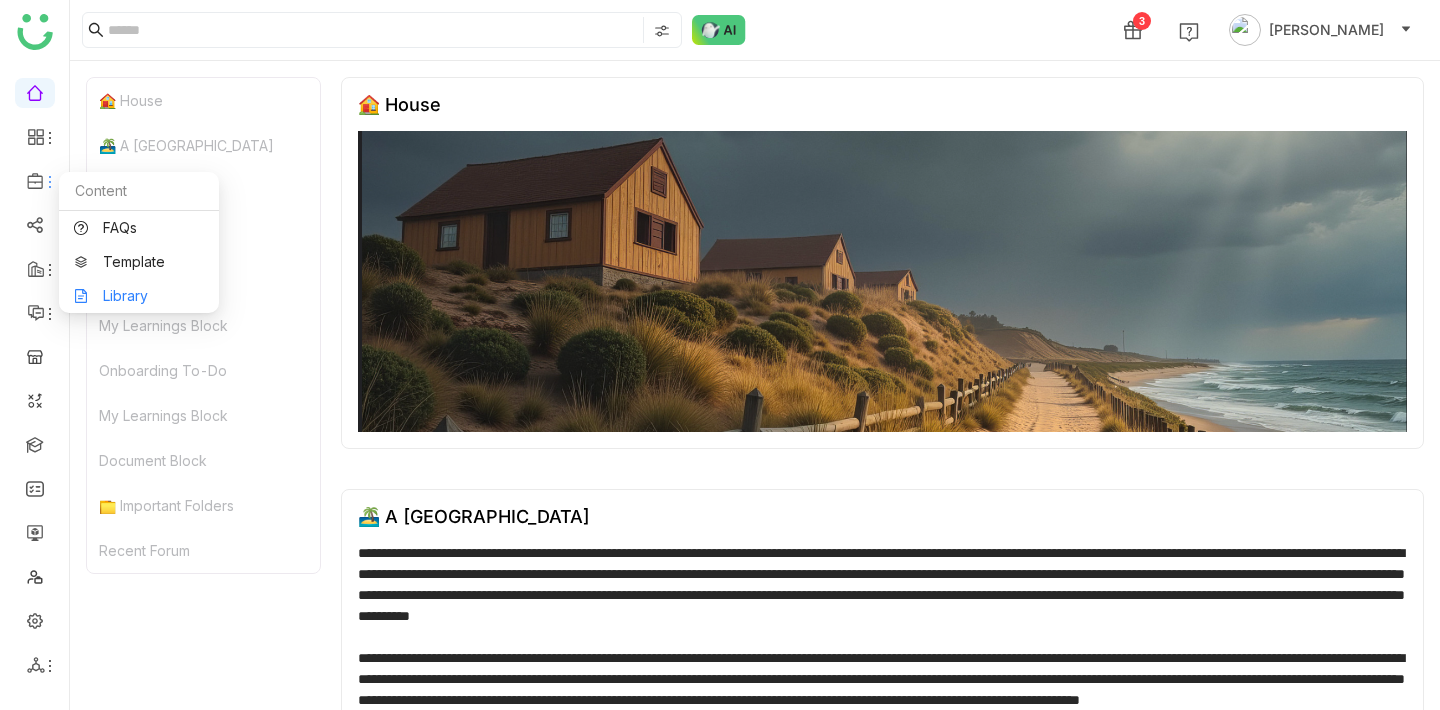 click on "Library" at bounding box center [139, 296] 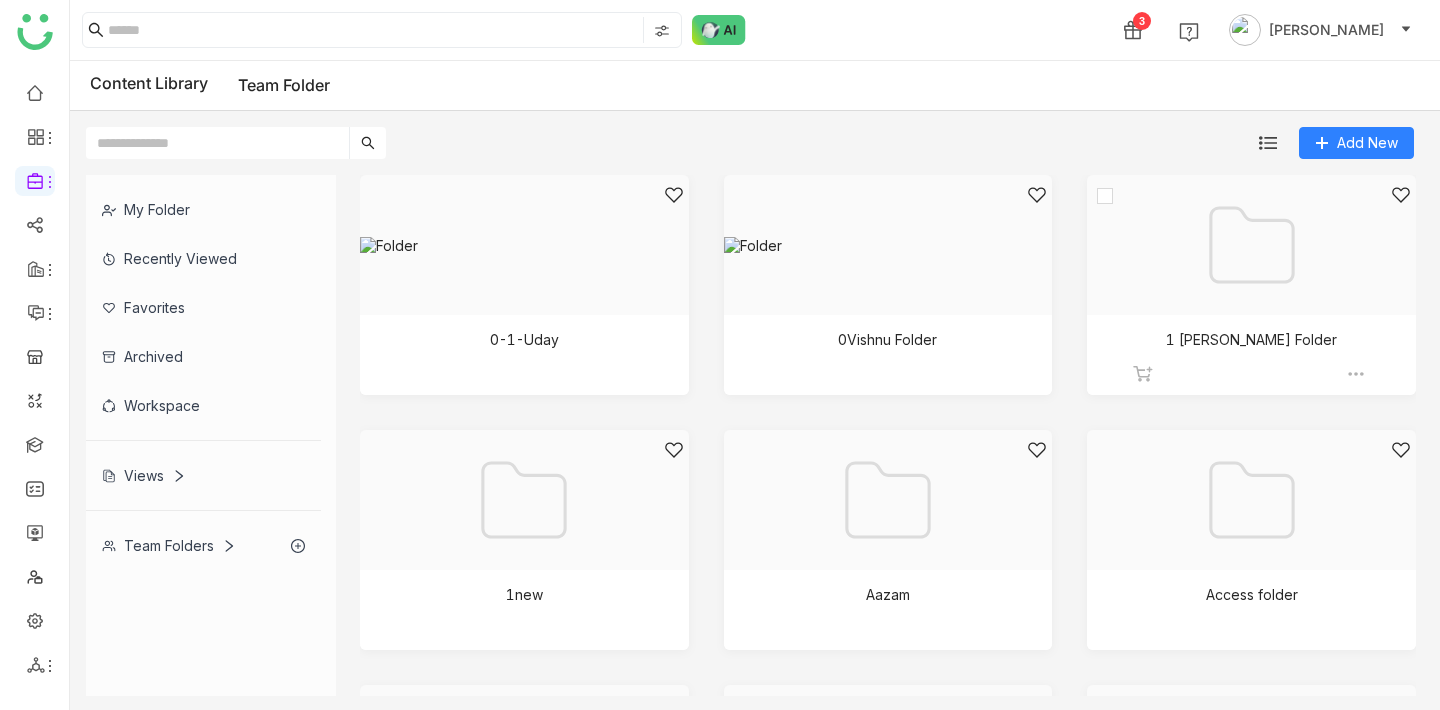click 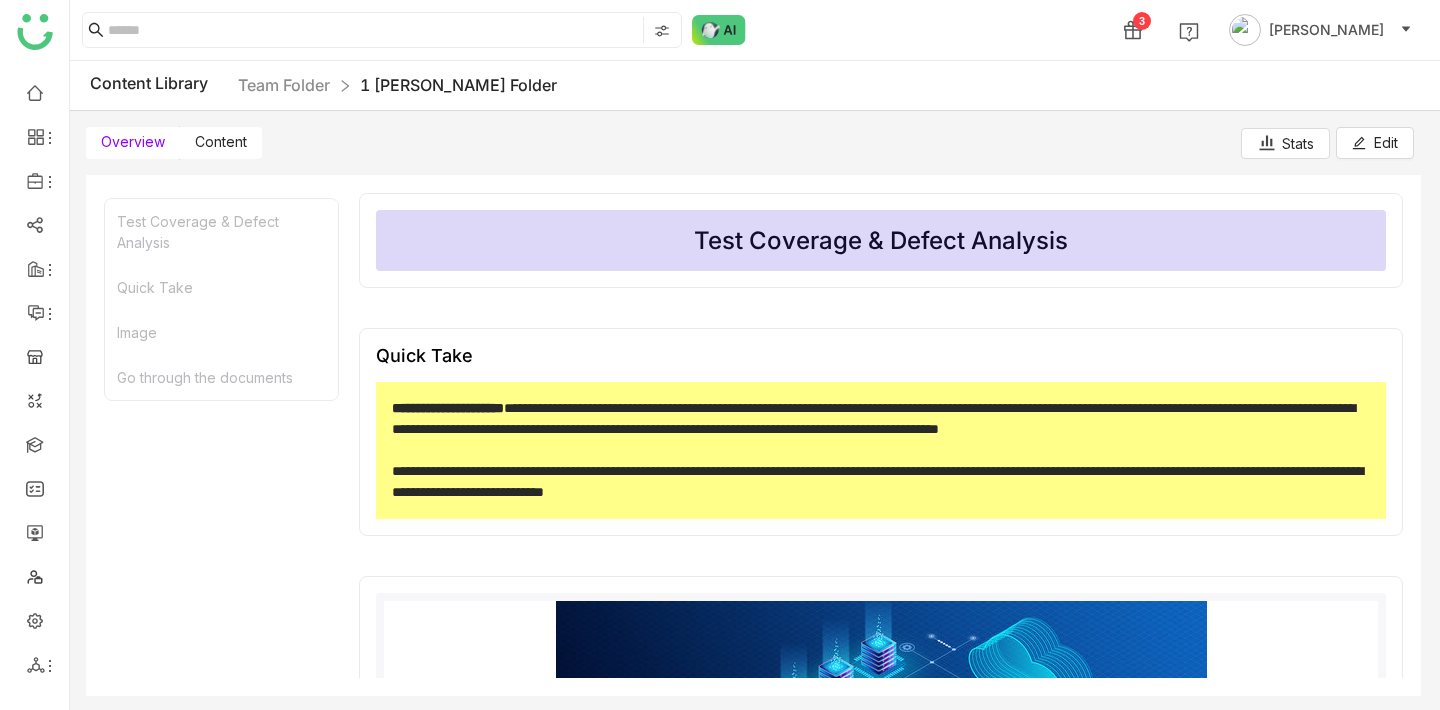 click on "Content" at bounding box center [221, 143] 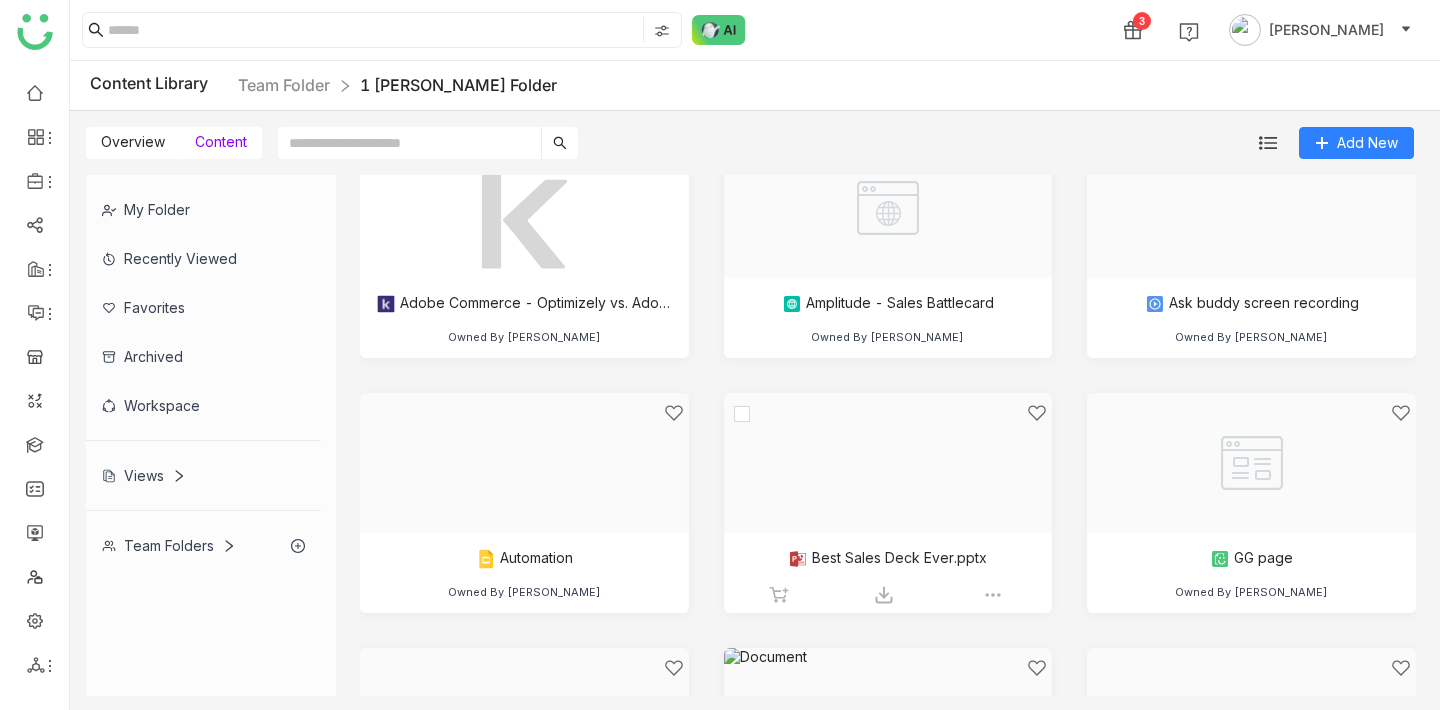 scroll, scrollTop: 0, scrollLeft: 0, axis: both 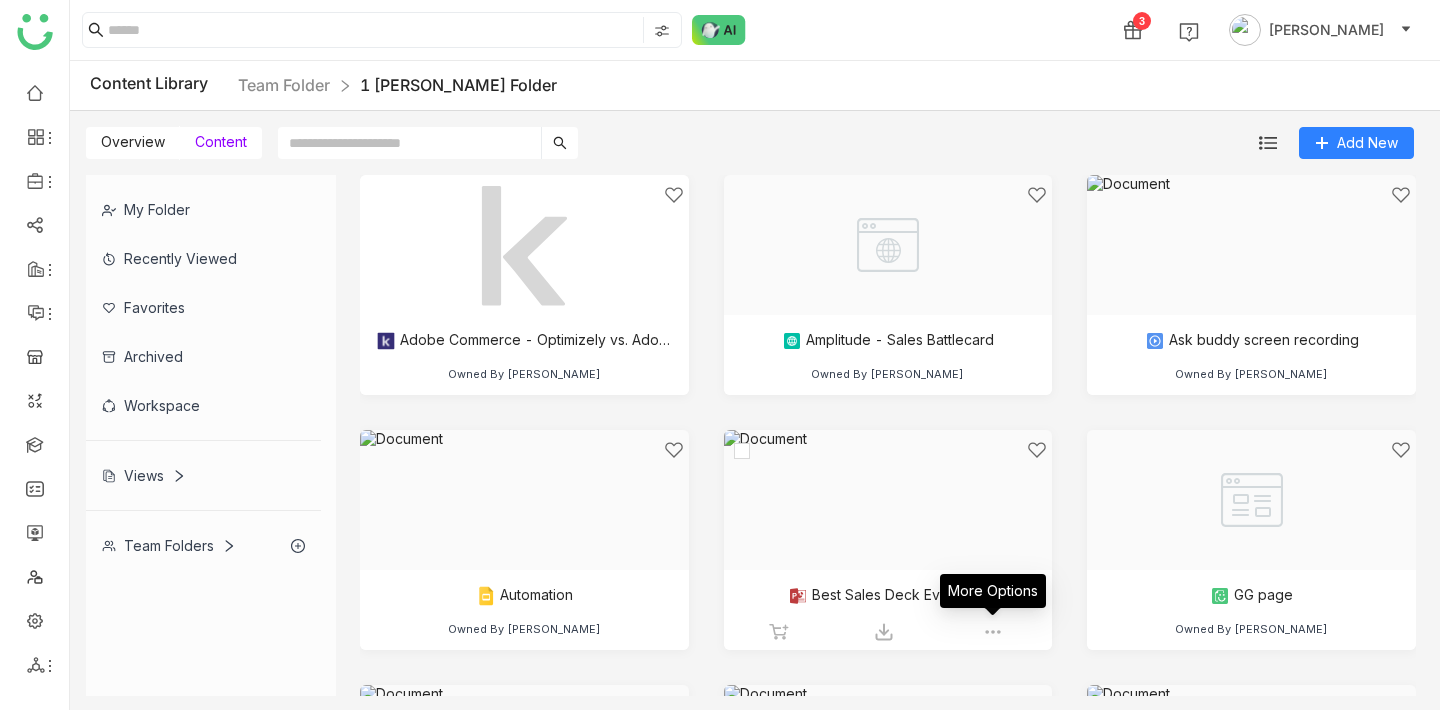 click 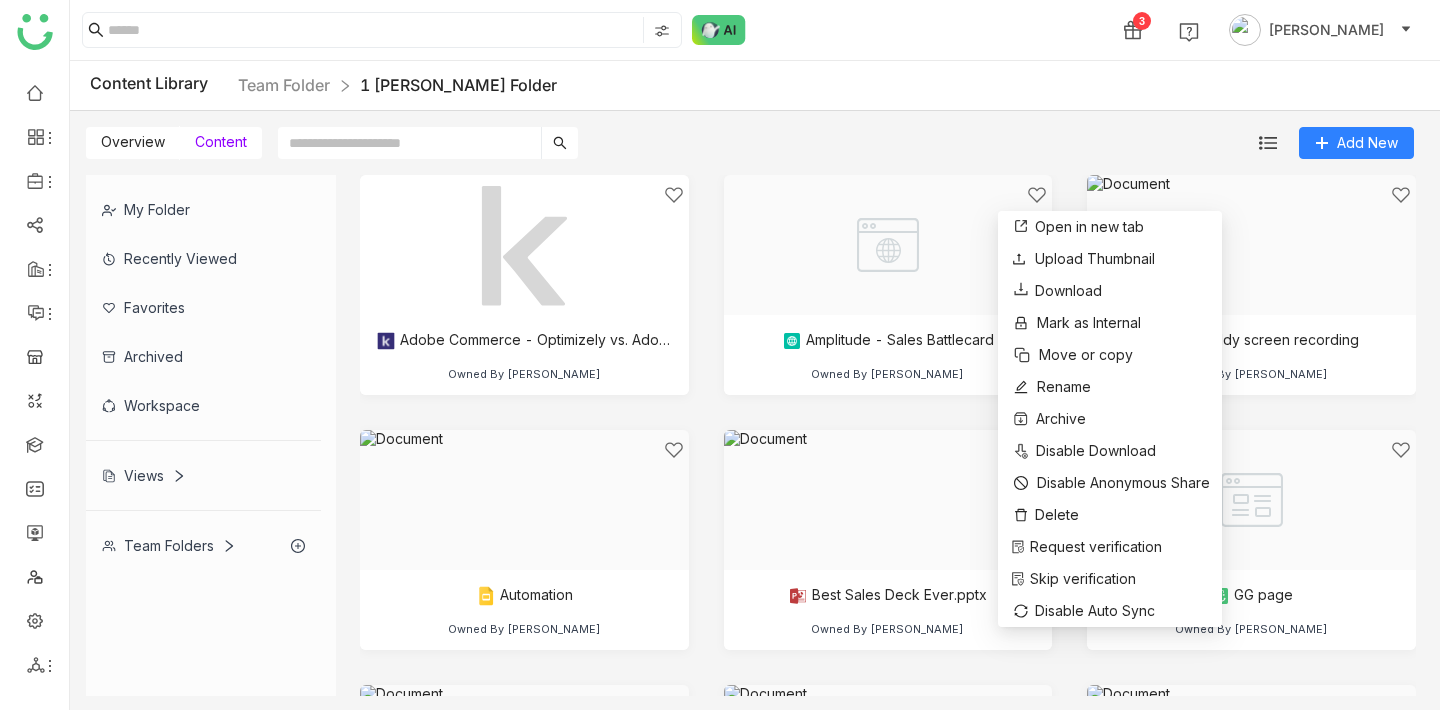 click on "Adobe Commerce - Optimizely vs. Adobe Commerce    Owned By [PERSON_NAME]   Amplitude - Sales Battlecard    Owned By [PERSON_NAME]   Ask buddy screen recording   Owned By [PERSON_NAME]   Automation   Owned By [PERSON_NAME]   Best Sales Deck Ever.pptx   Owned By [PERSON_NAME]   GG page    Owned By [PERSON_NAME]   image (47)   Owned By [PERSON_NAME]   image (51)   Owned By [PERSON_NAME]   Notification Content (3)   Owned By [PERSON_NAME]   Youtube nature video   Owned By [PERSON_NAME]" 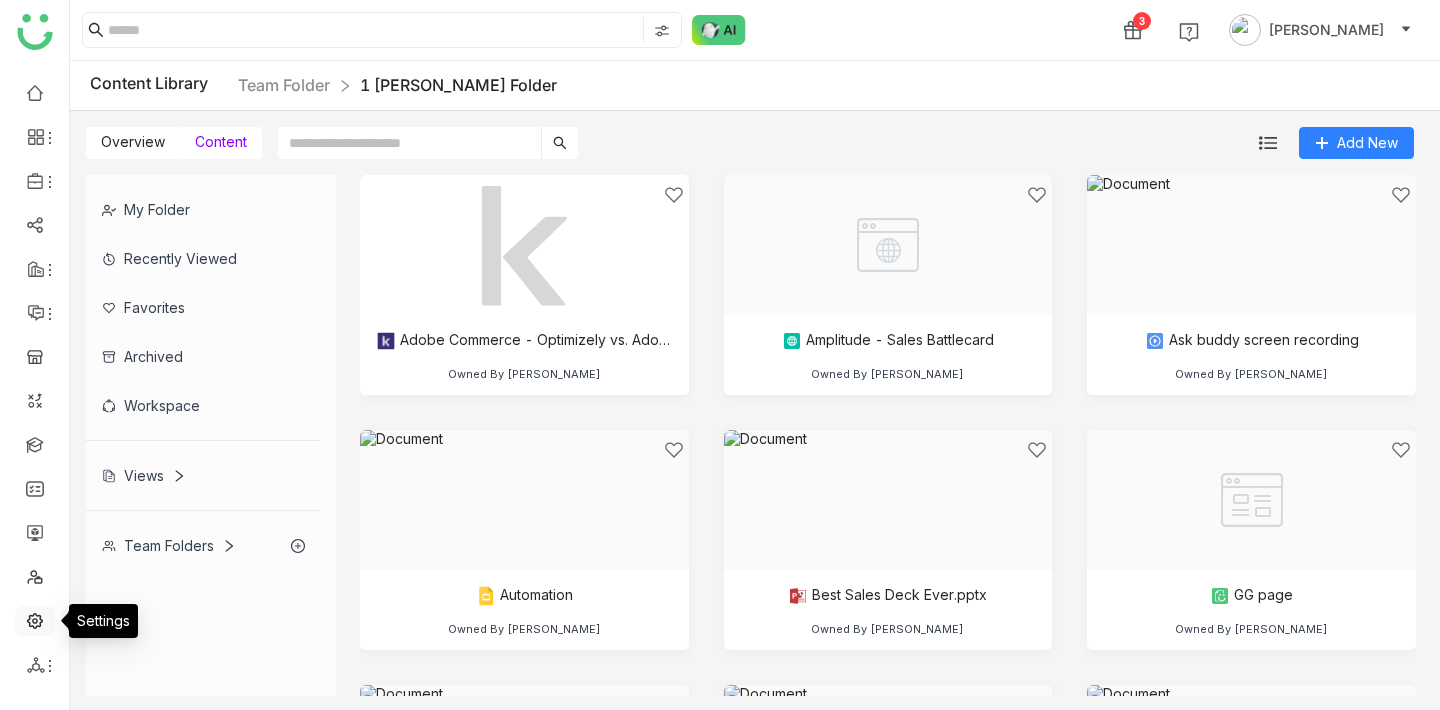 click at bounding box center (35, 619) 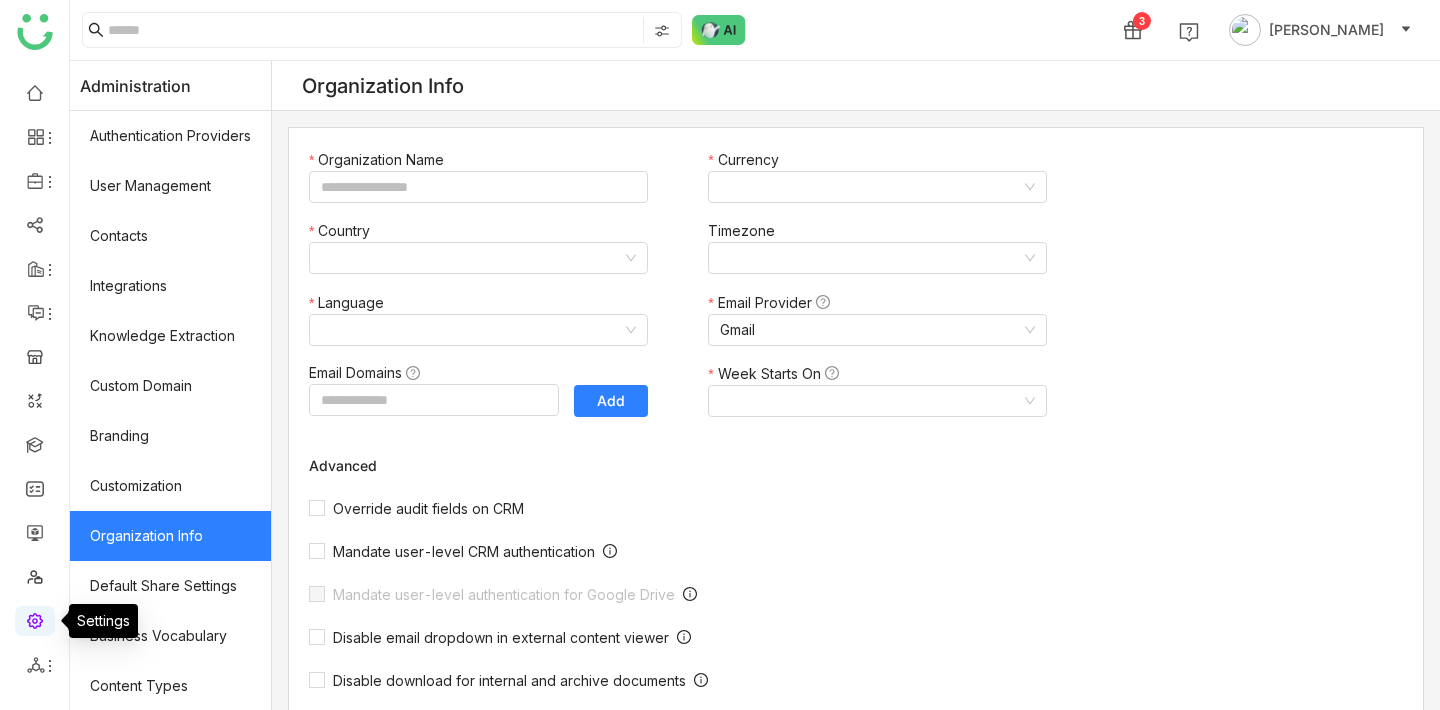 type on "*******" 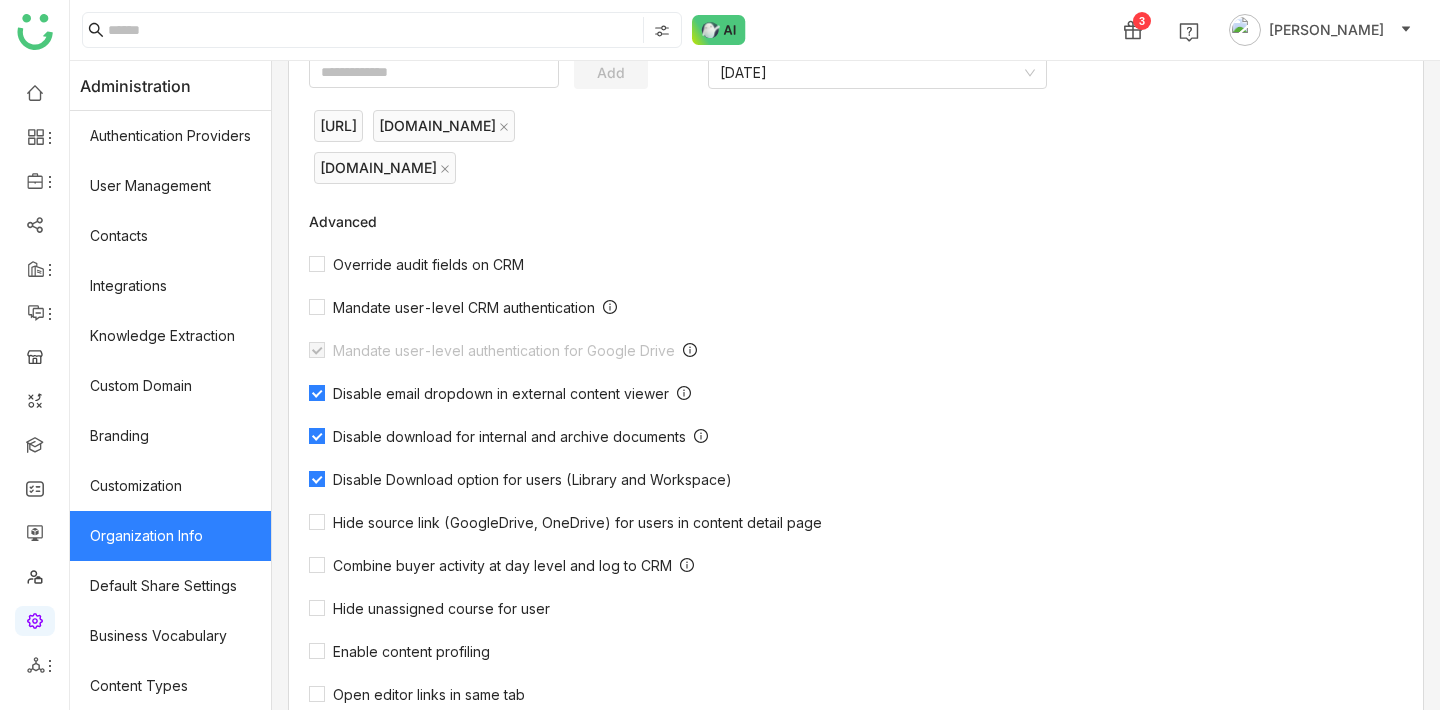 scroll, scrollTop: 605, scrollLeft: 0, axis: vertical 